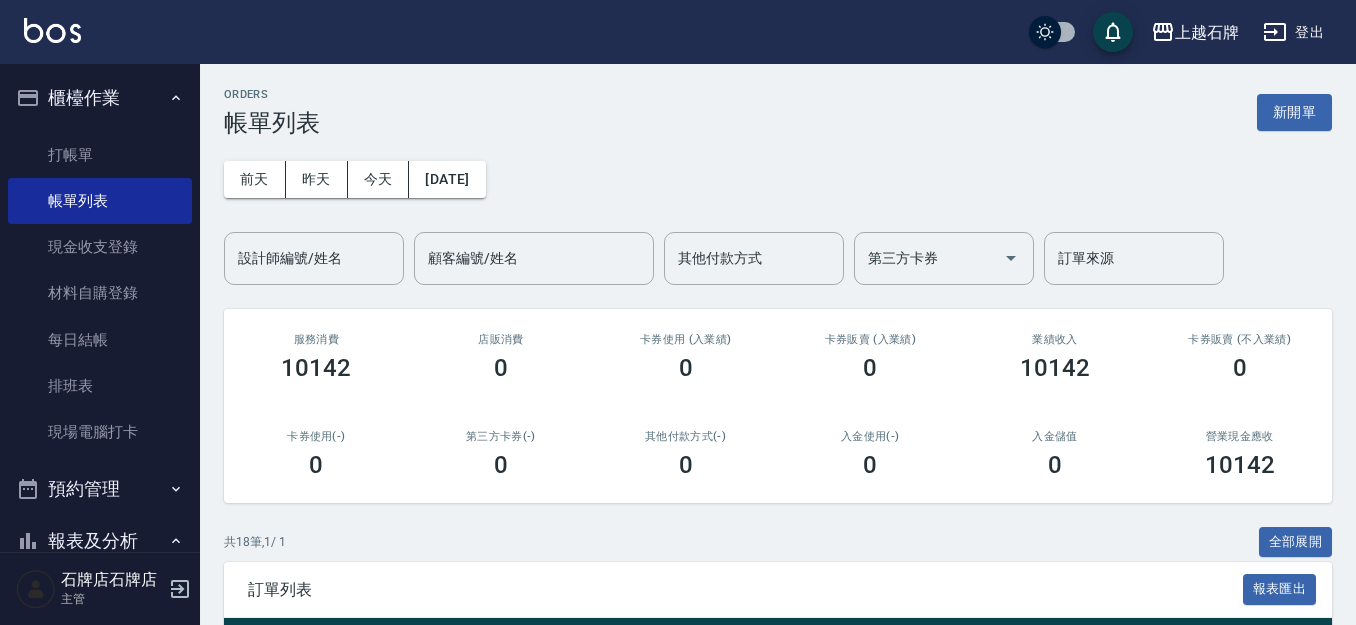 scroll, scrollTop: 0, scrollLeft: 0, axis: both 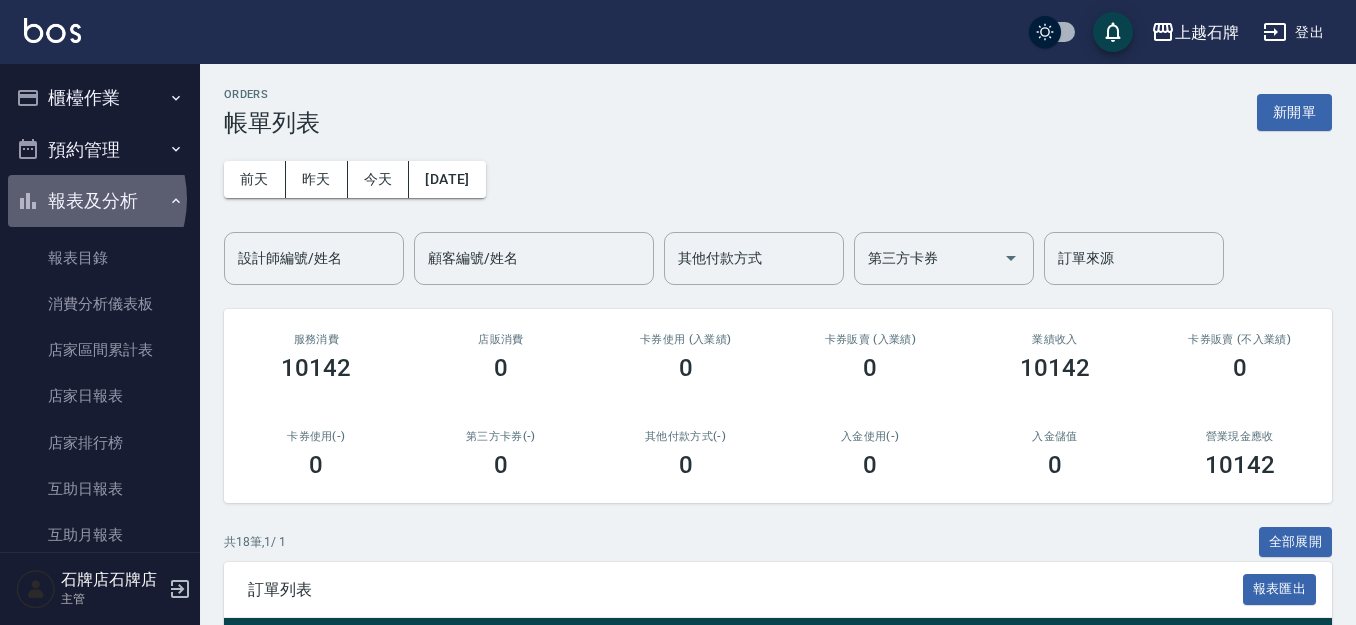 click on "報表及分析" at bounding box center [100, 201] 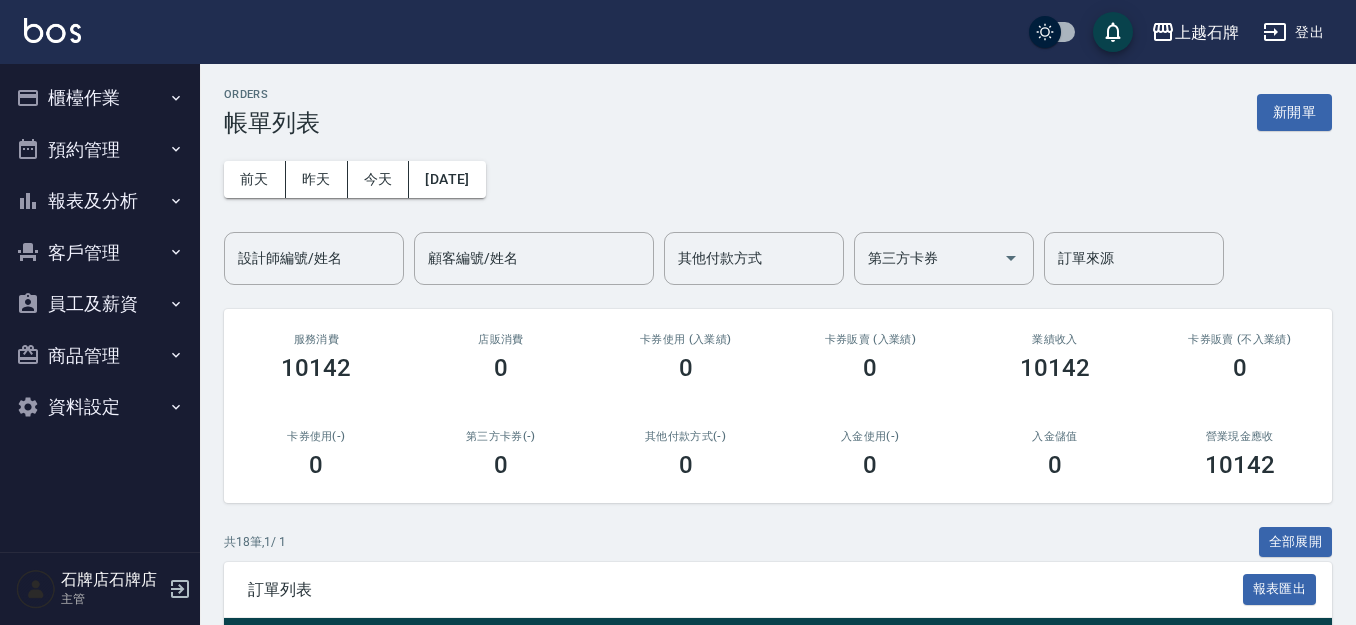click on "上越石牌 登出" at bounding box center [678, 32] 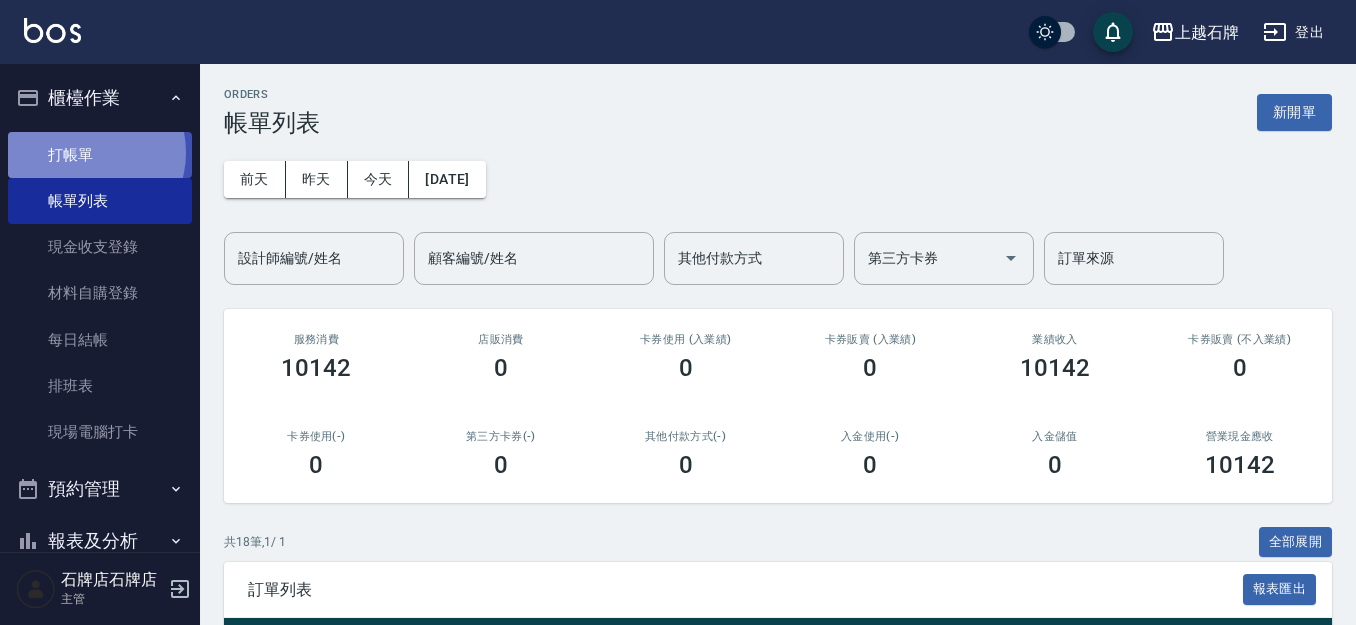 click on "打帳單" at bounding box center [100, 155] 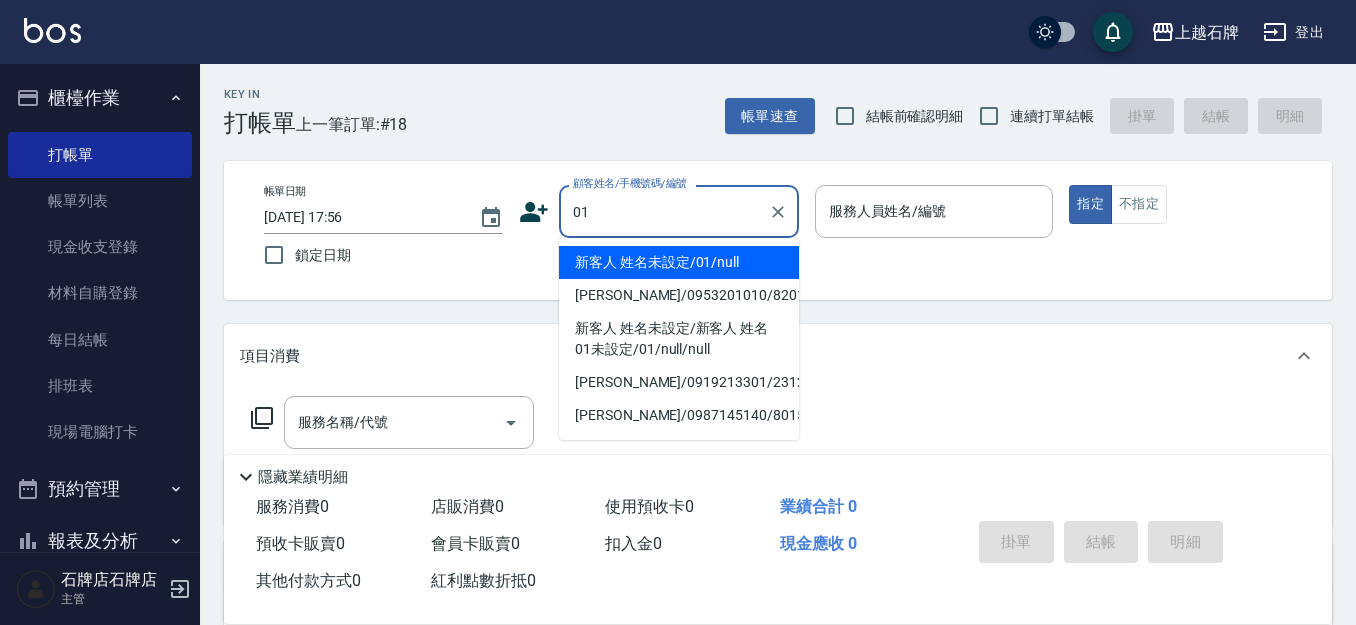 drag, startPoint x: 662, startPoint y: 274, endPoint x: 697, endPoint y: 237, distance: 50.931328 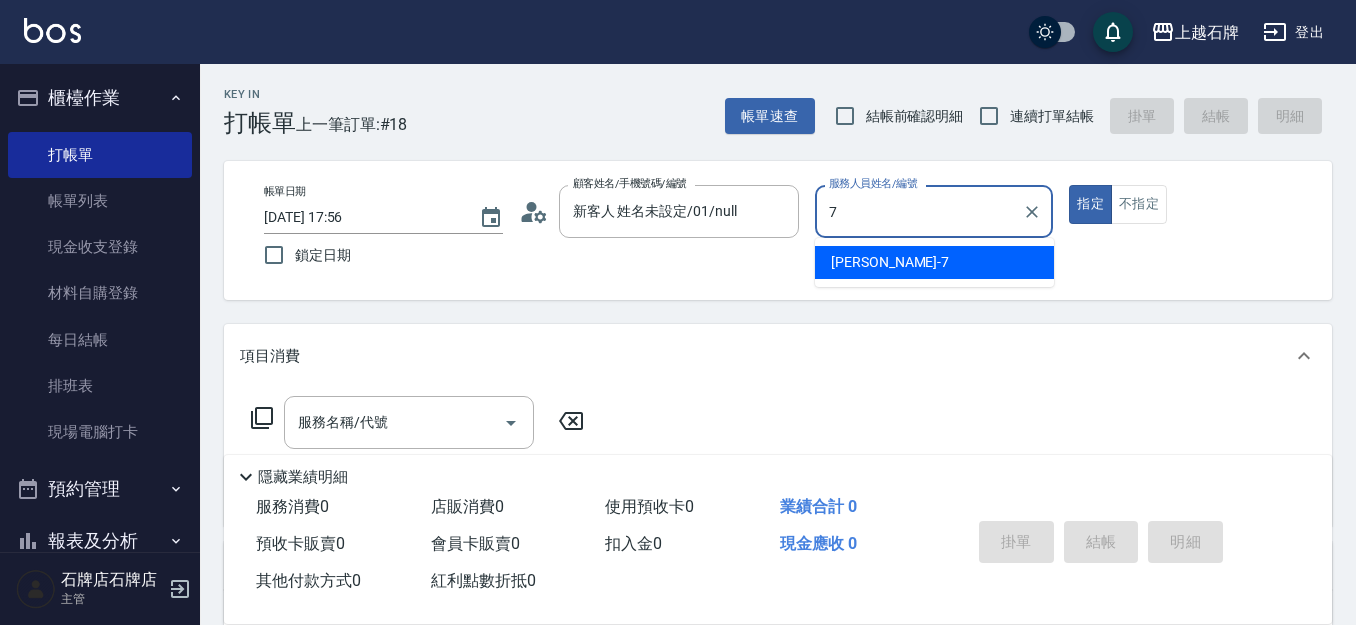 click on "[PERSON_NAME] -7" at bounding box center [890, 262] 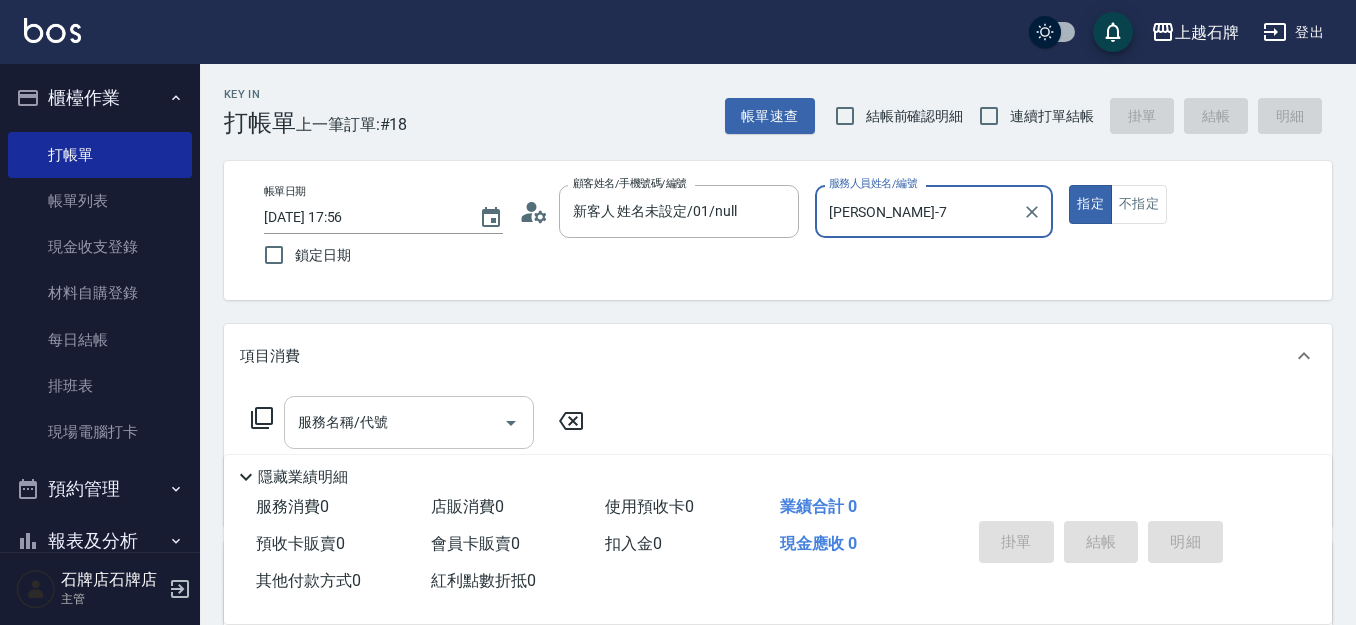 click on "服務名稱/代號" at bounding box center [409, 422] 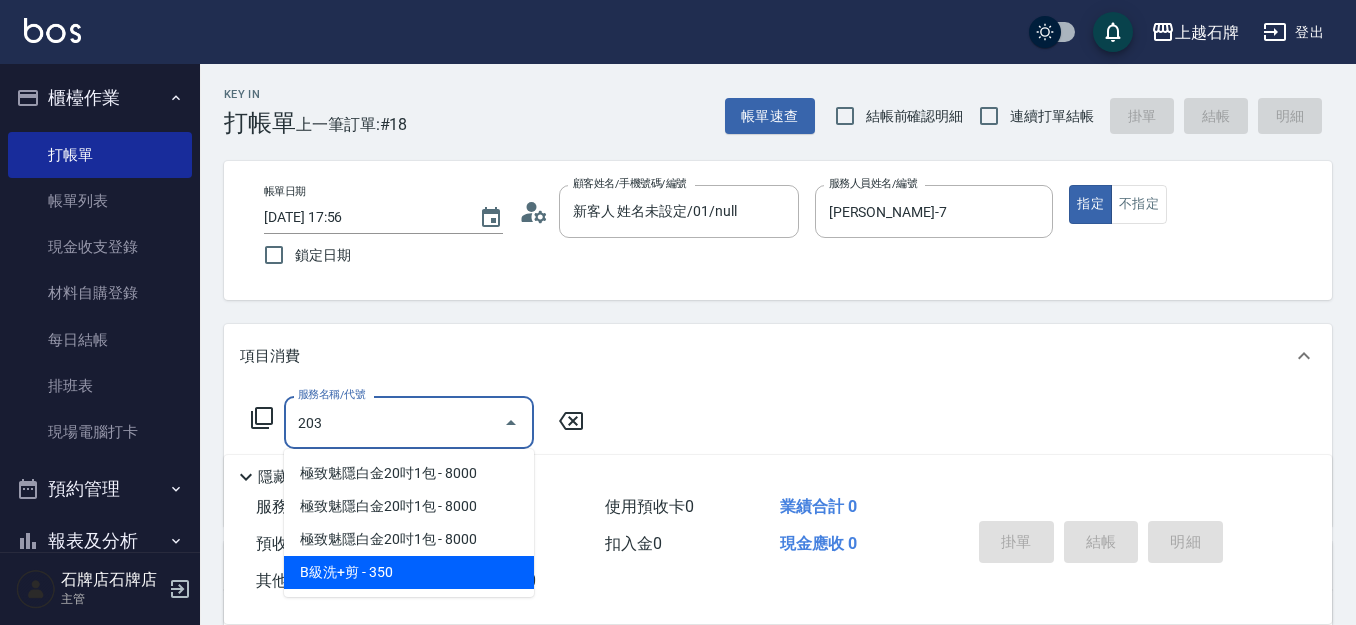 click on "B級洗+剪 - 350" at bounding box center [409, 572] 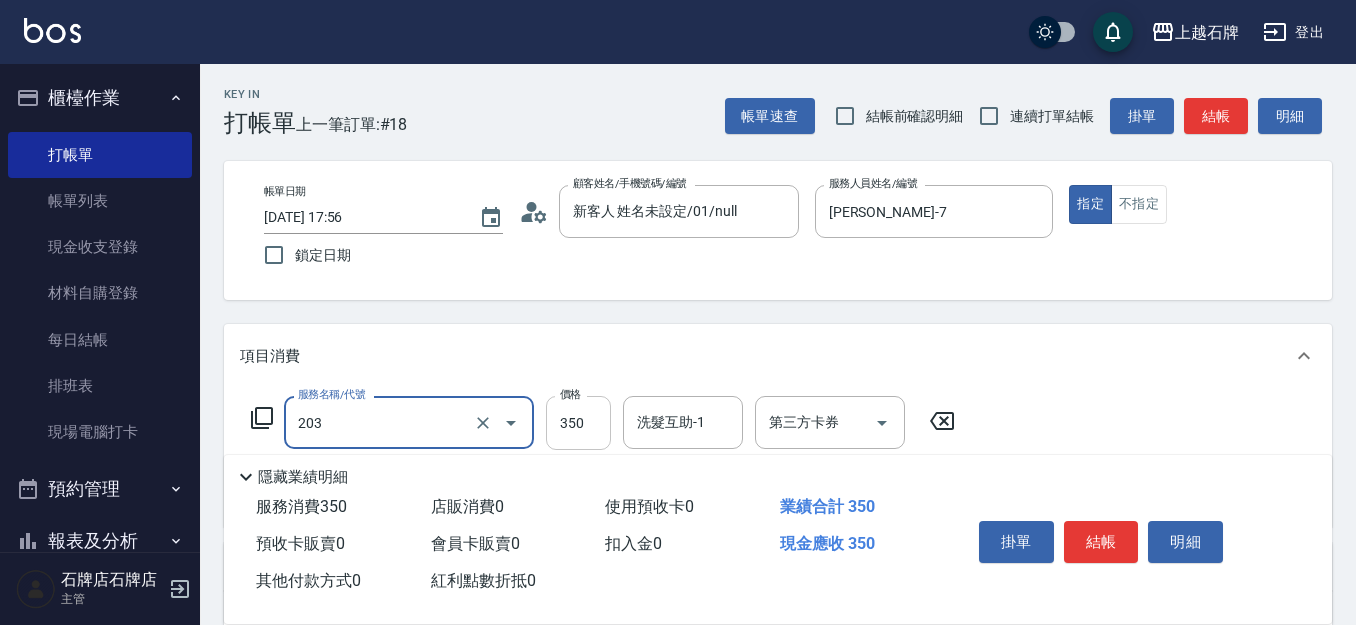 type on "B級洗+剪(203)" 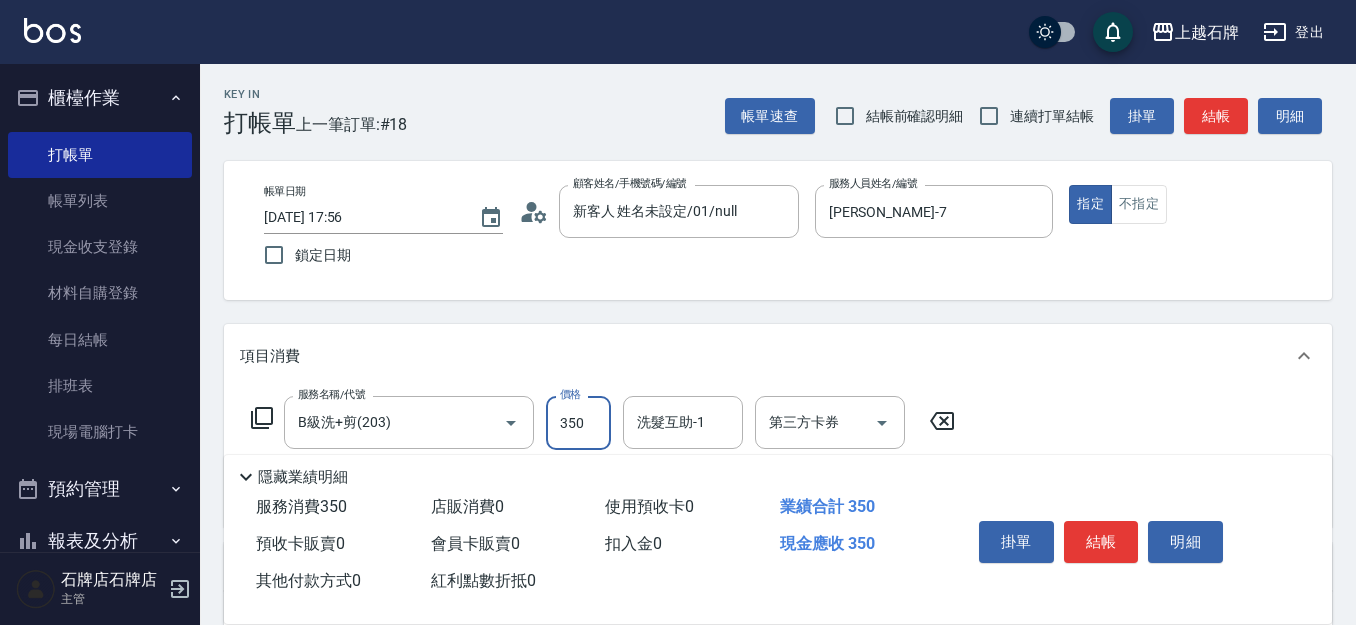 click on "350" at bounding box center [578, 423] 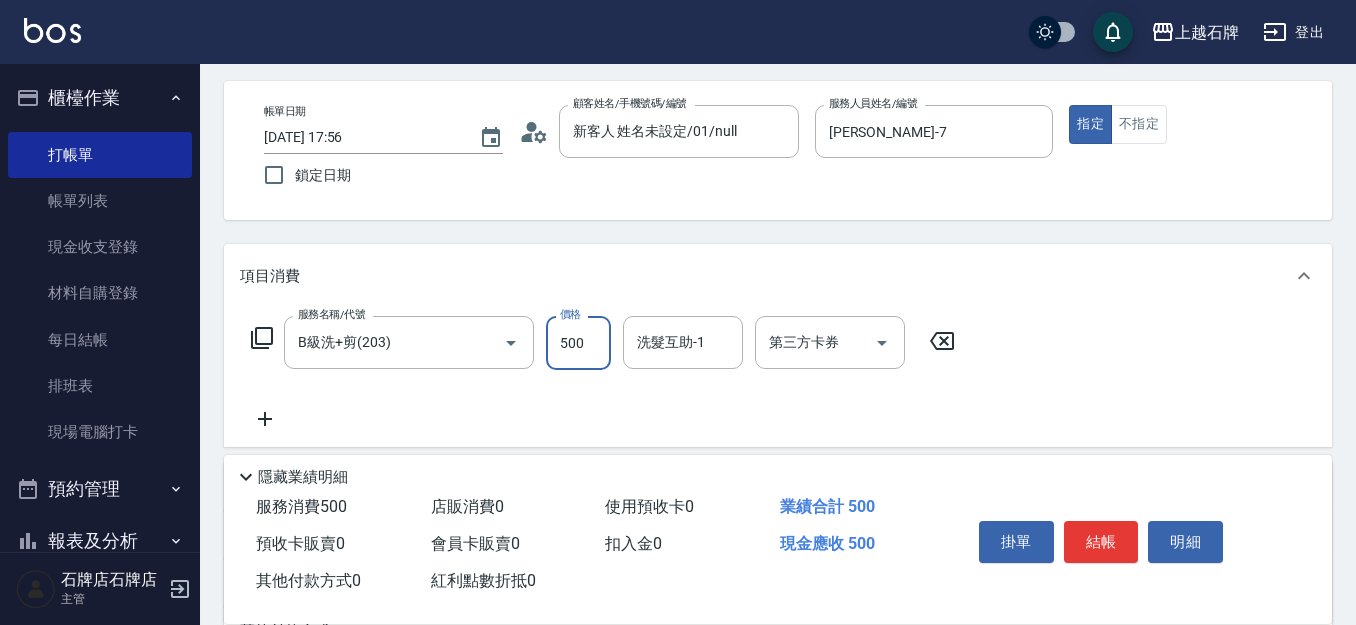 scroll, scrollTop: 200, scrollLeft: 0, axis: vertical 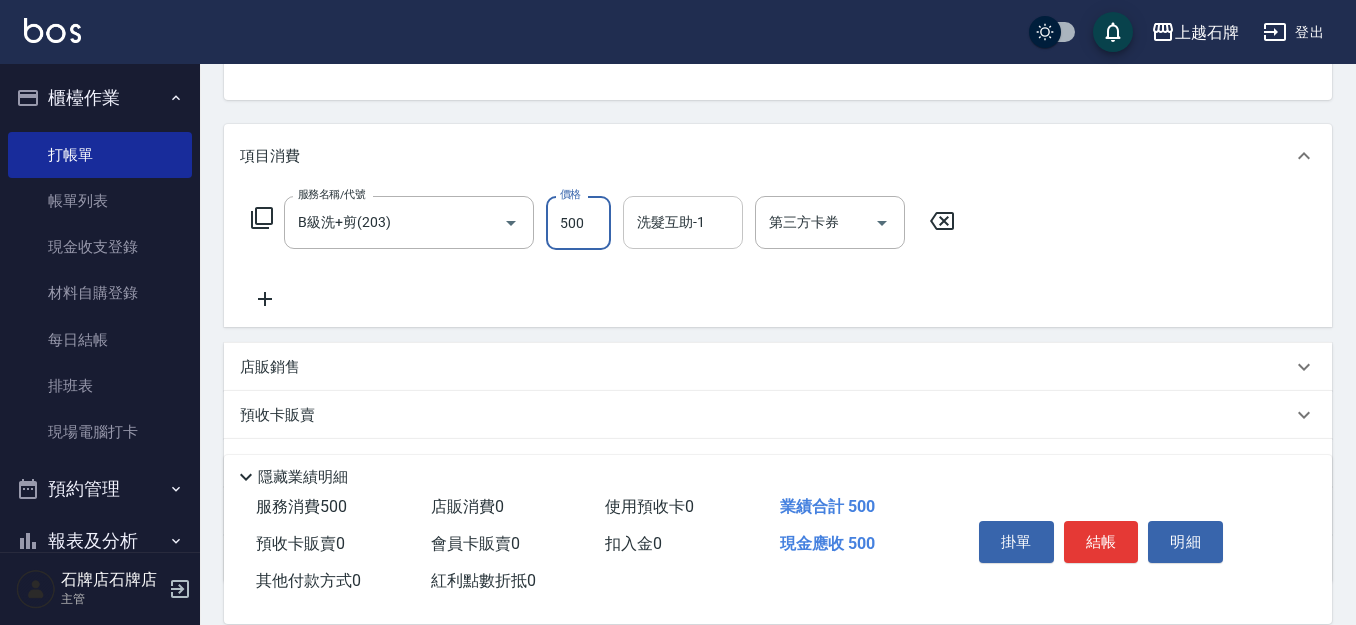 type on "500" 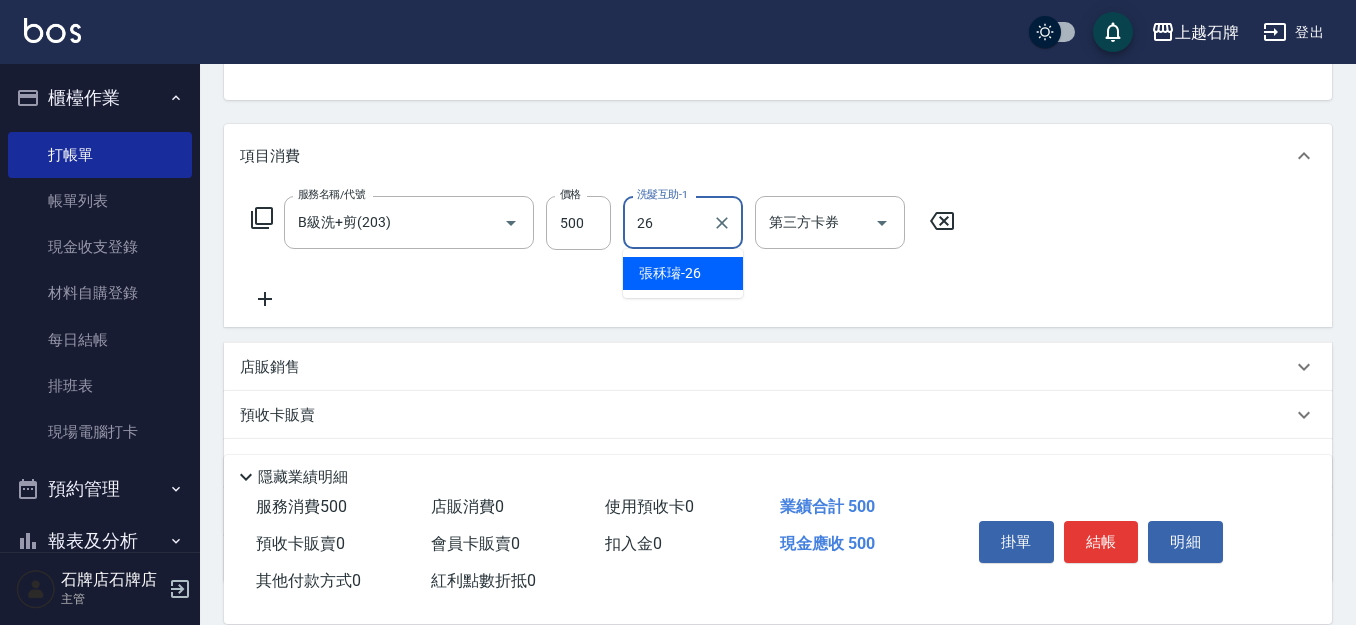 click on "[PERSON_NAME]-26" at bounding box center (670, 273) 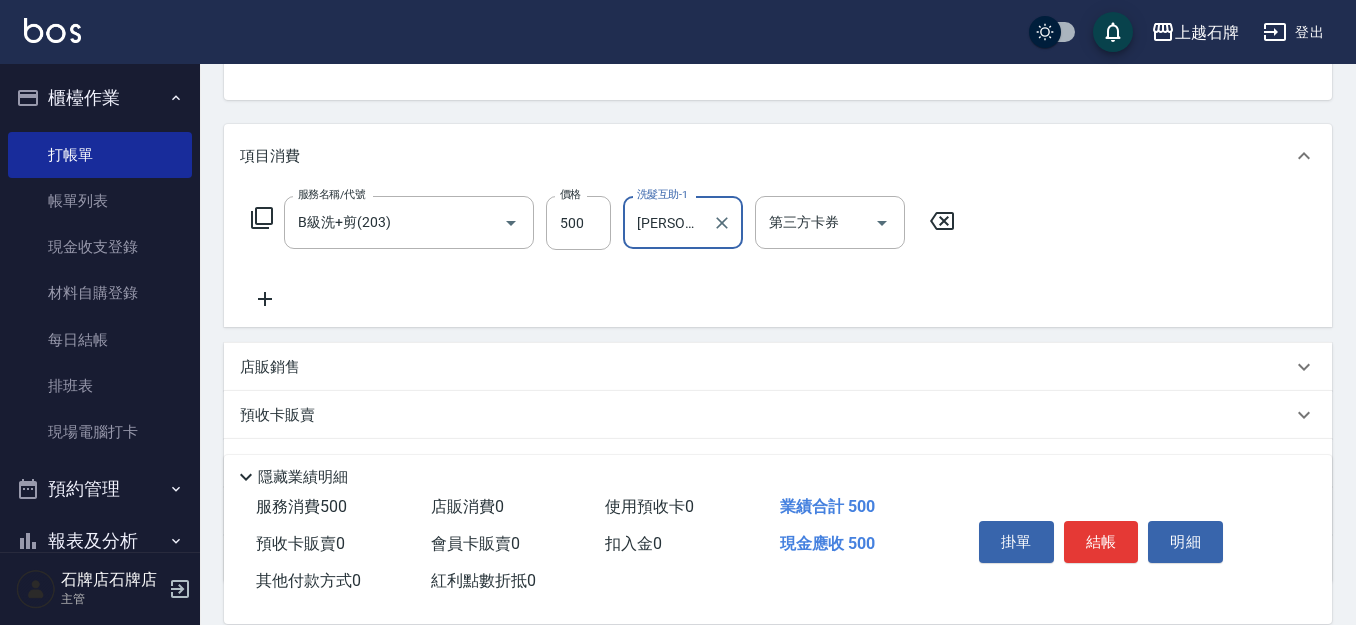 type on "[PERSON_NAME]-26" 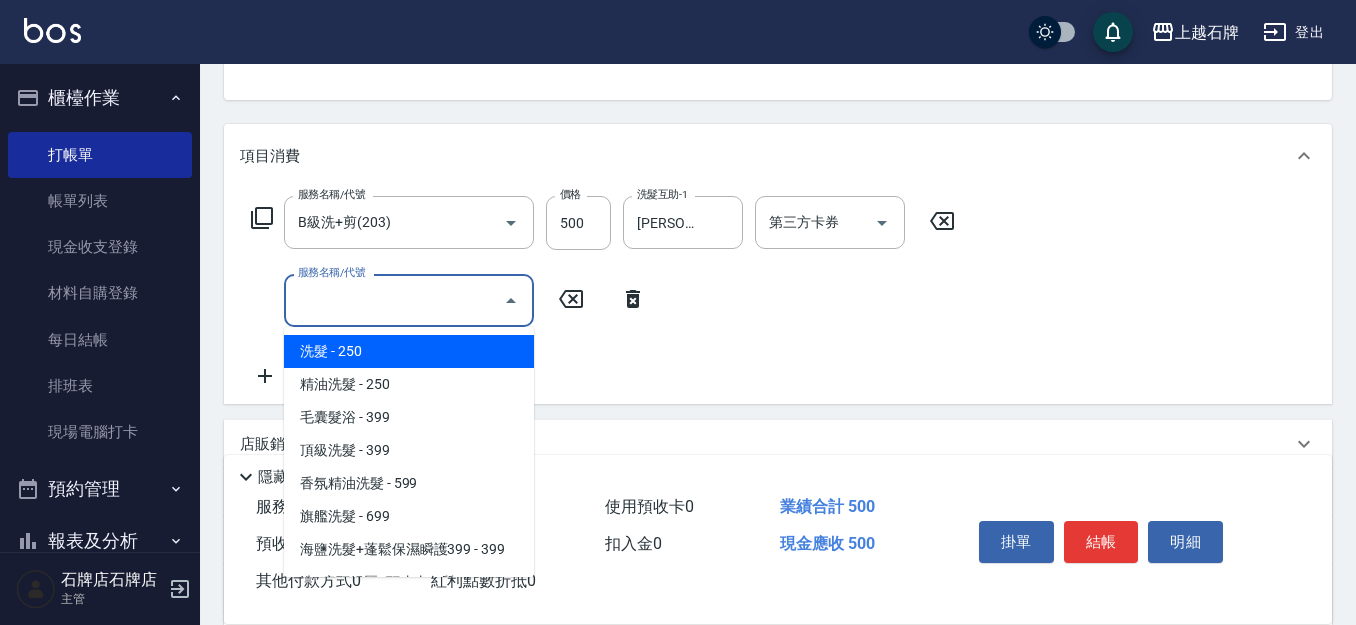 click on "服務名稱/代號" at bounding box center [394, 300] 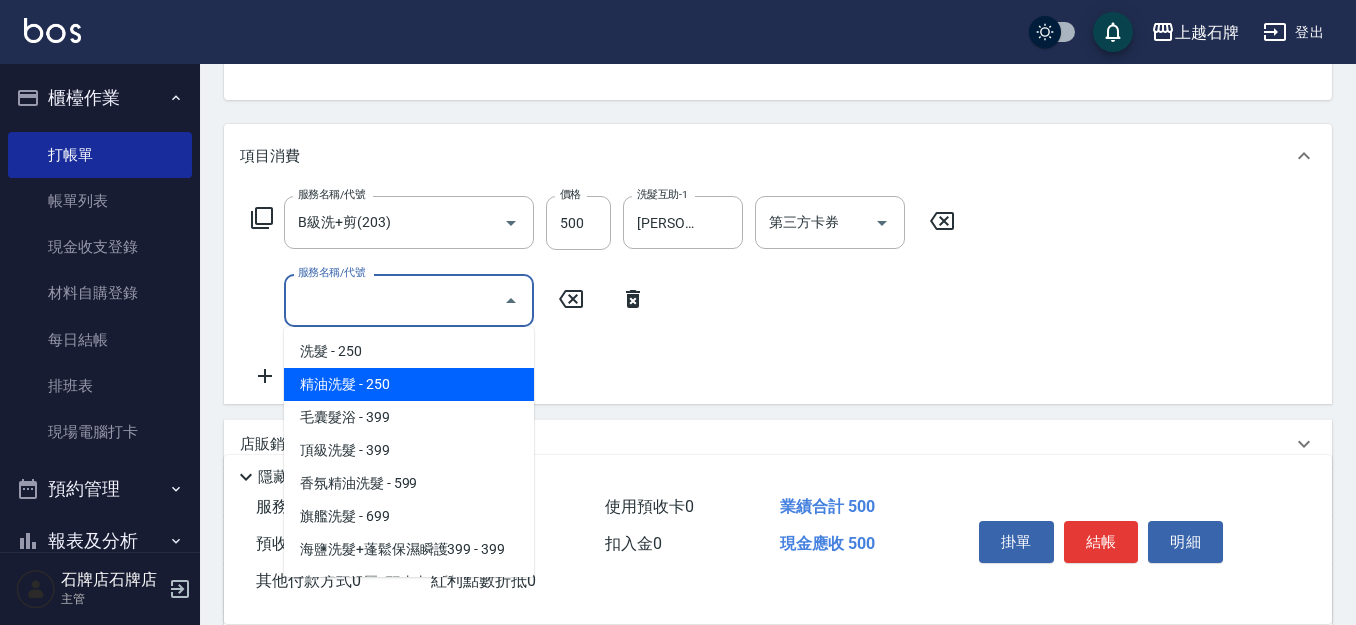 drag, startPoint x: 369, startPoint y: 402, endPoint x: 385, endPoint y: 385, distance: 23.345236 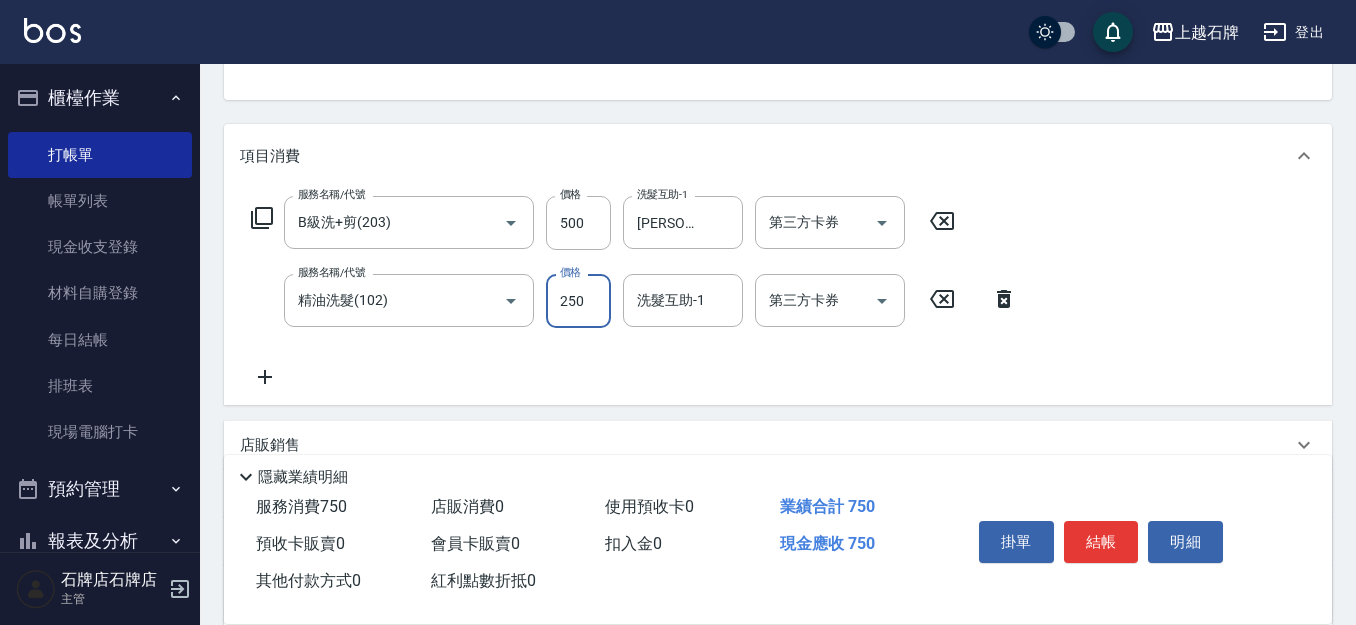 click on "250" at bounding box center [578, 301] 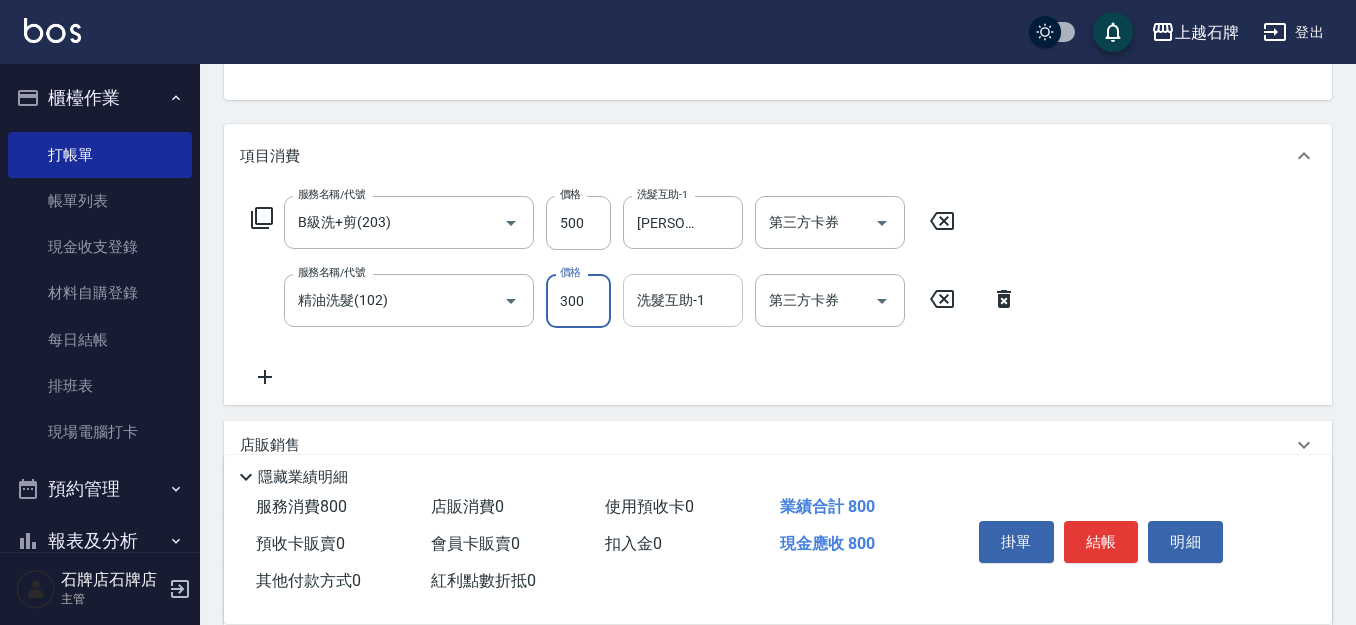 type on "300" 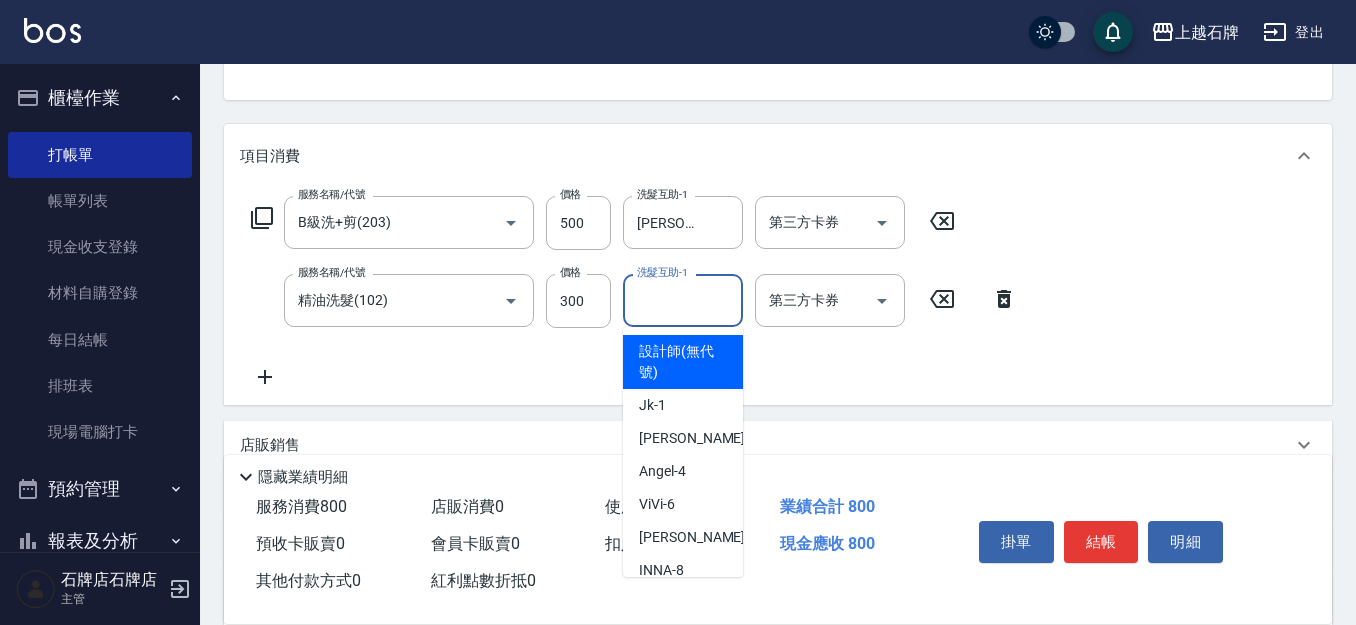 click on "洗髮互助-1 洗髮互助-1" at bounding box center (683, 300) 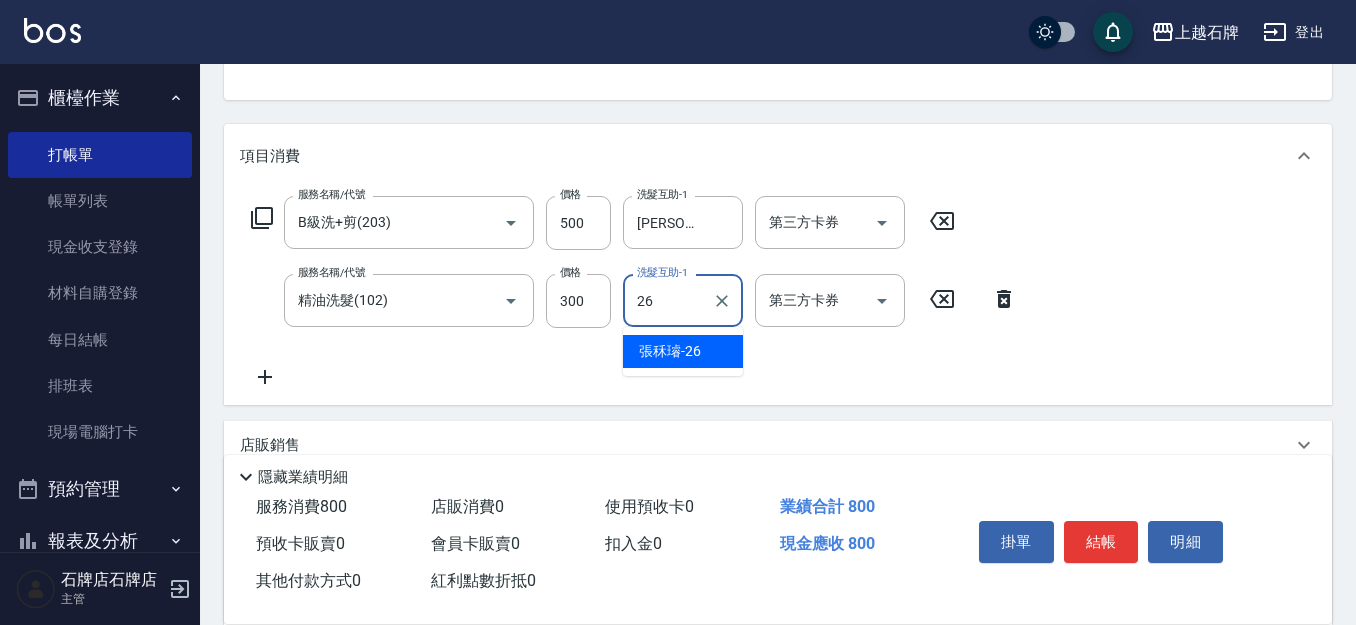 click on "[PERSON_NAME]-26" at bounding box center [683, 351] 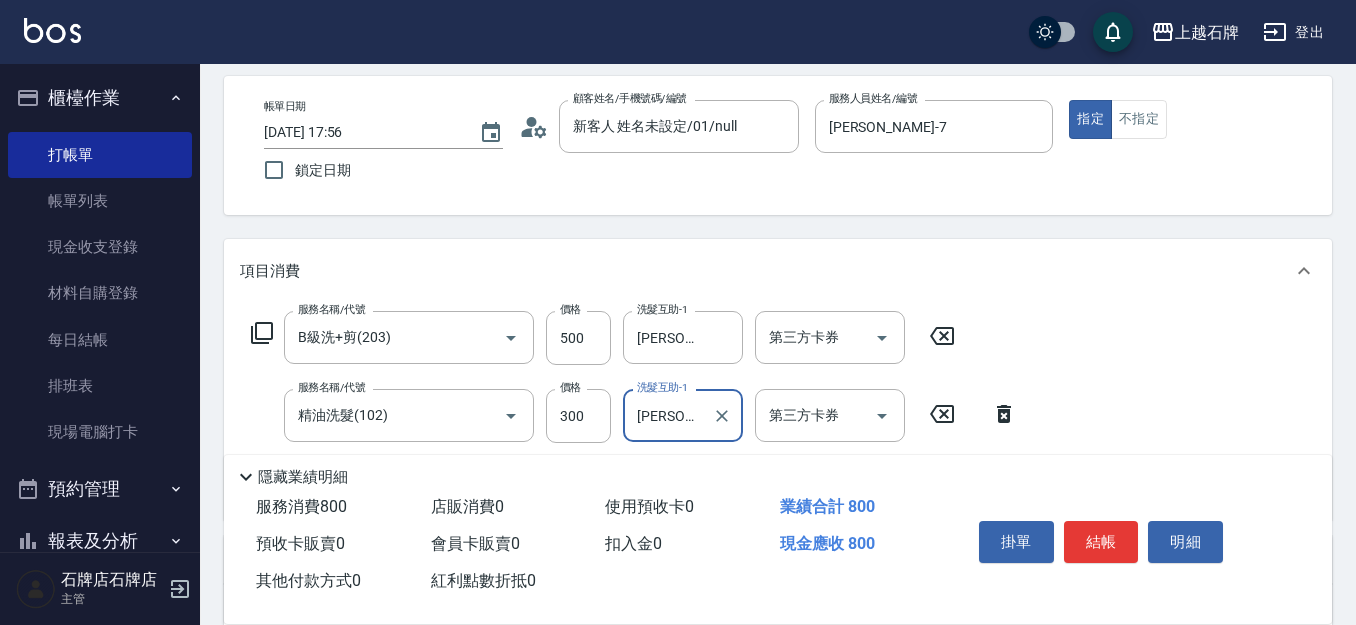 scroll, scrollTop: 0, scrollLeft: 0, axis: both 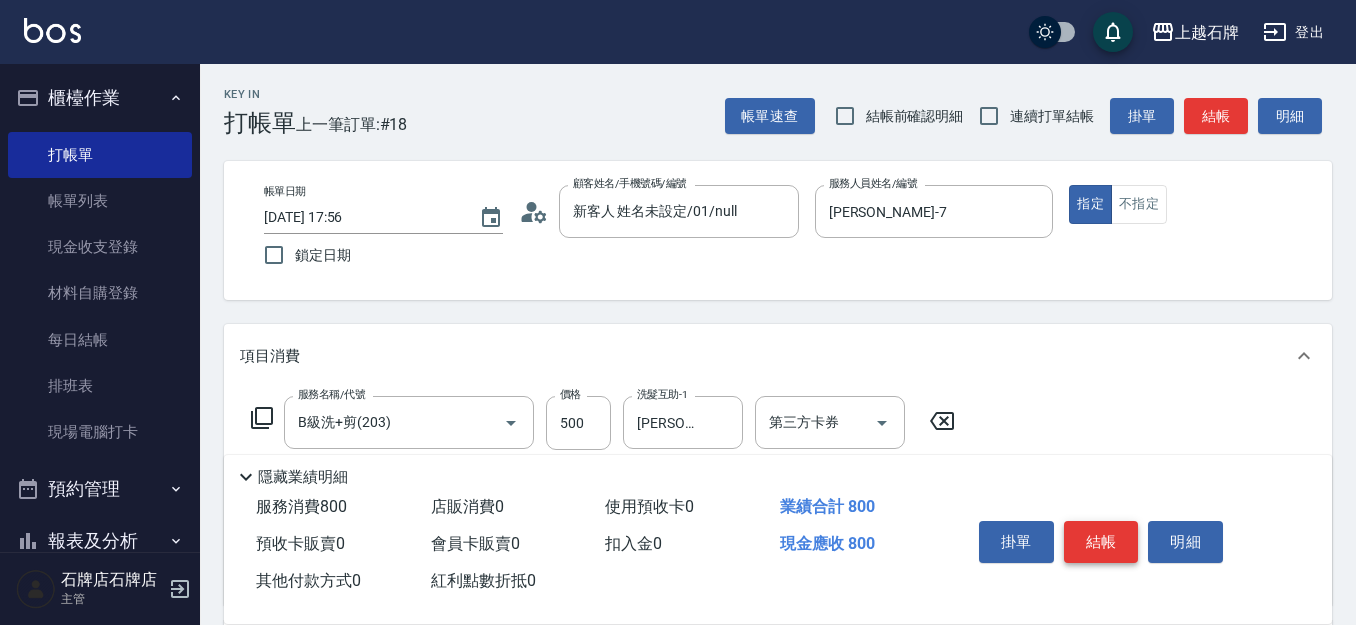 type on "[PERSON_NAME]-26" 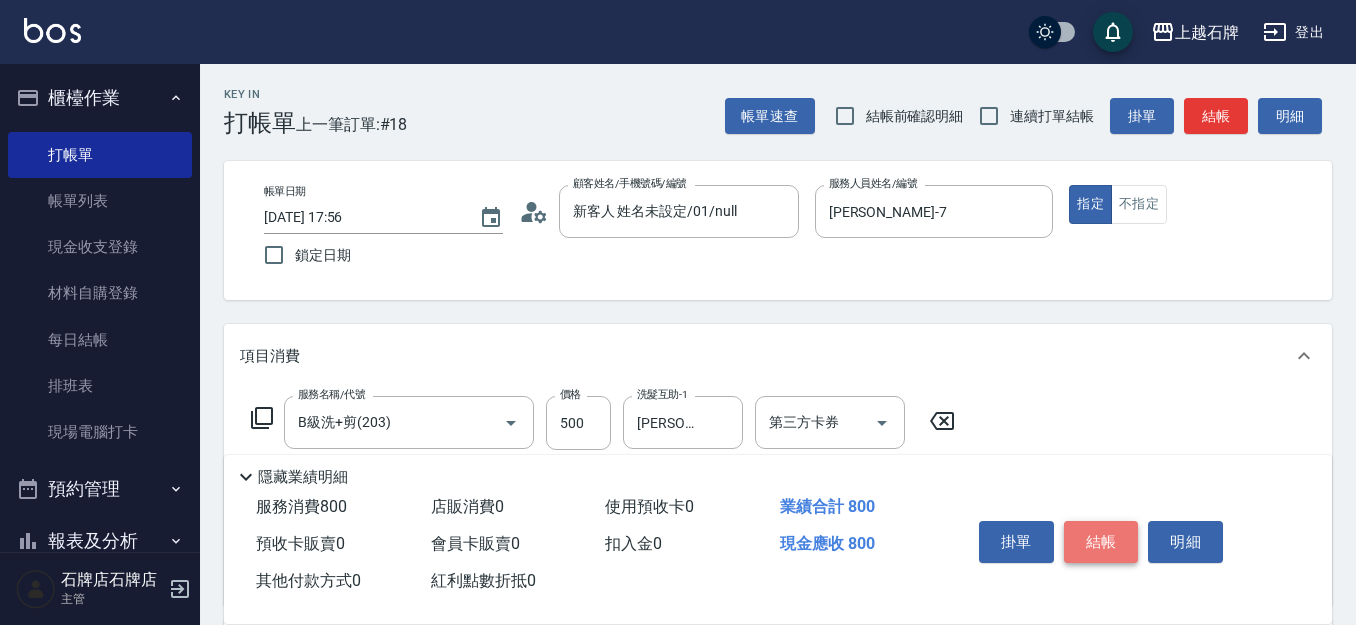 click on "結帳" at bounding box center [1101, 542] 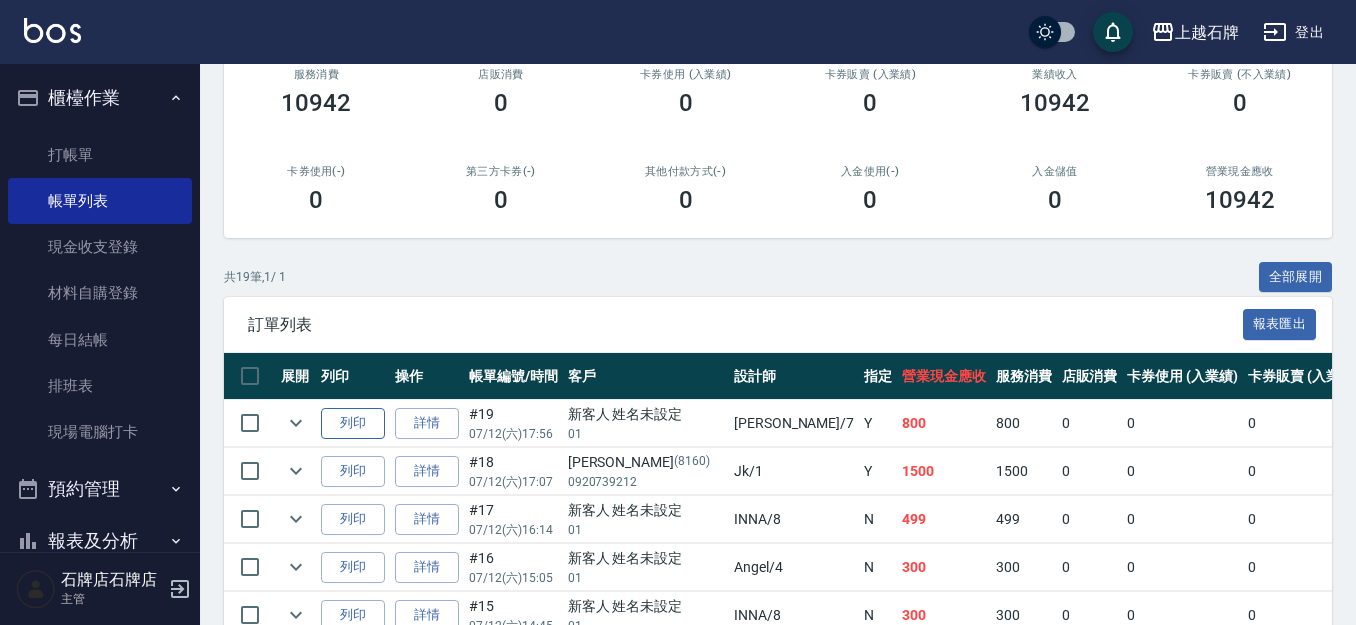 scroll, scrollTop: 300, scrollLeft: 0, axis: vertical 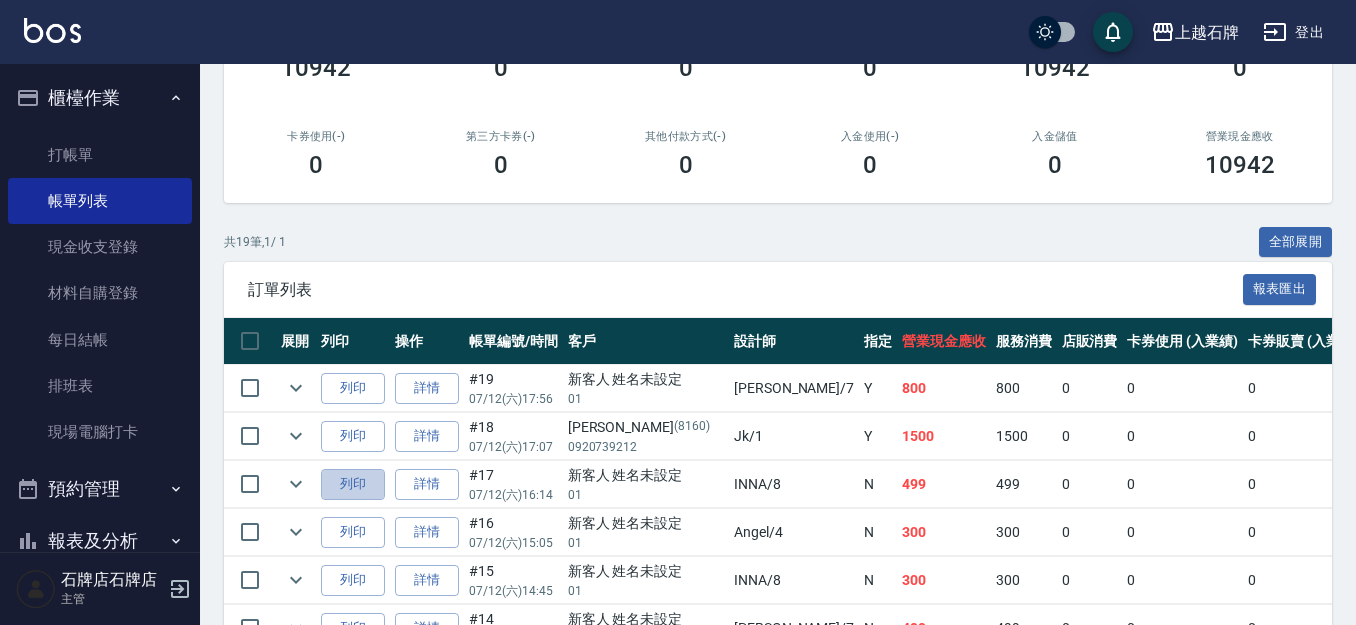 drag, startPoint x: 349, startPoint y: 474, endPoint x: 350, endPoint y: 415, distance: 59.008472 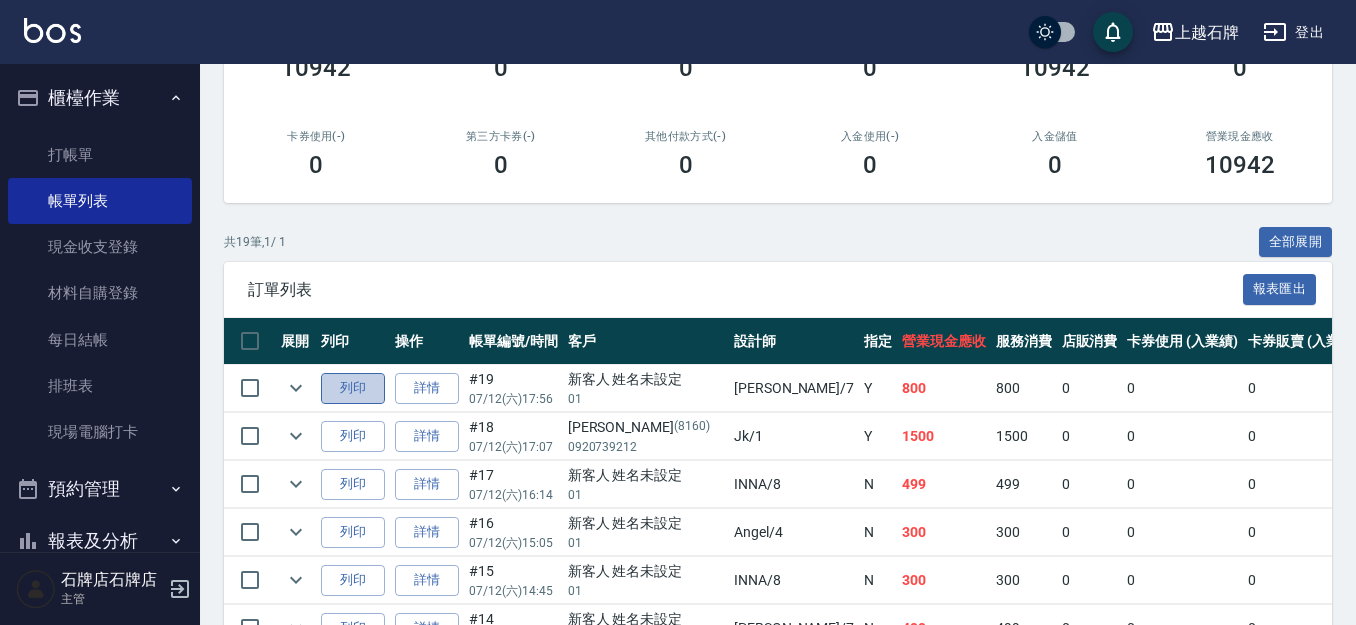 click on "列印" at bounding box center [353, 388] 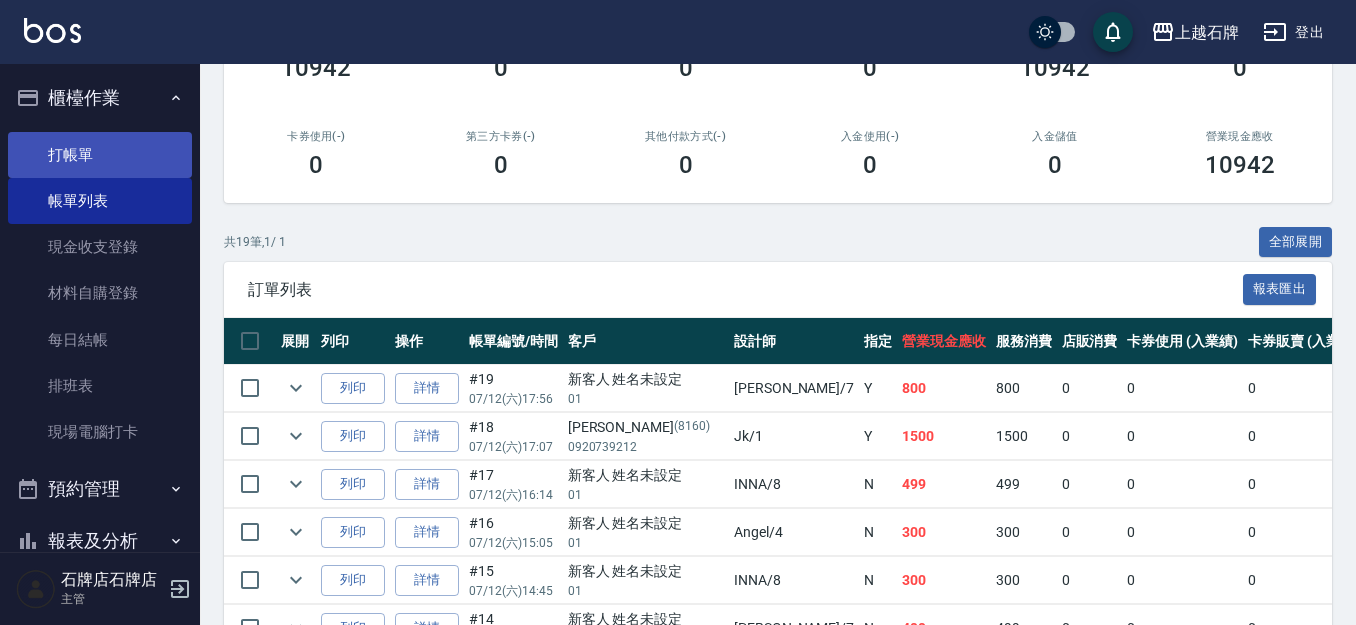 click on "打帳單" at bounding box center [100, 155] 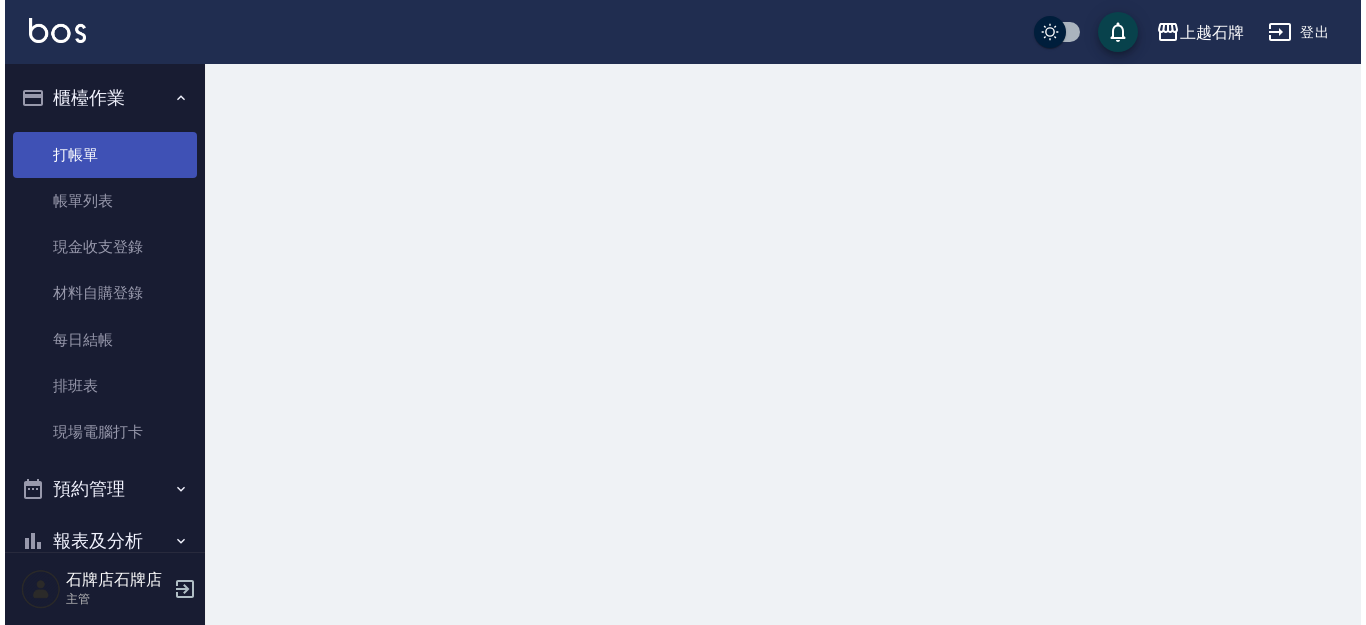 scroll, scrollTop: 0, scrollLeft: 0, axis: both 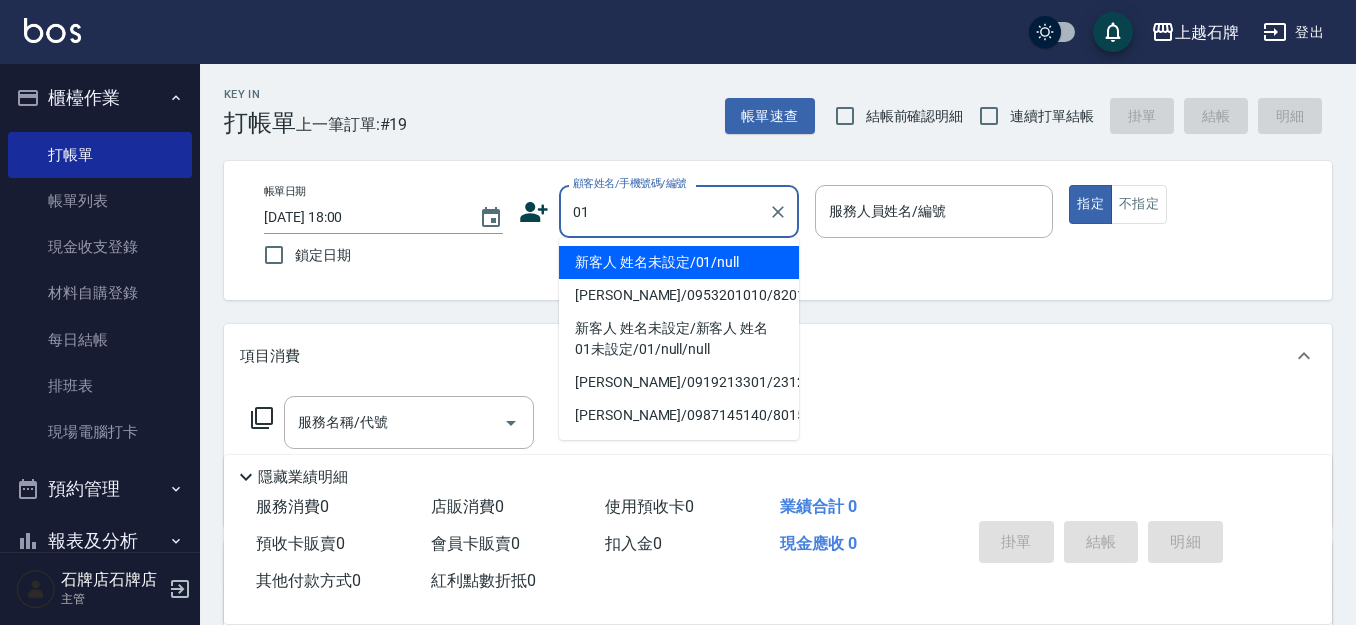 click on "新客人 姓名未設定/01/null" at bounding box center (679, 262) 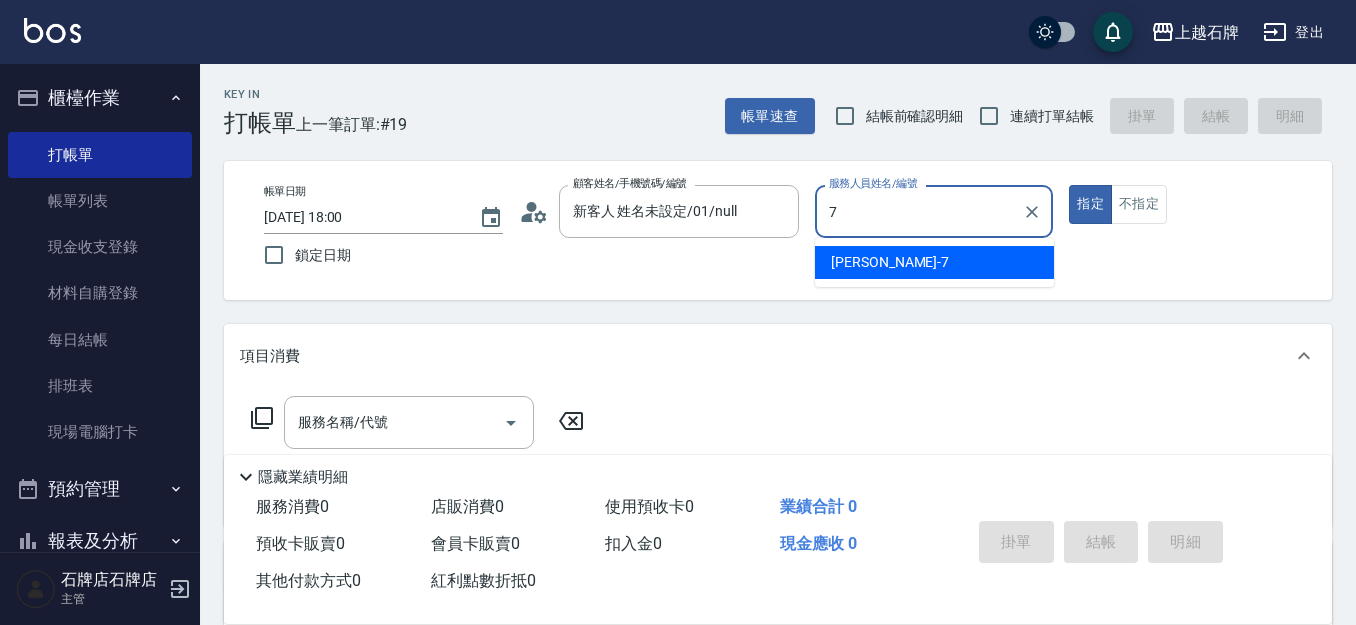 click on "[PERSON_NAME] -7" at bounding box center [934, 262] 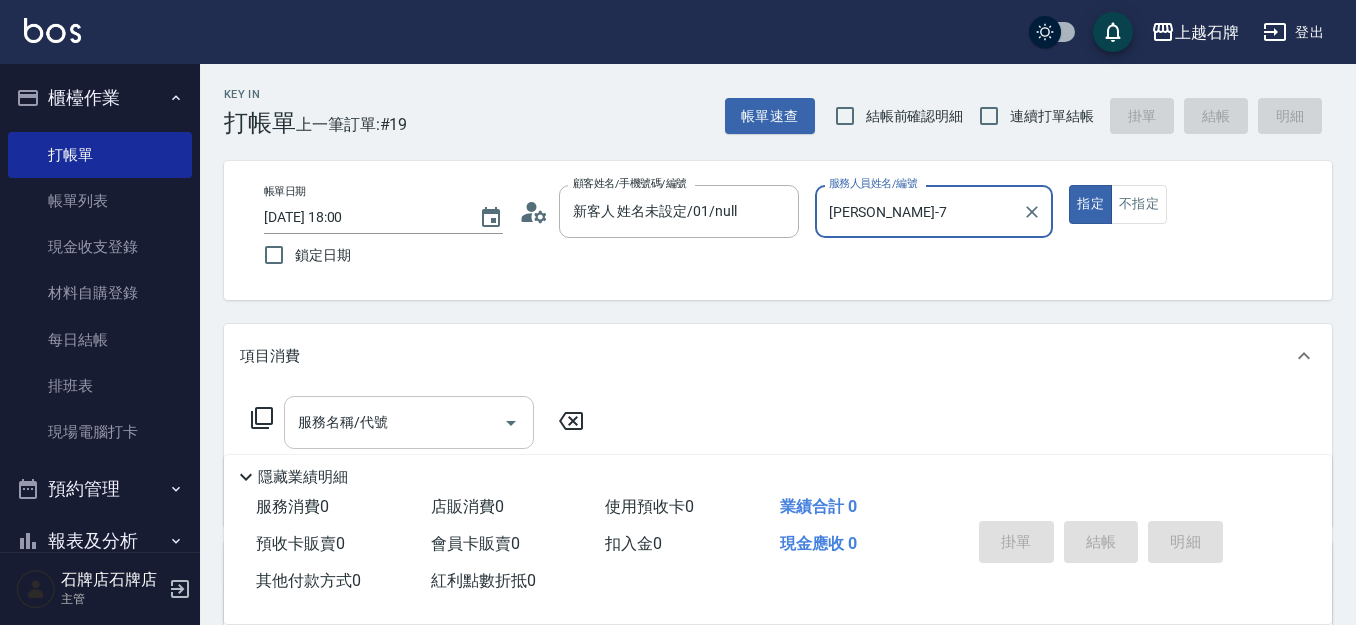 type on "[PERSON_NAME]-7" 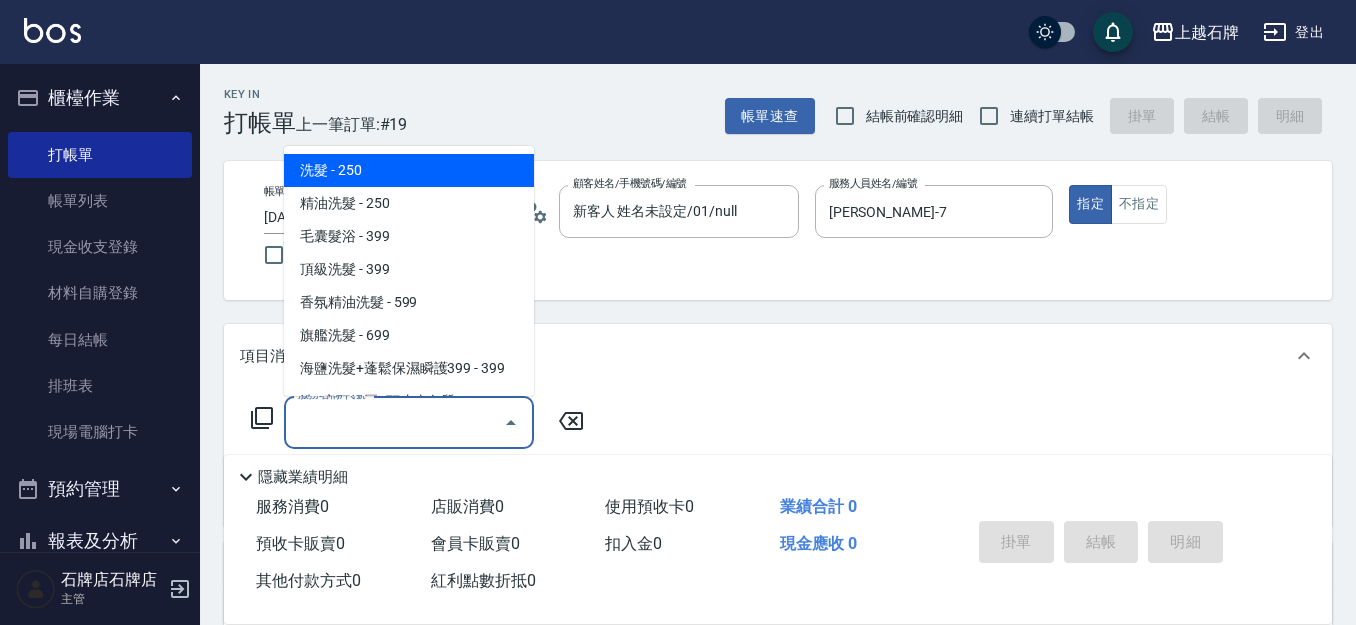click on "服務名稱/代號" at bounding box center [394, 422] 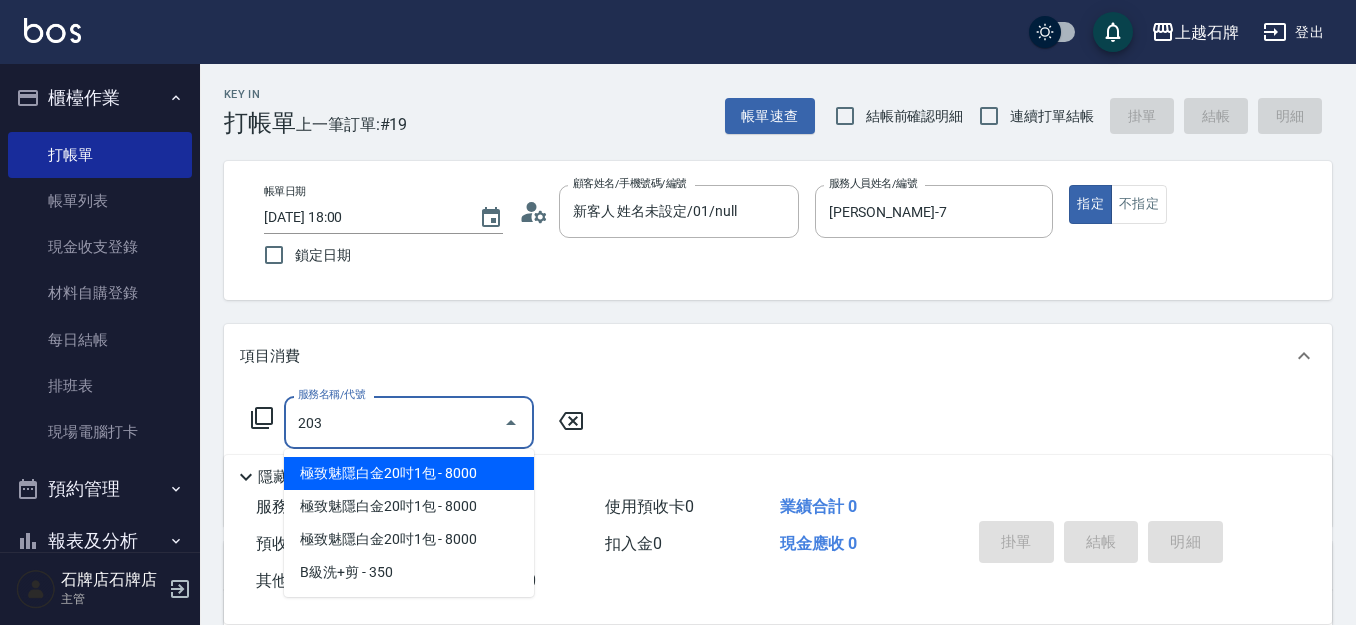 drag, startPoint x: 477, startPoint y: 495, endPoint x: 466, endPoint y: 417, distance: 78.77182 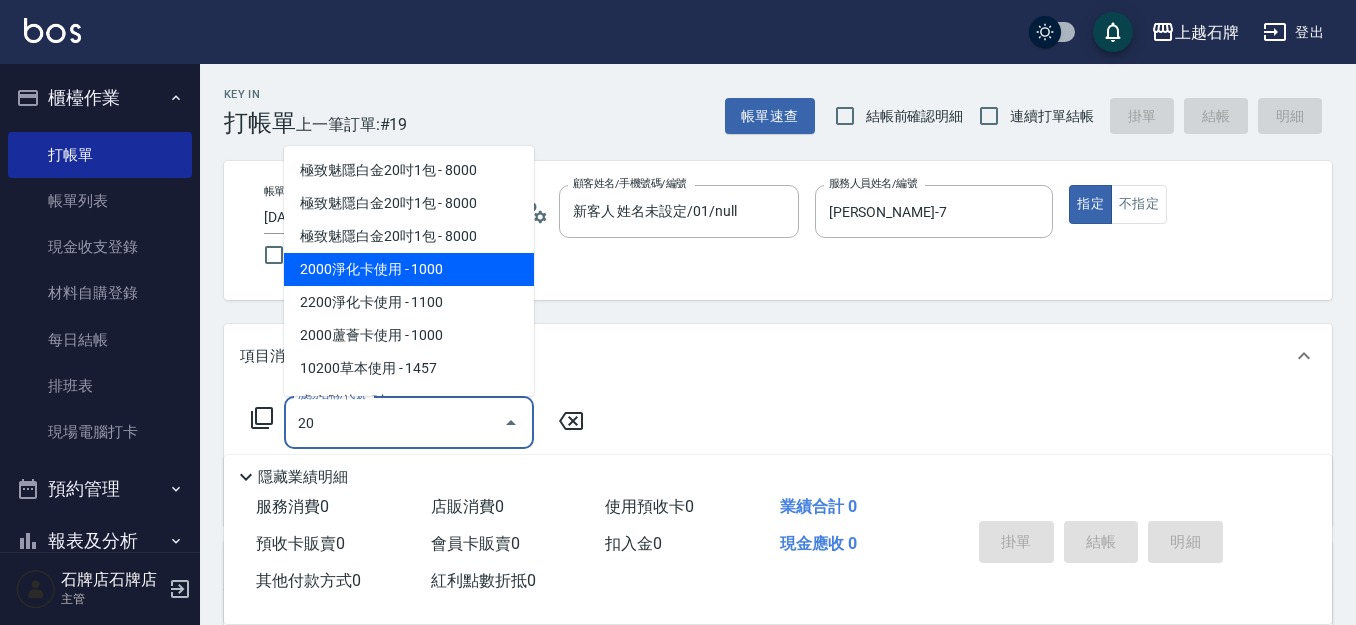 type on "2" 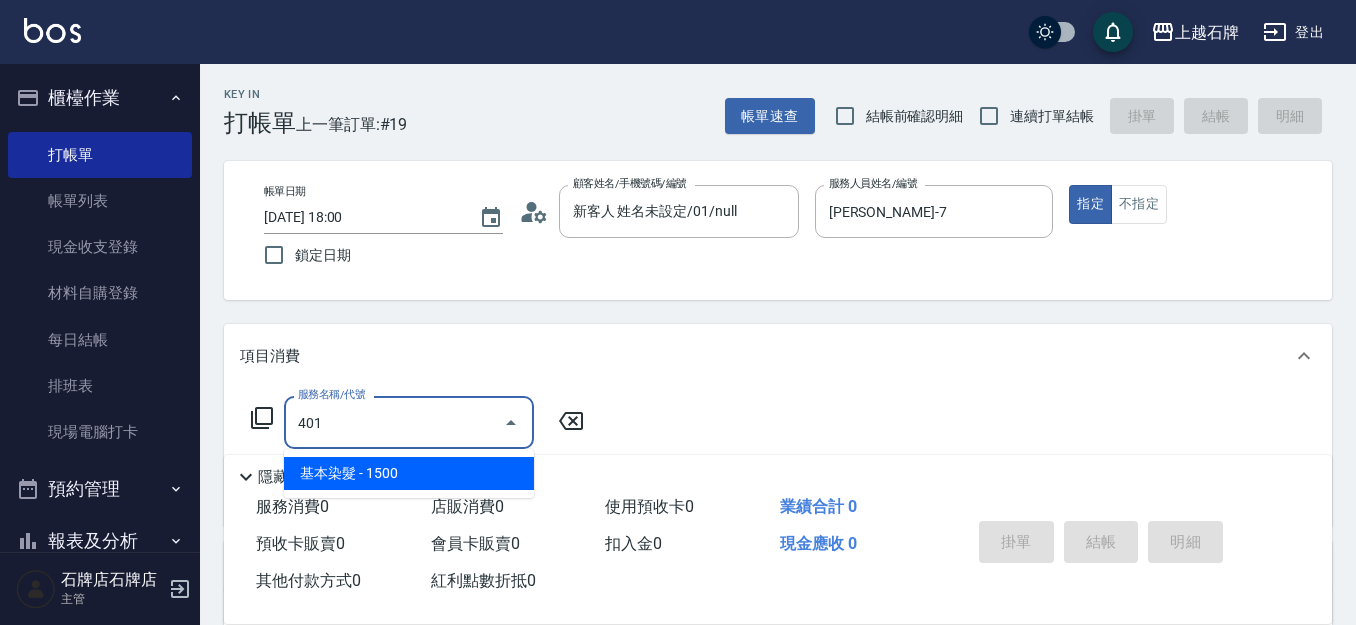drag, startPoint x: 440, startPoint y: 469, endPoint x: 479, endPoint y: 446, distance: 45.276924 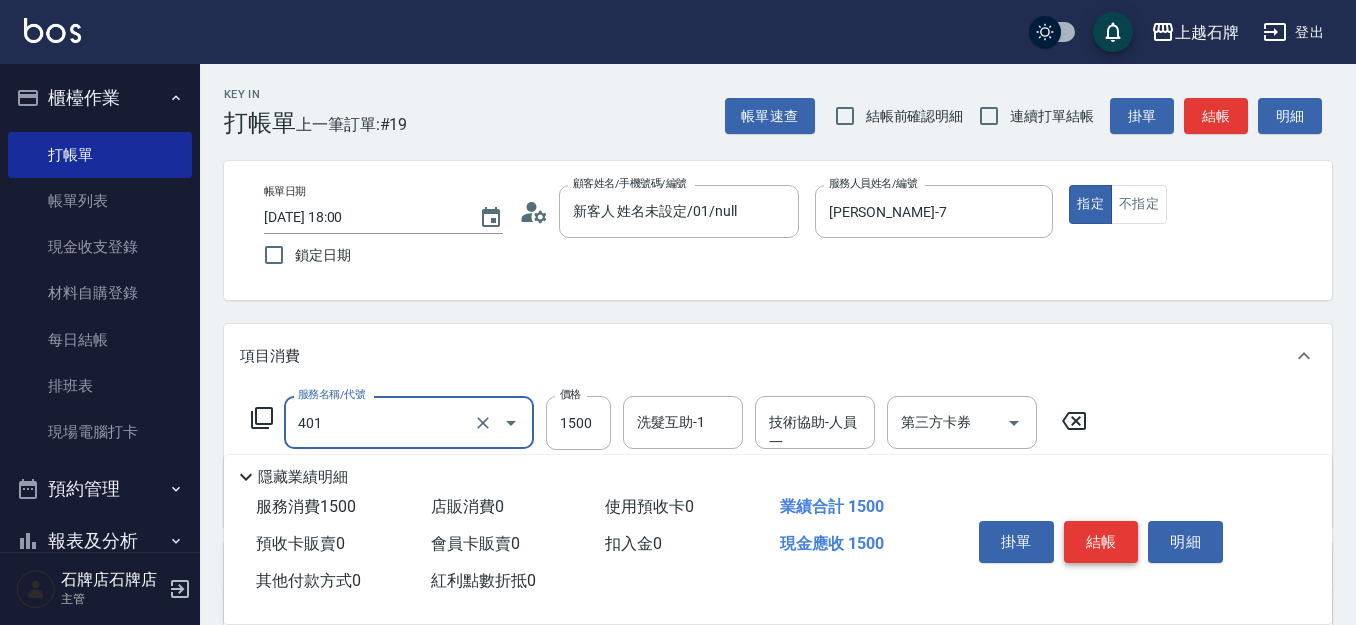 type on "基本染髮(401)" 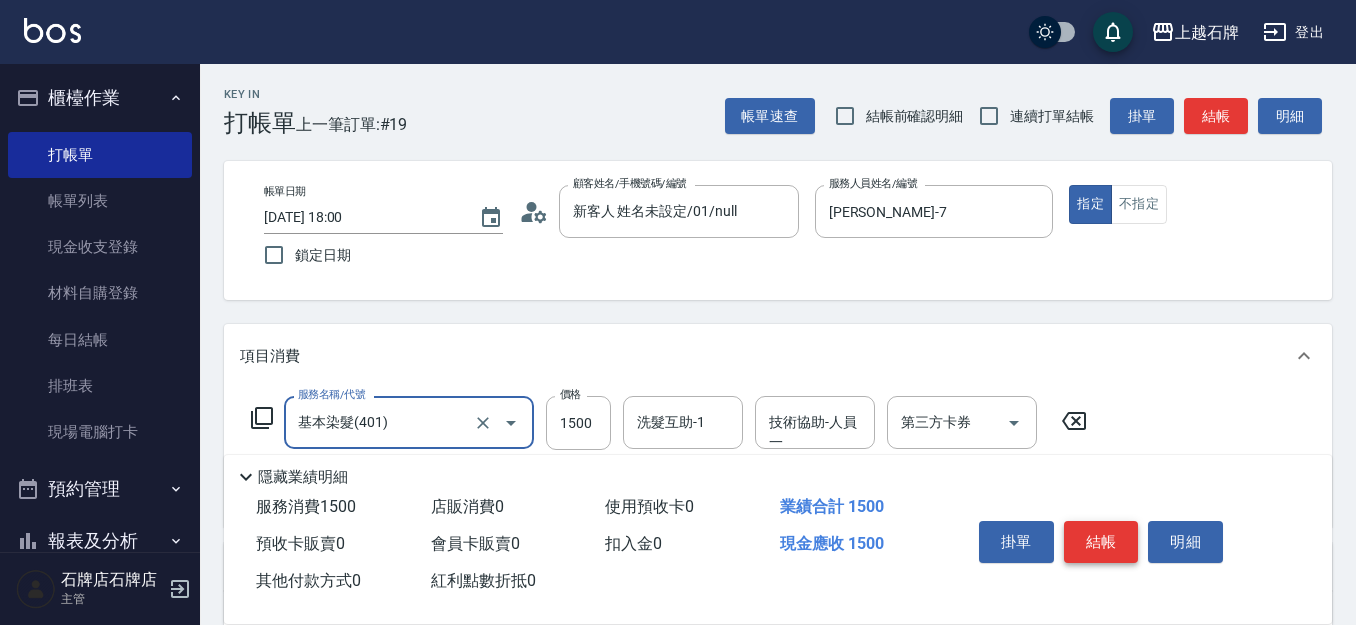 click on "結帳" at bounding box center [1101, 542] 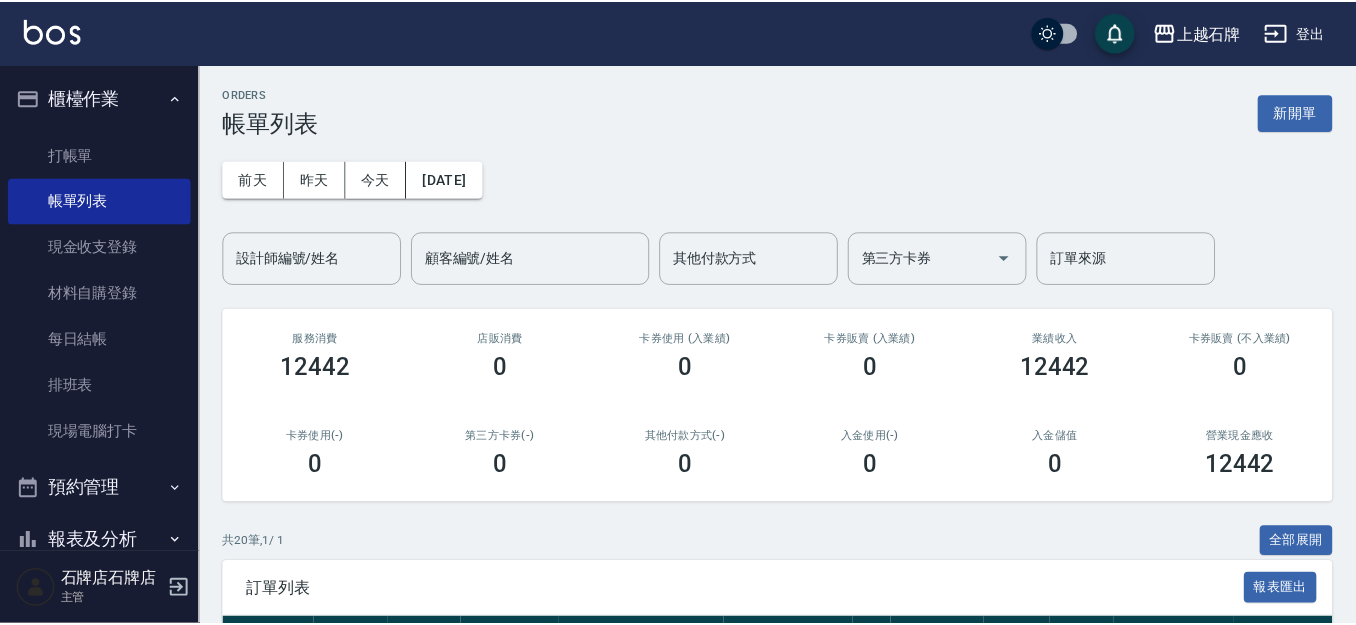 scroll, scrollTop: 200, scrollLeft: 0, axis: vertical 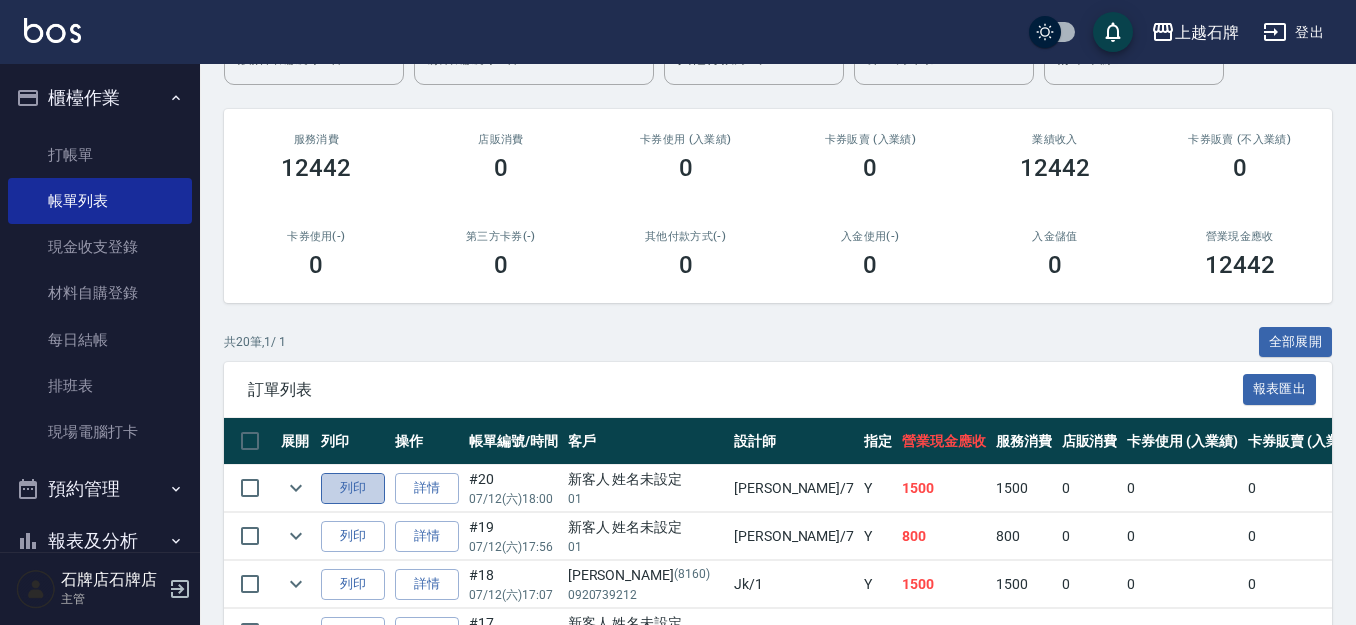 click on "列印" at bounding box center (353, 488) 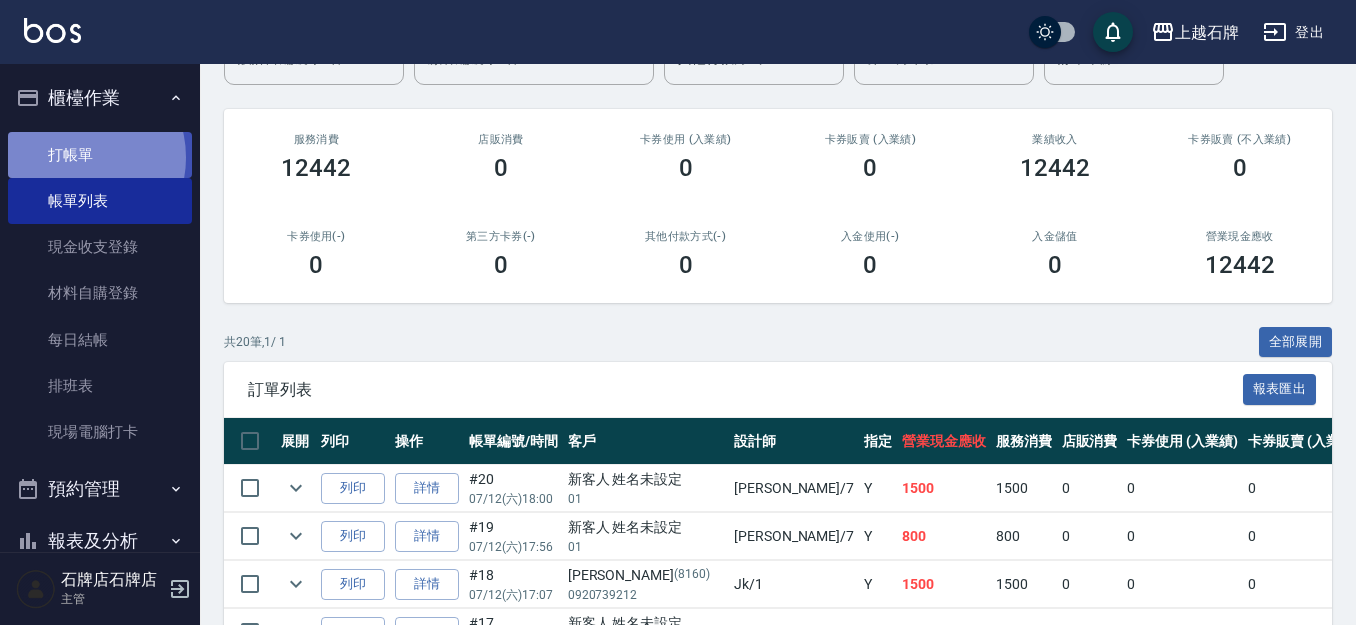drag, startPoint x: 76, startPoint y: 157, endPoint x: 95, endPoint y: 154, distance: 19.235384 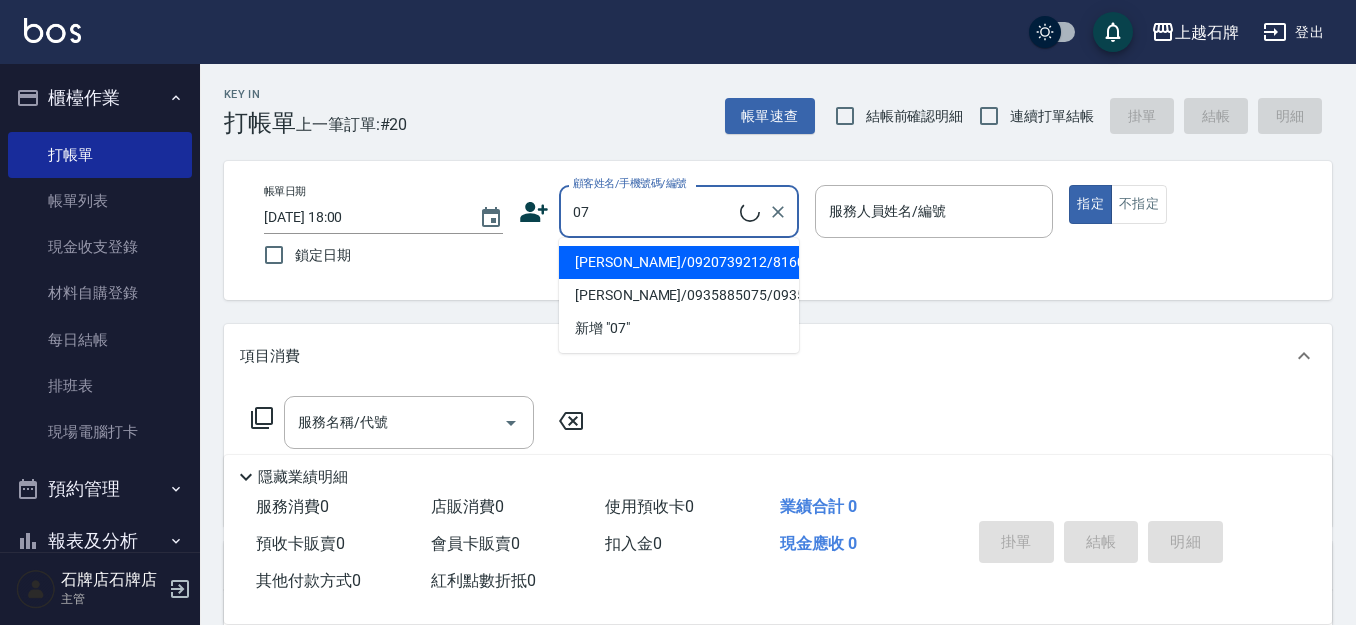 click on "[PERSON_NAME]/0920739212/8160" at bounding box center (679, 262) 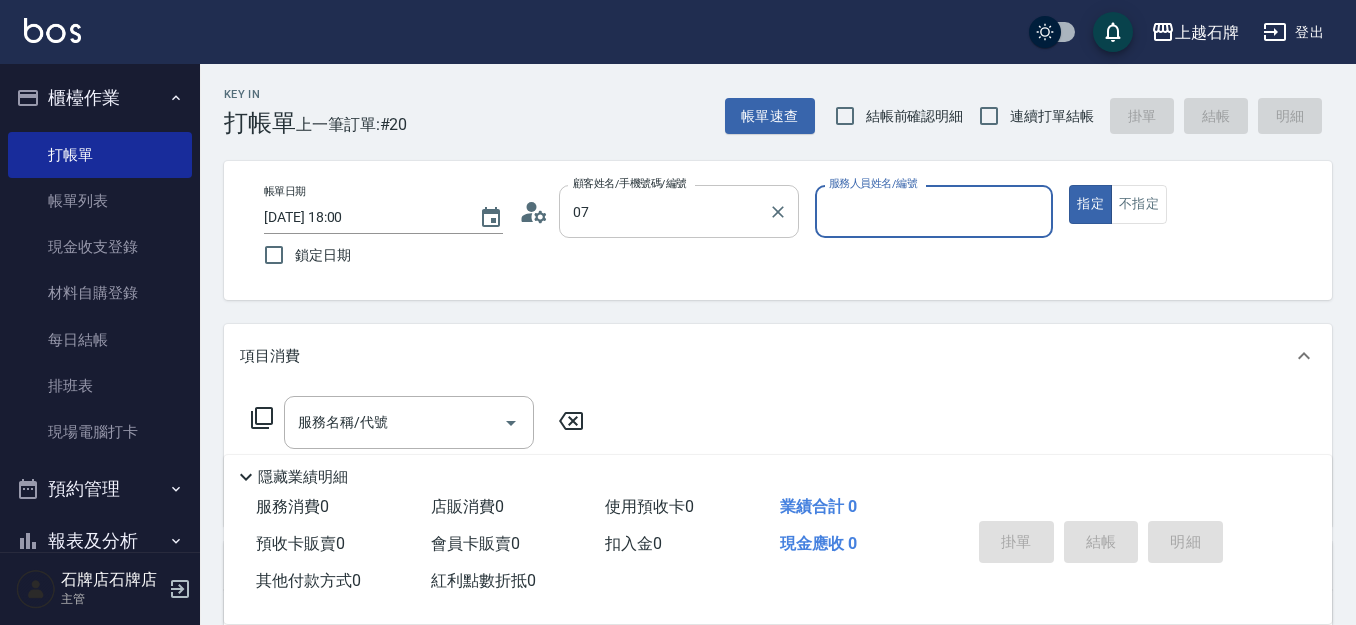 type on "[PERSON_NAME]/0920739212/8160" 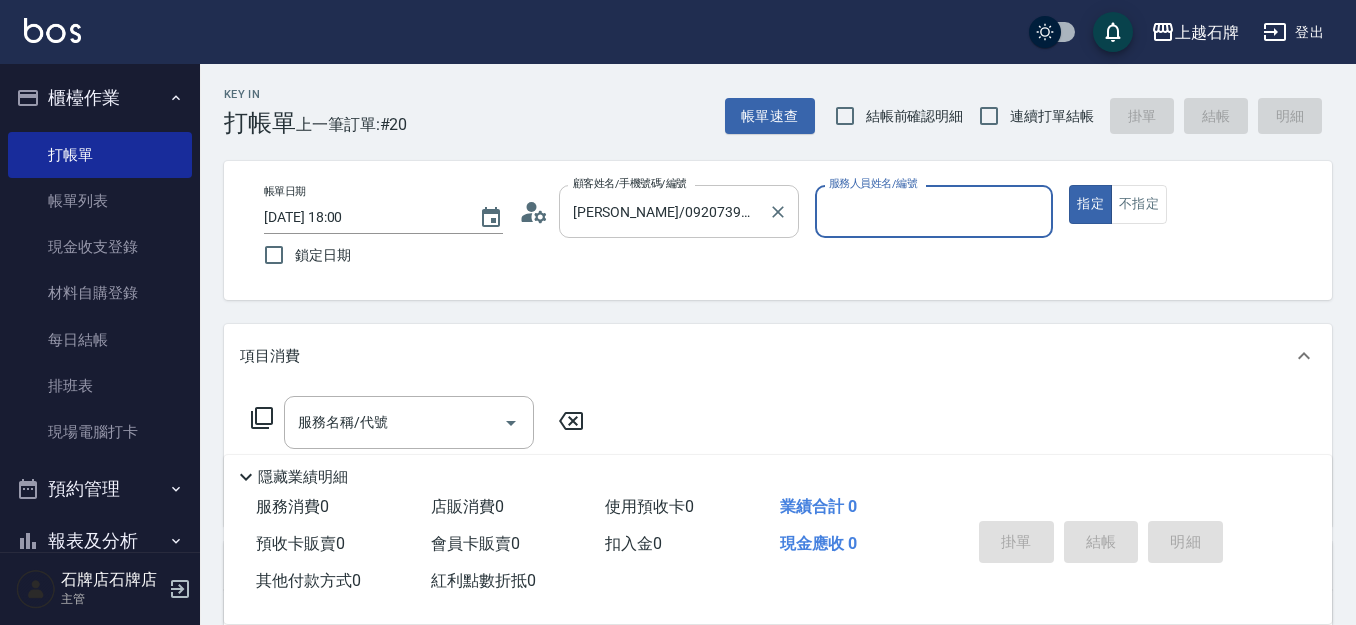 type on "Jk-1" 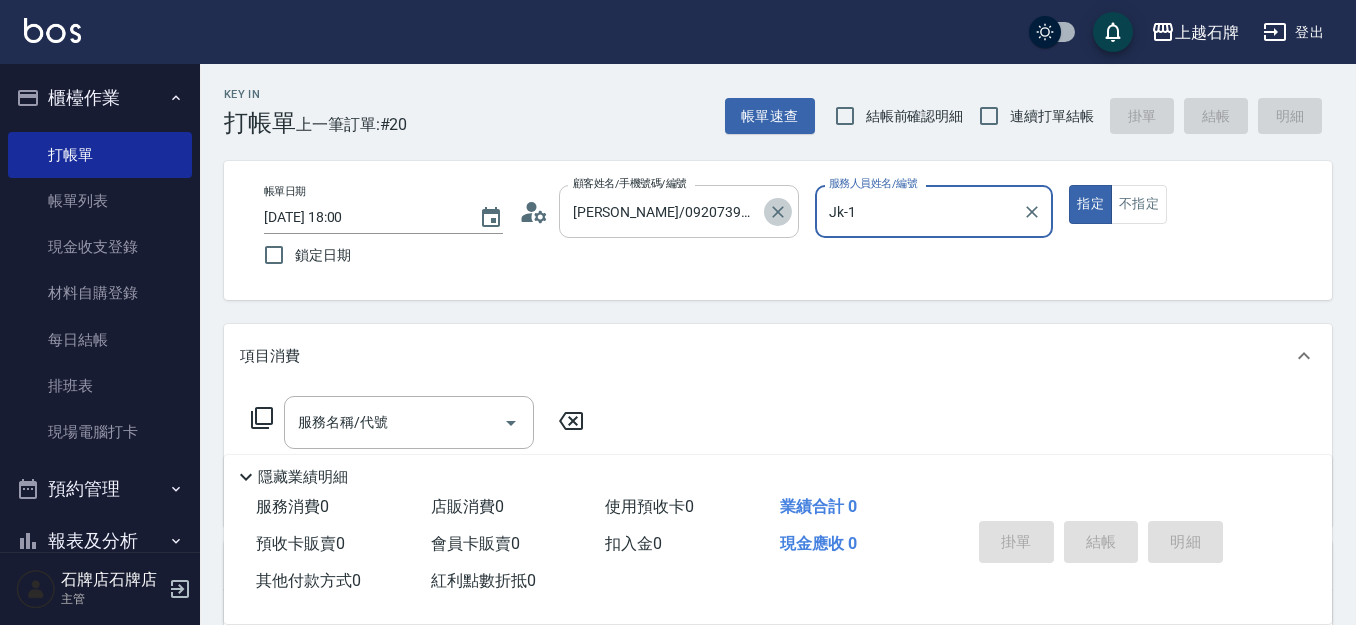 click at bounding box center (778, 212) 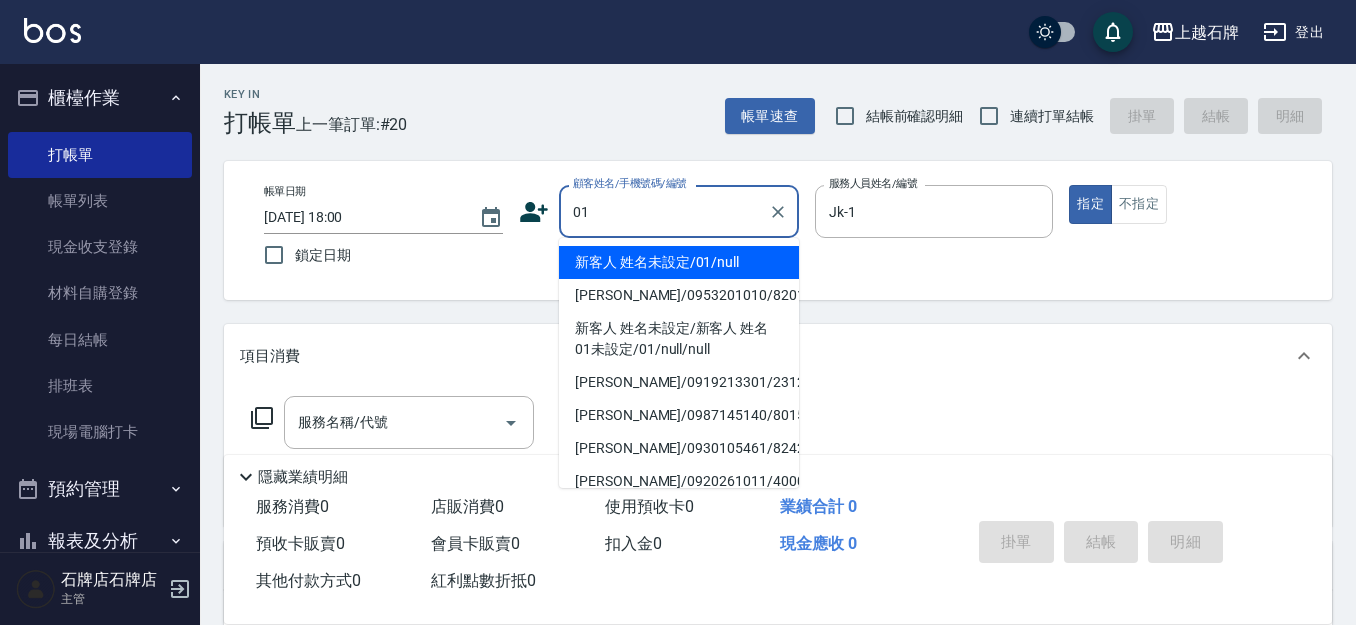 click on "新客人 姓名未設定/01/null" at bounding box center [679, 262] 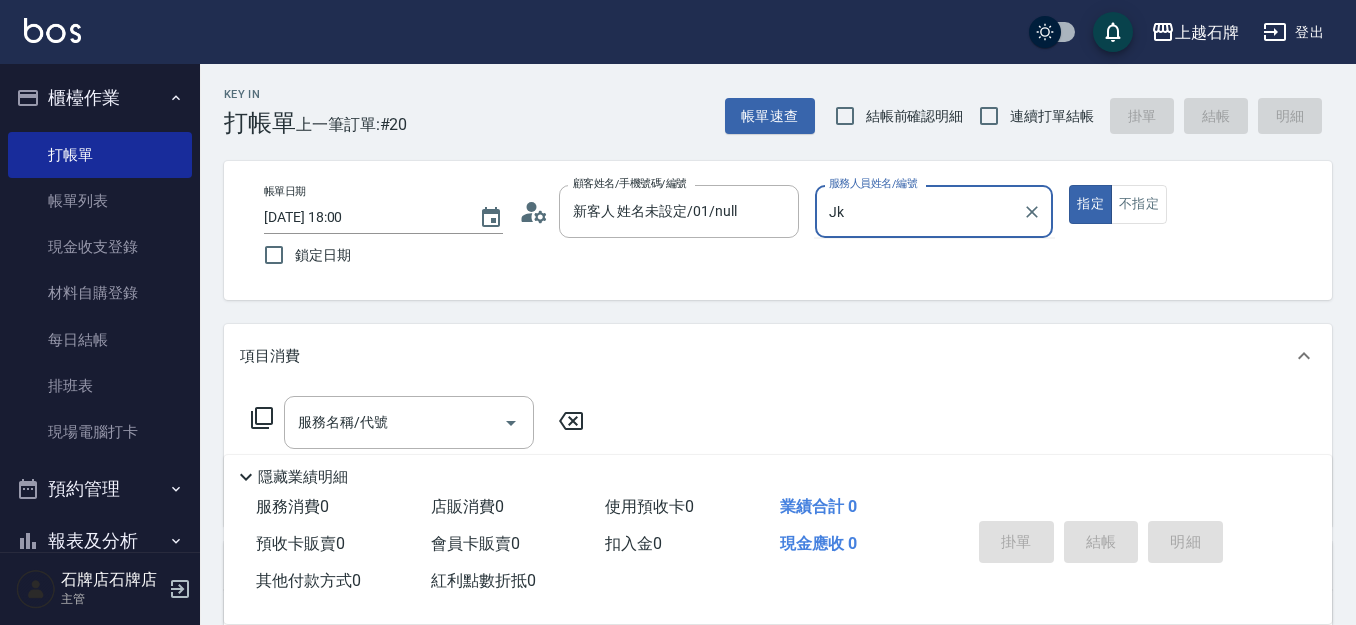 type on "J" 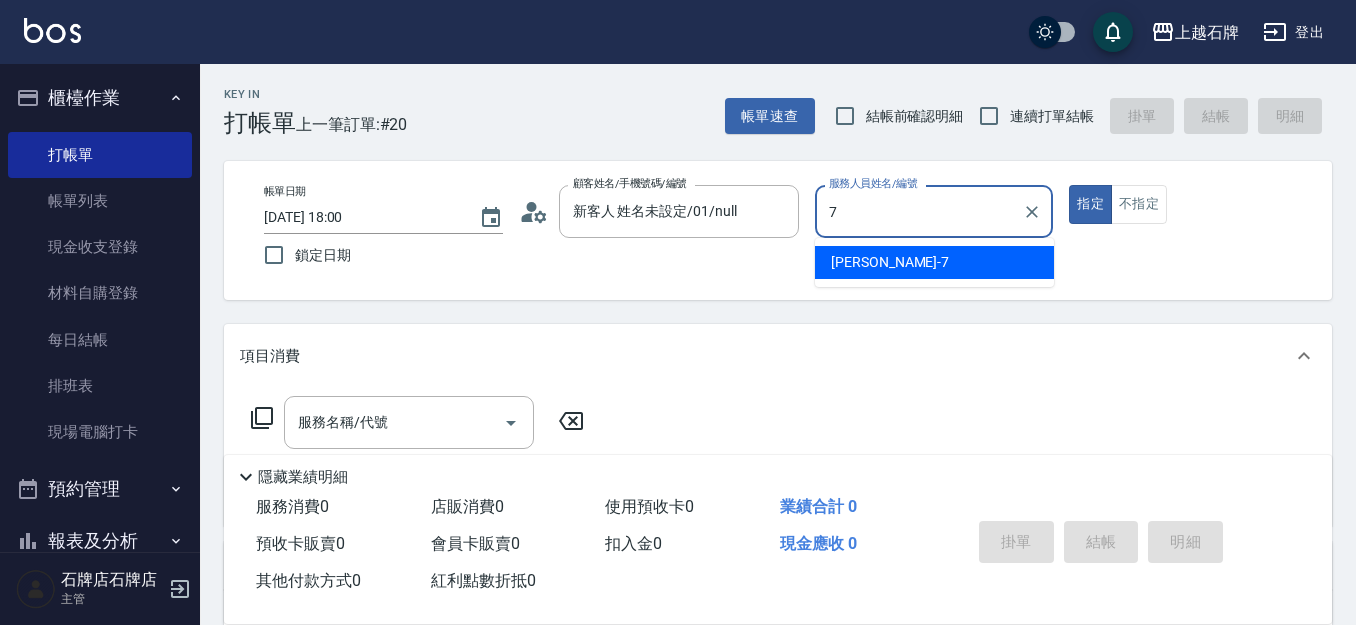 click on "[PERSON_NAME] -7" at bounding box center [934, 262] 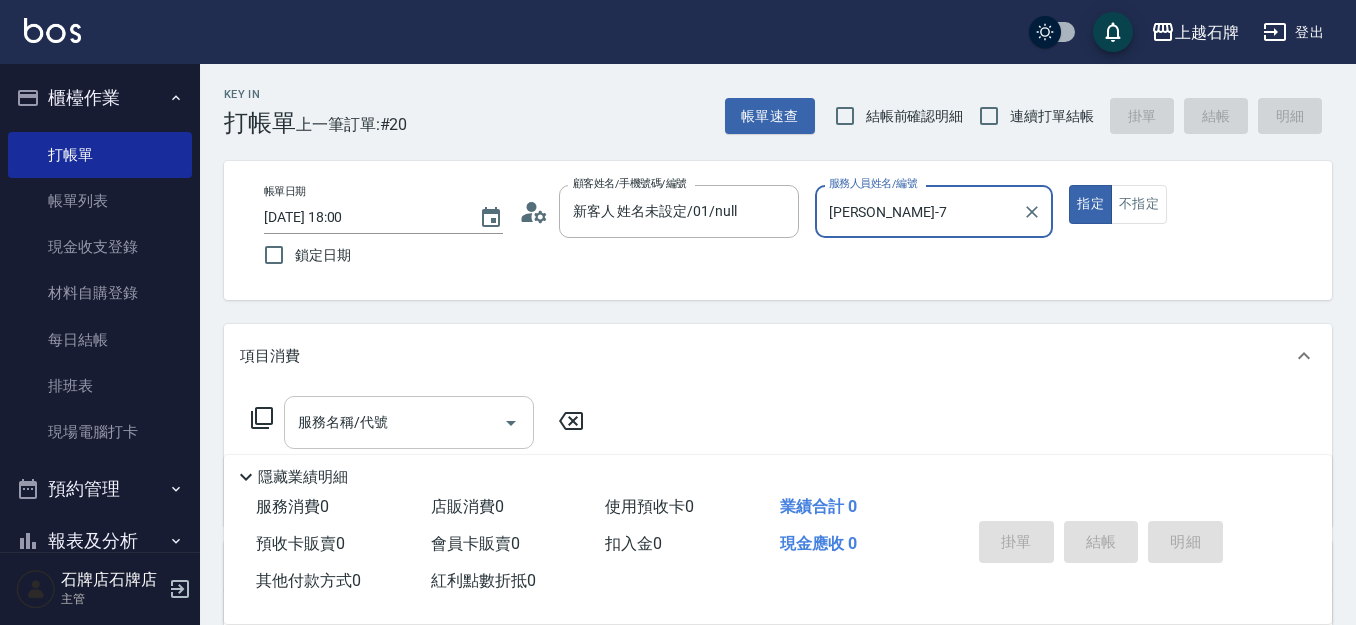 type on "[PERSON_NAME]-7" 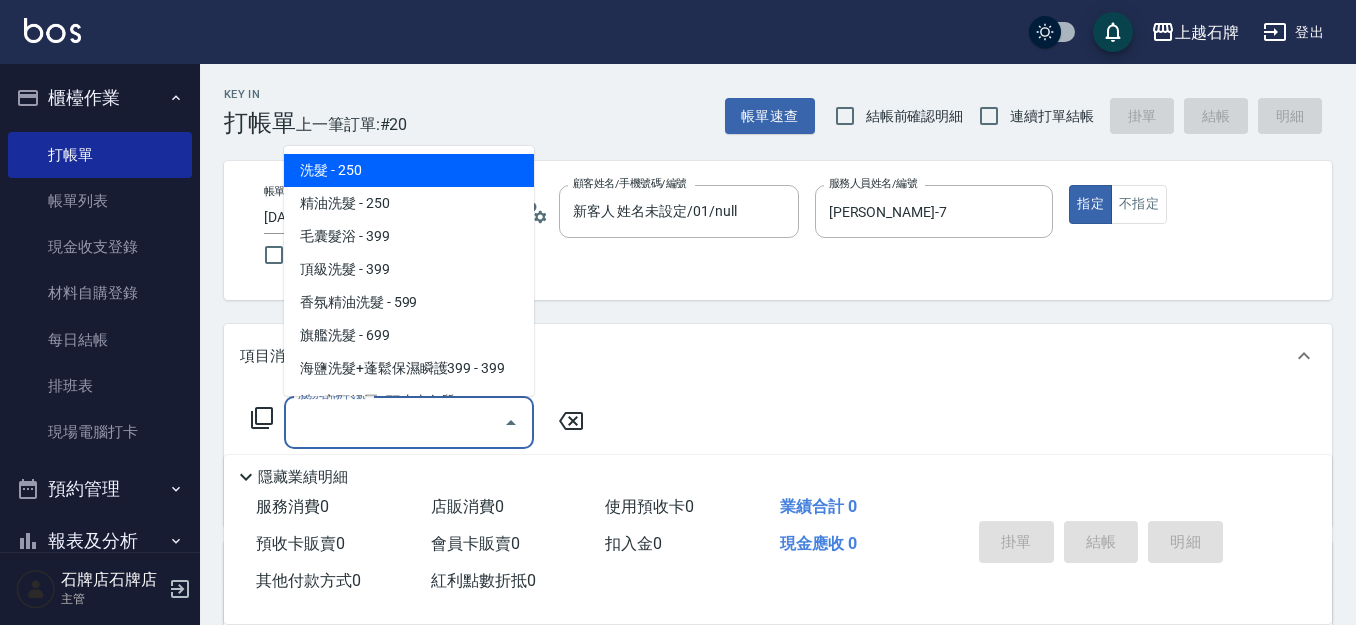 click on "服務名稱/代號" at bounding box center [394, 422] 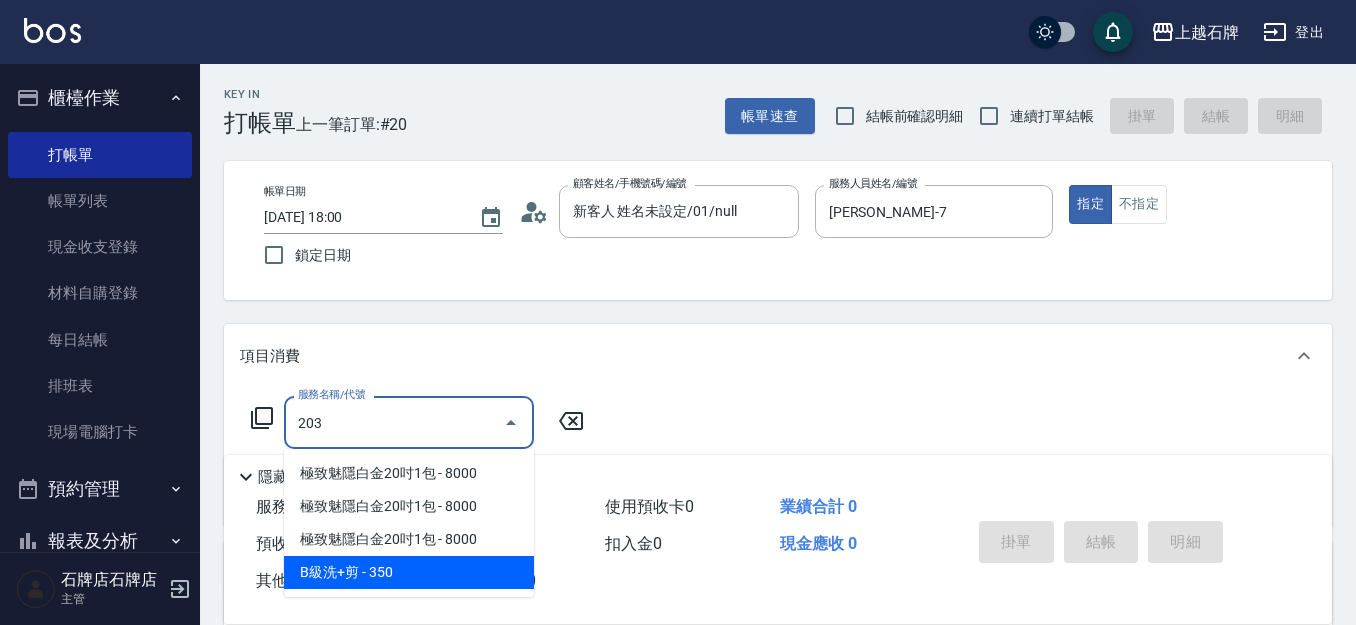 click on "B級洗+剪 - 350" at bounding box center (409, 572) 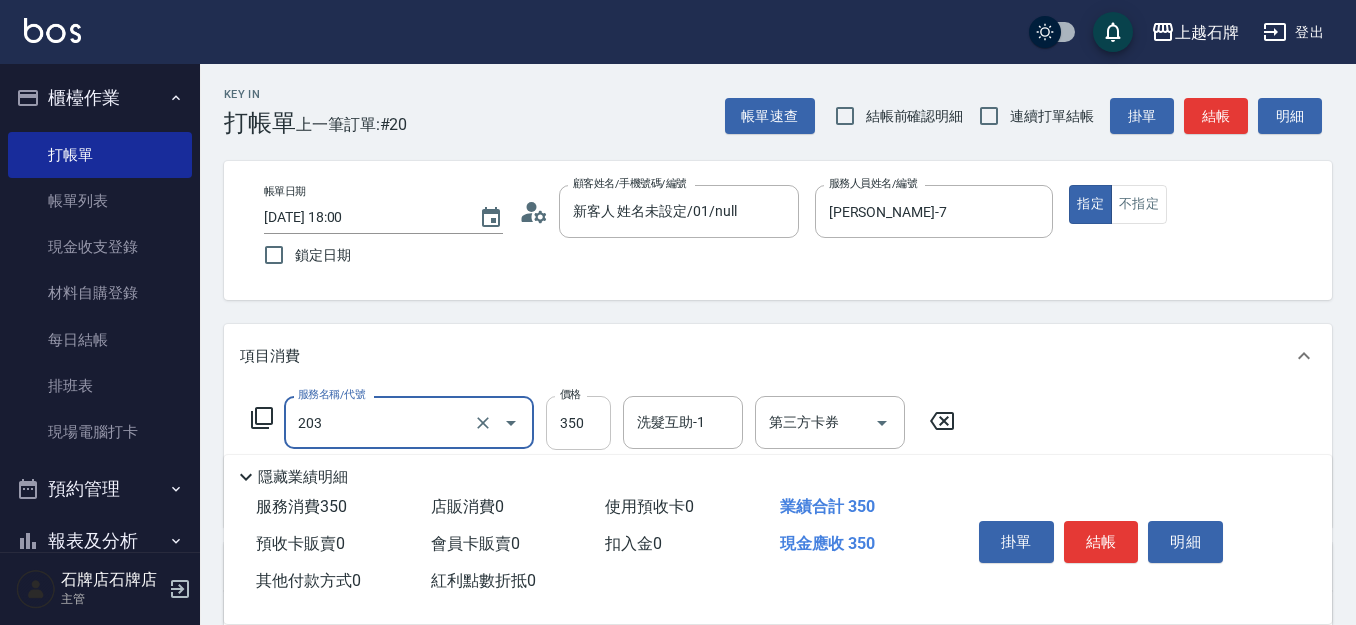 type on "B級洗+剪(203)" 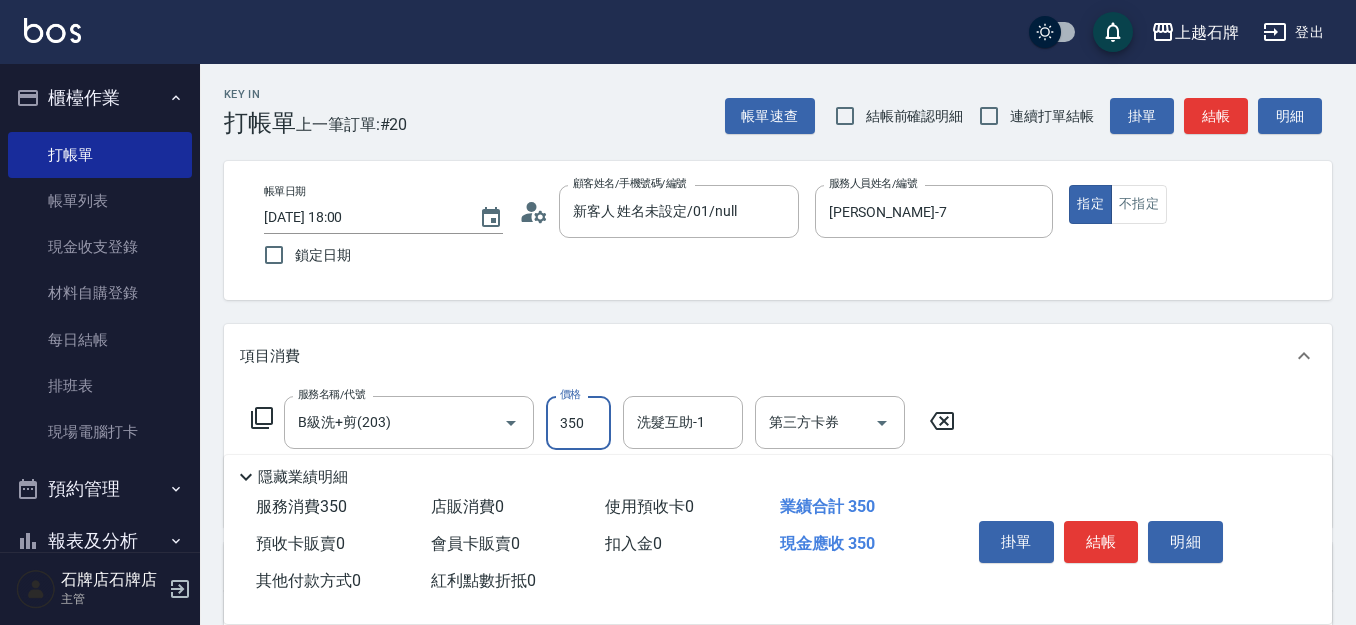 click on "350" at bounding box center [578, 423] 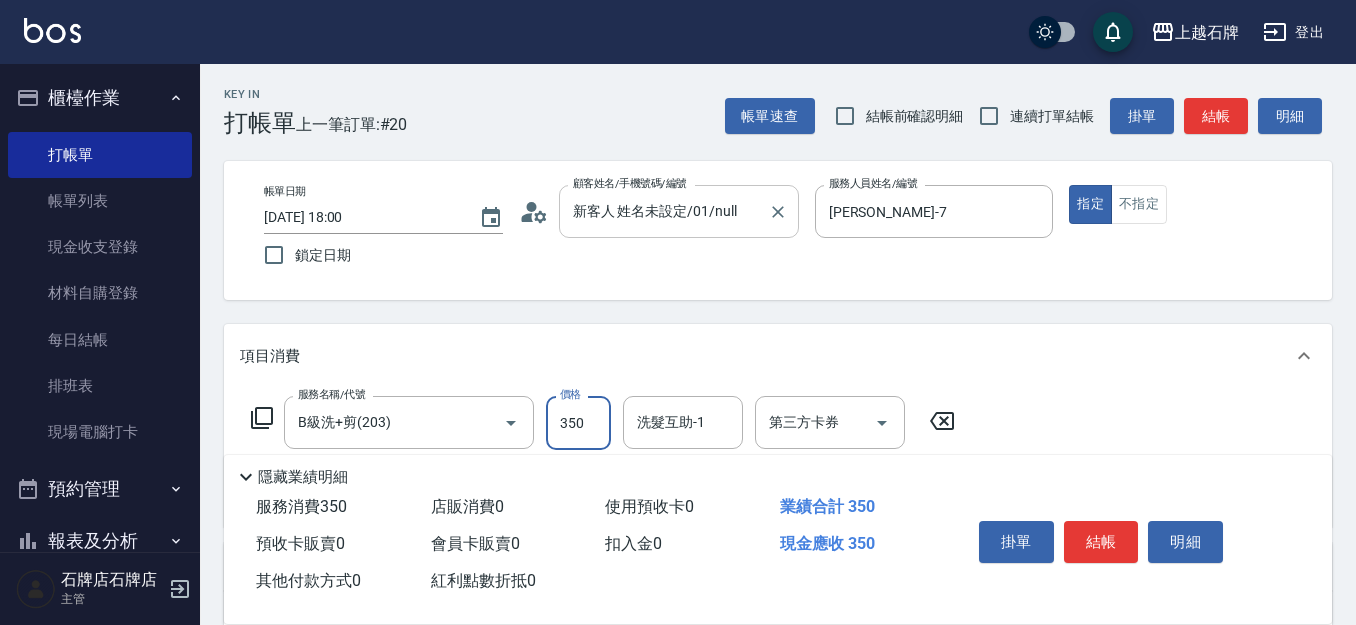click on "新客人 姓名未設定/01/null 顧客姓名/手機號碼/編號" at bounding box center (679, 211) 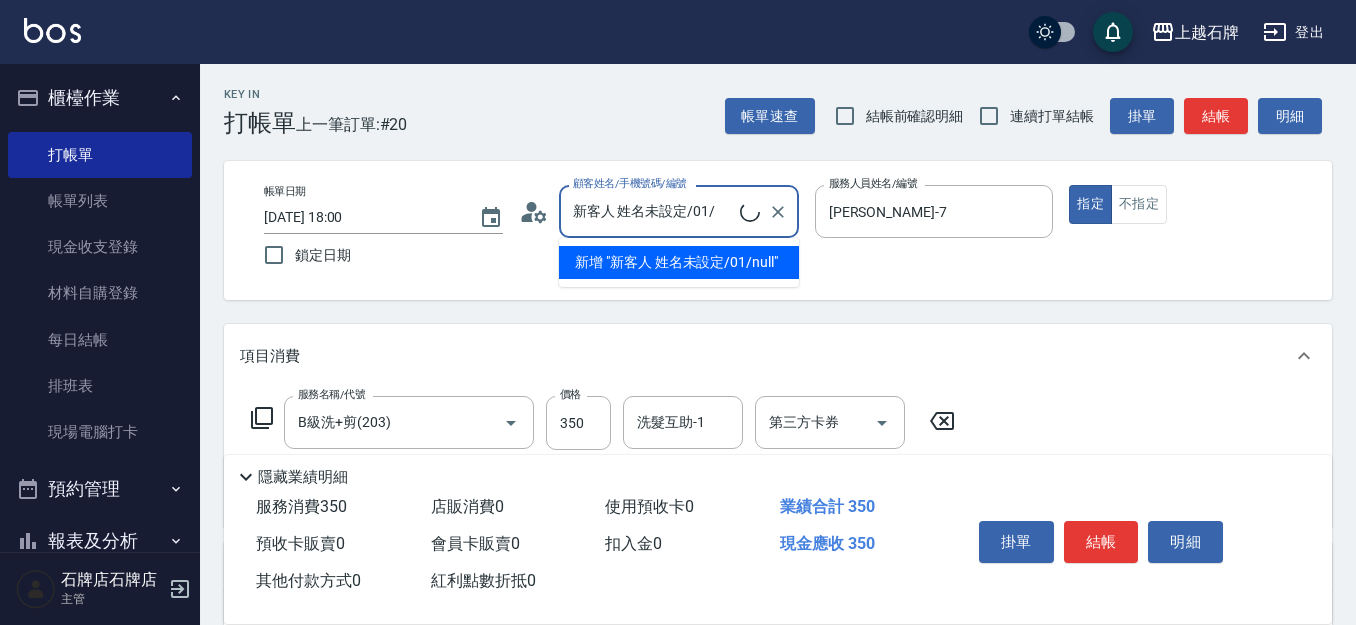 scroll, scrollTop: 0, scrollLeft: 0, axis: both 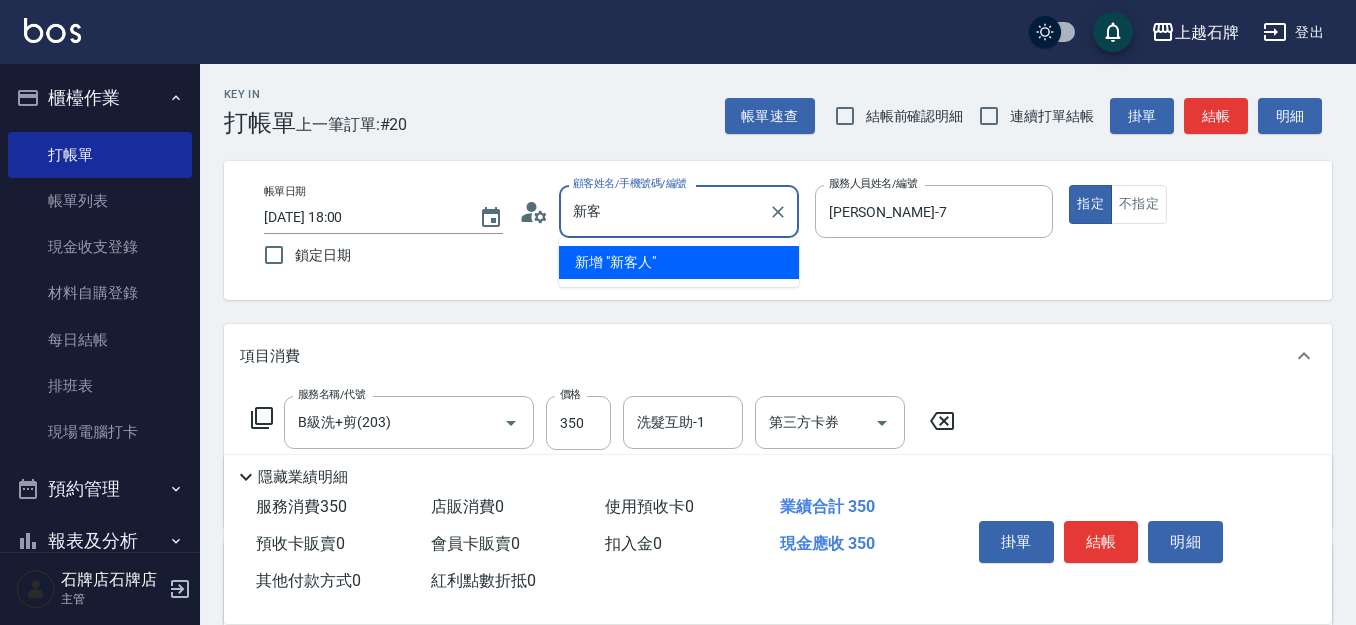 type on "新" 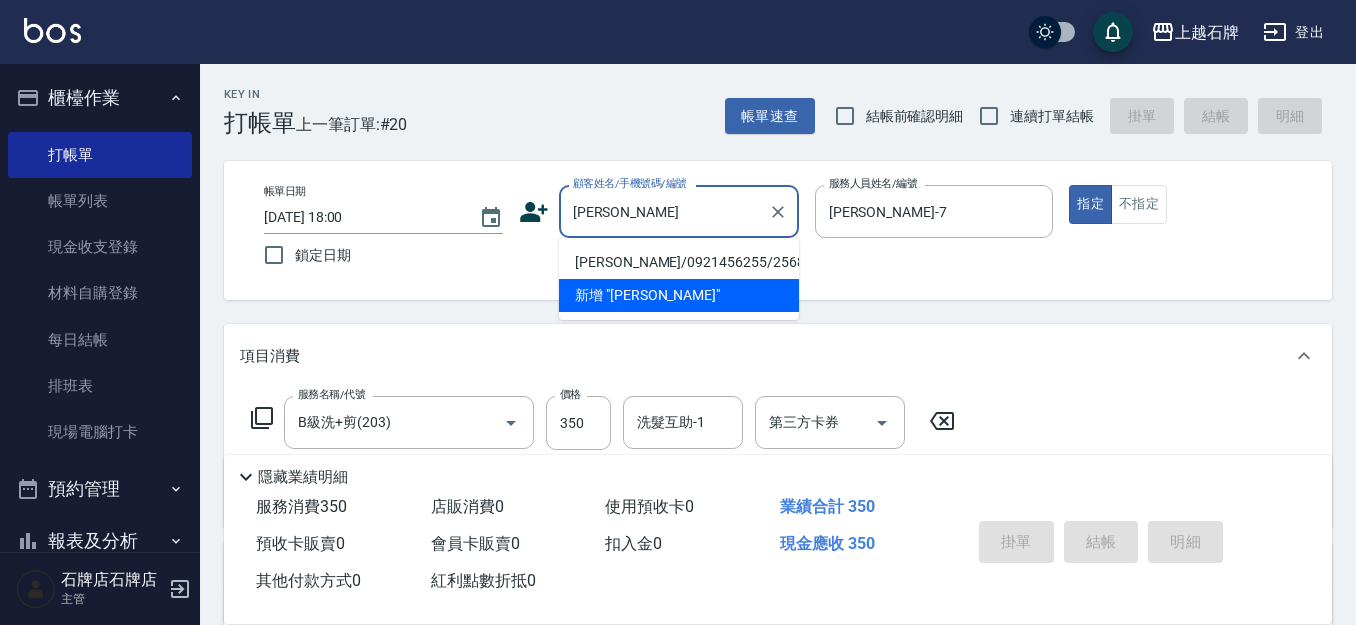 click on "[PERSON_NAME]/0921456255/2568" at bounding box center (679, 262) 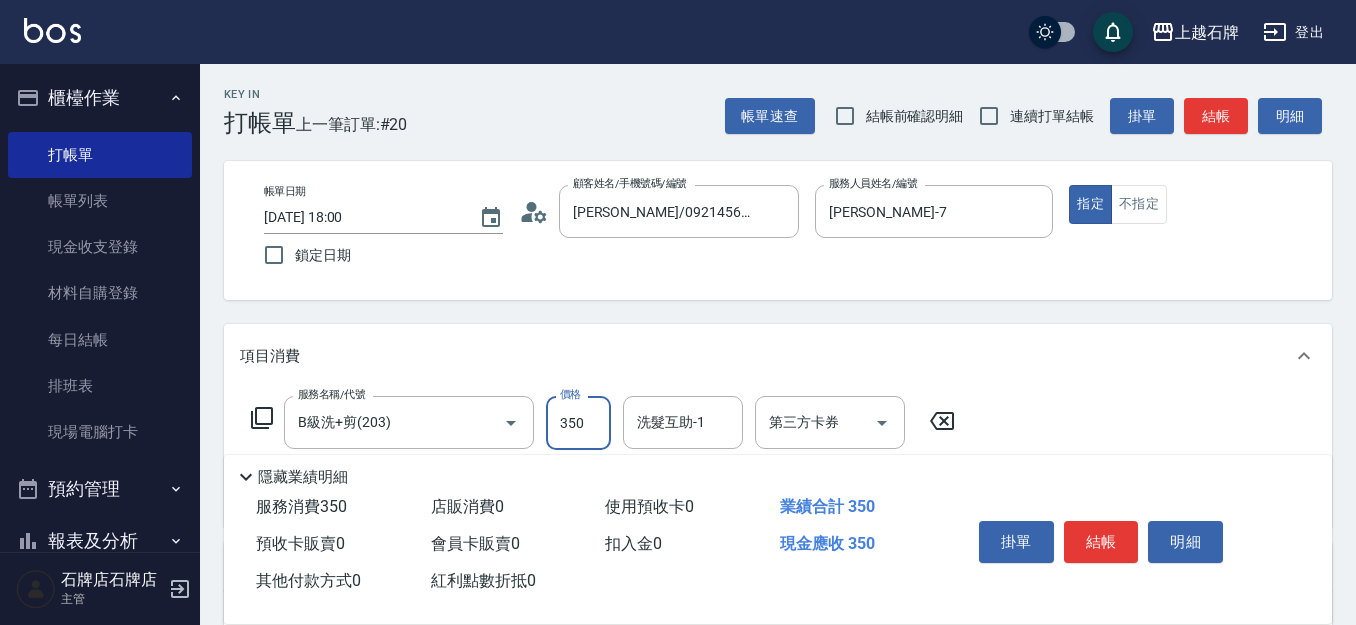 click on "350" at bounding box center [578, 423] 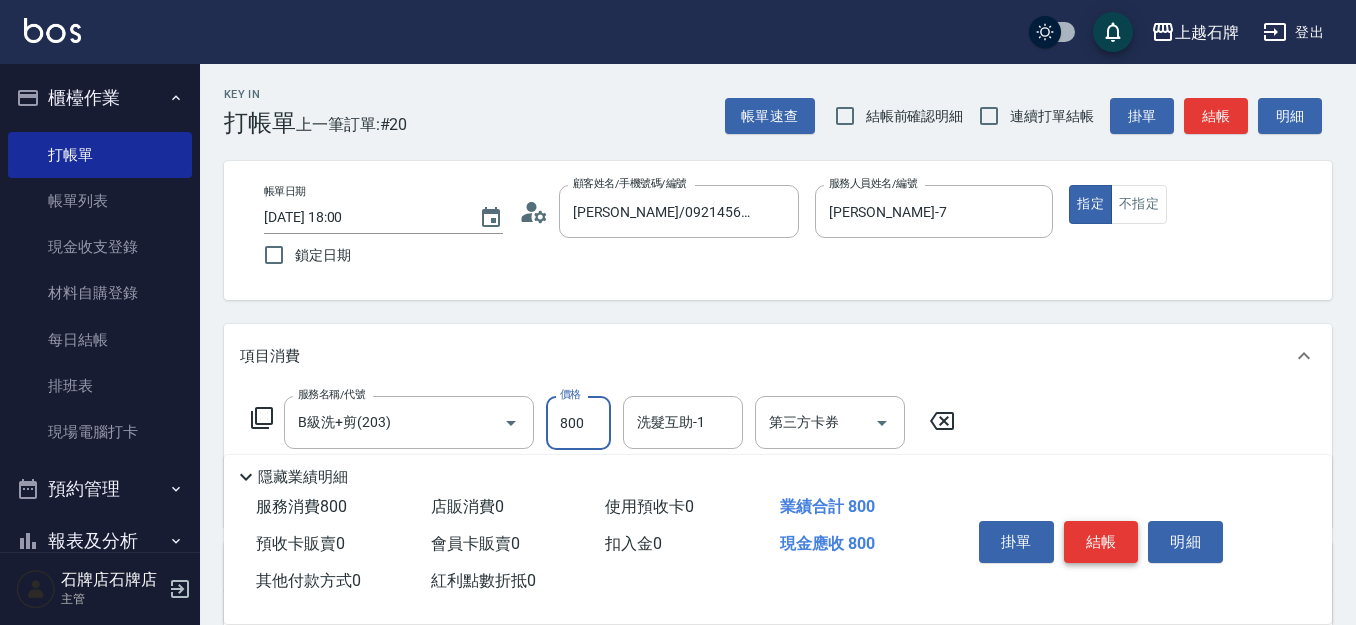 type on "800" 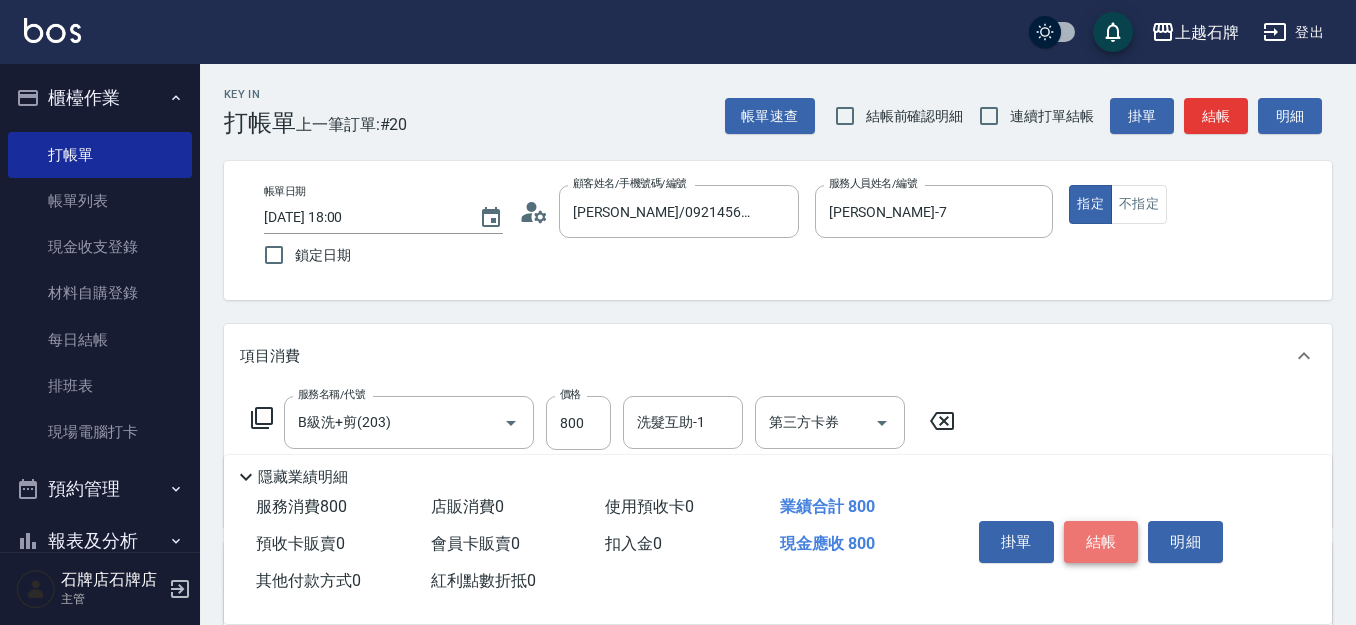 click on "結帳" at bounding box center [1101, 542] 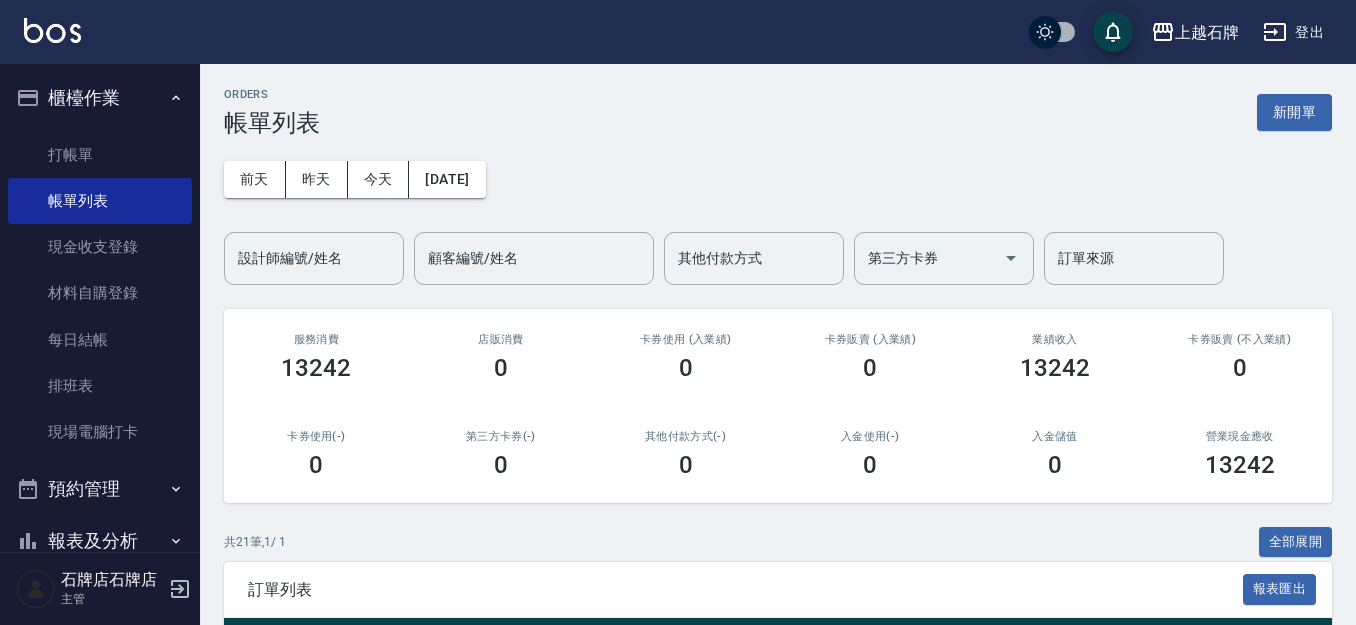 scroll, scrollTop: 200, scrollLeft: 0, axis: vertical 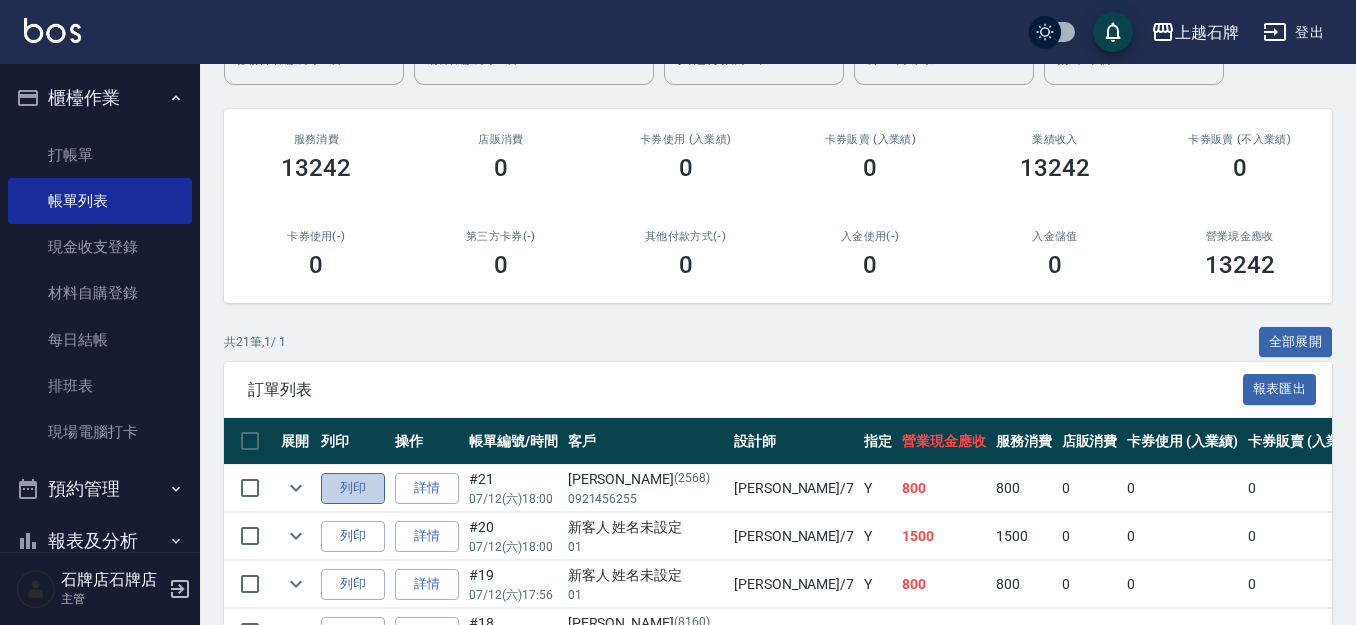 click on "列印" at bounding box center [353, 488] 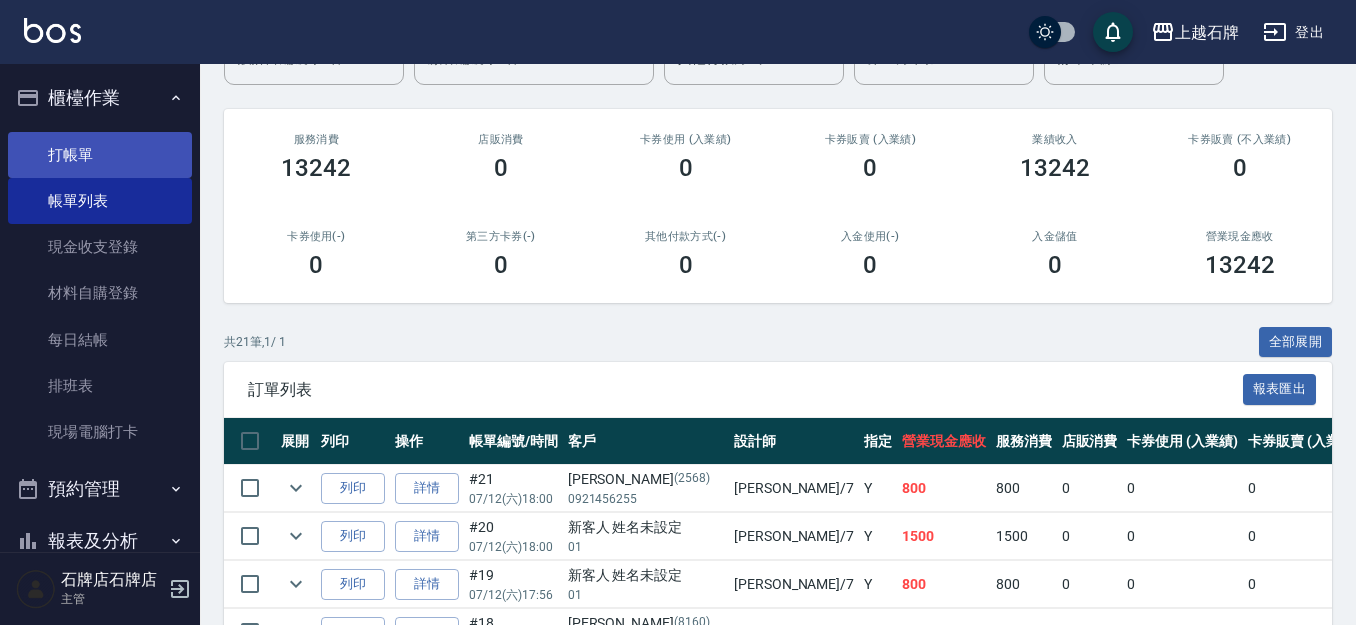 click on "打帳單" at bounding box center (100, 155) 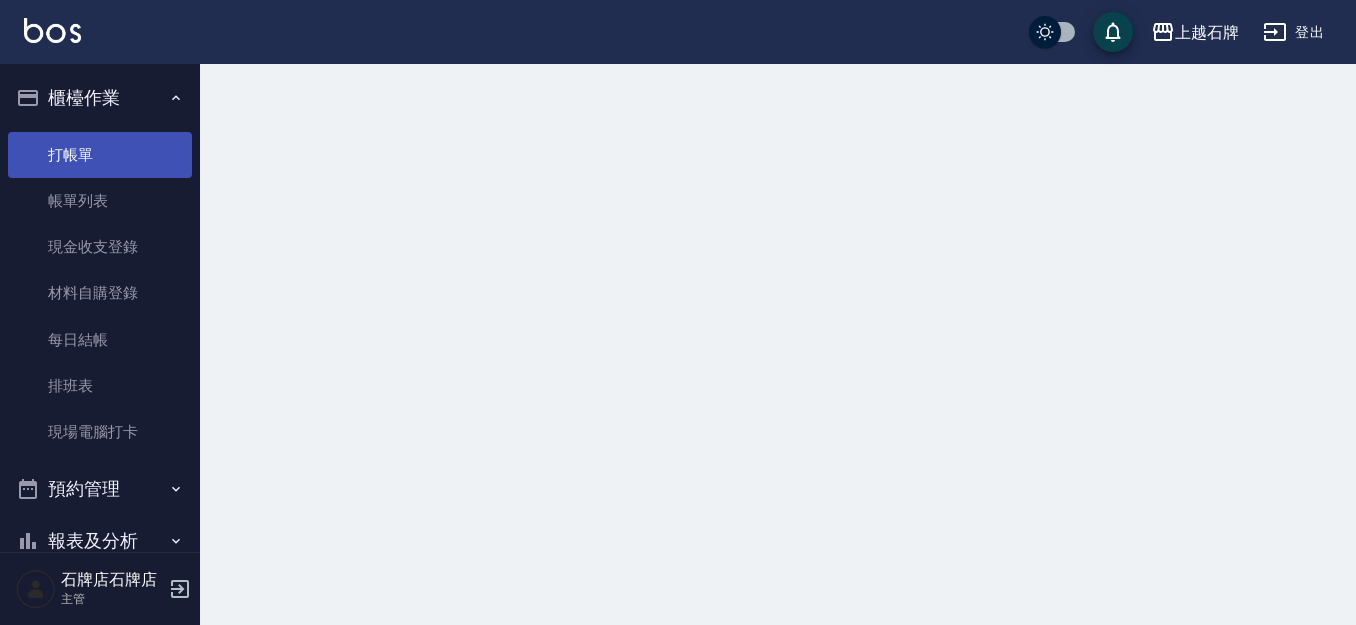 scroll, scrollTop: 0, scrollLeft: 0, axis: both 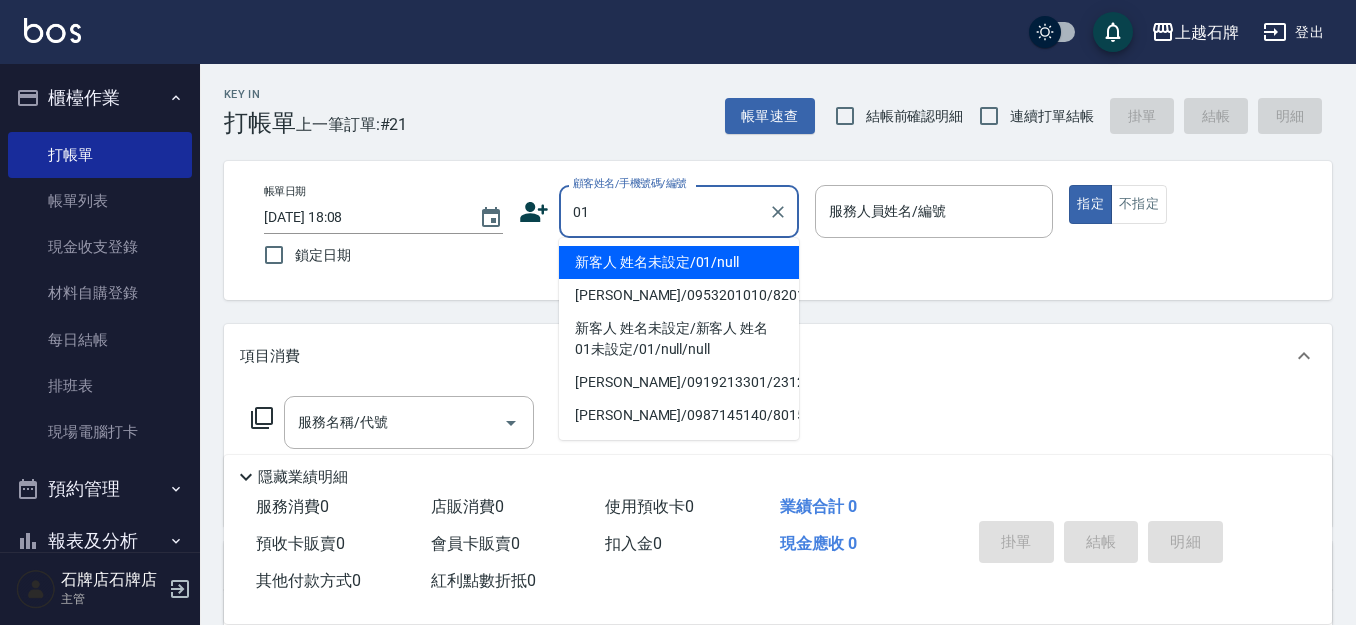 type on "新客人 姓名未設定/01/null" 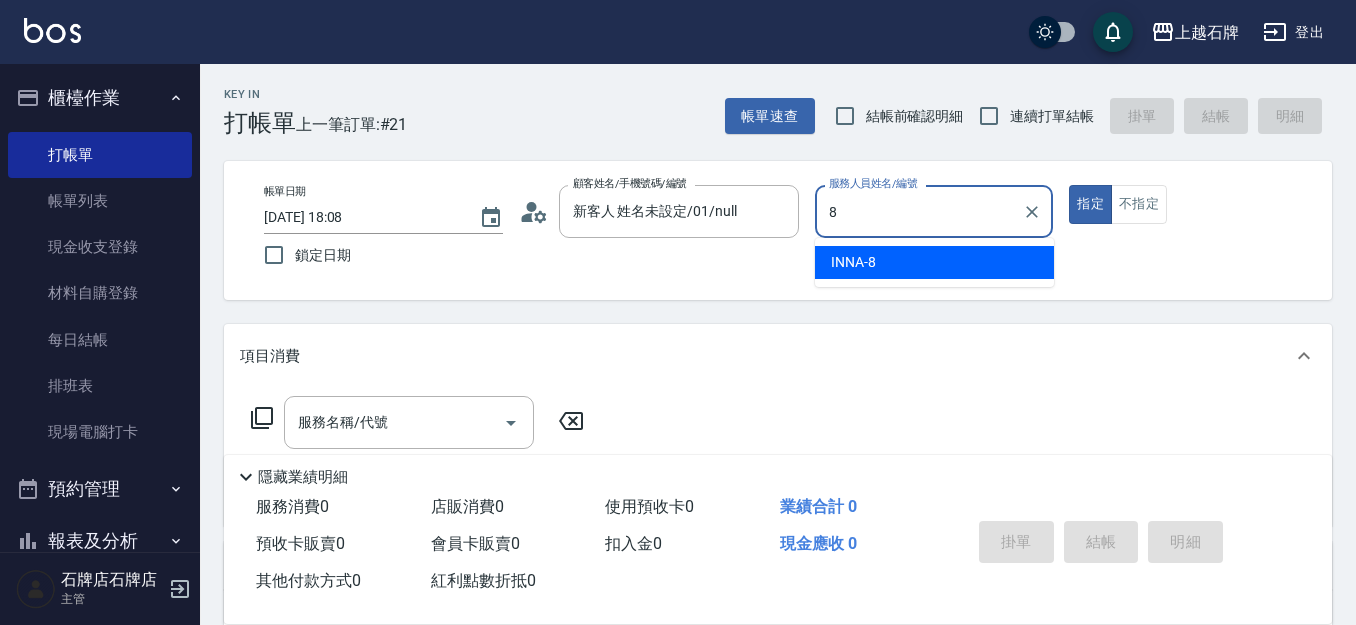 type on "INNA-8" 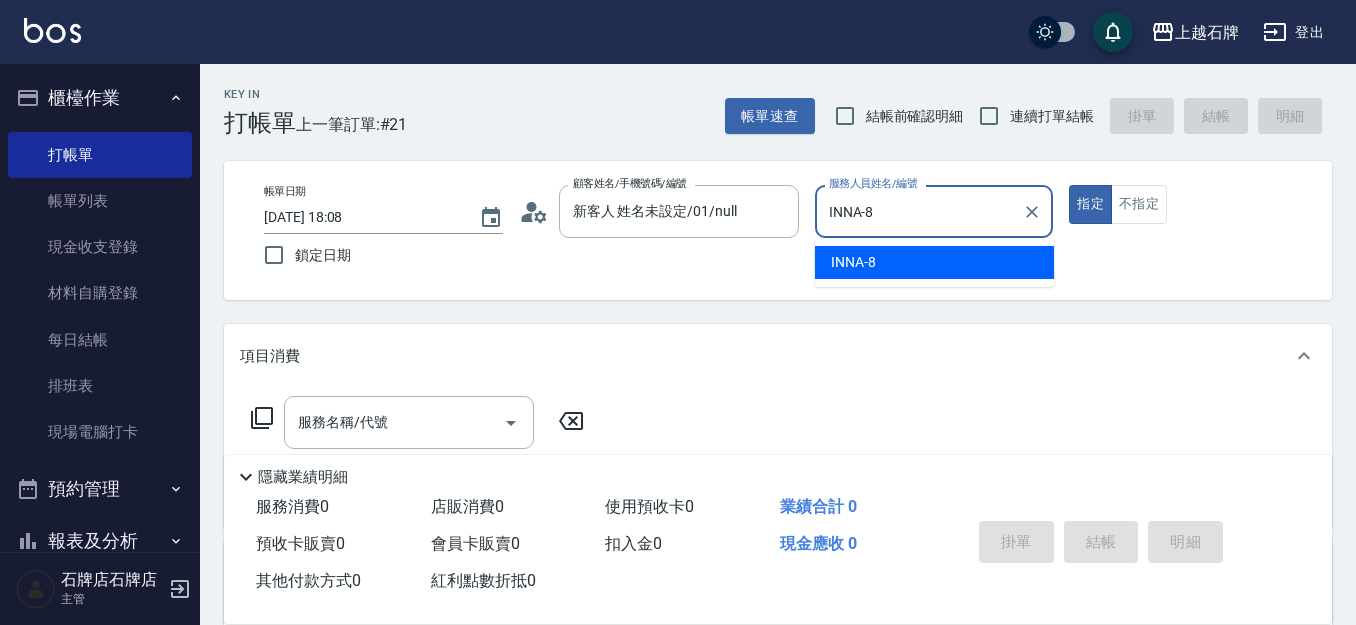 type on "true" 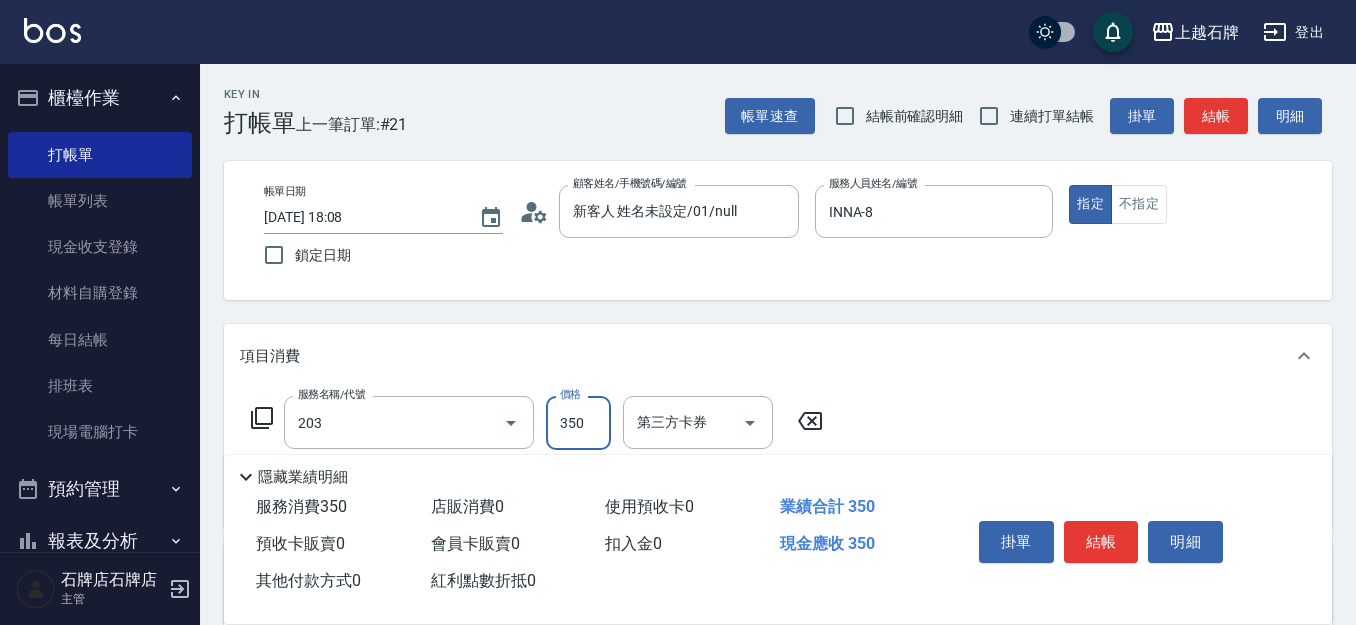 type on "B級洗+剪(203)" 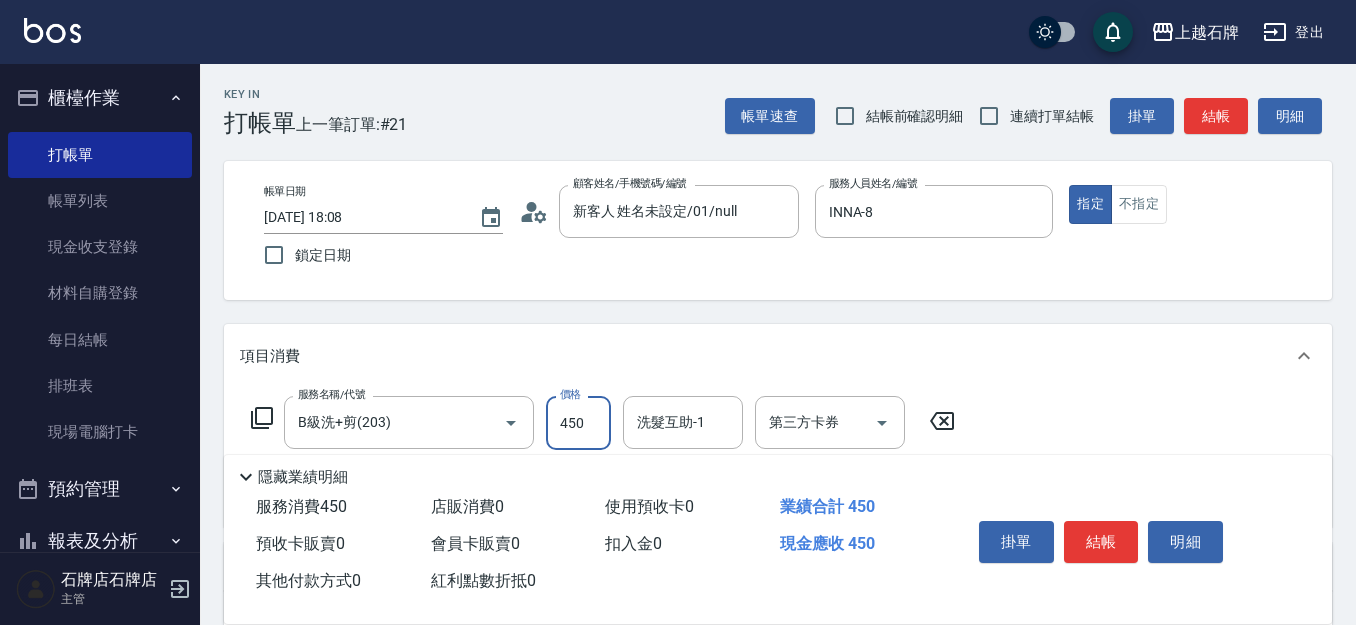 type on "450" 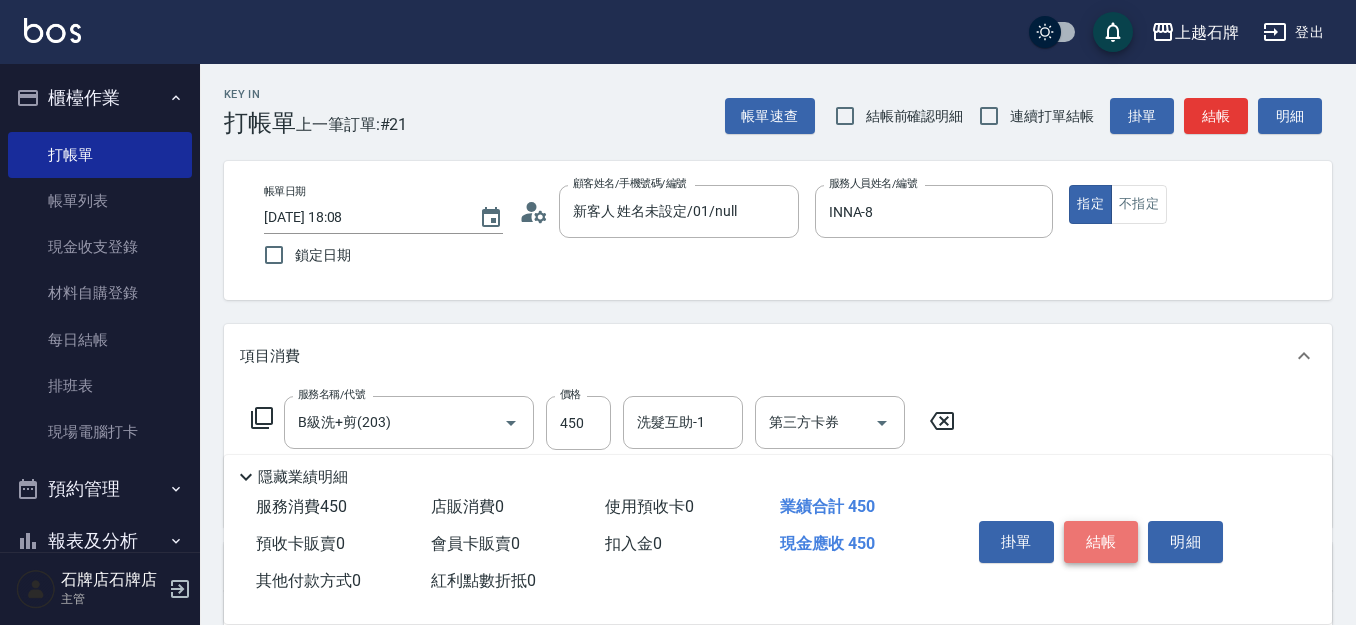 click on "結帳" at bounding box center [1101, 542] 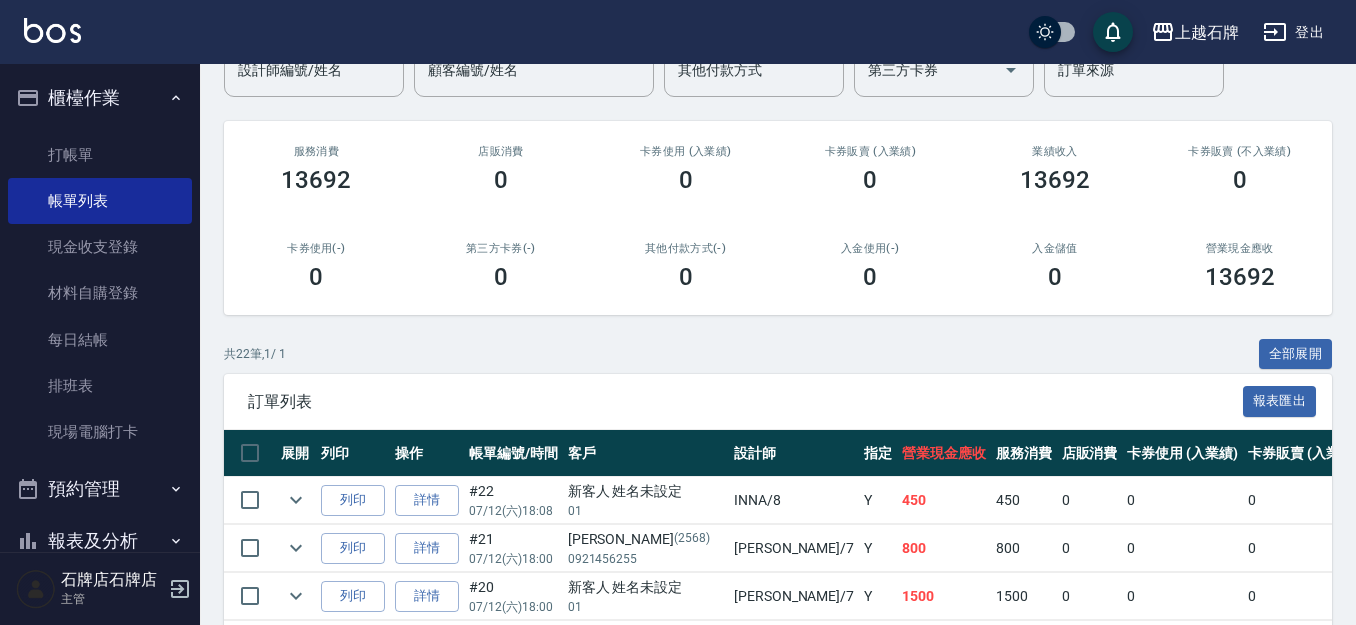 scroll, scrollTop: 200, scrollLeft: 0, axis: vertical 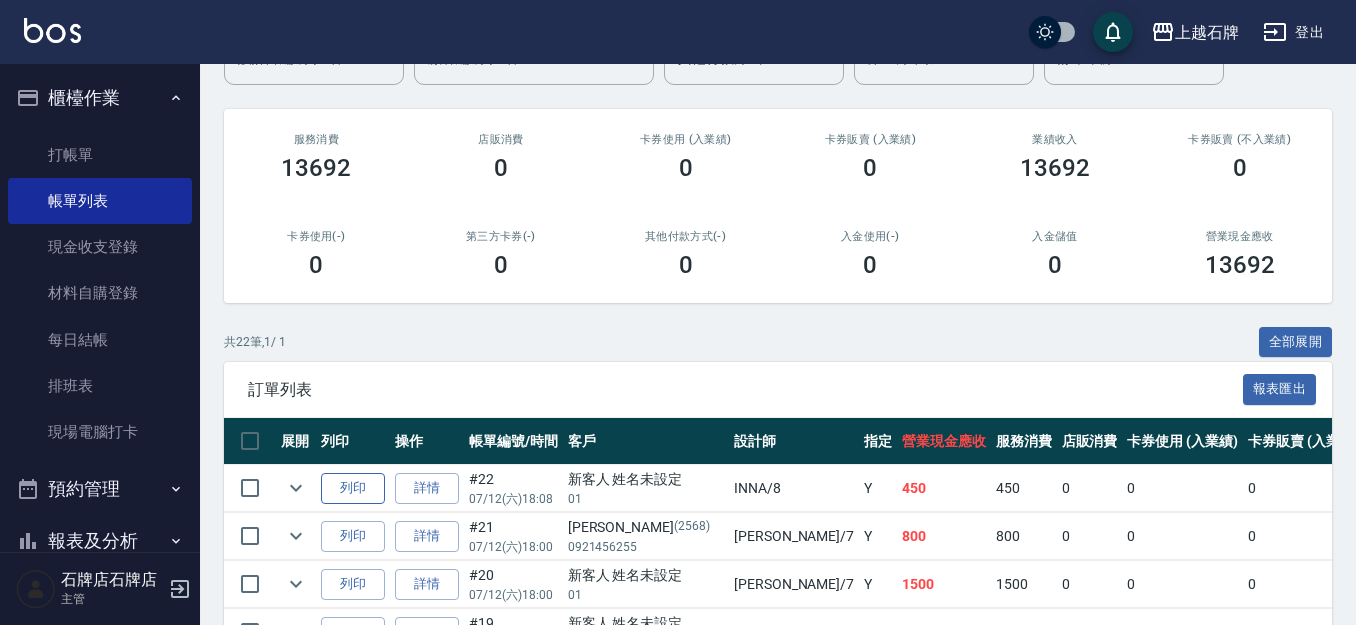 click on "列印" at bounding box center [353, 488] 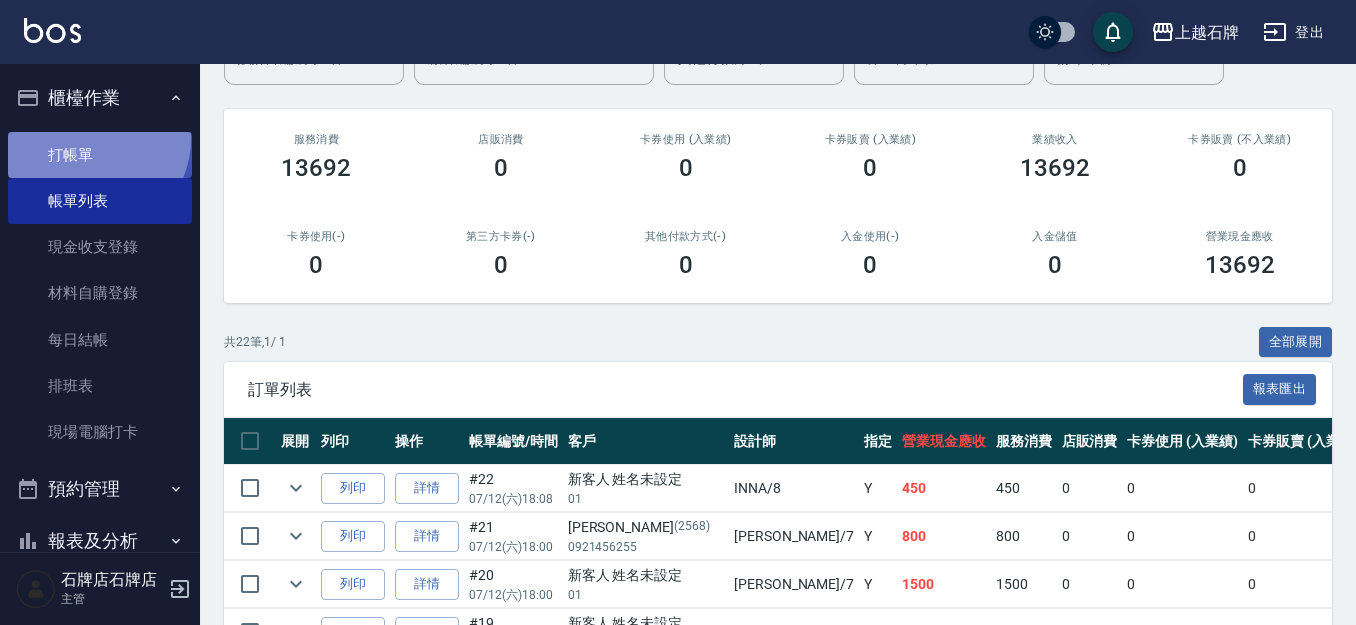click on "打帳單" at bounding box center [100, 155] 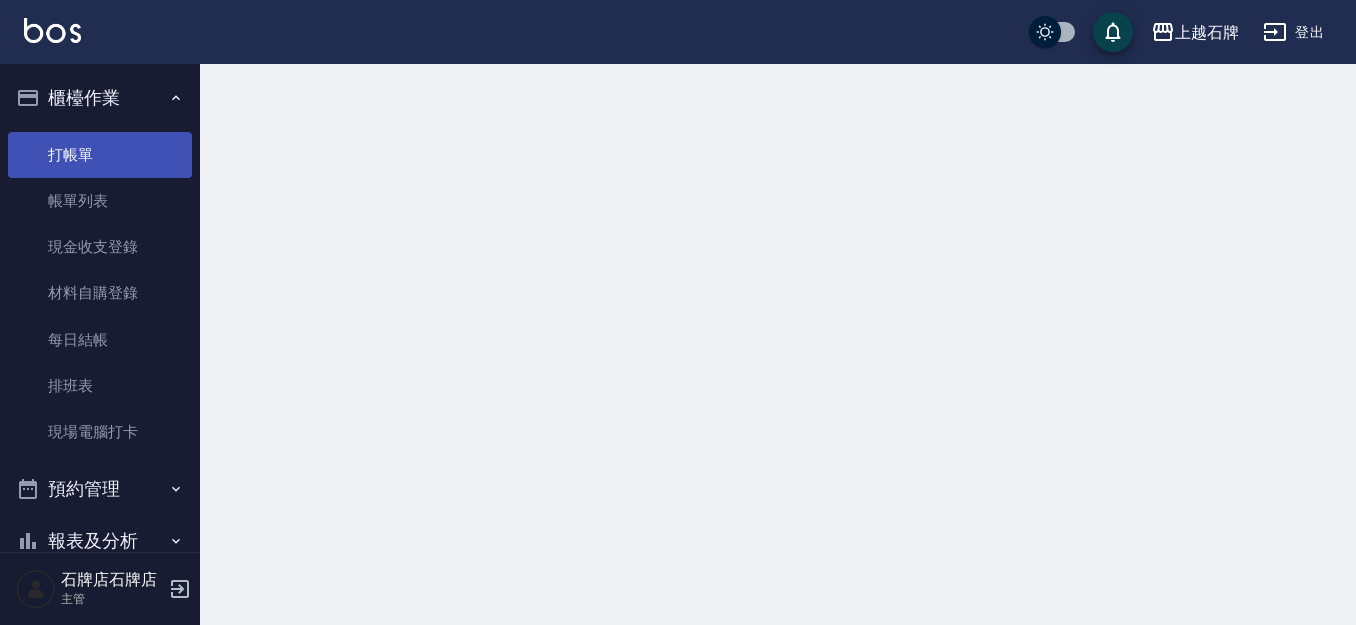 scroll, scrollTop: 0, scrollLeft: 0, axis: both 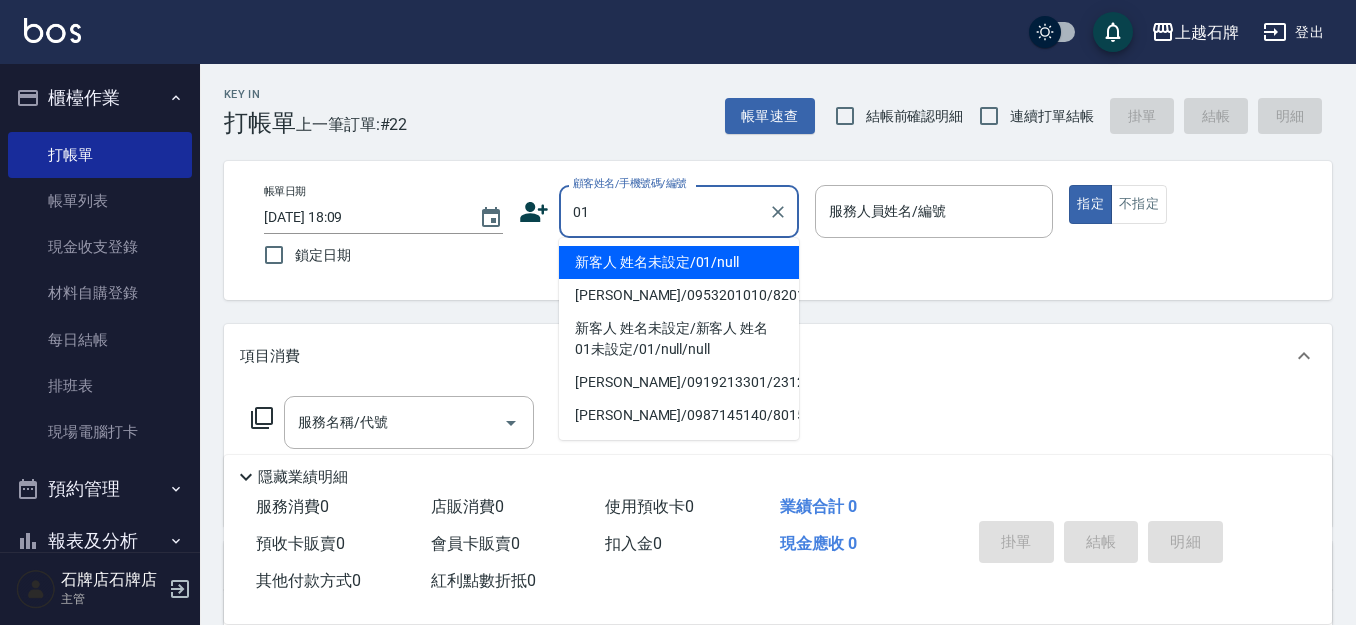 type on "新客人 姓名未設定/01/null" 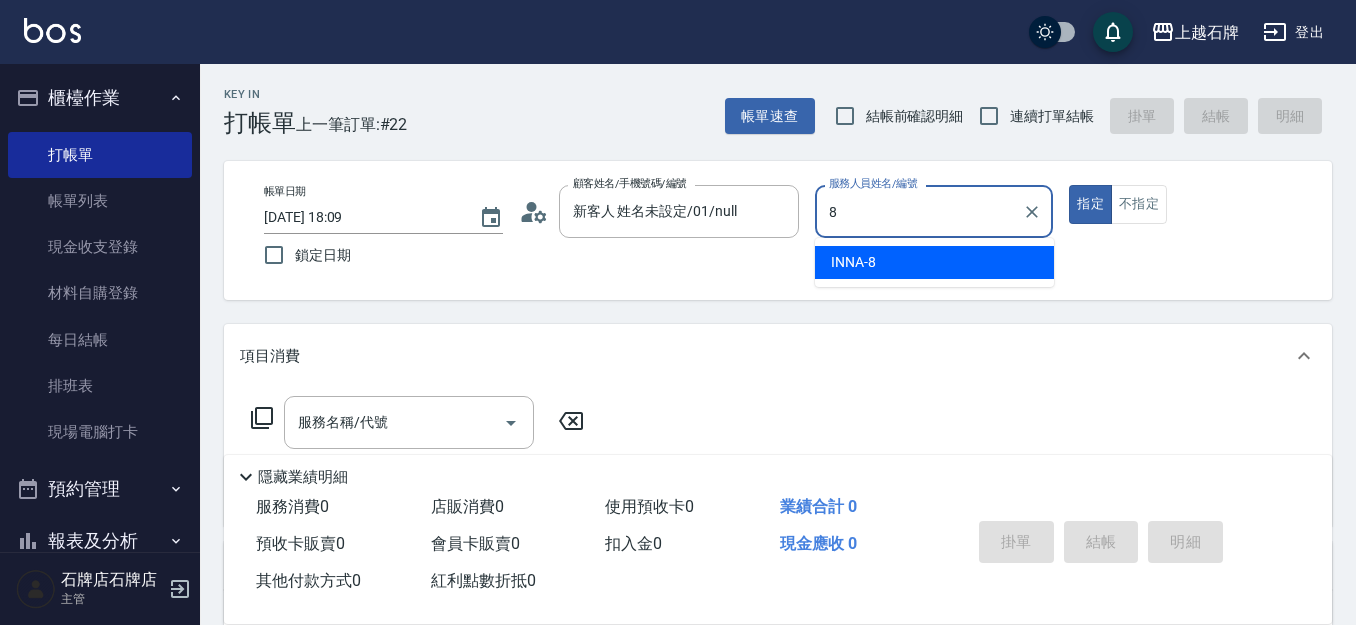 type on "INNA-8" 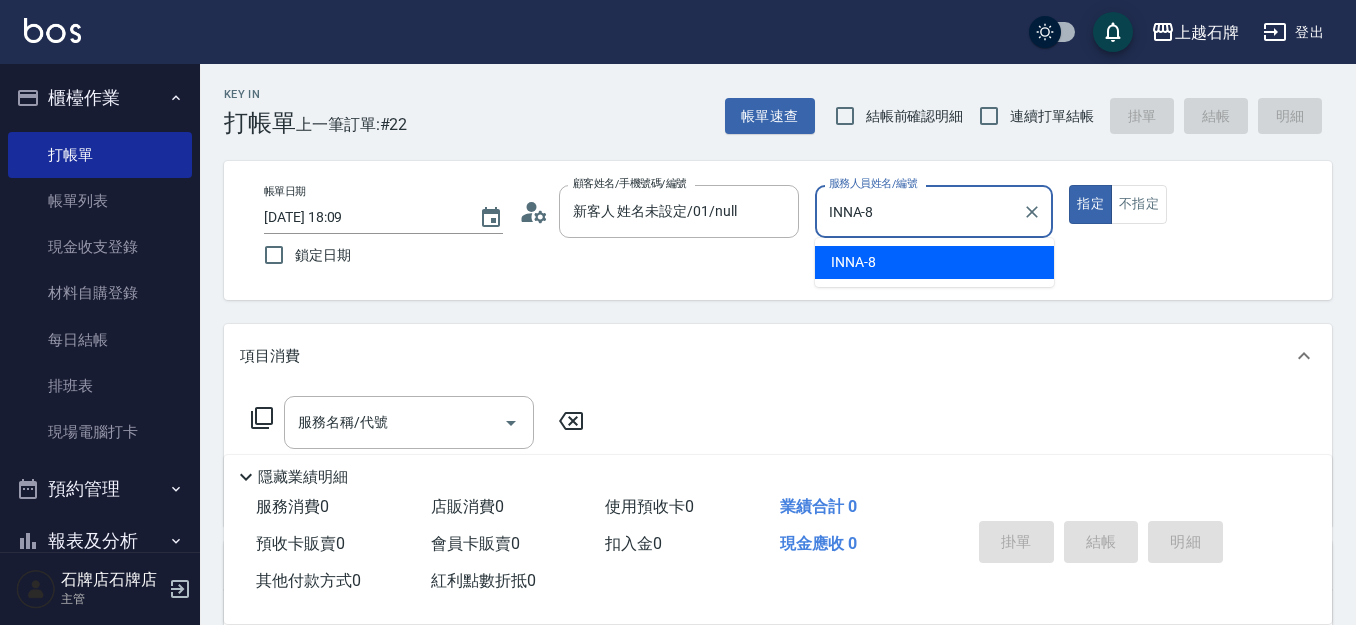 type on "true" 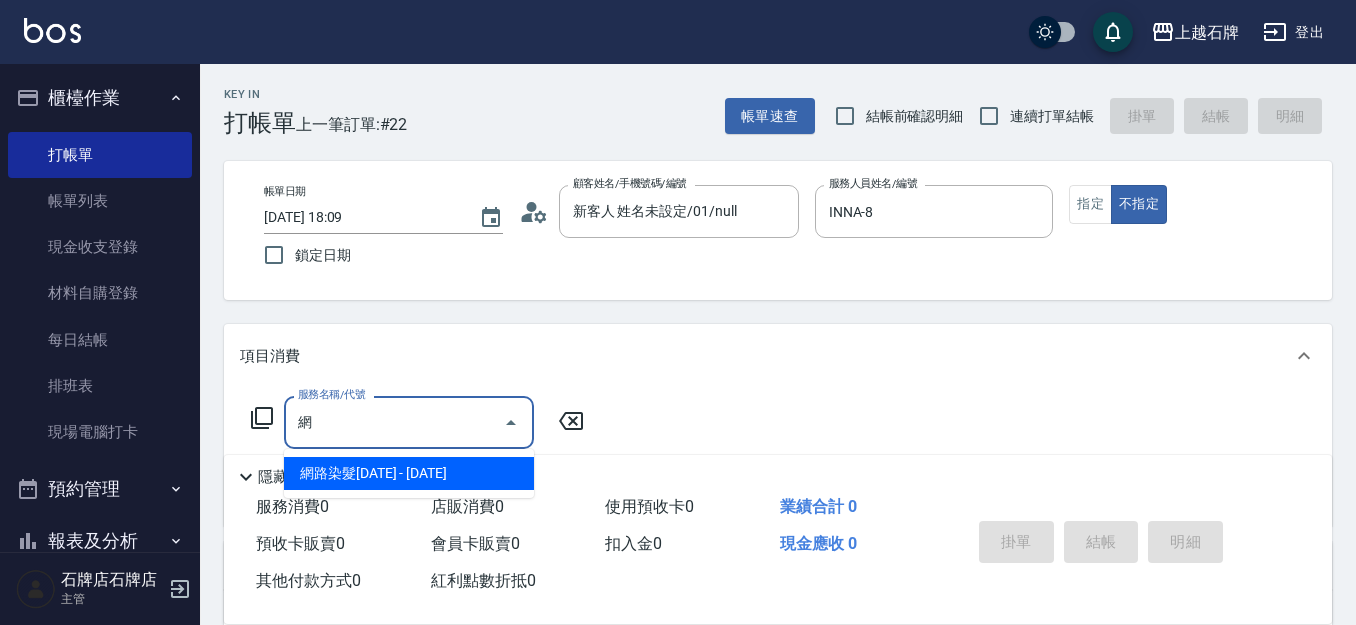 click on "網路染髮[DATE] - [DATE]" at bounding box center (409, 473) 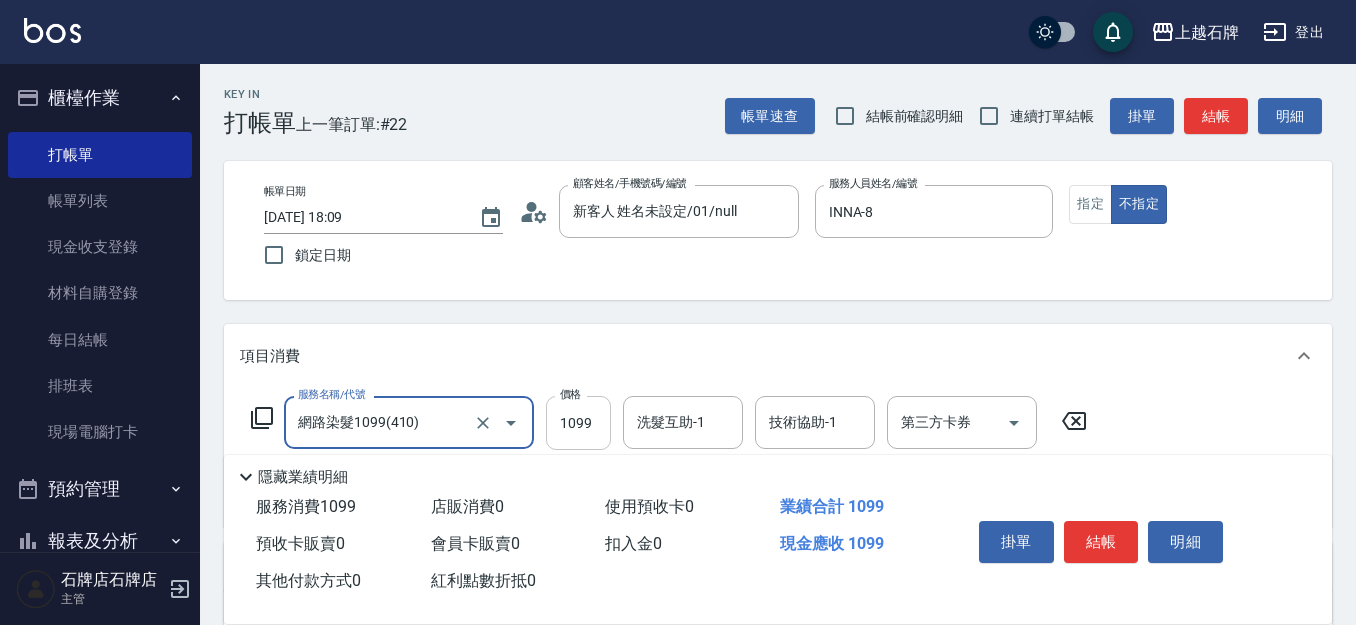 type on "網路染髮1099(410)" 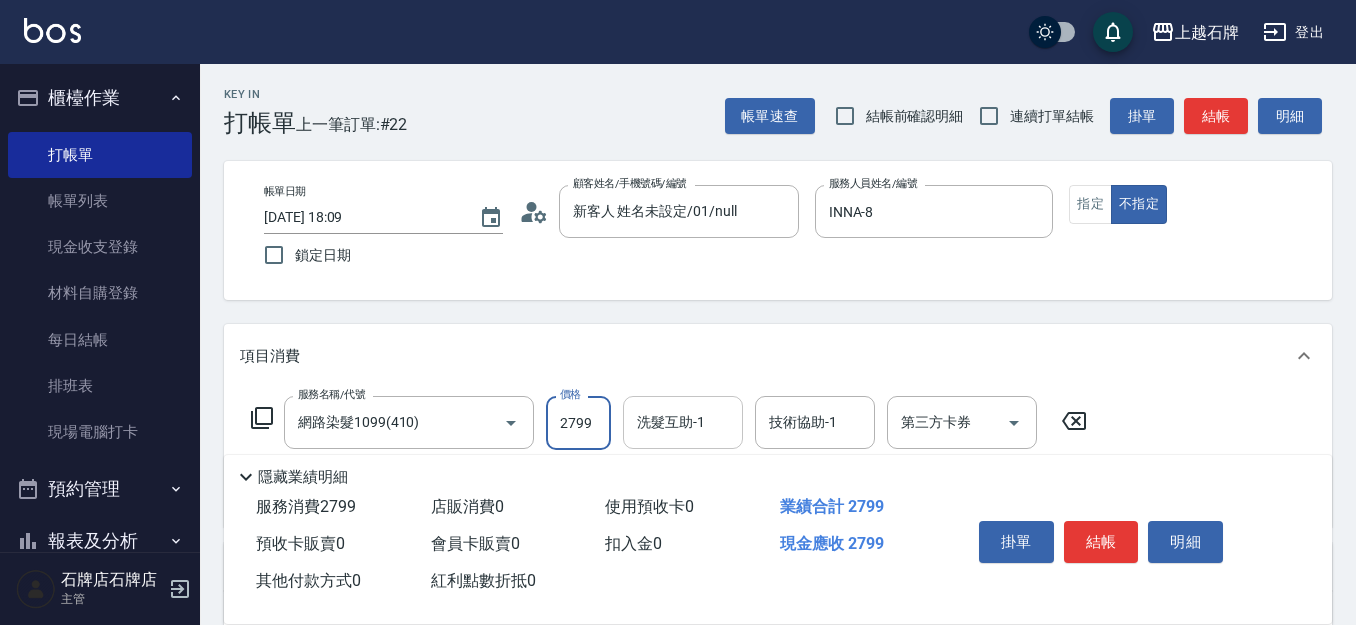 type on "2799" 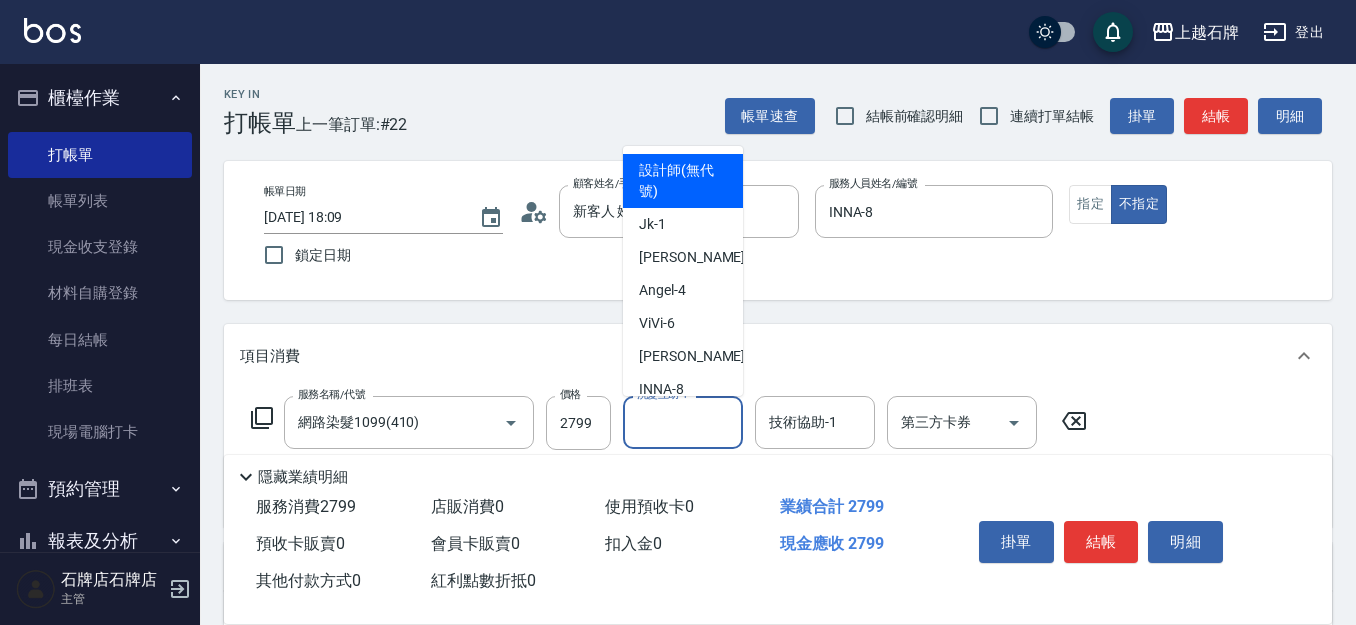 click on "洗髮互助-1 洗髮互助-1" at bounding box center (683, 422) 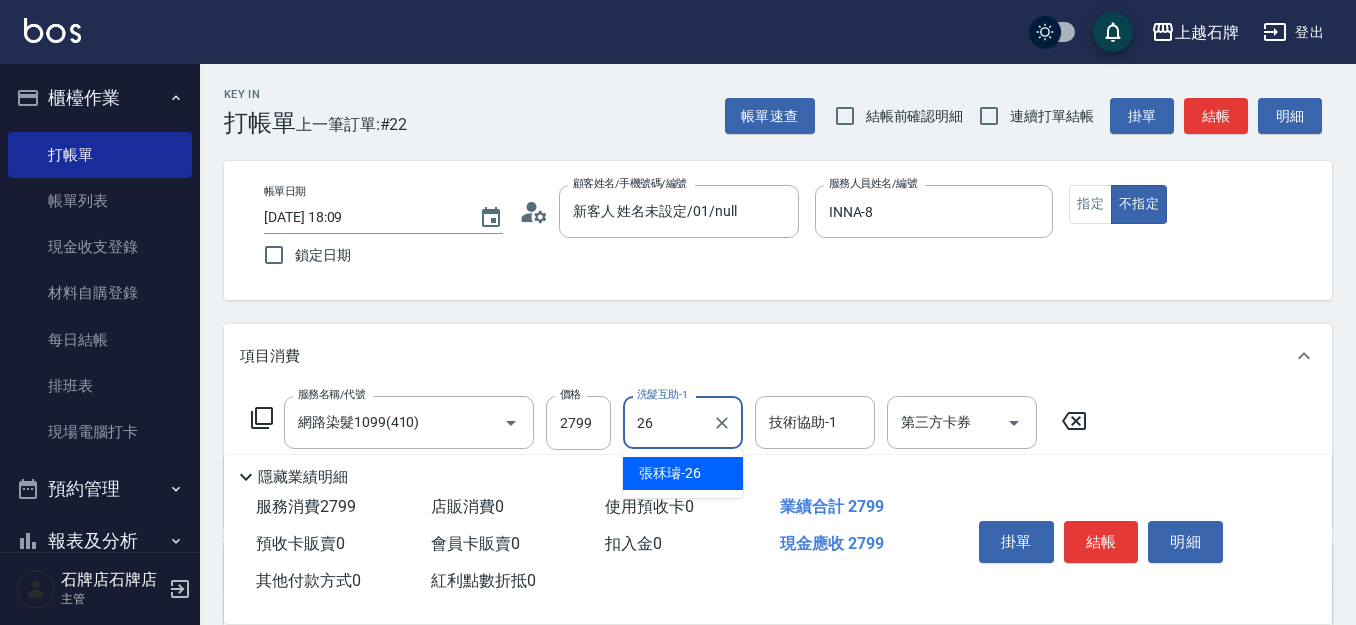 type on "[PERSON_NAME]-26" 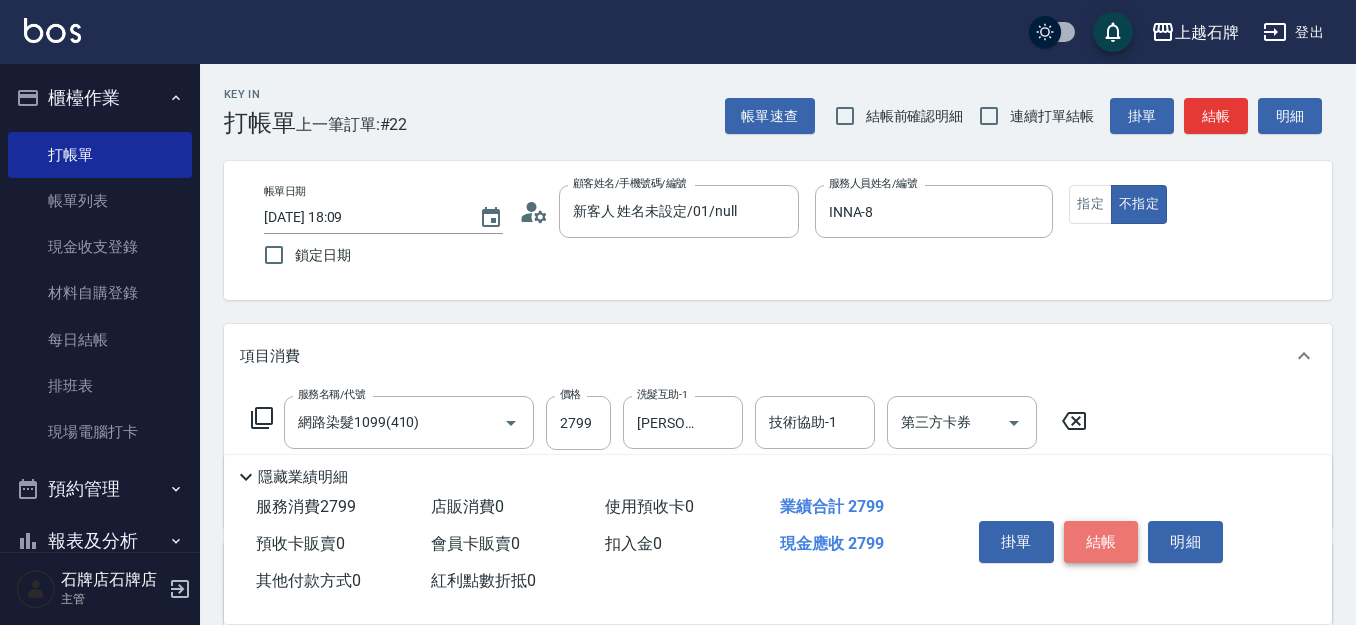 click on "結帳" at bounding box center [1101, 542] 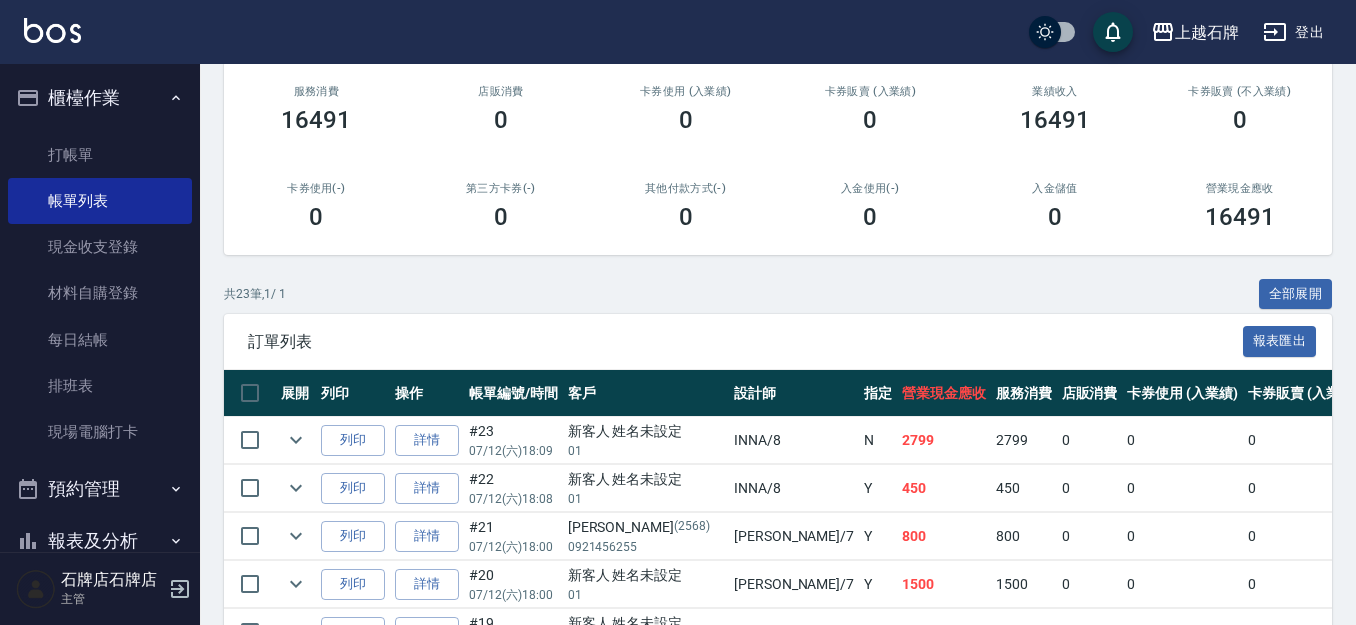 scroll, scrollTop: 300, scrollLeft: 0, axis: vertical 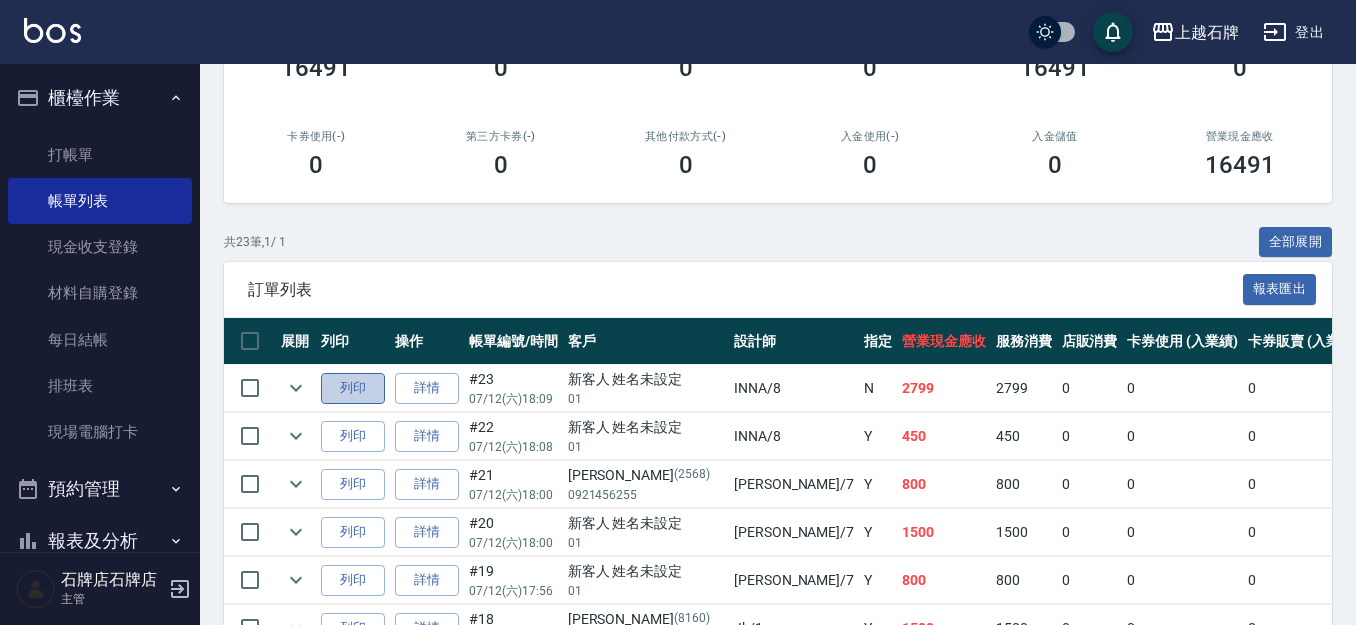 click on "列印" at bounding box center [353, 388] 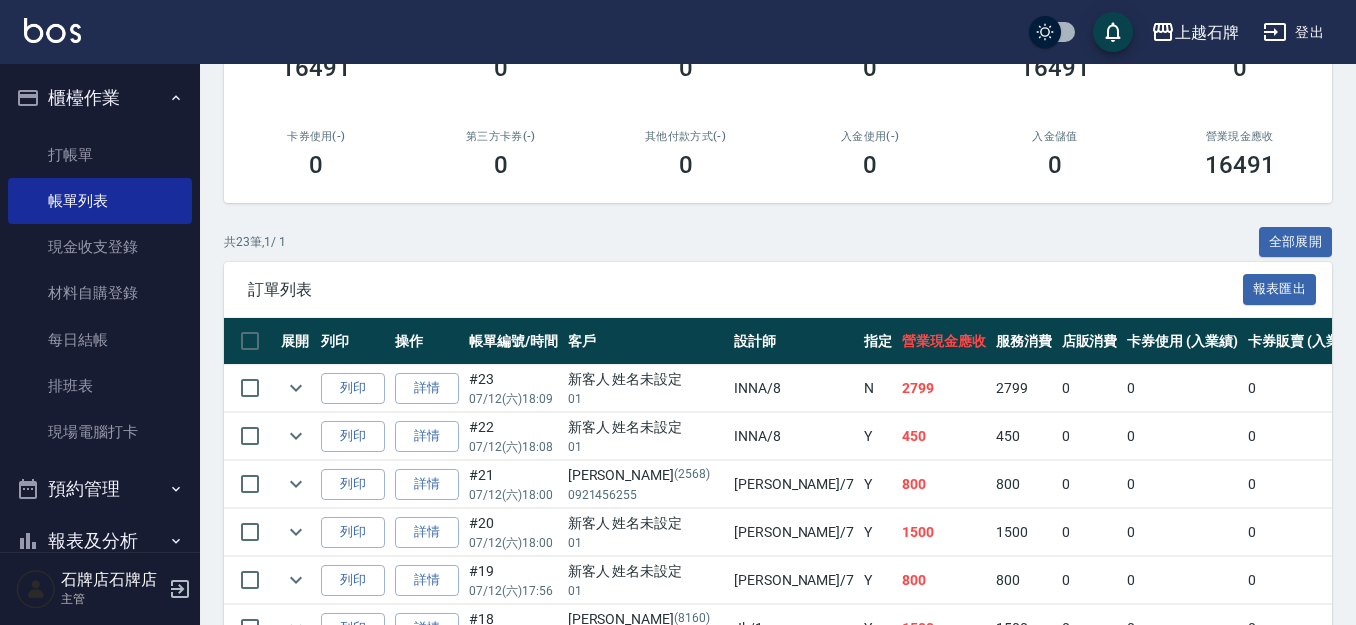 drag, startPoint x: 359, startPoint y: 445, endPoint x: 464, endPoint y: 445, distance: 105 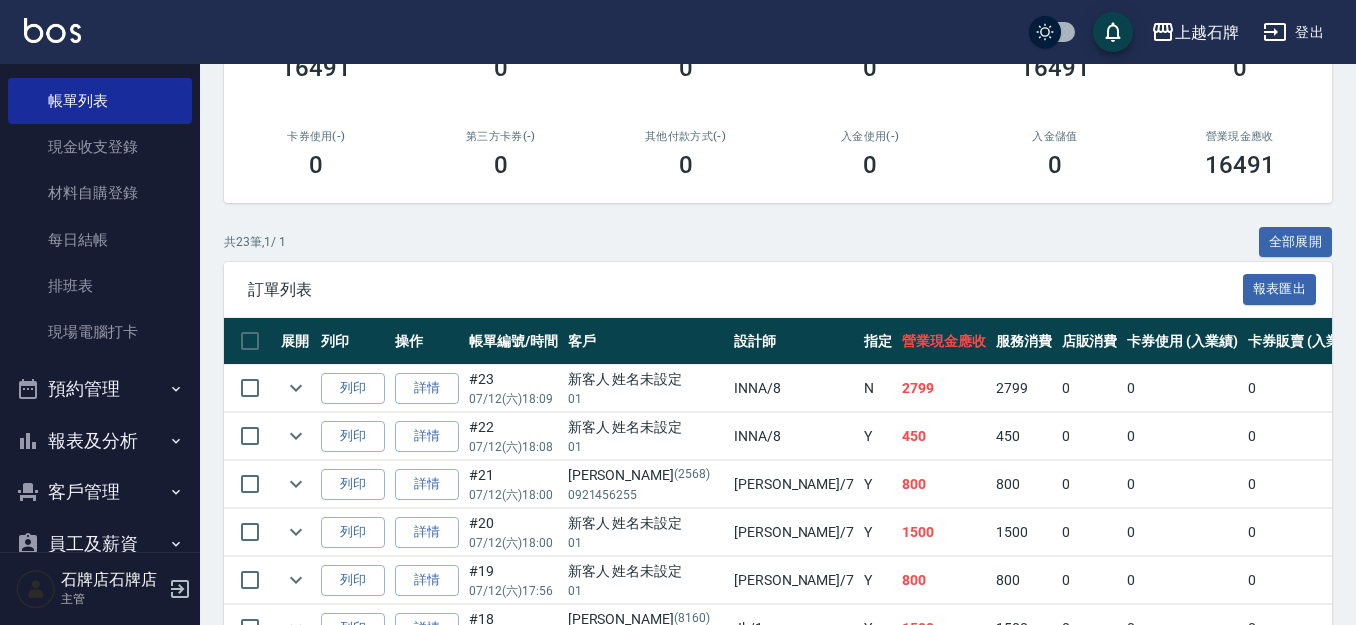 scroll, scrollTop: 244, scrollLeft: 0, axis: vertical 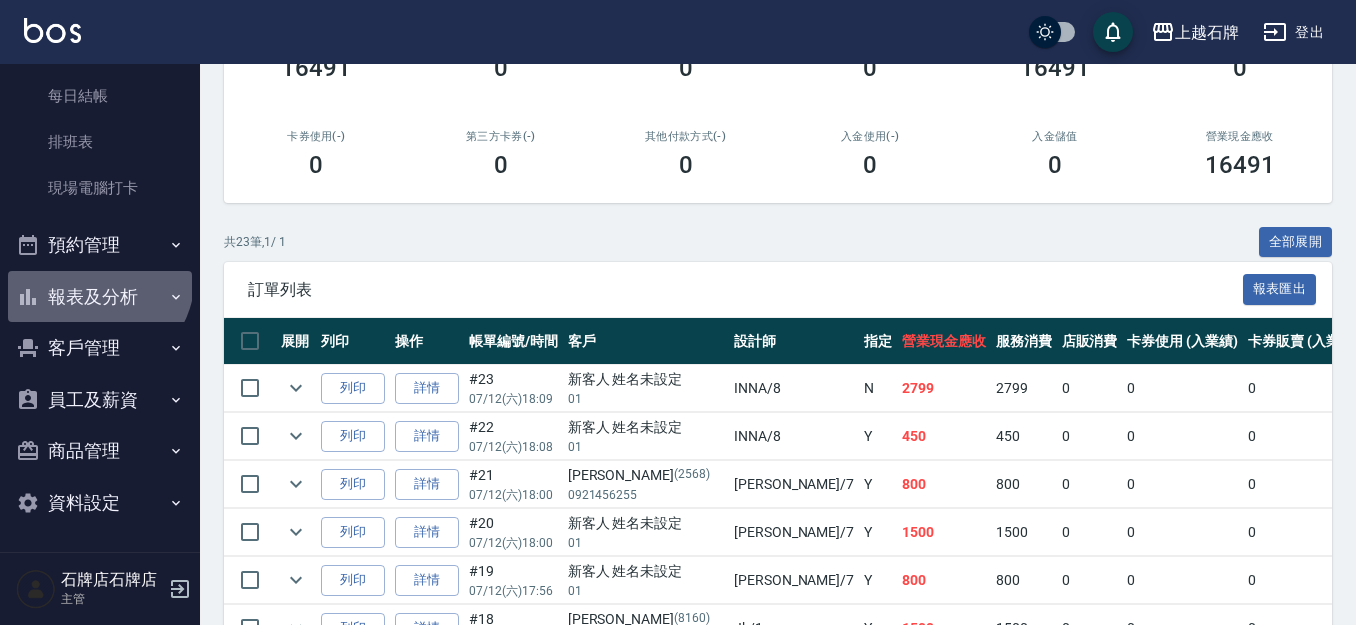 click on "報表及分析" at bounding box center [100, 297] 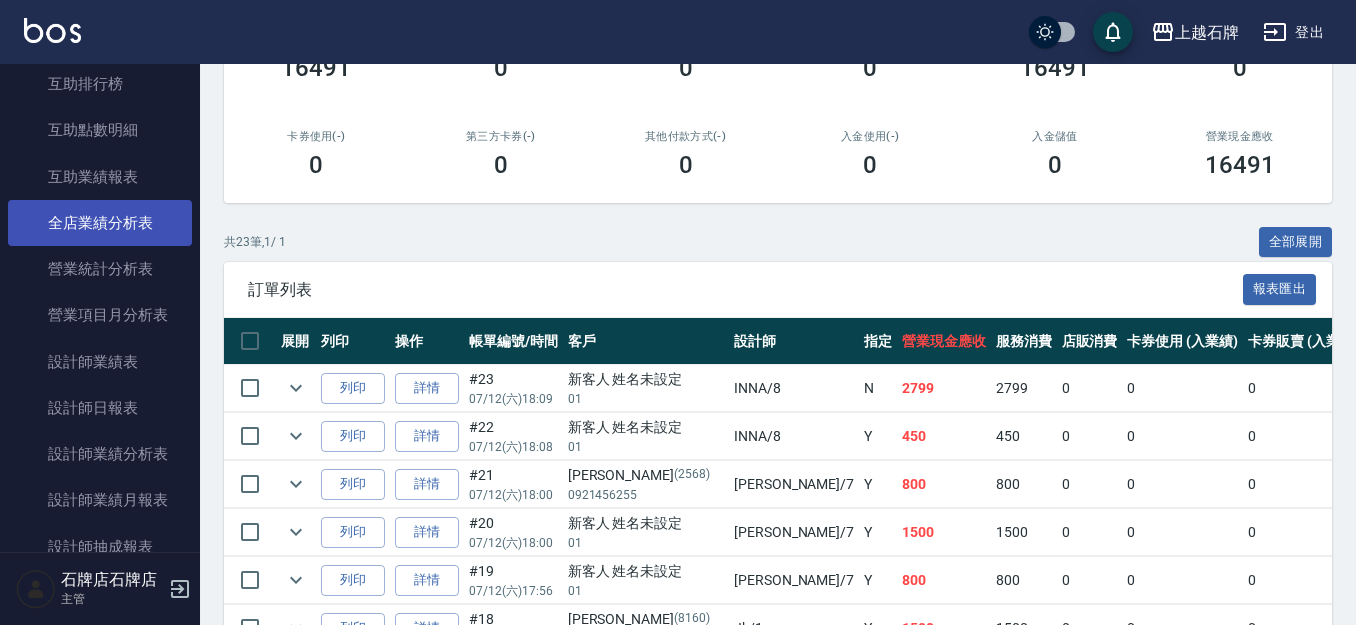 scroll, scrollTop: 844, scrollLeft: 0, axis: vertical 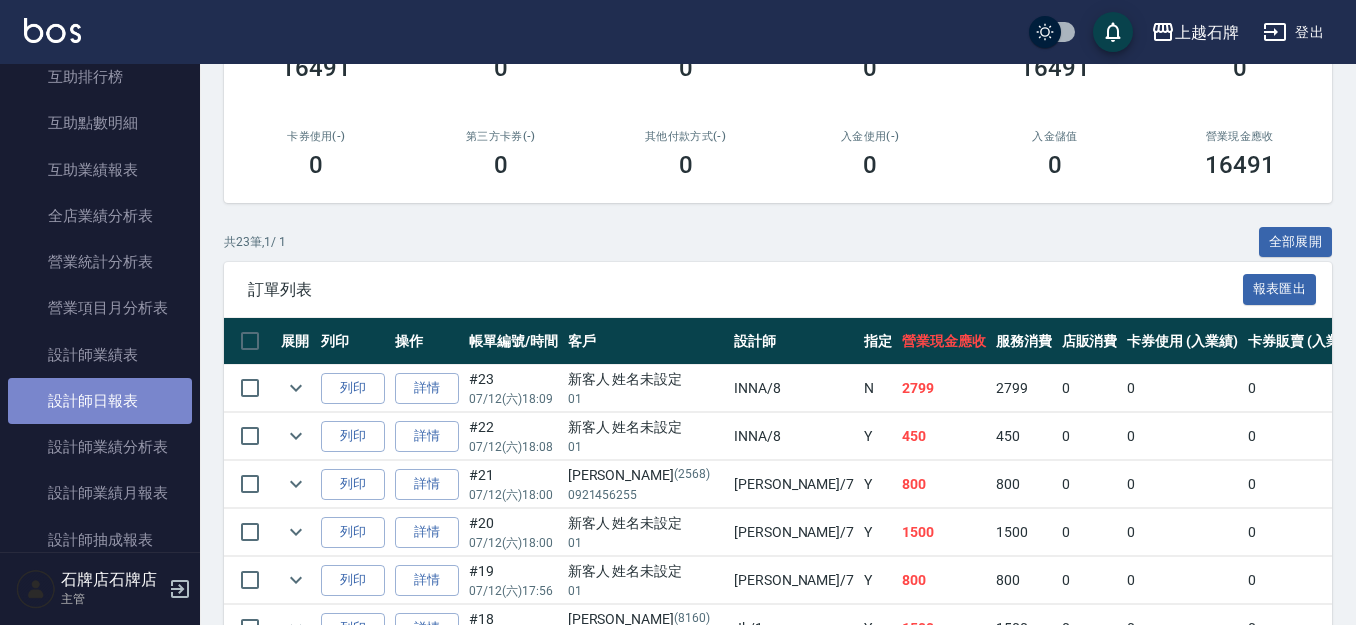 click on "設計師日報表" at bounding box center [100, 401] 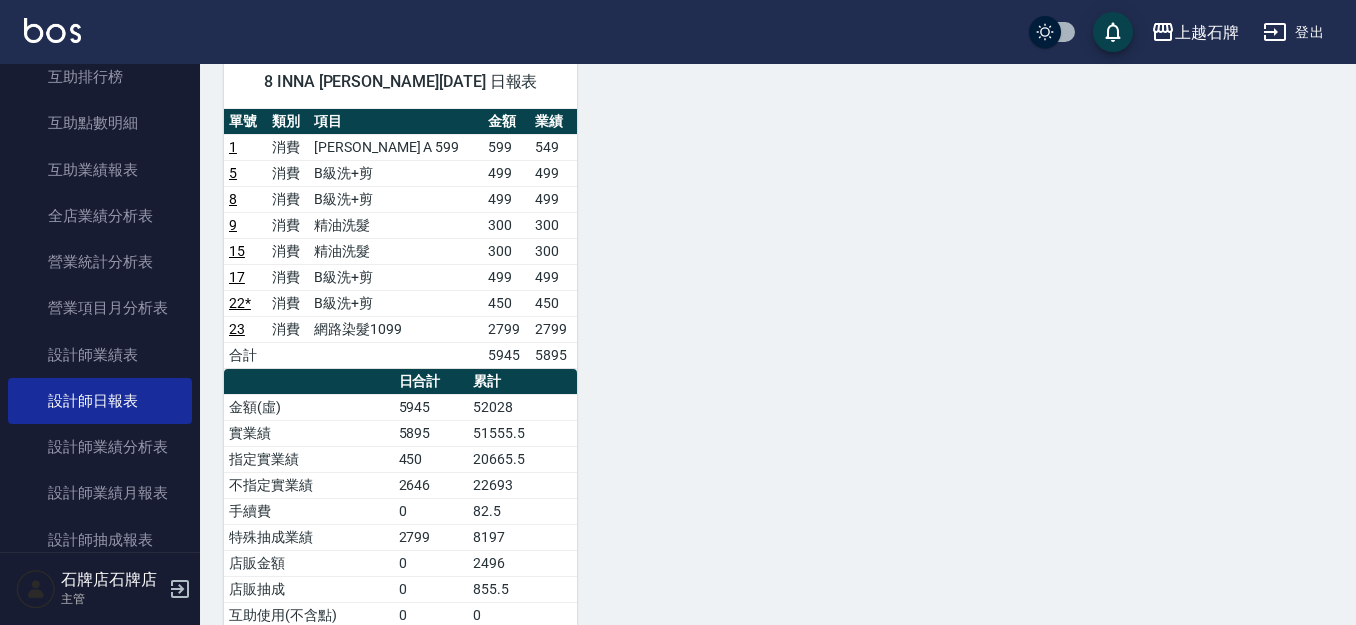 scroll, scrollTop: 1000, scrollLeft: 0, axis: vertical 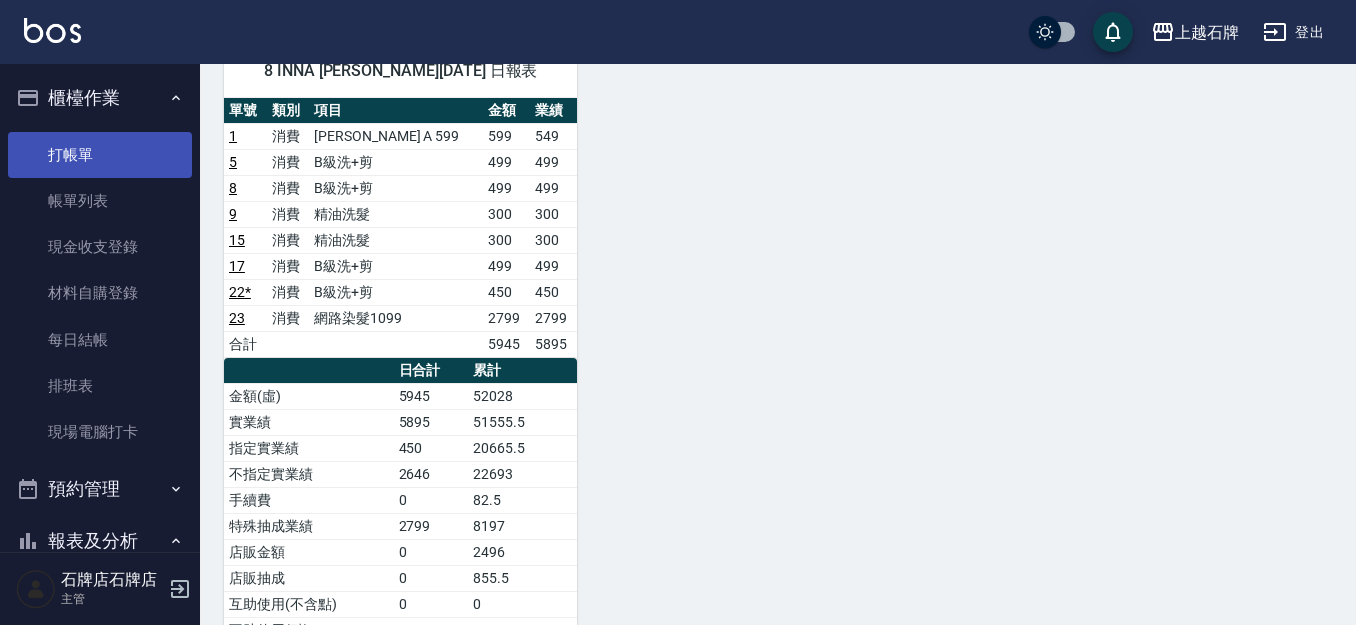 click on "打帳單" at bounding box center [100, 155] 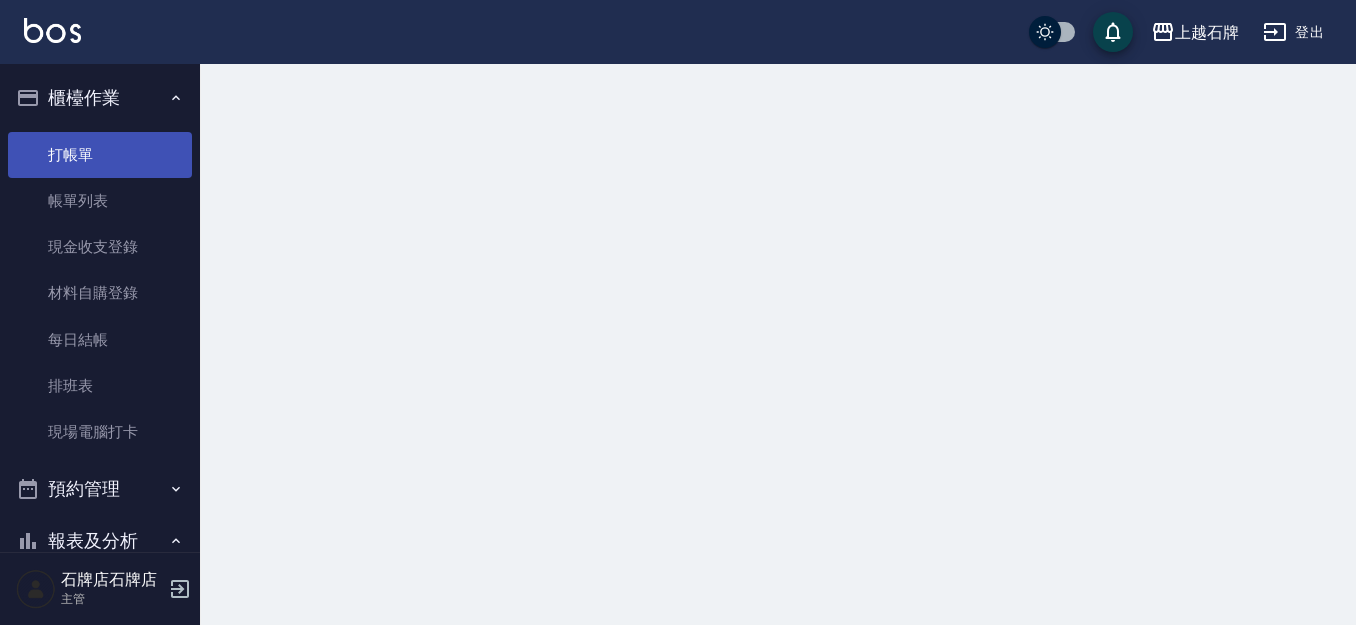 scroll, scrollTop: 0, scrollLeft: 0, axis: both 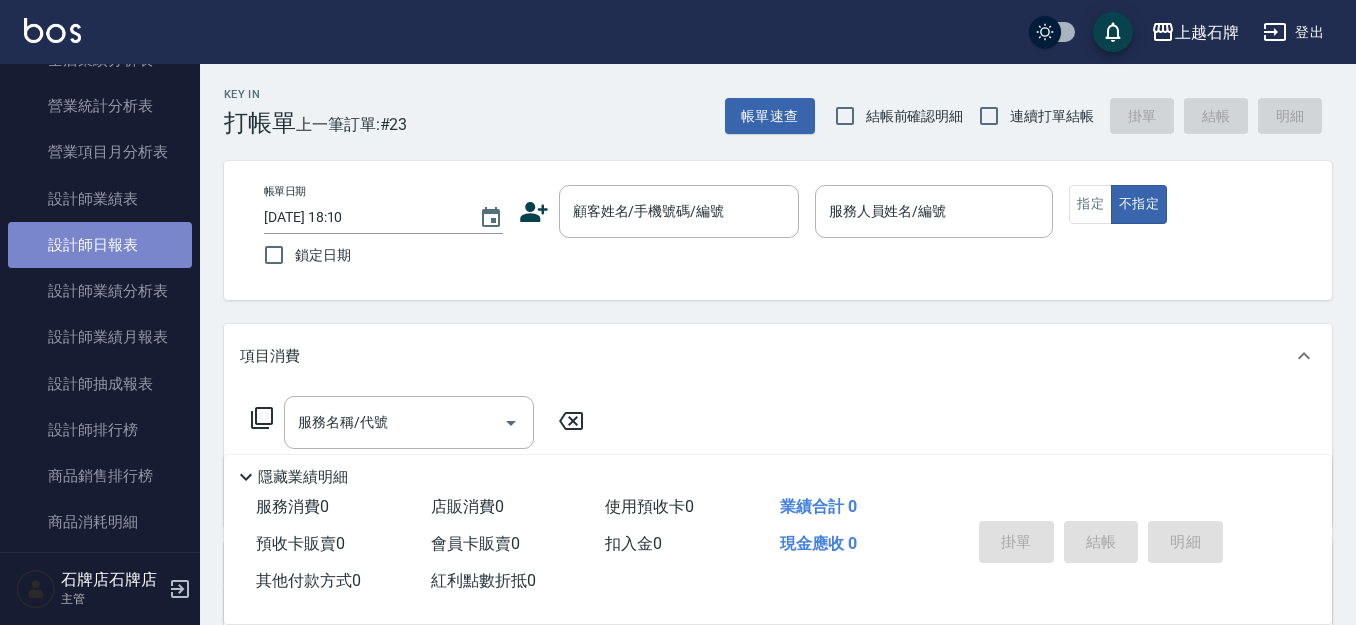click on "設計師日報表" at bounding box center [100, 245] 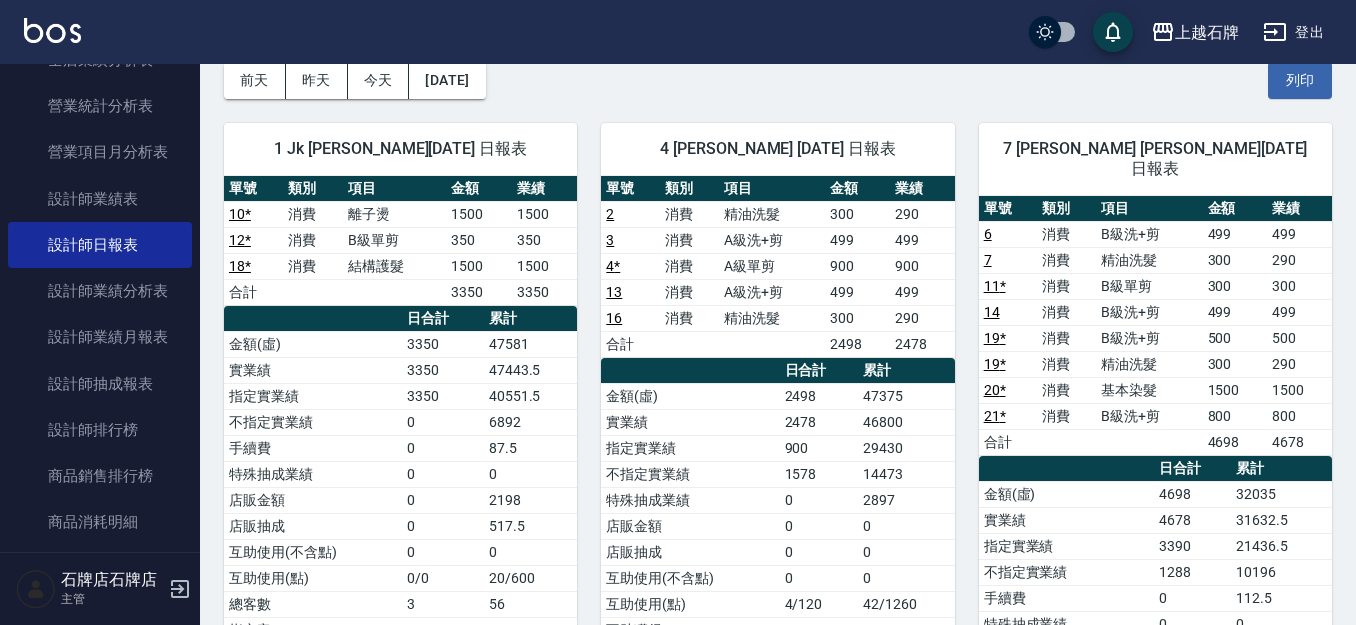 scroll, scrollTop: 100, scrollLeft: 0, axis: vertical 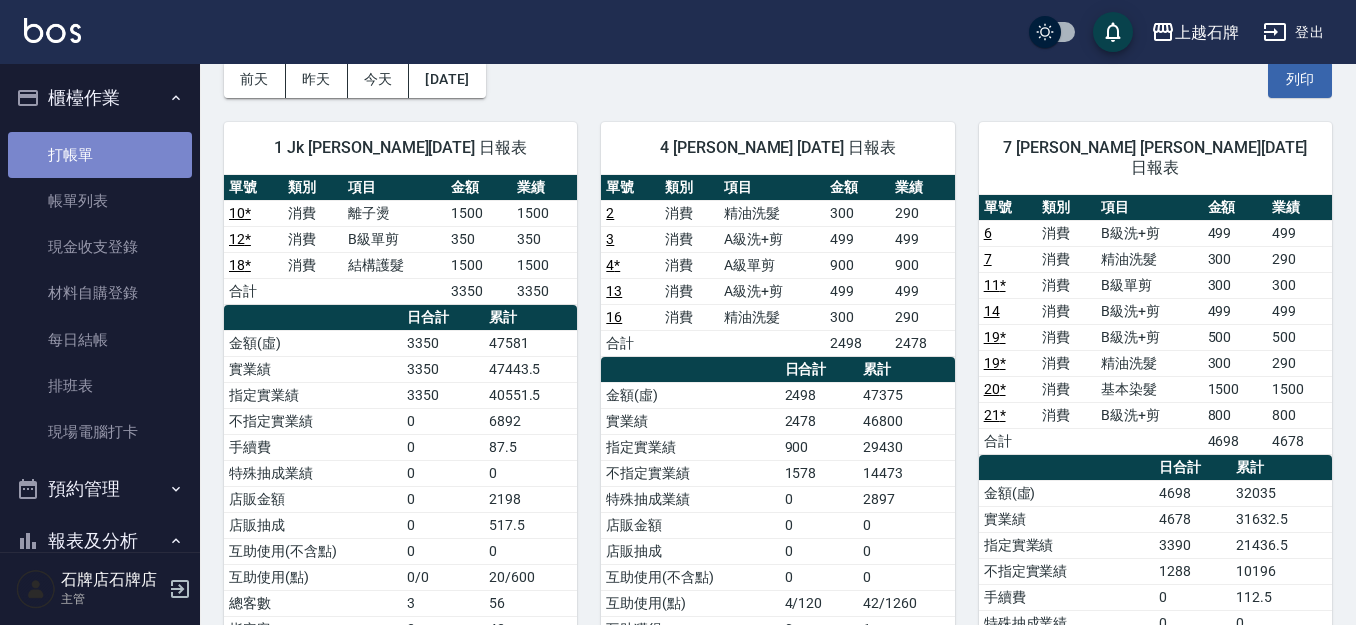 click on "打帳單" at bounding box center (100, 155) 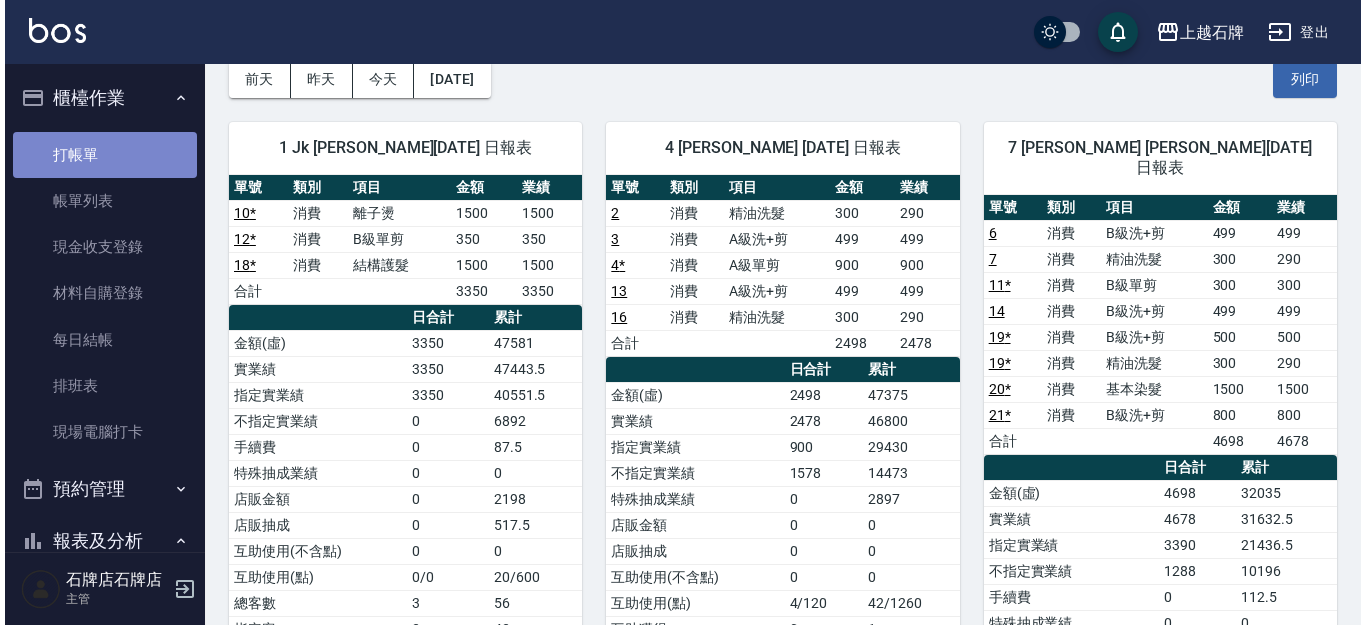 scroll, scrollTop: 0, scrollLeft: 0, axis: both 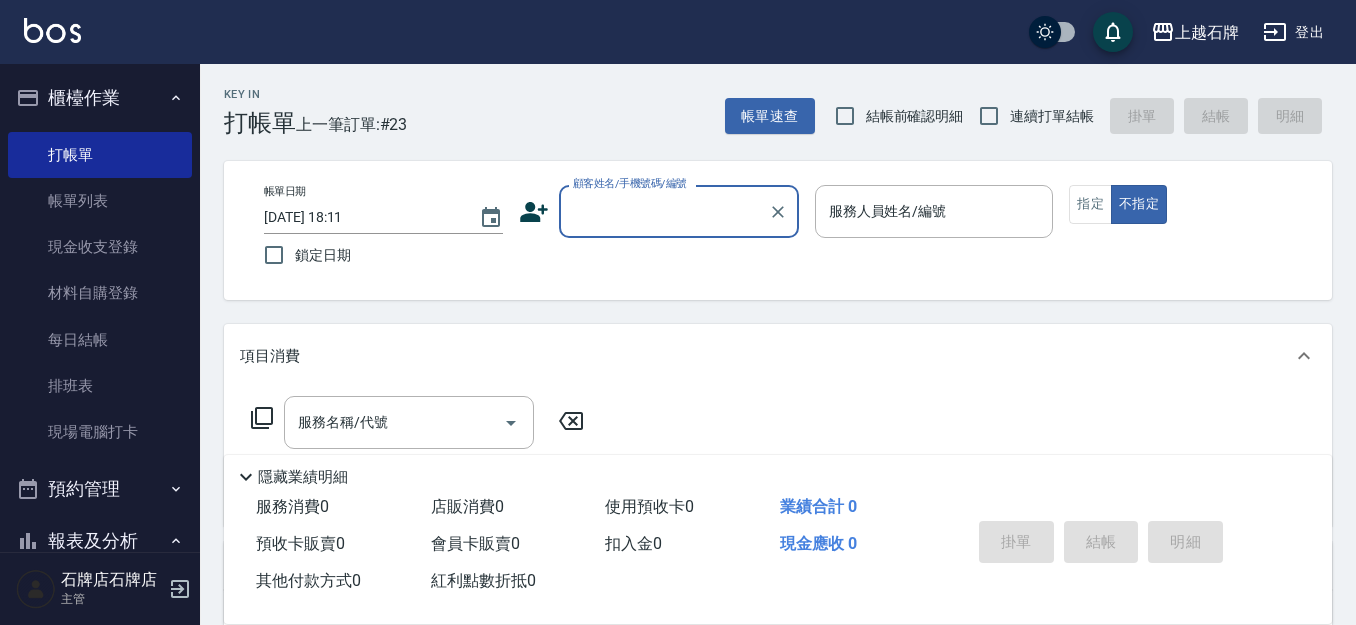 click on "Key In 打帳單 上一筆訂單:#23 帳單速查 結帳前確認明細 連續打單結帳 掛單 結帳 明細 帳單日期 [DATE] 18:11 鎖定日期 顧客姓名/手機號碼/編號 顧客姓名/手機號碼/編號 服務人員姓名/編號 服務人員姓名/編號 指定 不指定 項目消費 服務名稱/代號 服務名稱/代號 店販銷售 服務人員姓名/編號 服務人員姓名/編號 商品代號/名稱 商品代號/名稱 預收卡販賣 卡券名稱/代號 卡券名稱/代號 使用預收卡 其他付款方式 其他付款方式 其他付款方式 備註及來源 備註 備註 訂單來源 ​ 訂單來源 隱藏業績明細 服務消費  0 店販消費  0 使用預收卡  0 業績合計   0 預收卡販賣  0 會員卡販賣  0 扣入金  0 現金應收   0 其他付款方式  0 紅利點數折抵  0 掛單 結帳 明細" at bounding box center [778, 519] 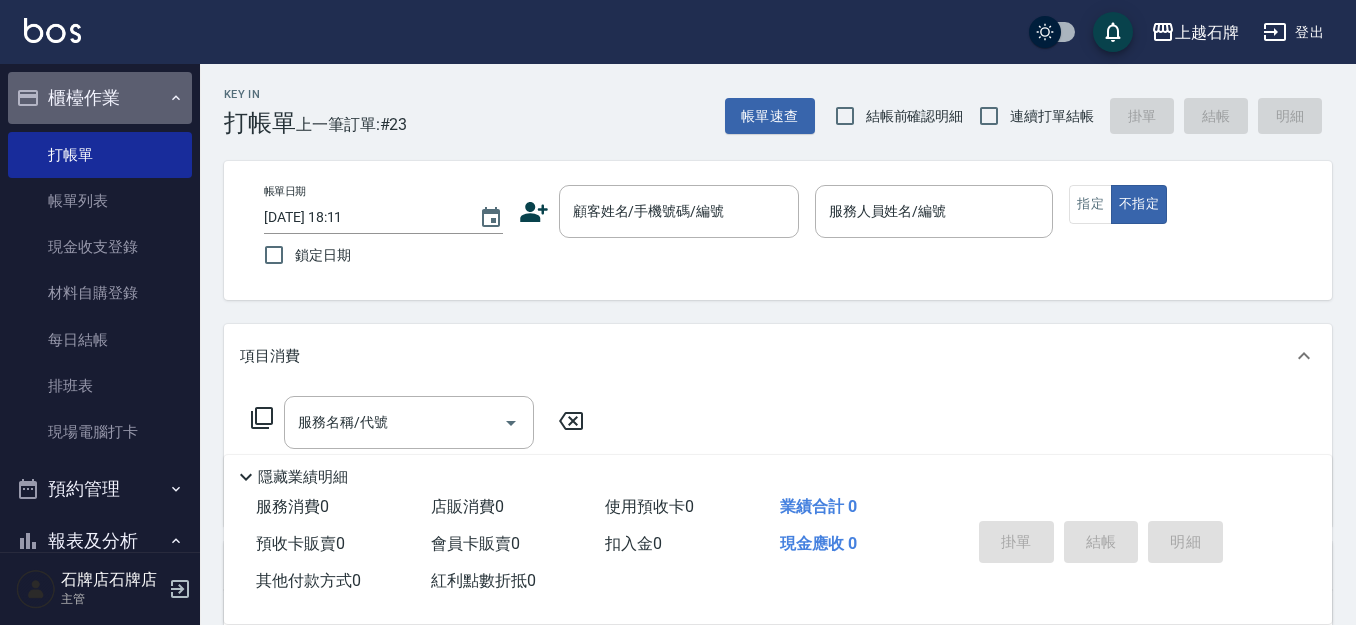 click on "櫃檯作業" at bounding box center (100, 98) 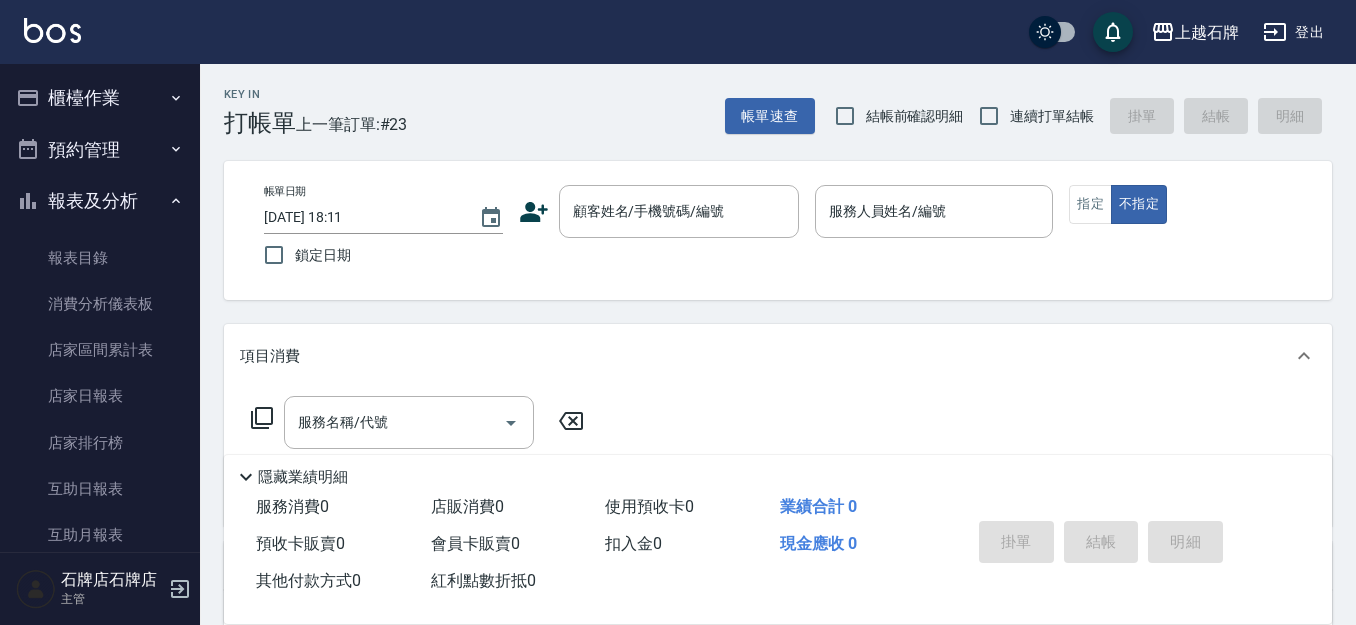 click 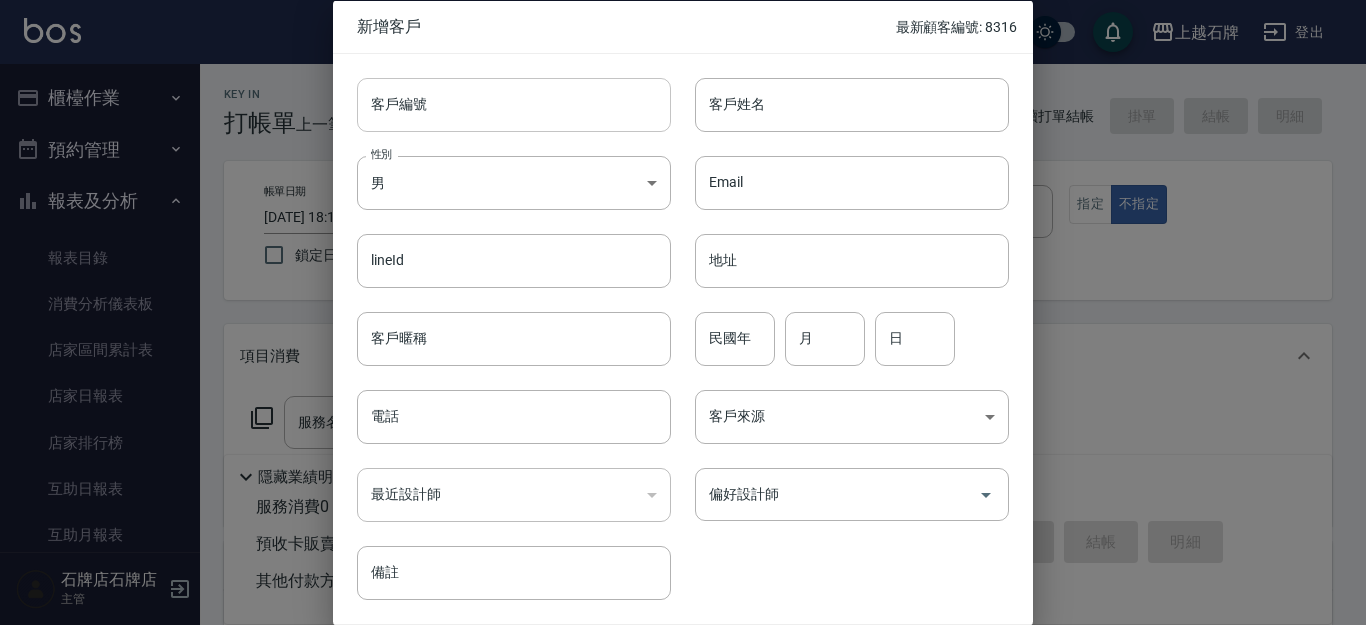 click on "客戶編號" at bounding box center [514, 104] 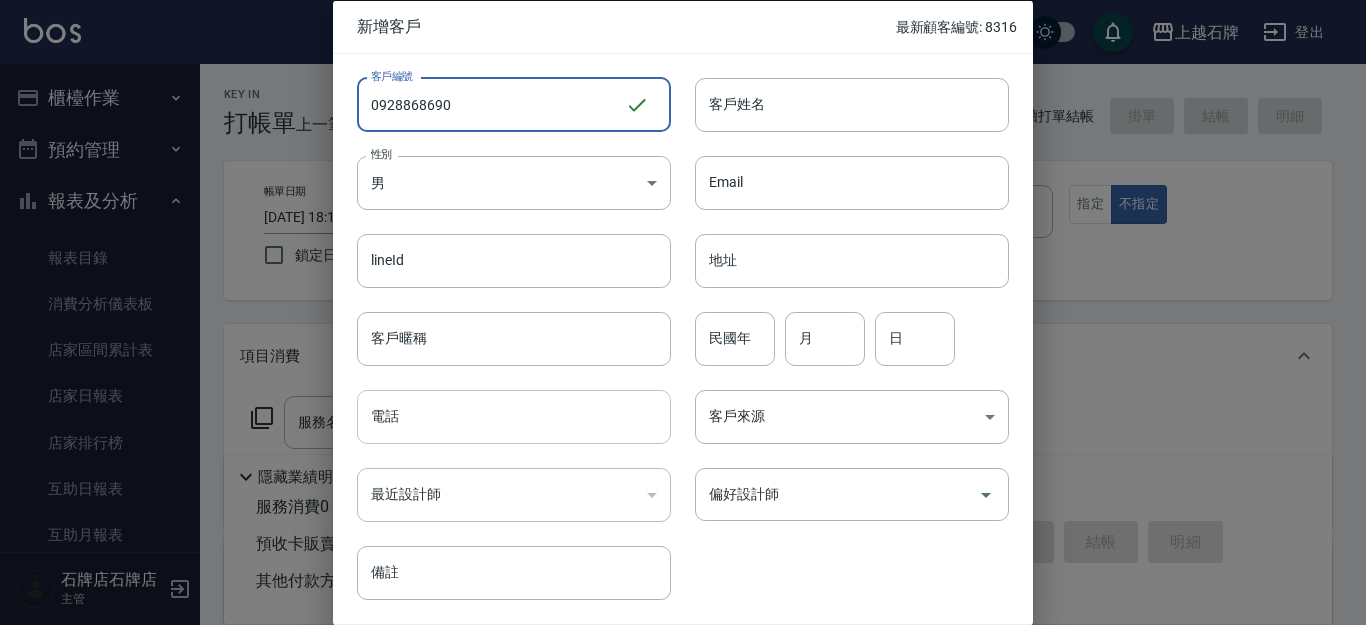 type on "0928868690" 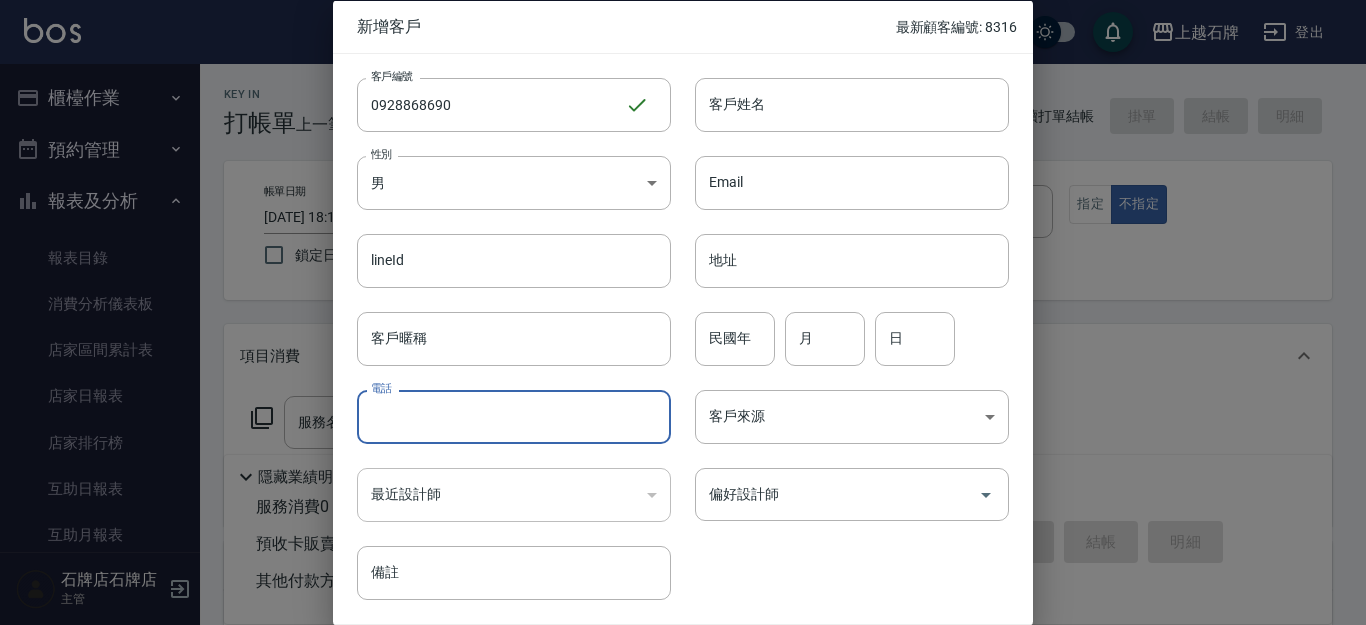 click on "電話" at bounding box center (514, 417) 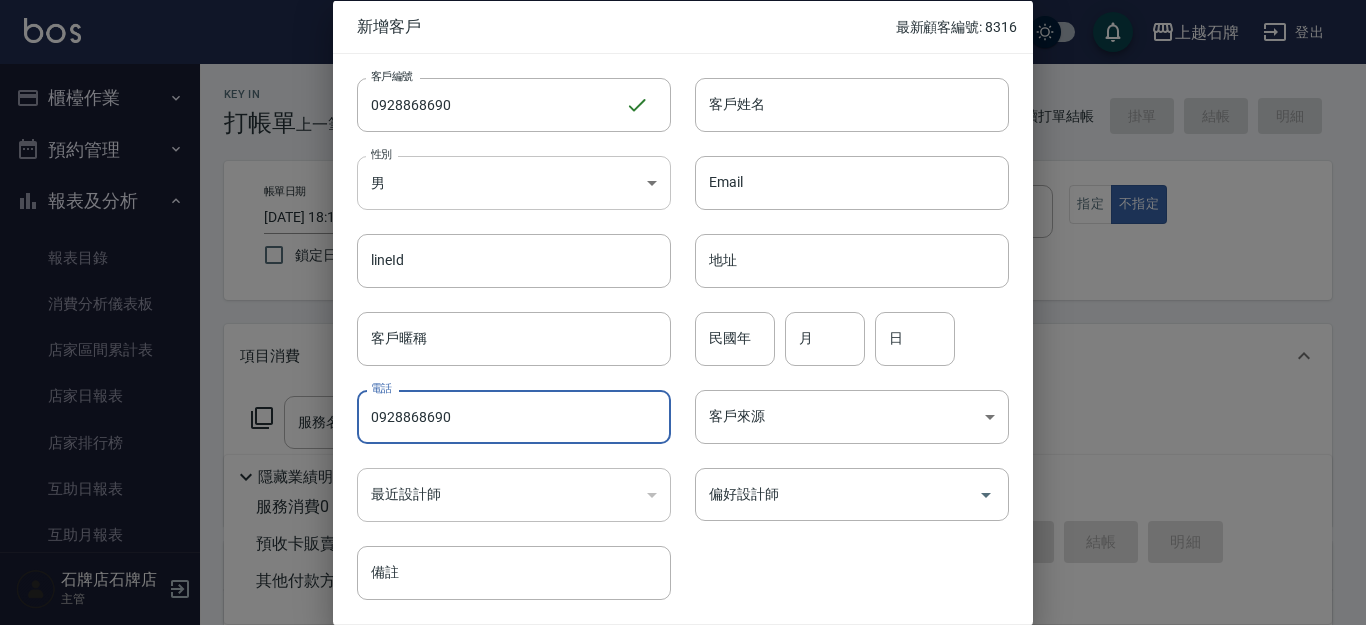 type on "0928868690" 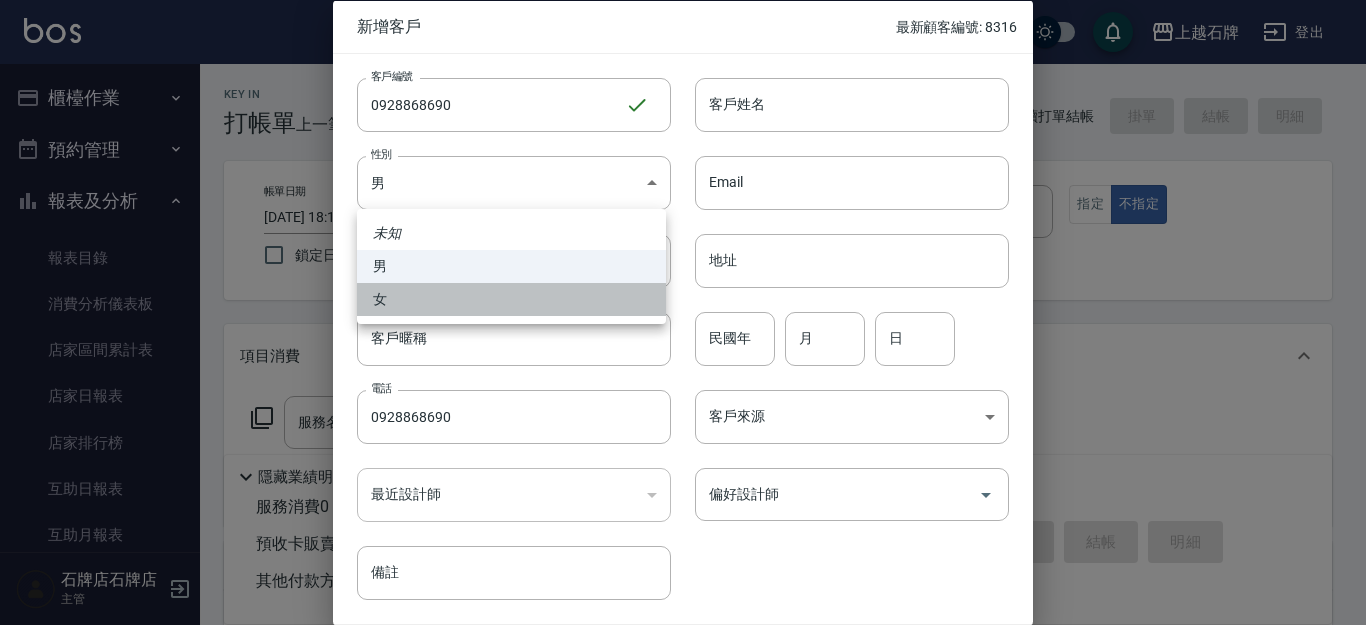 drag, startPoint x: 489, startPoint y: 305, endPoint x: 514, endPoint y: 283, distance: 33.30165 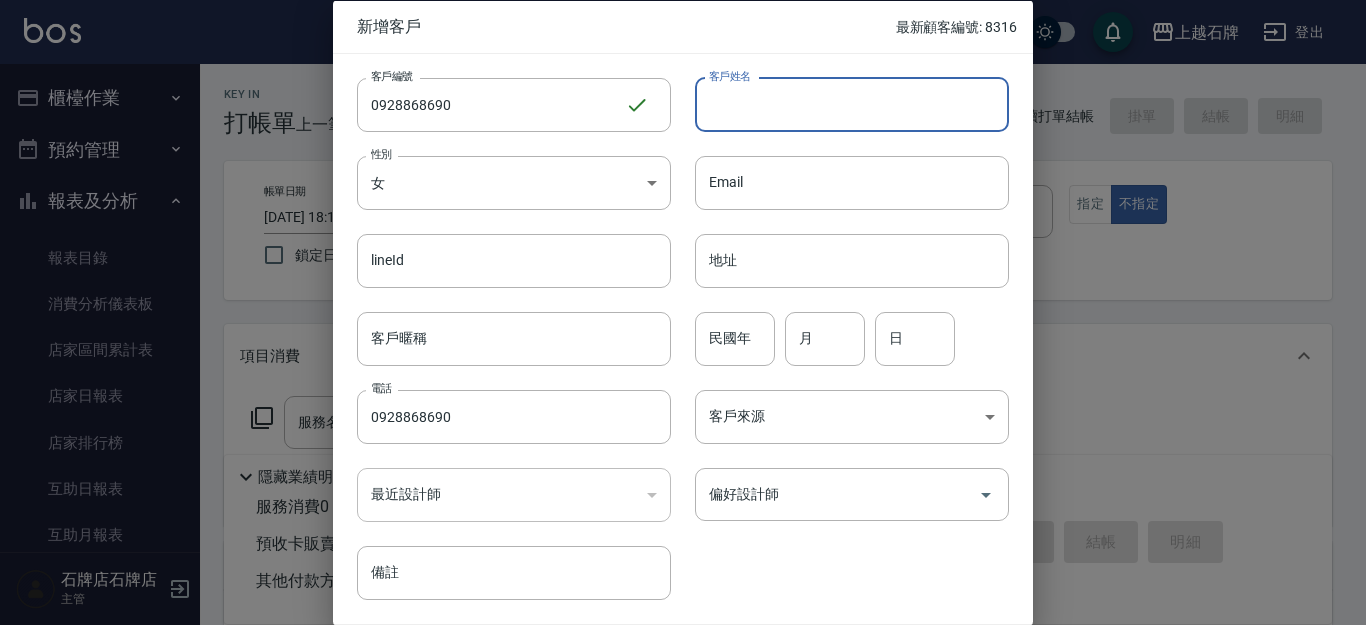 click on "客戶姓名" at bounding box center [852, 104] 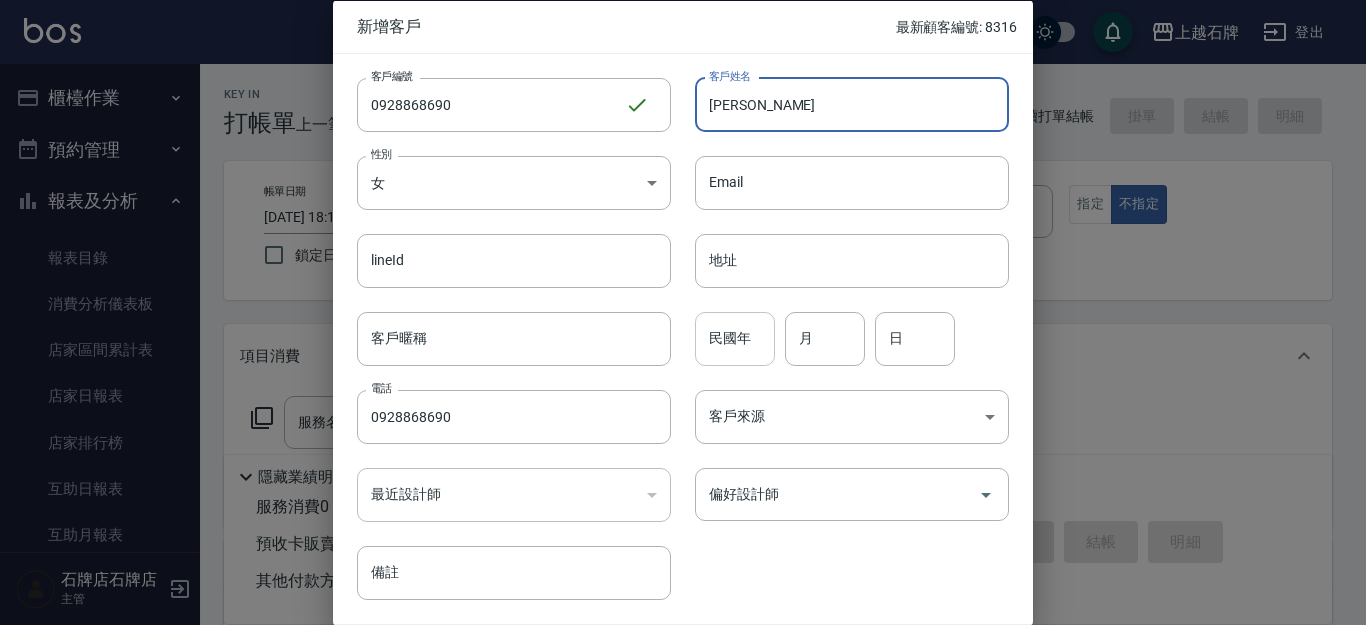 type on "[PERSON_NAME]" 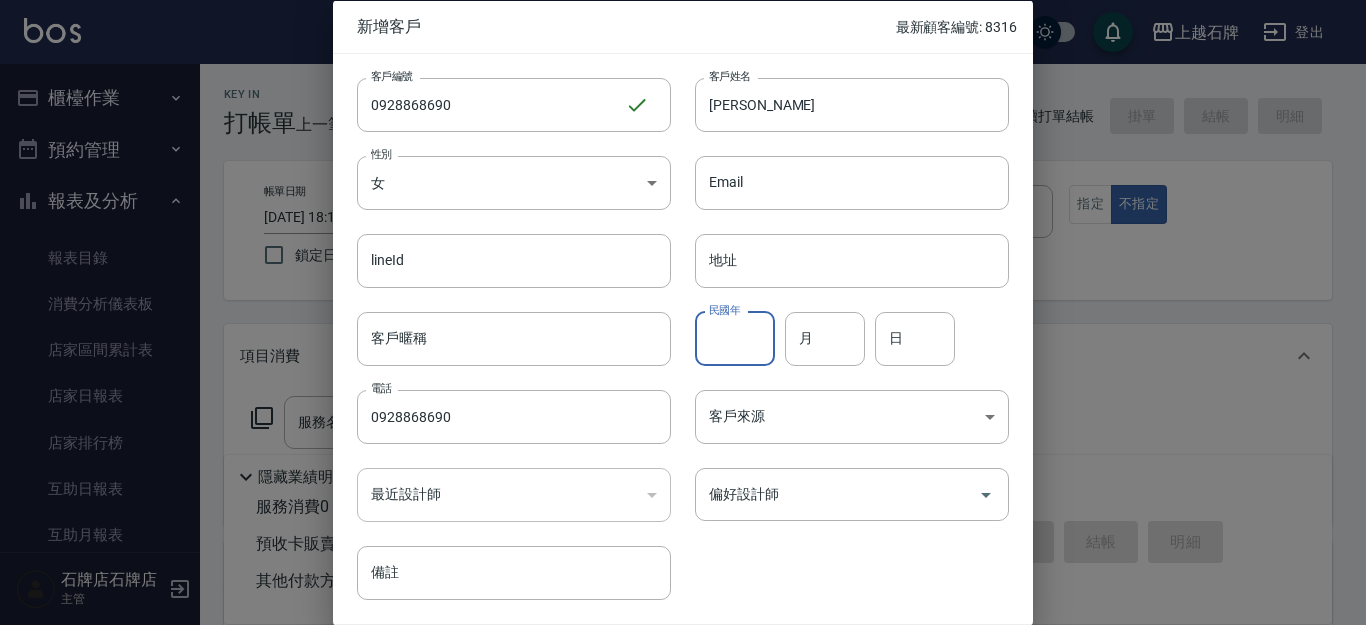 click on "民國年" at bounding box center (735, 338) 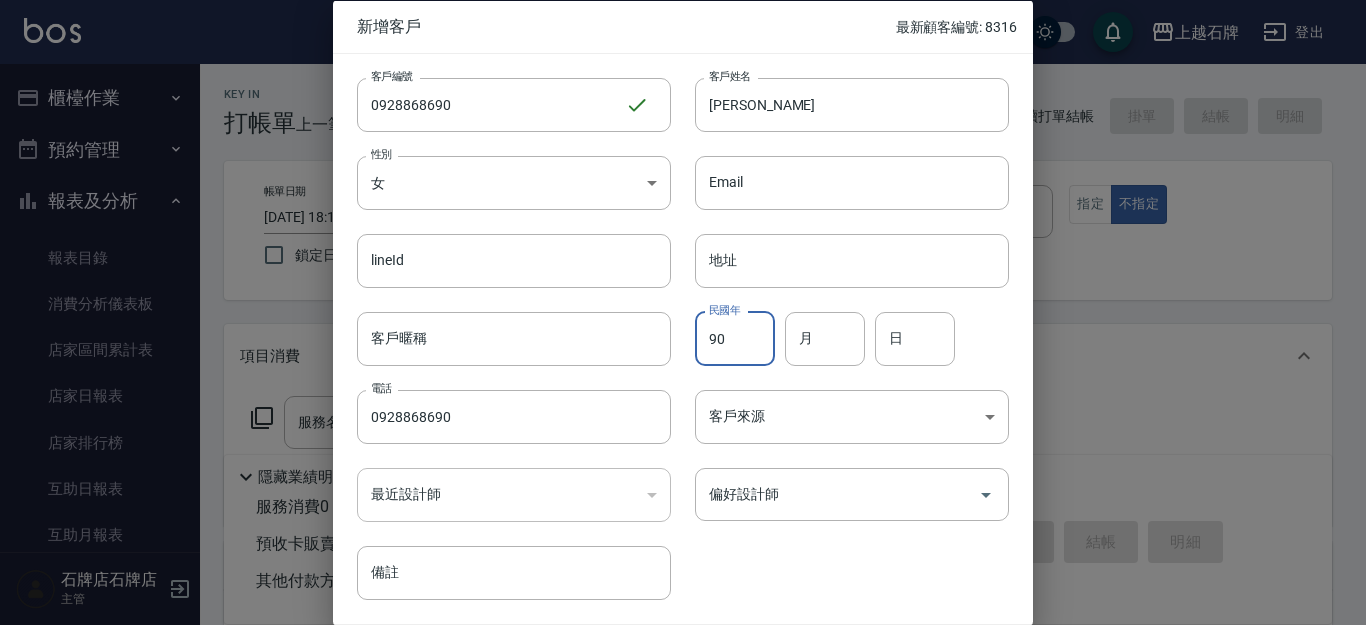 click on "90" at bounding box center [735, 338] 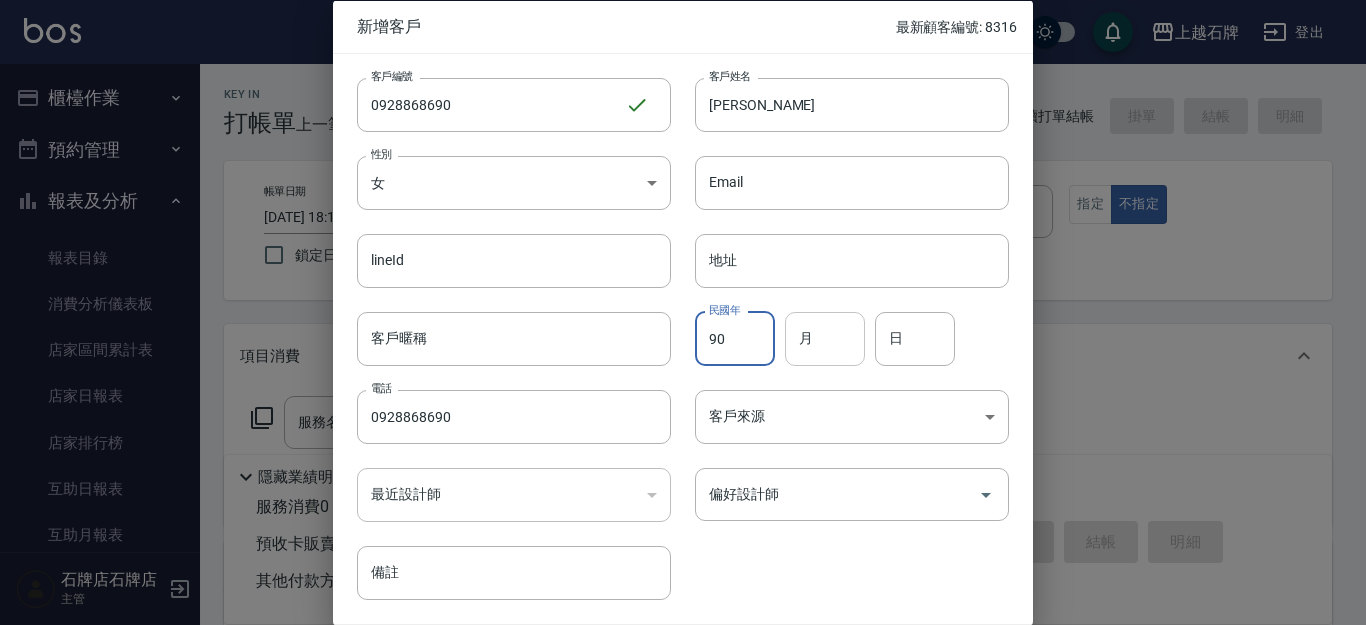 type on "90" 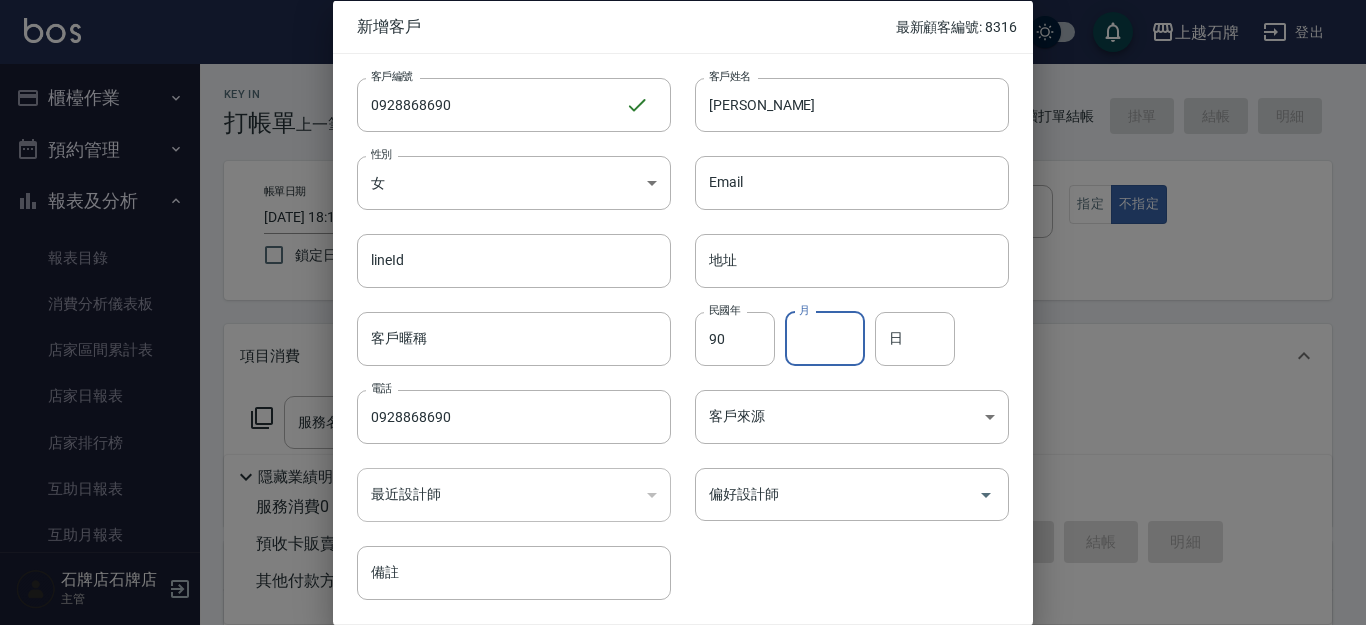 click on "月" at bounding box center [825, 338] 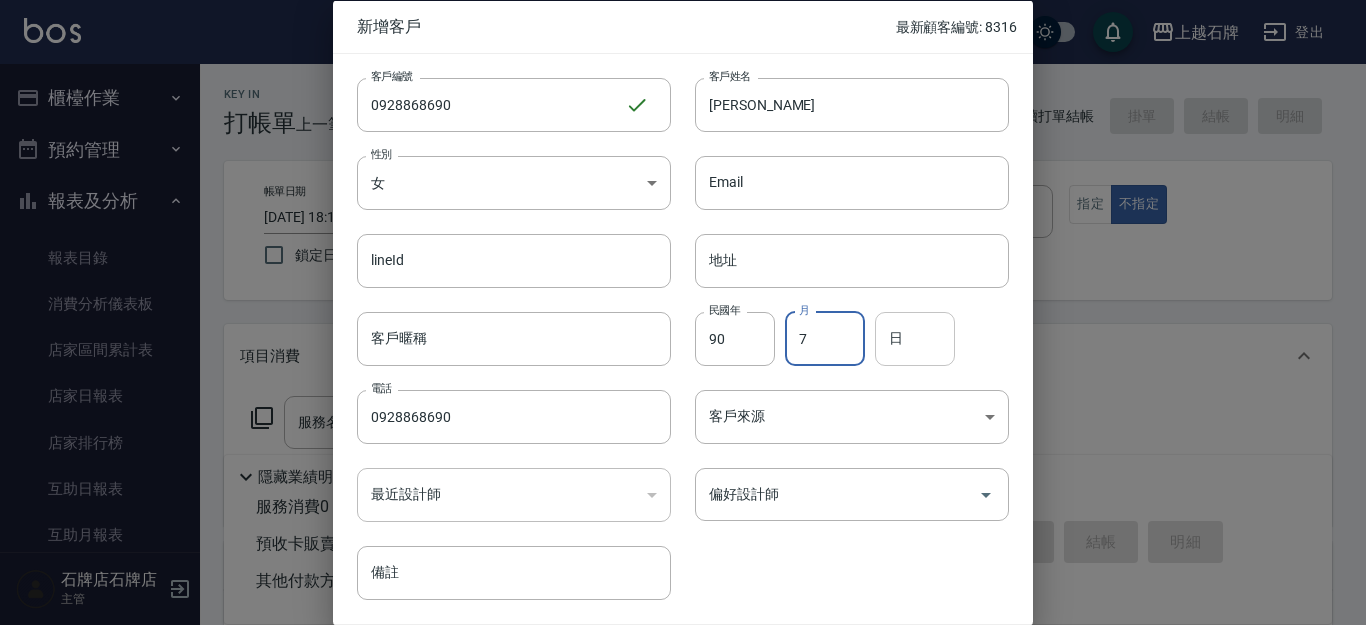 type on "7" 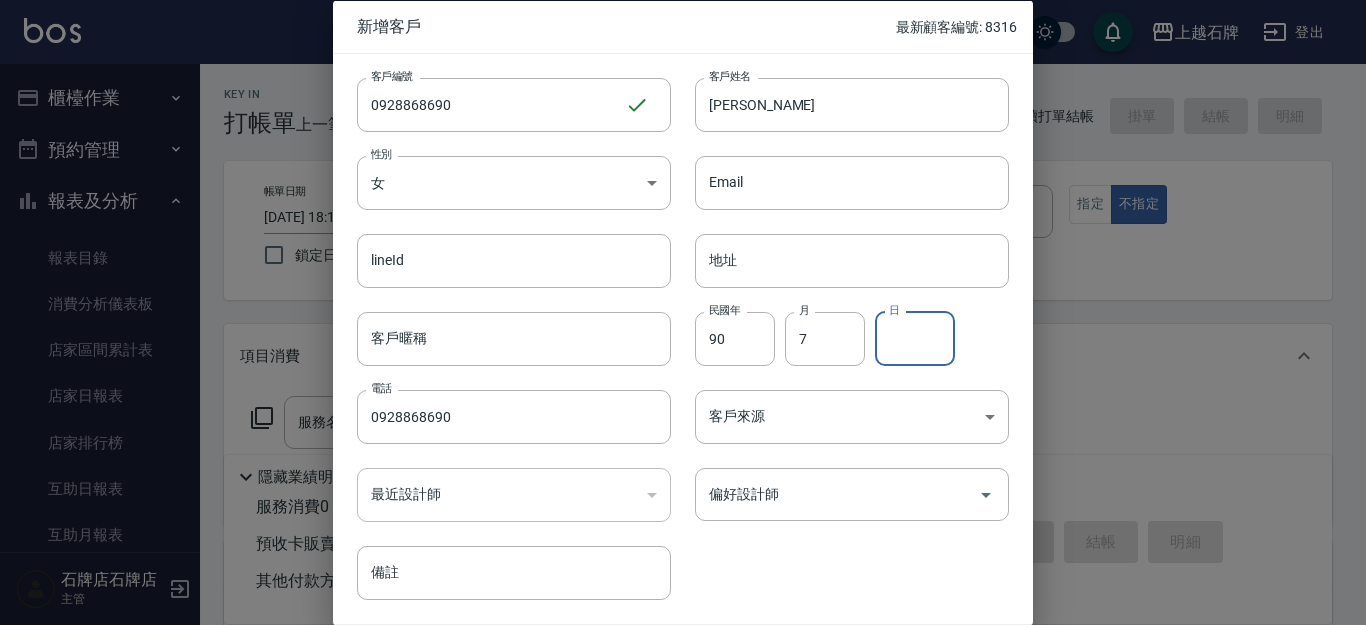 click on "日" at bounding box center [915, 338] 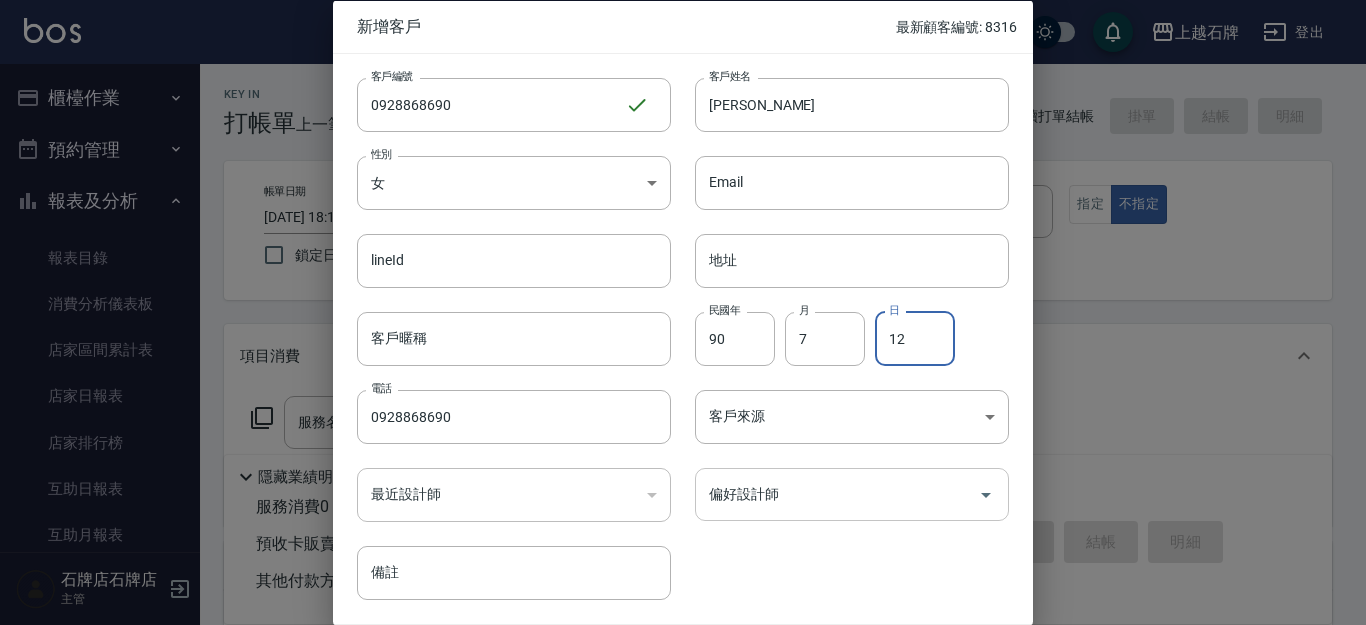 type on "12" 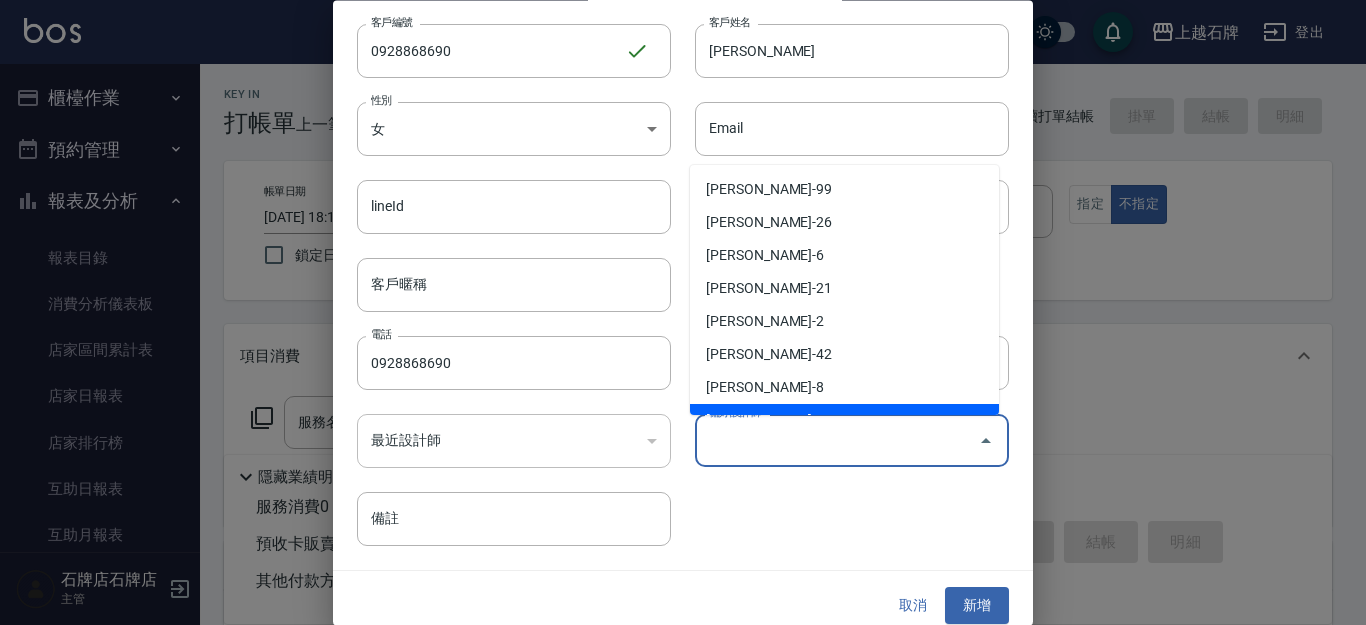 scroll, scrollTop: 68, scrollLeft: 0, axis: vertical 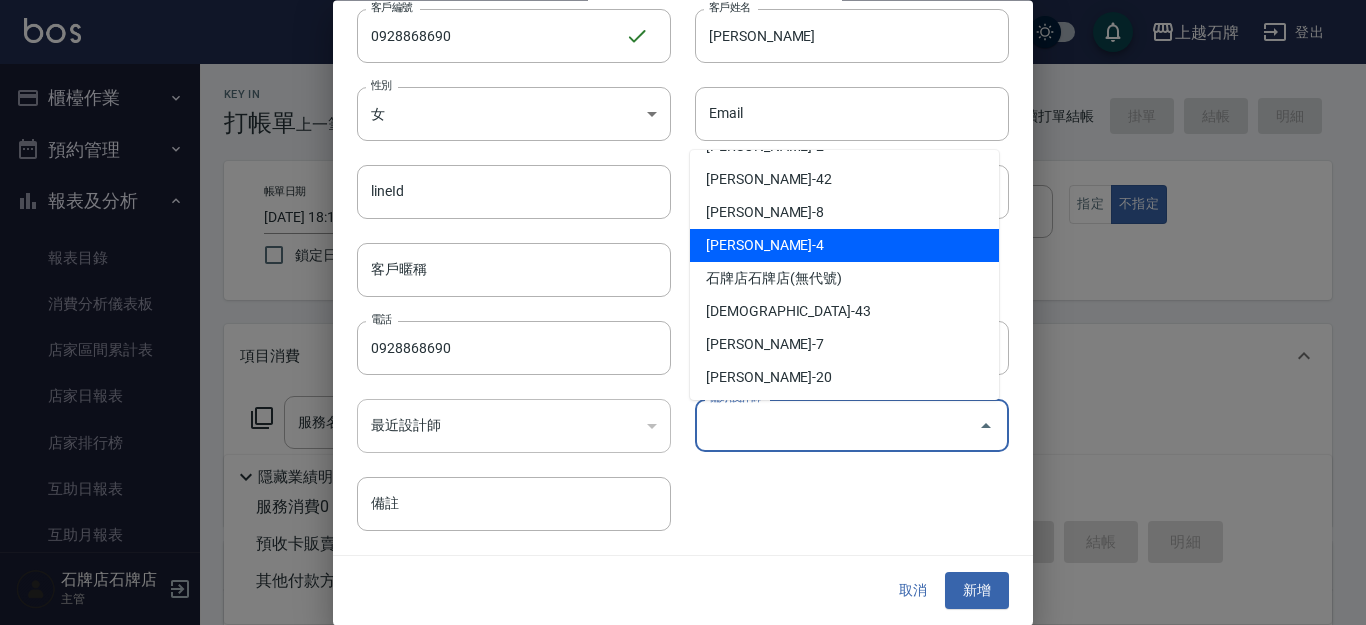 click on "[PERSON_NAME]-4" at bounding box center (844, 245) 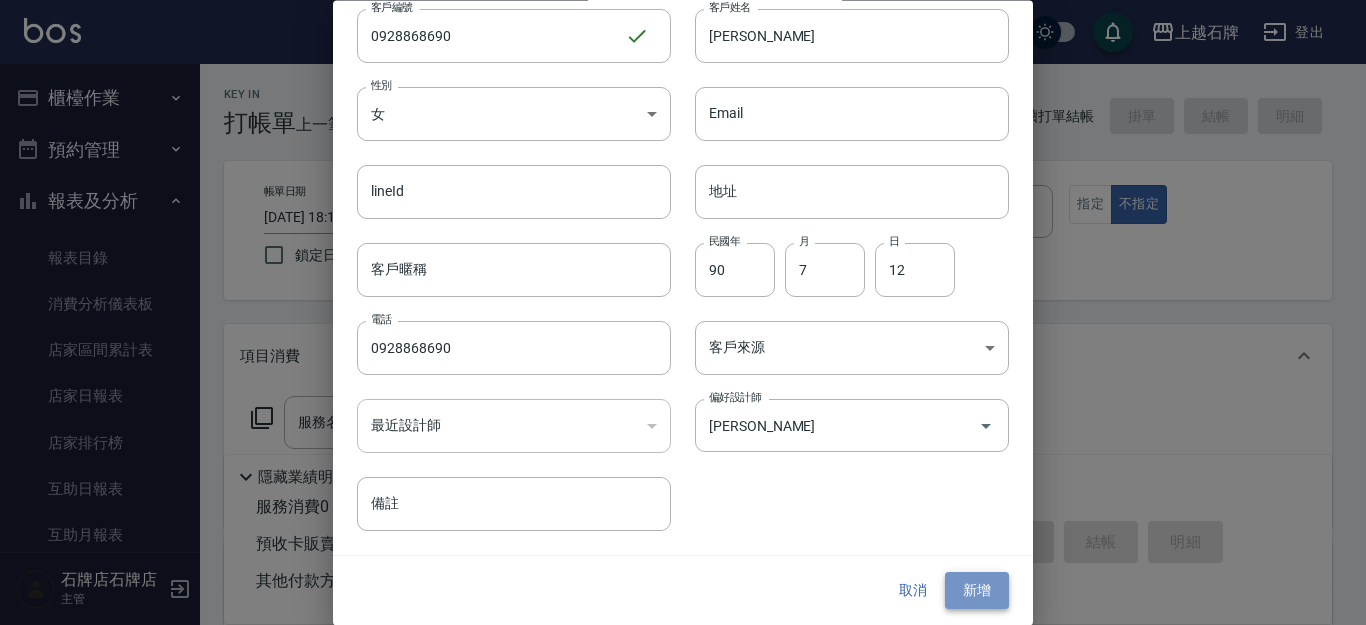 click on "新增" at bounding box center [977, 591] 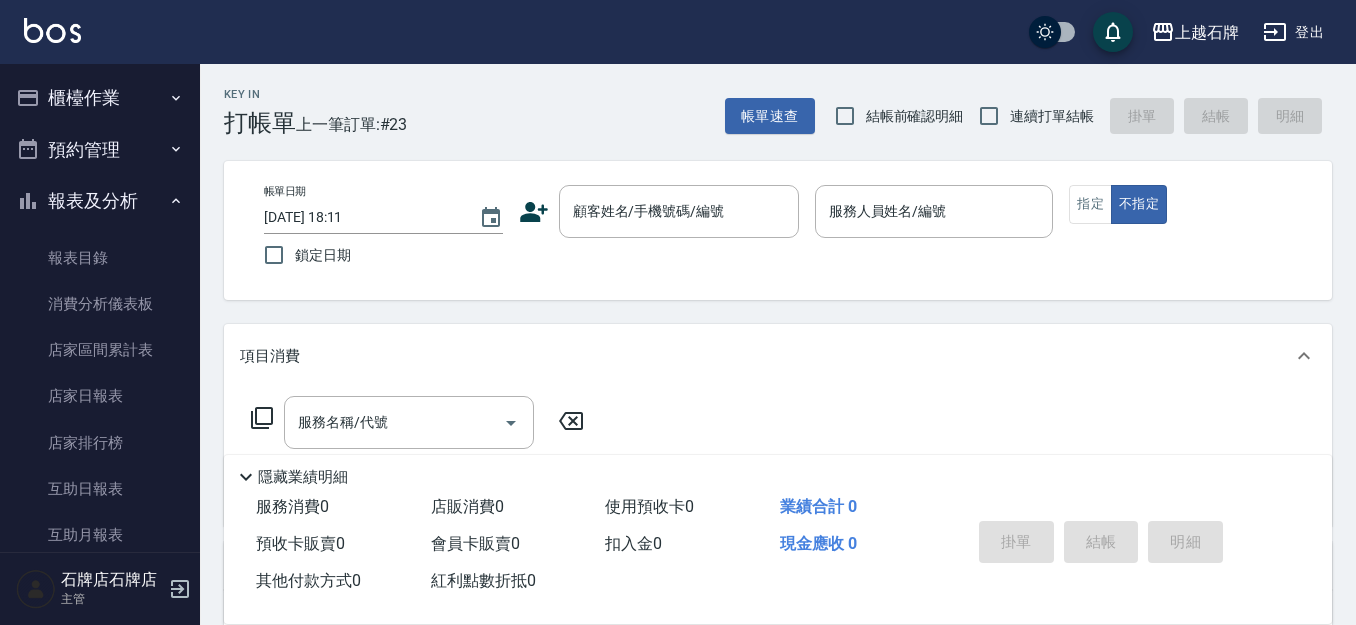 click 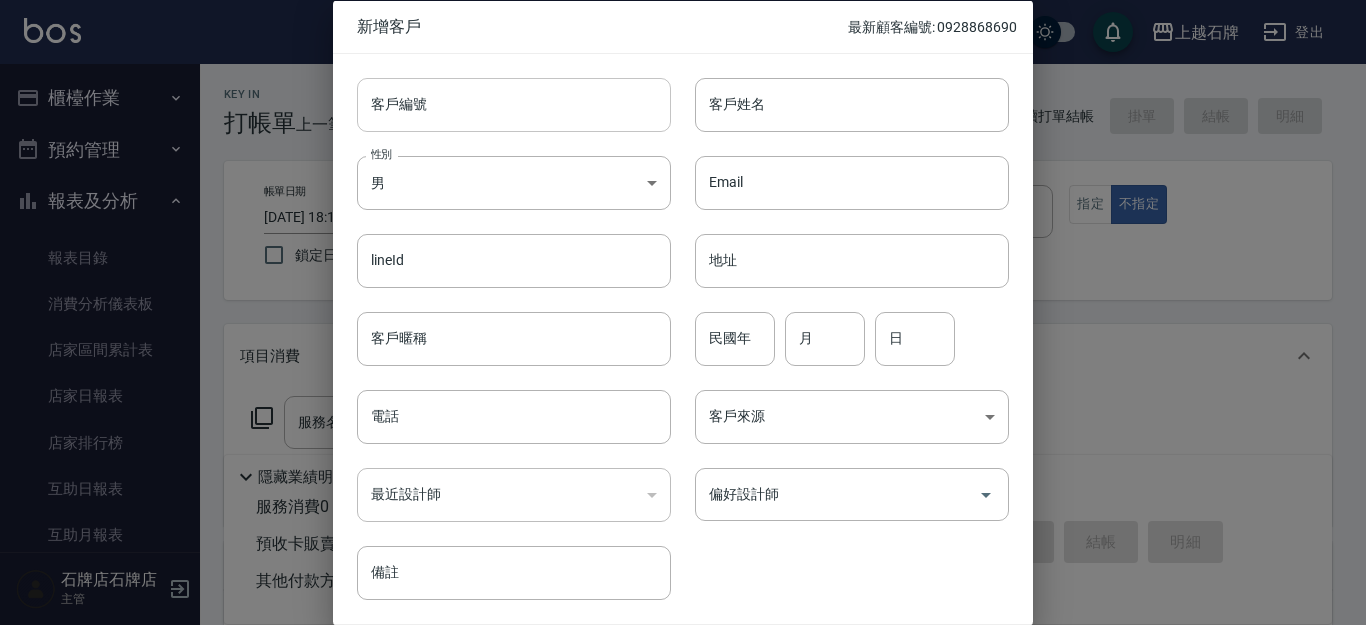 click on "客戶編號" at bounding box center [514, 104] 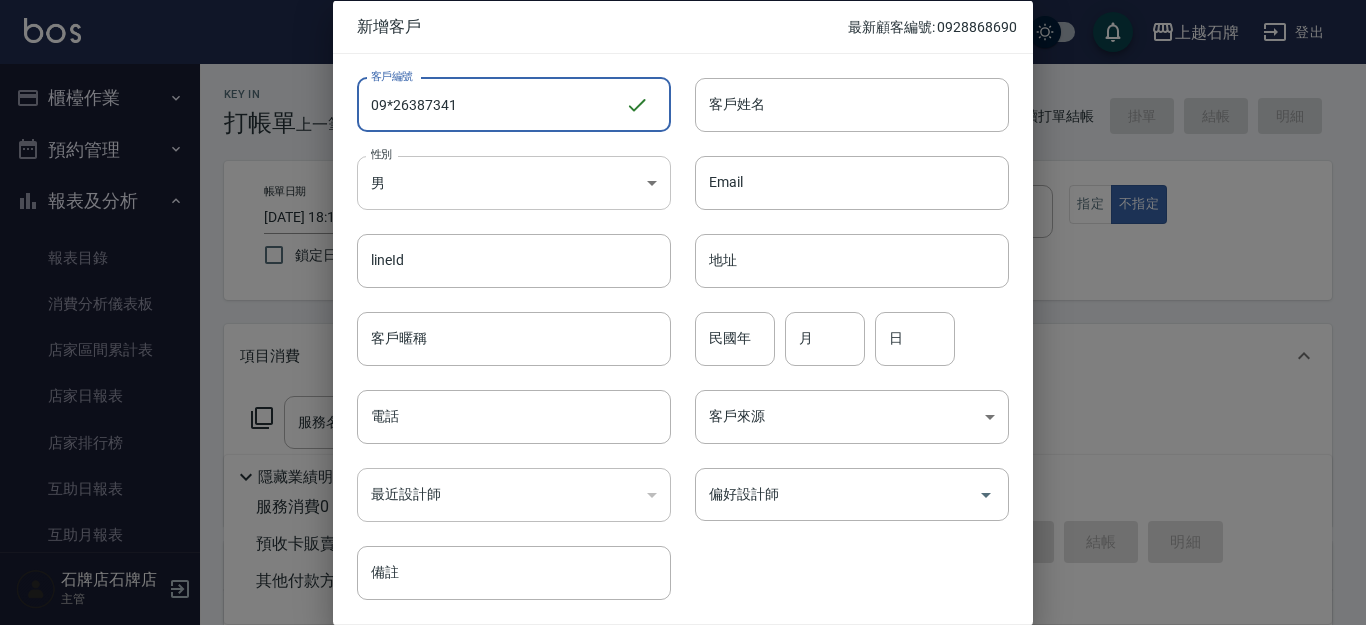 type on "09*26387341" 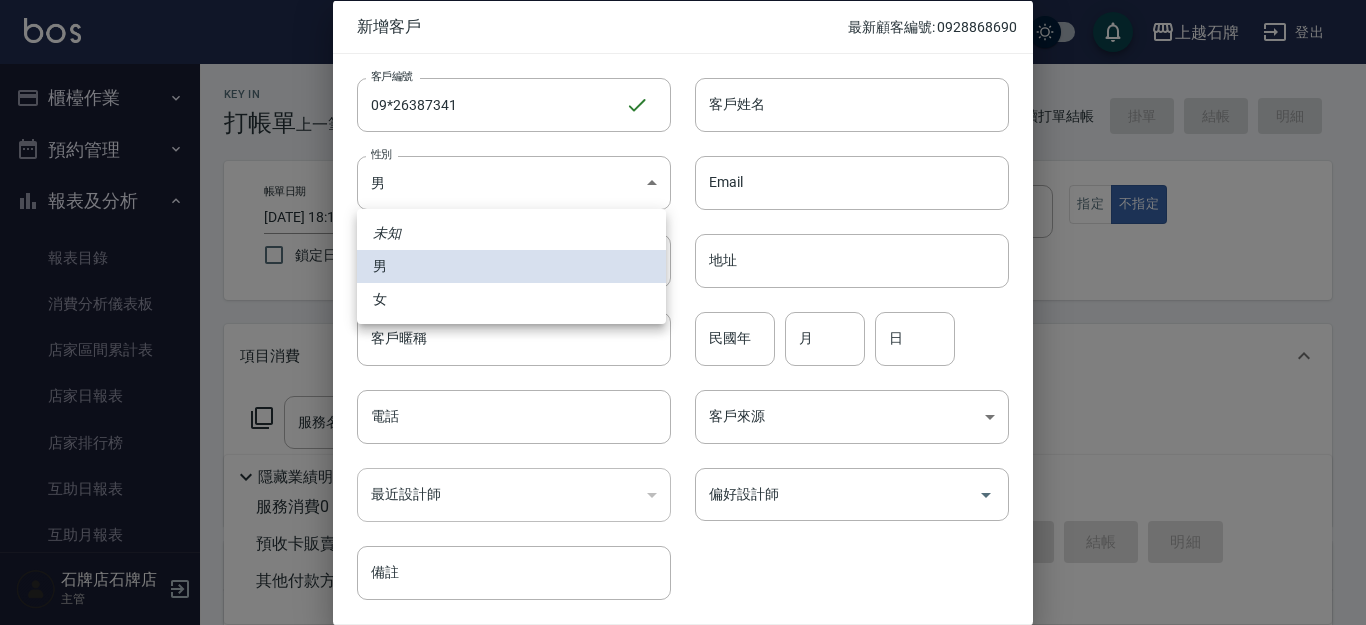 click on "上越石牌 登出 櫃檯作業 打帳單 帳單列表 現金收支登錄 材料自購登錄 每日結帳 排班表 現場電腦打卡 預約管理 預約管理 單日預約紀錄 單週預約紀錄 報表及分析 報表目錄 消費分析儀表板 店家區間累計表 店家日報表 店家排行榜 互助日報表 互助月報表 互助排行榜 互助點數明細 互助業績報表 全店業績分析表 營業統計分析表 營業項目月分析表 設計師業績表 設計師日報表 設計師業績分析表 設計師業績月報表 設計師抽成報表 設計師排行榜 商品銷售排行榜 商品消耗明細 服務扣項明細表 單一服務項目查詢 店販抽成明細 店販分類抽成明細 顧客入金餘額表 顧客卡券餘額表 每日非現金明細 每日收支明細 收支分類明細表 收支匯款表 非現金明細對帳單 客戶管理 客戶列表 客資篩選匯出 卡券管理 入金管理 員工及薪資 員工列表 全店打卡記錄 考勤排班總表 商品管理 ​" at bounding box center [683, 487] 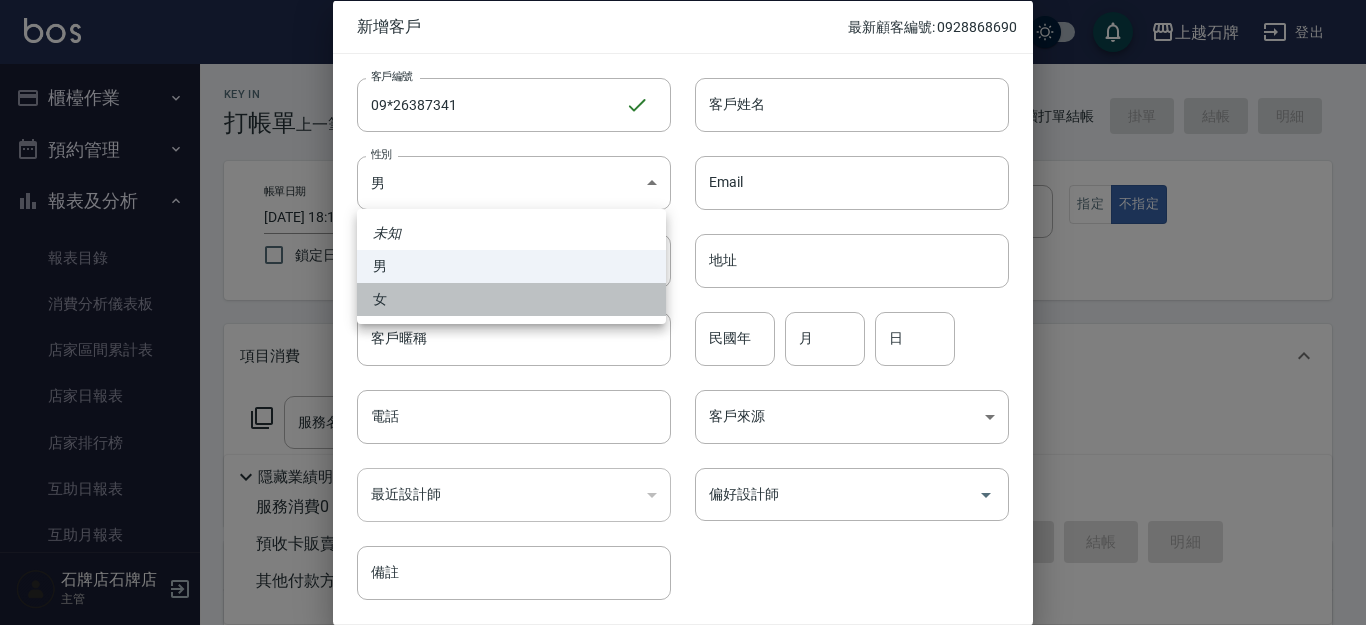 click on "女" at bounding box center [511, 299] 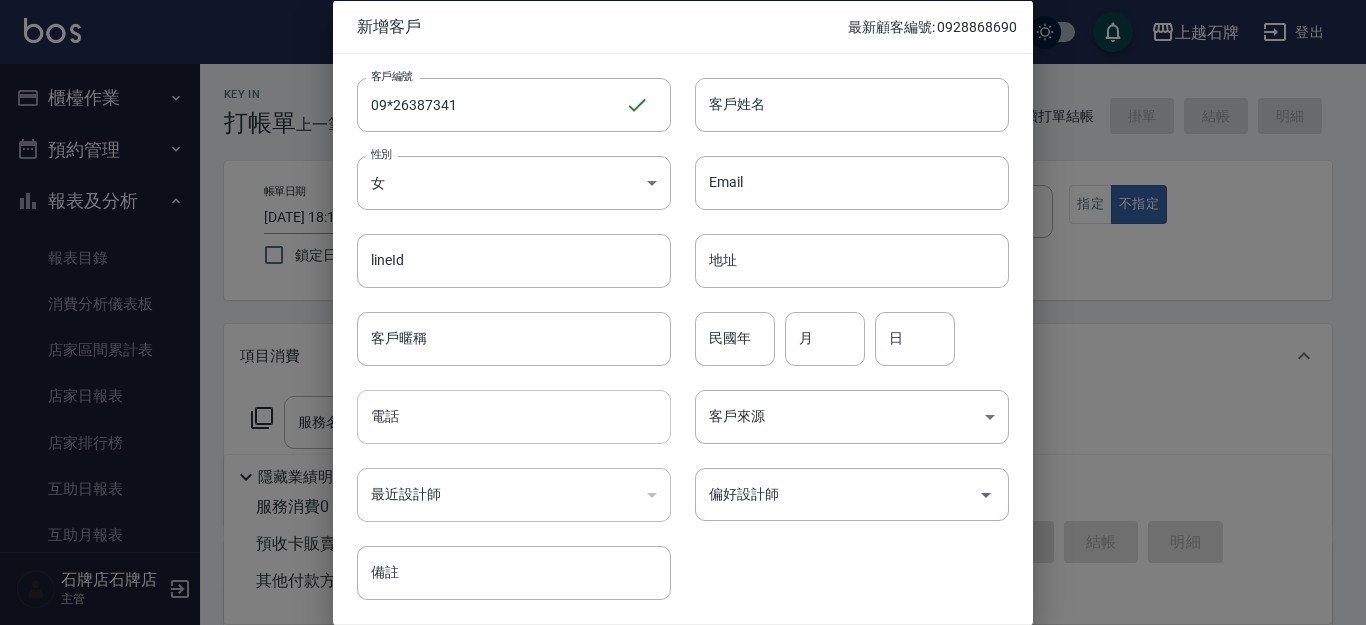click on "電話" at bounding box center [514, 417] 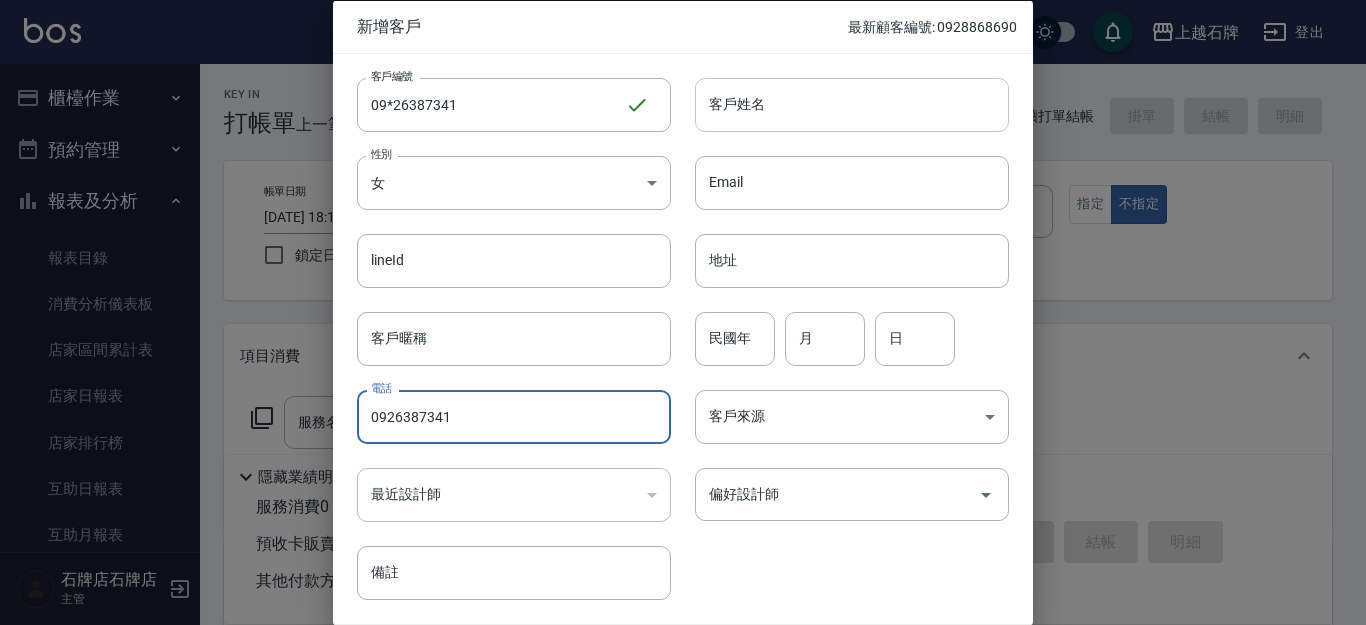 type on "0926387341" 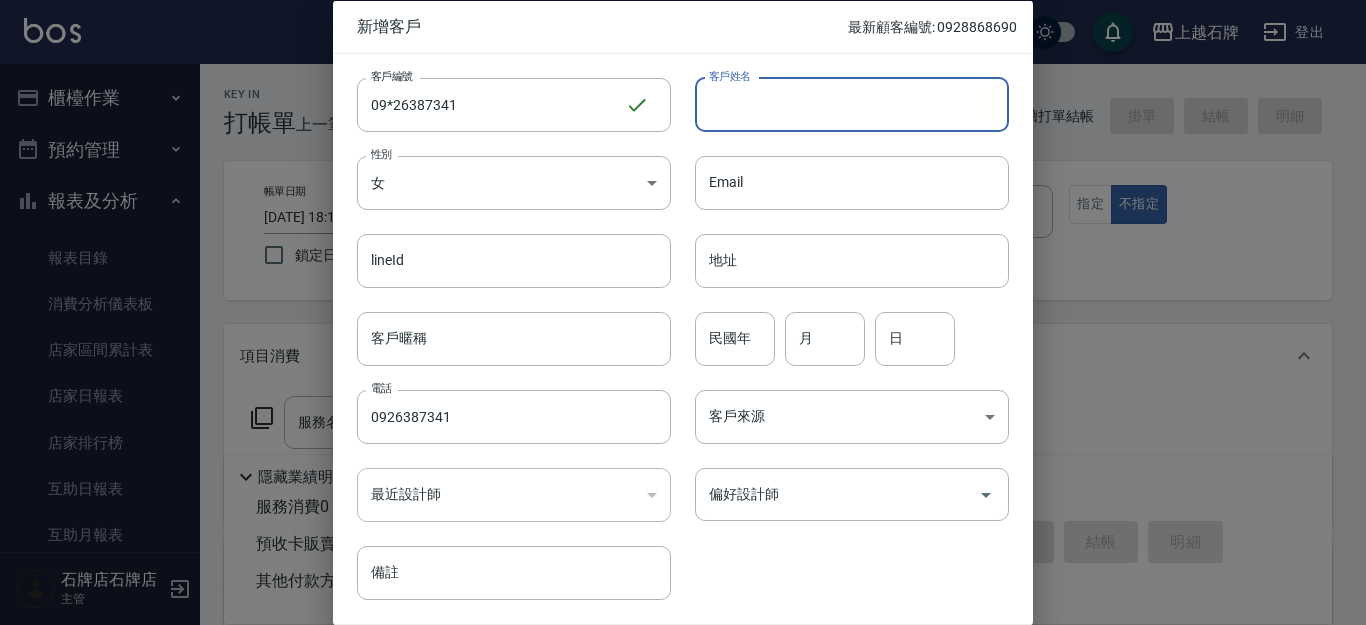 click on "客戶姓名" at bounding box center [852, 104] 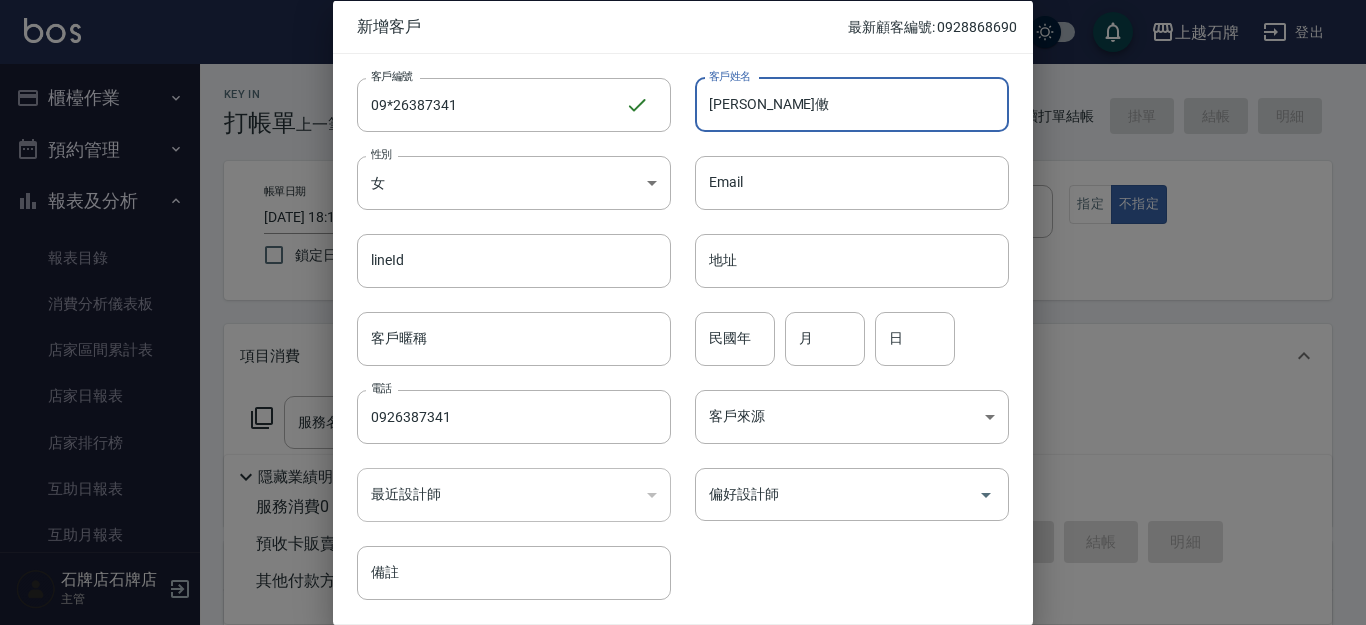 click on "[PERSON_NAME]僌" at bounding box center [852, 104] 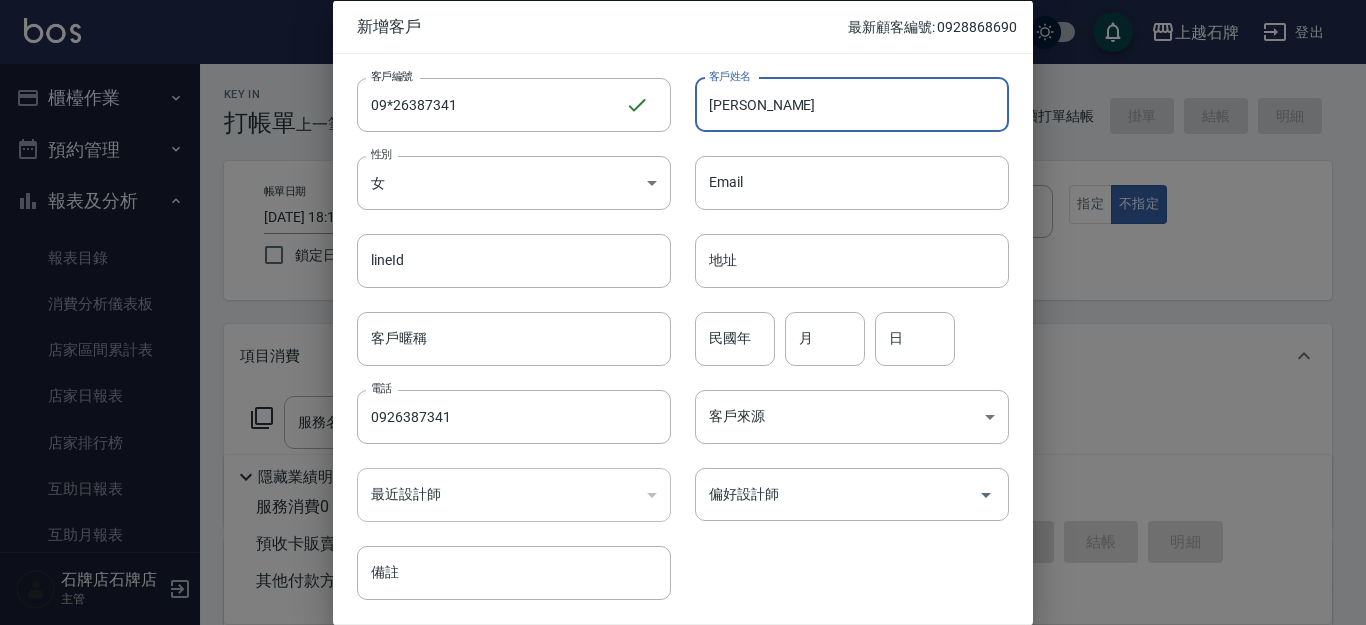 click on "[PERSON_NAME]" at bounding box center (852, 104) 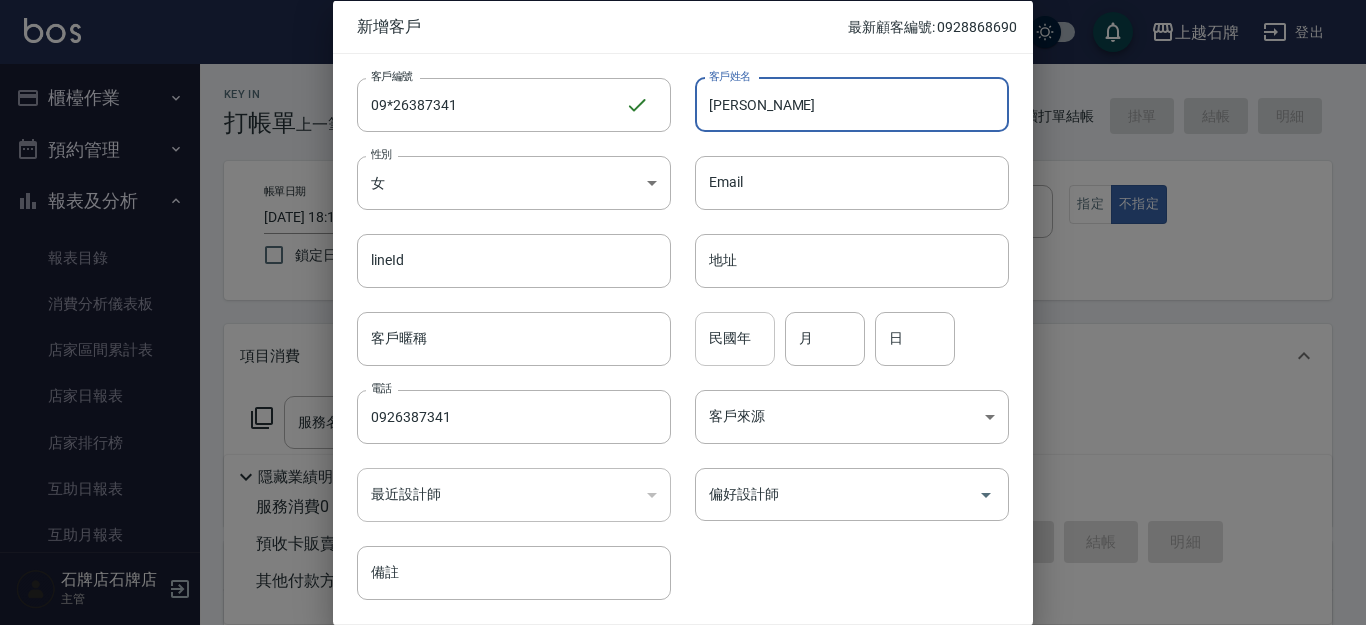 type on "[PERSON_NAME]" 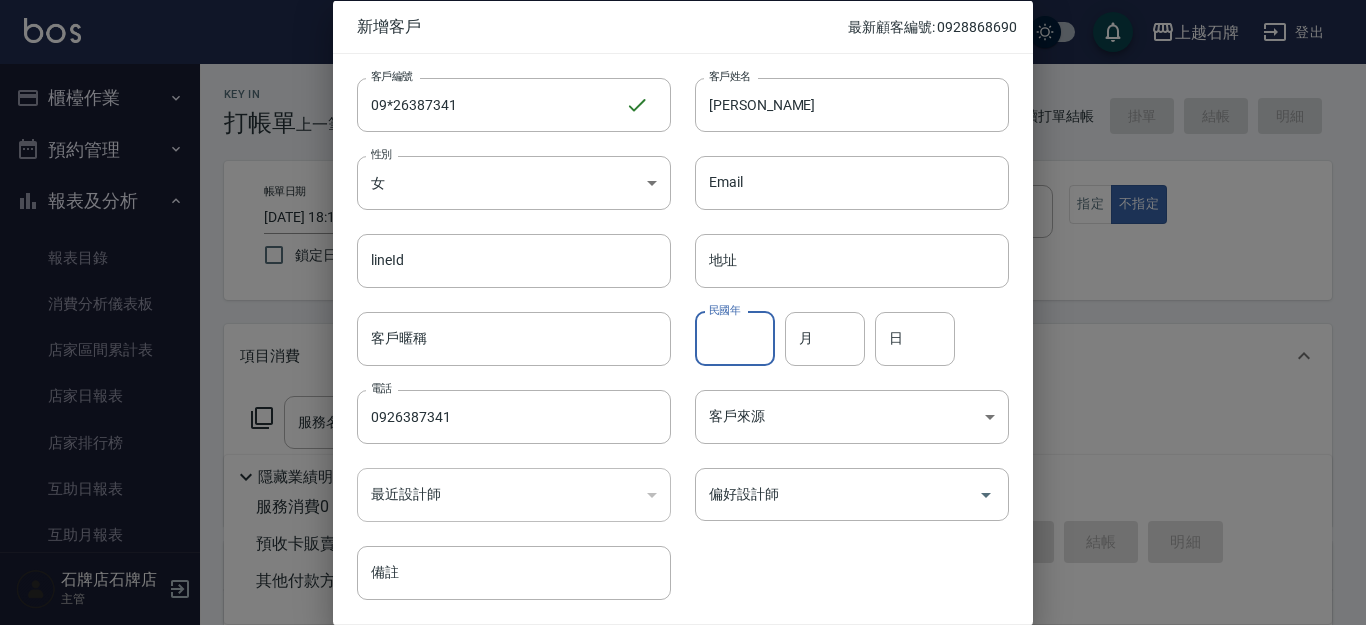 click on "民國年" at bounding box center (735, 338) 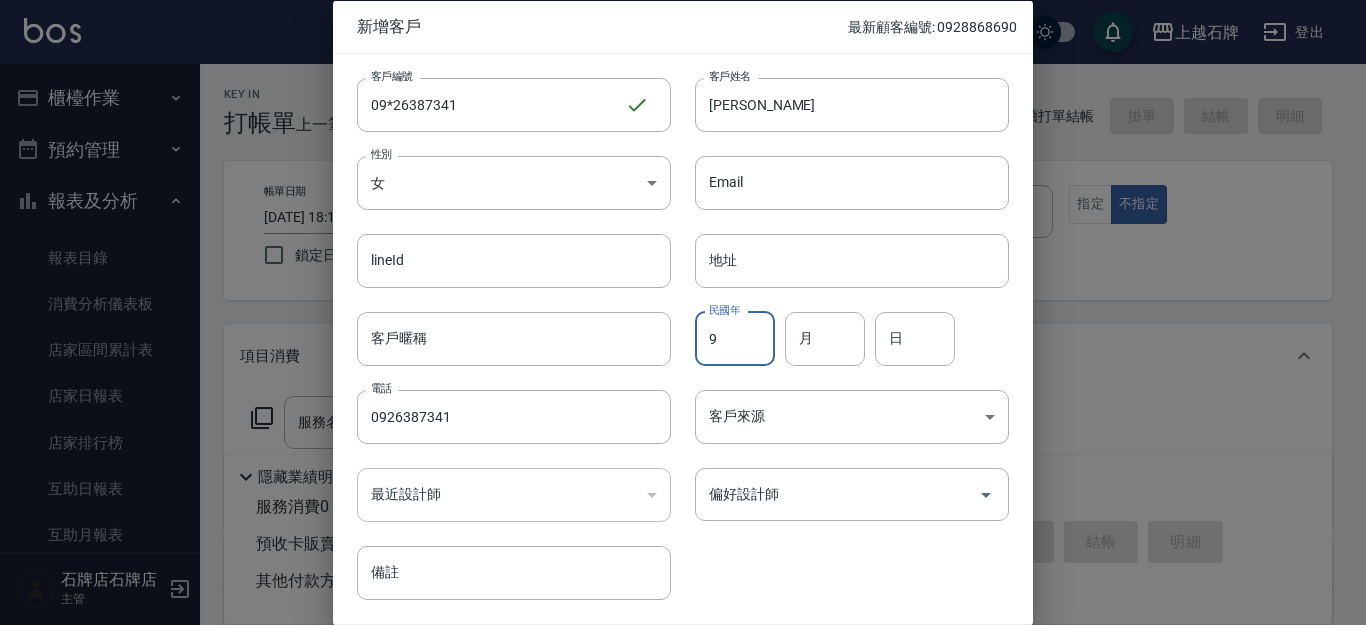 click on "9" at bounding box center (735, 338) 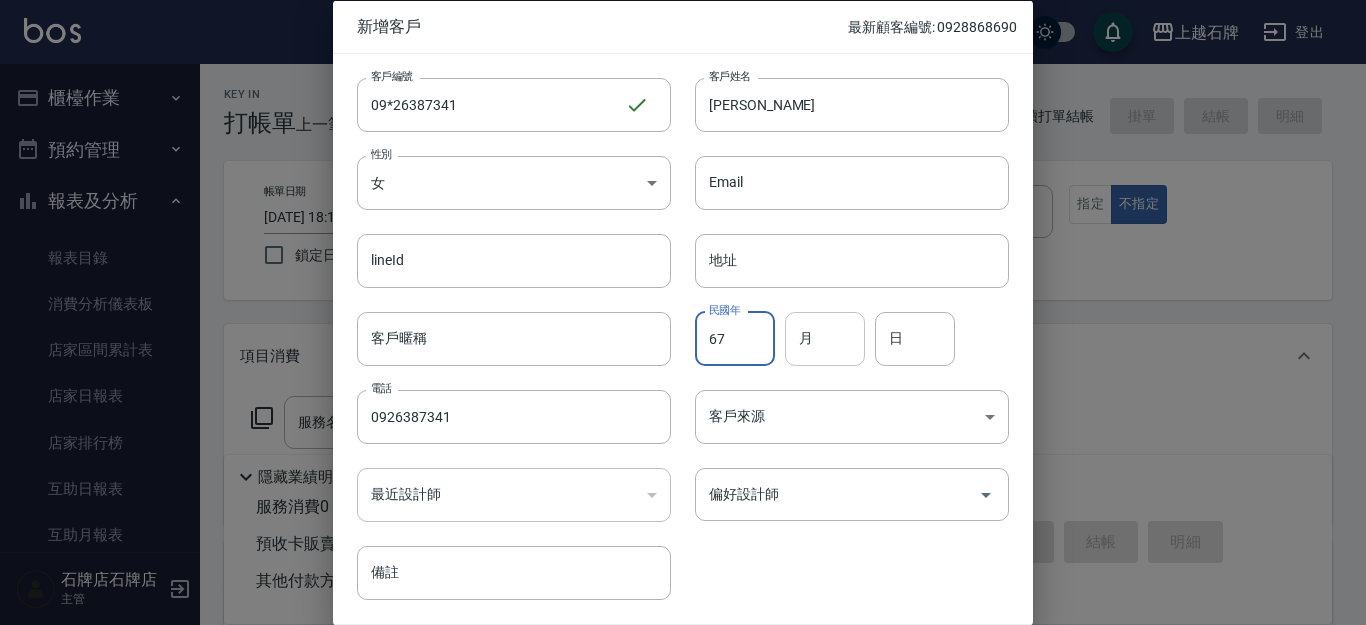 type on "67" 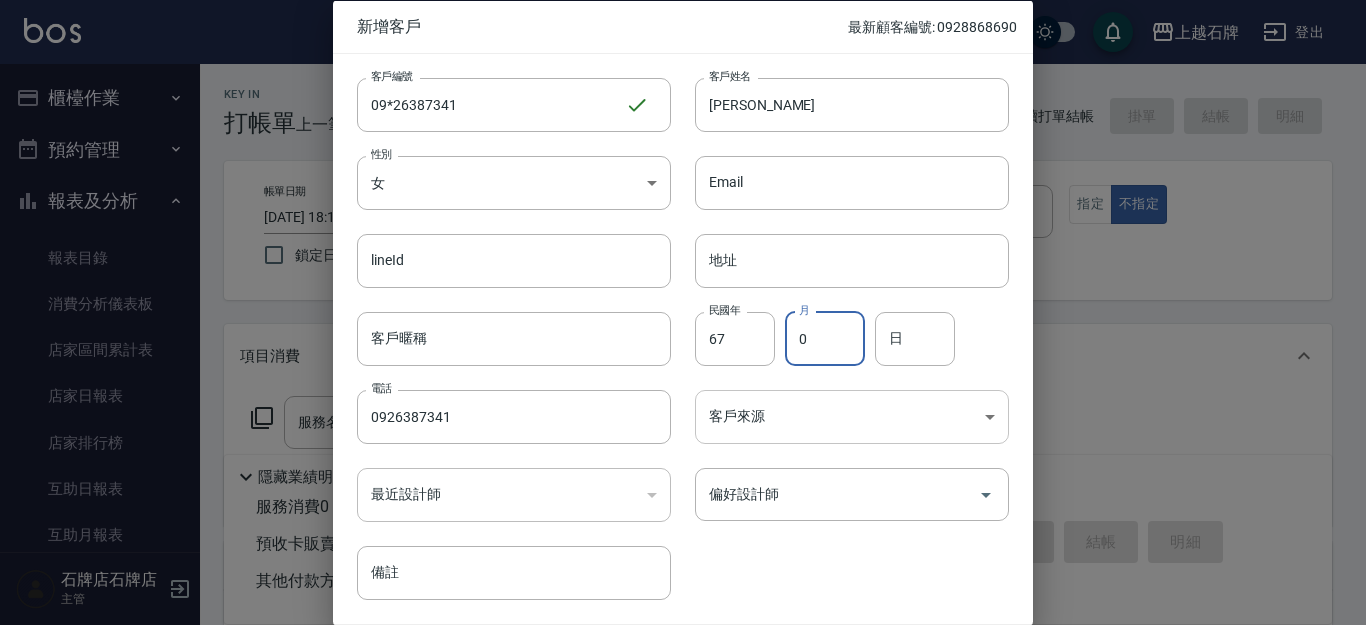 type on "01" 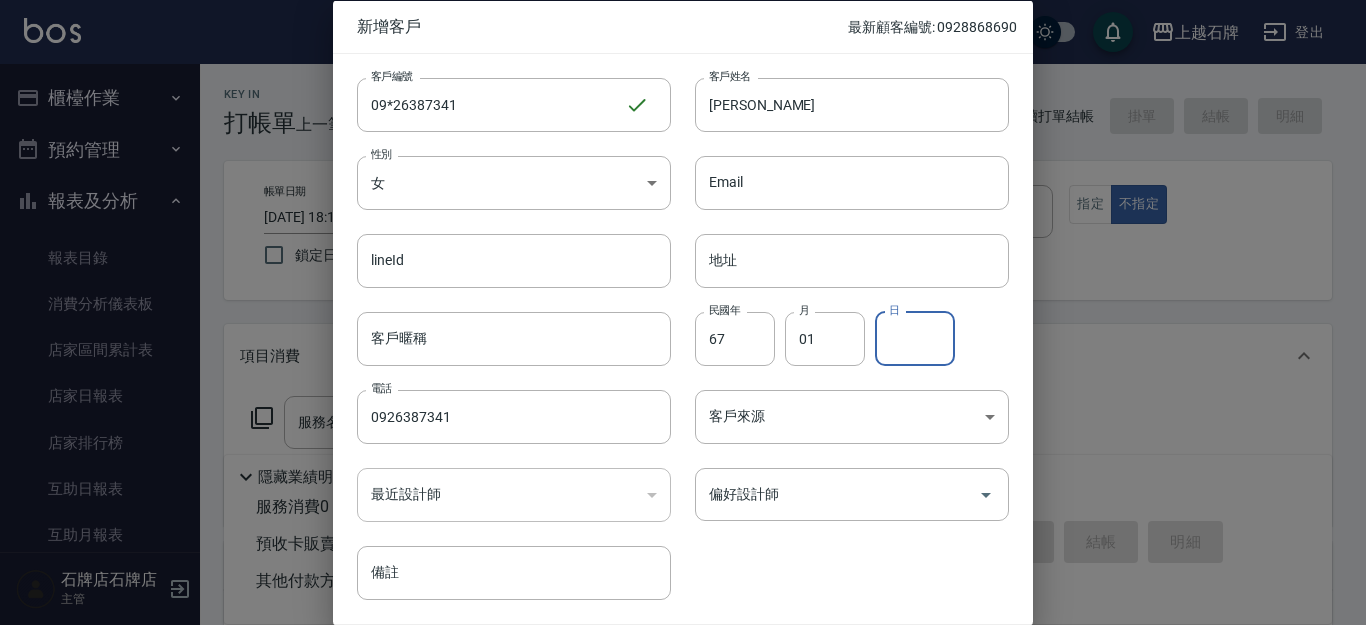 click on "日" at bounding box center (915, 338) 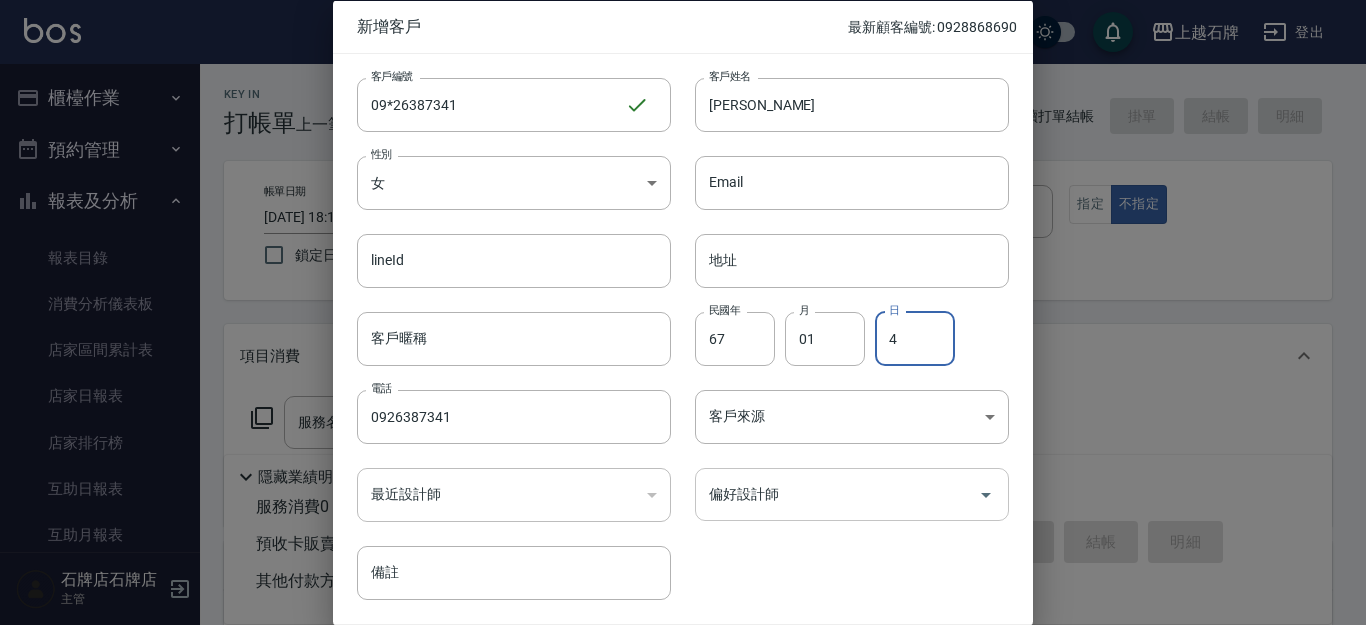 click on "偏好設計師" at bounding box center [852, 494] 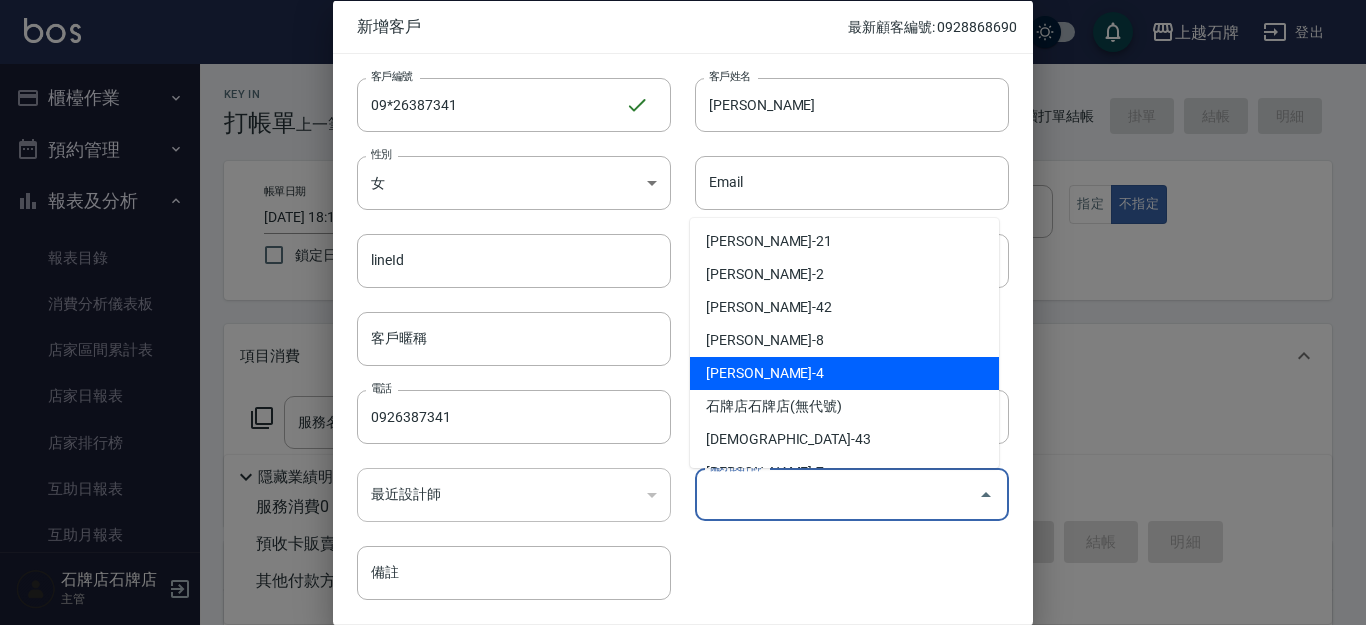 scroll, scrollTop: 200, scrollLeft: 0, axis: vertical 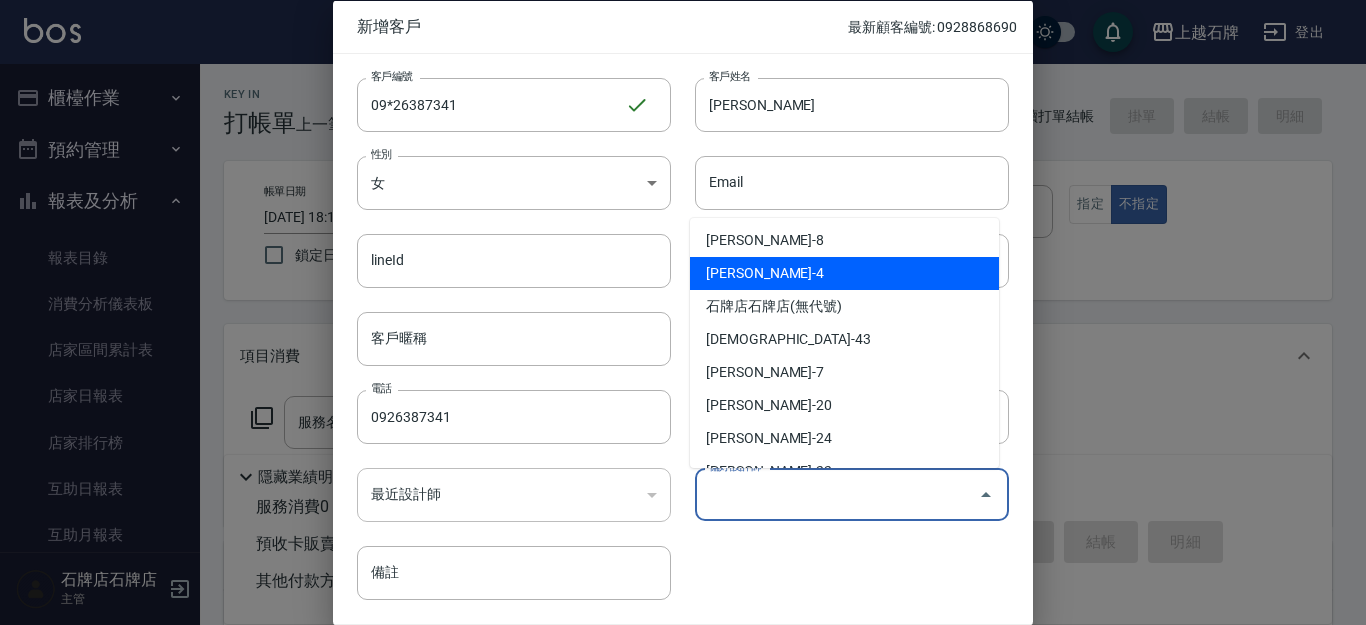 click on "[PERSON_NAME]-4" at bounding box center [844, 273] 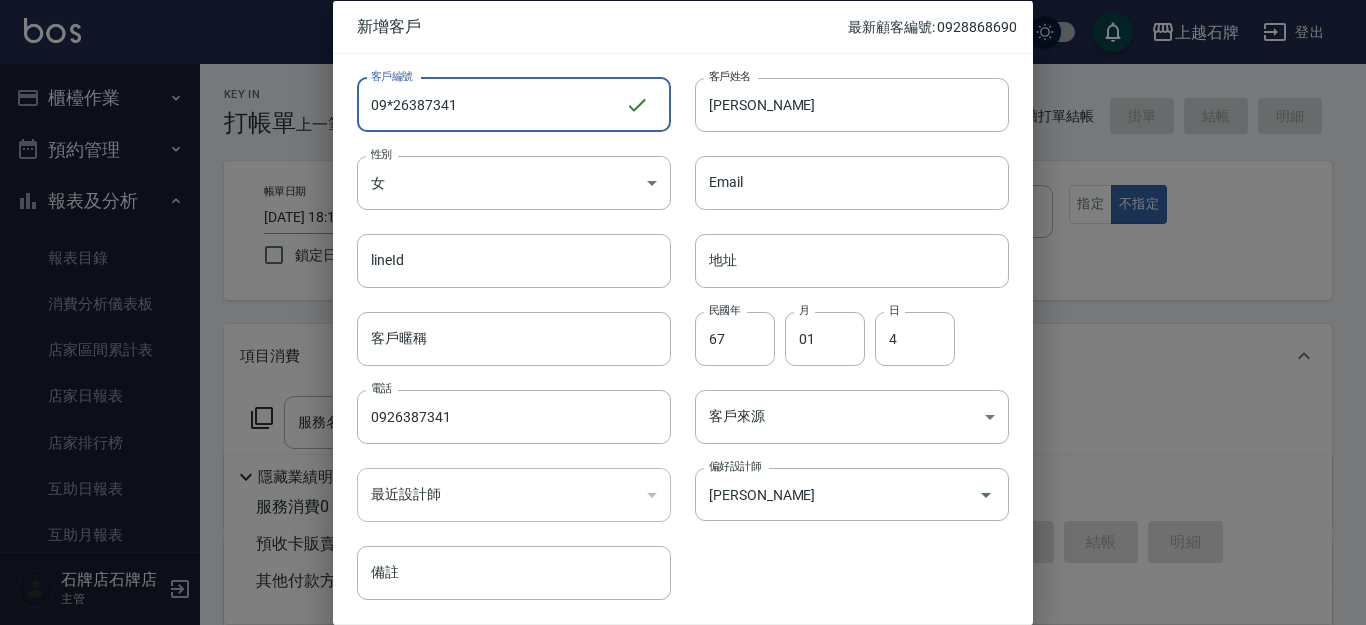 click on "09*26387341" at bounding box center [491, 104] 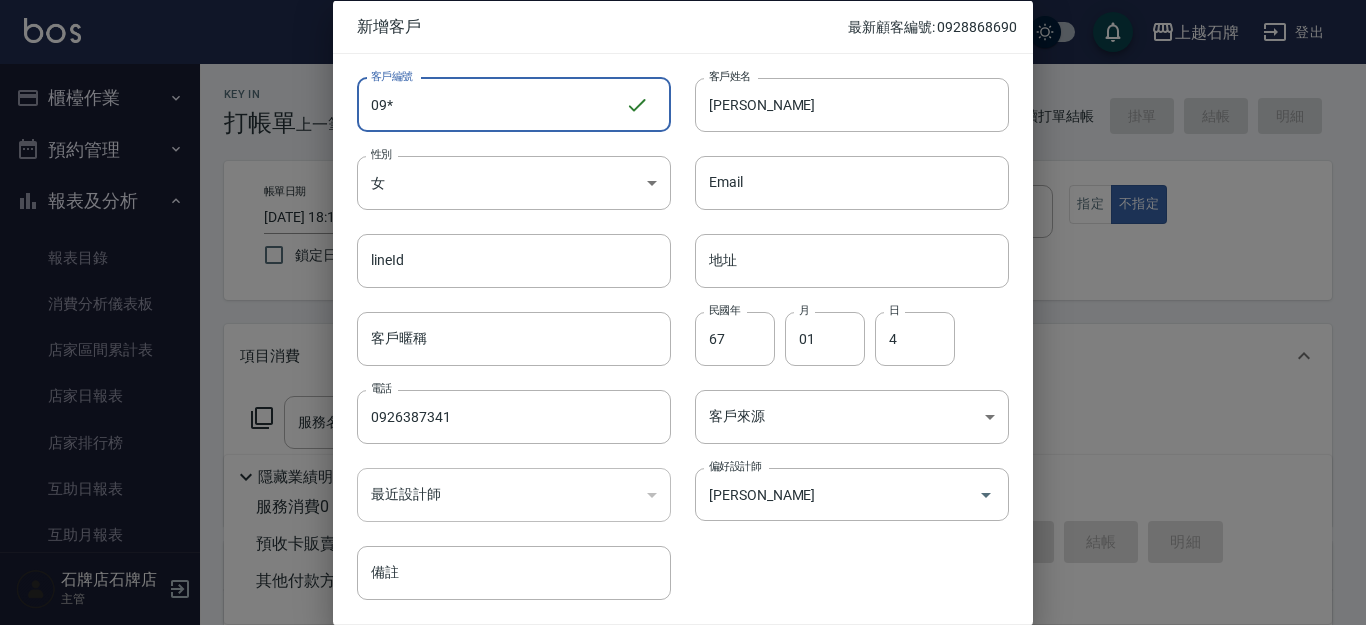 click on "09*" at bounding box center [491, 104] 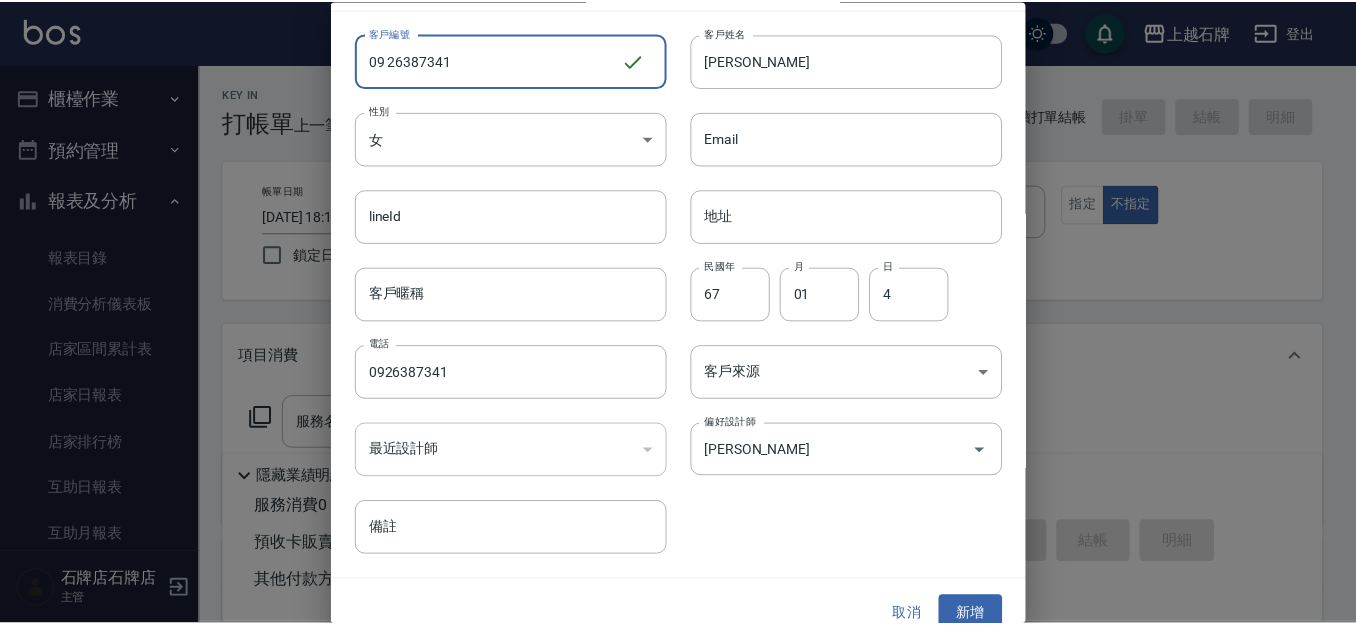 scroll, scrollTop: 68, scrollLeft: 0, axis: vertical 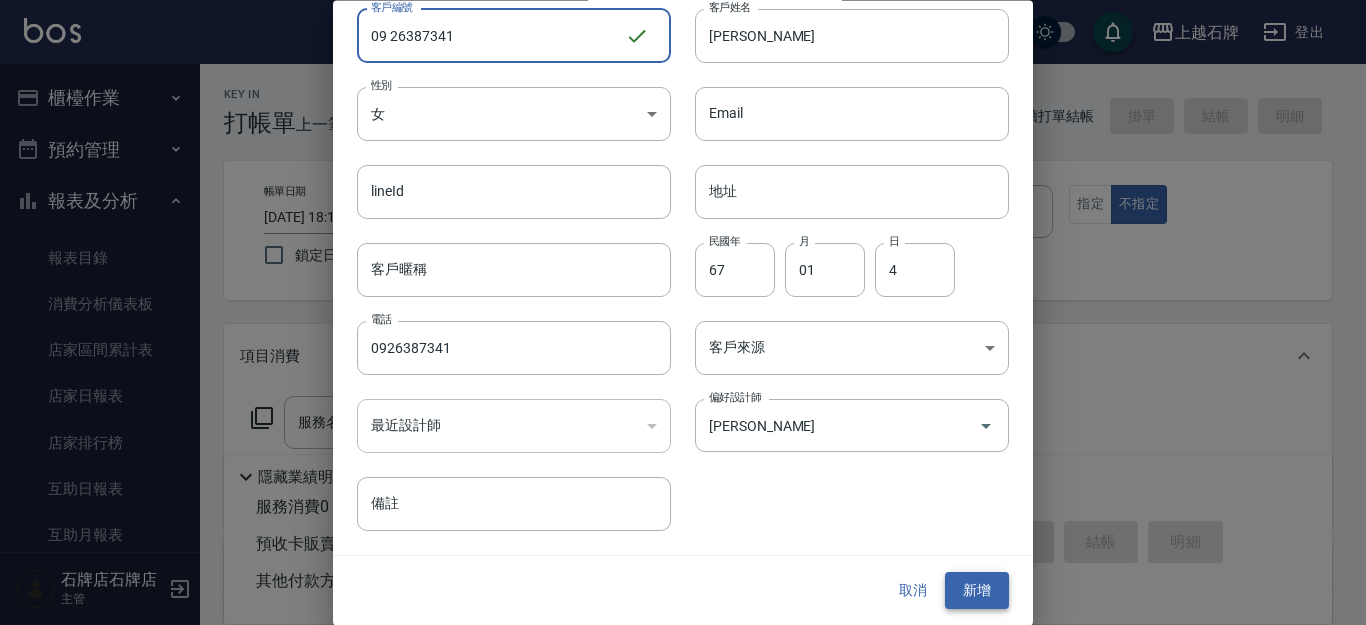 type on "09 26387341" 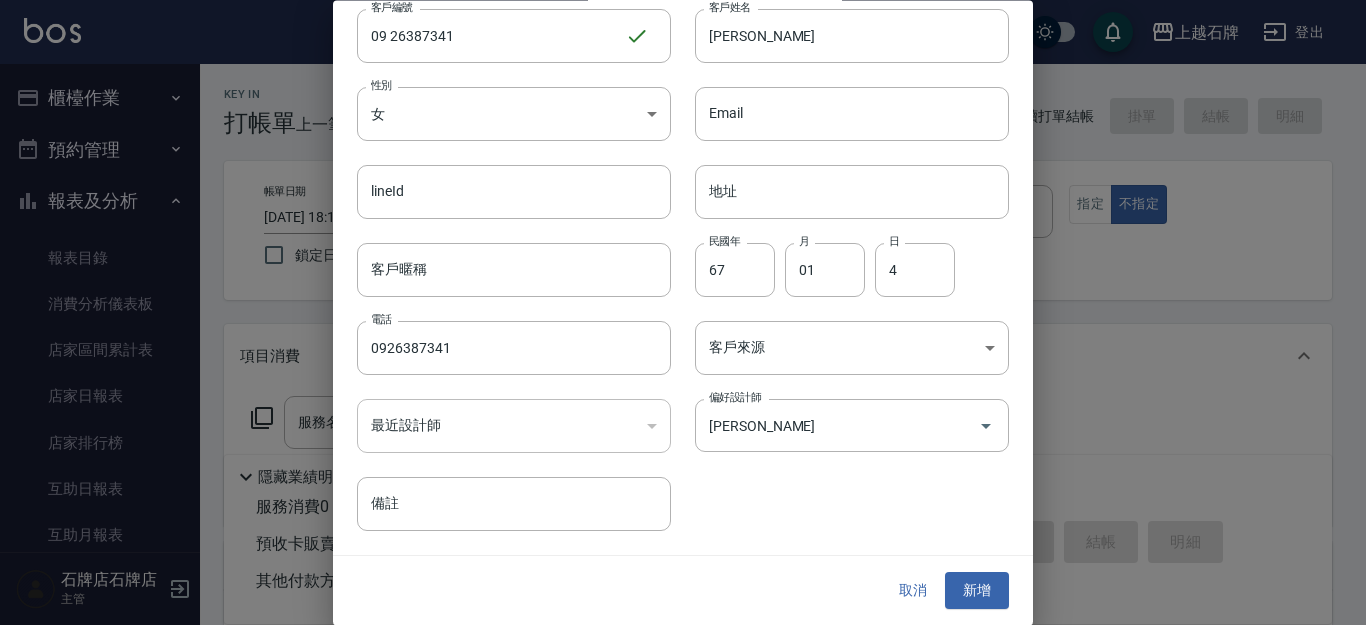 drag, startPoint x: 983, startPoint y: 574, endPoint x: 994, endPoint y: 567, distance: 13.038404 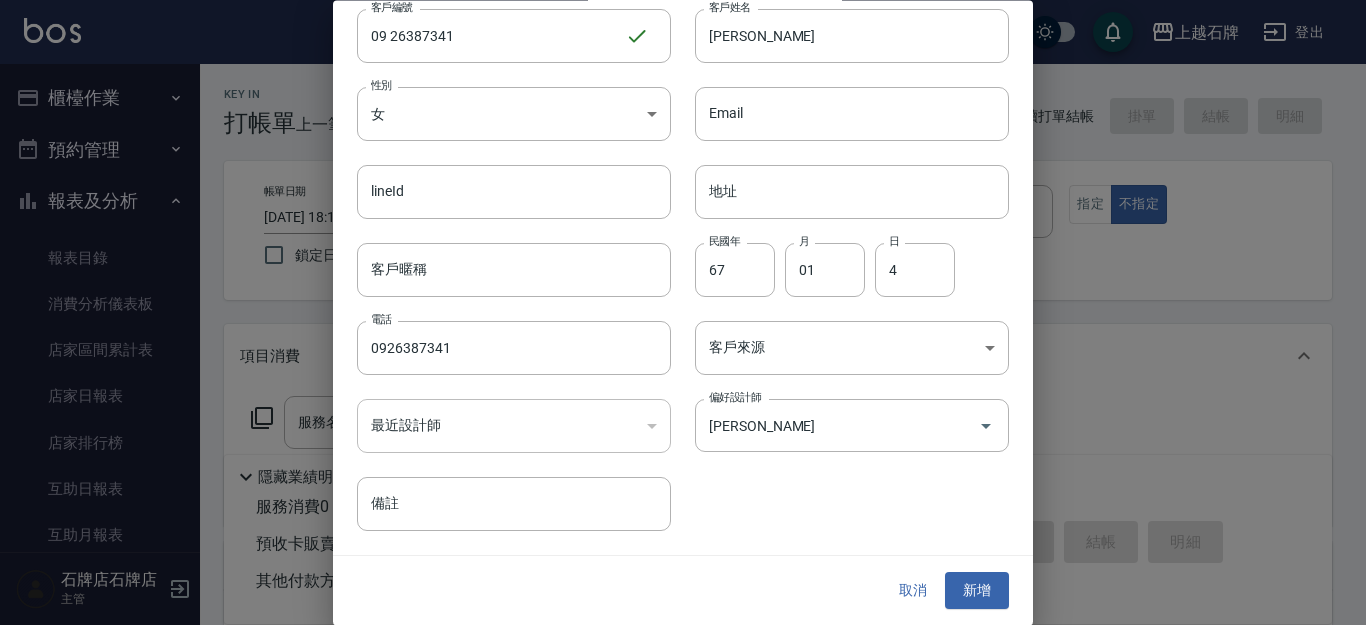 click on "取消 新增" at bounding box center (683, 591) 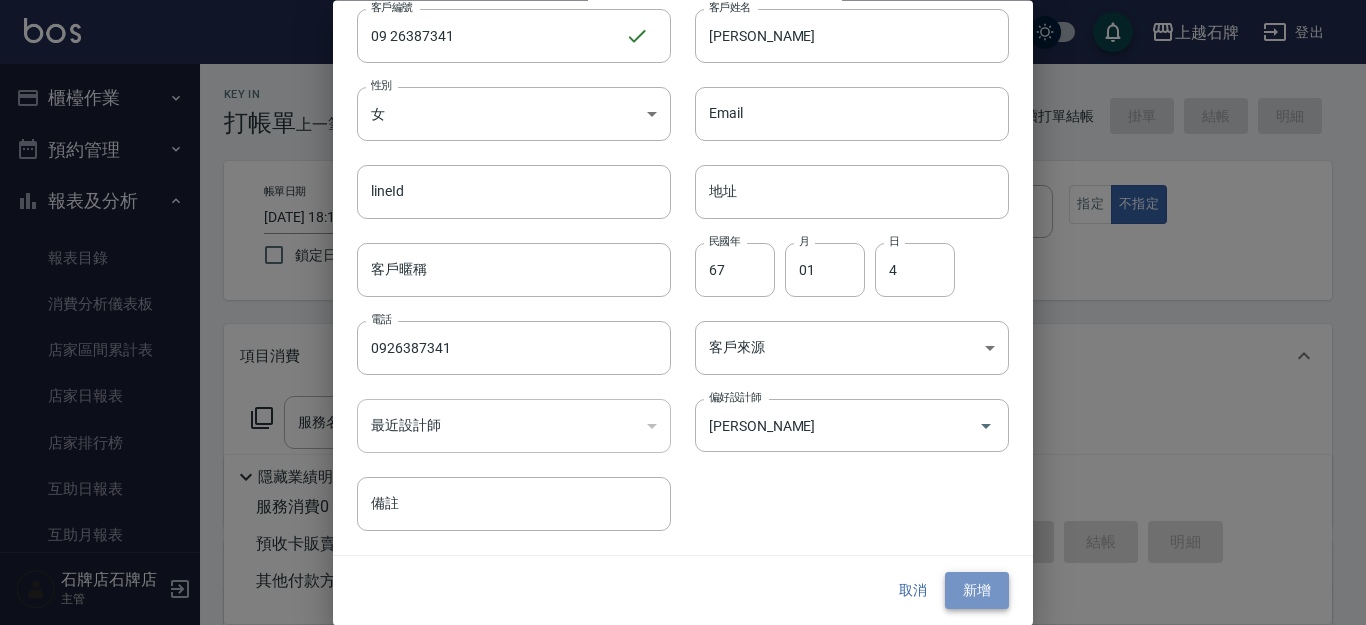 click on "新增" at bounding box center [977, 591] 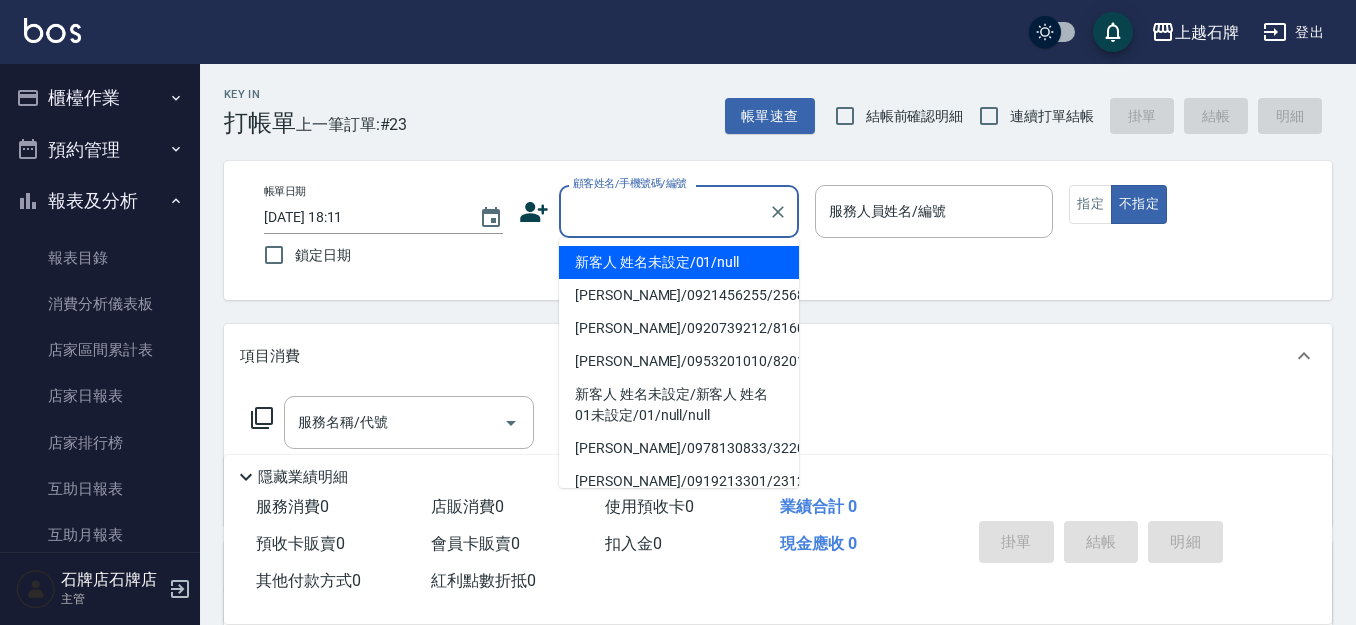 click on "顧客姓名/手機號碼/編號" at bounding box center (664, 211) 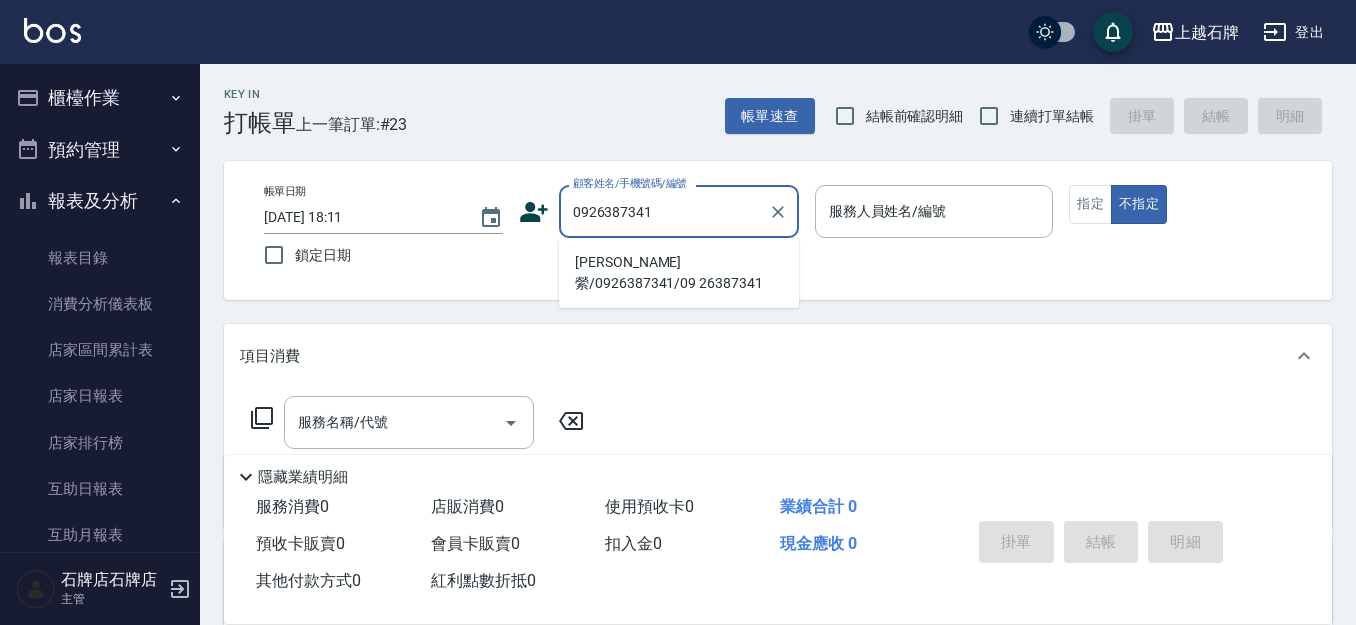 click on "[PERSON_NAME]縈/0926387341/09 26387341" at bounding box center (679, 273) 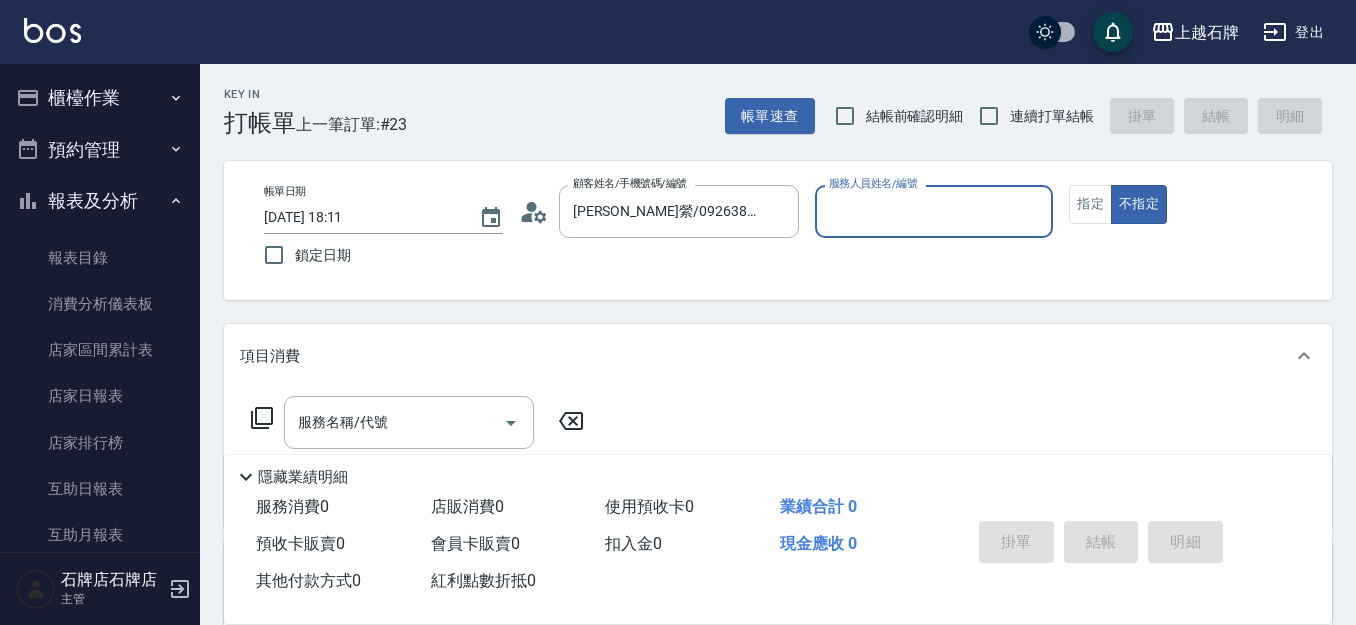 type on "[PERSON_NAME]-4" 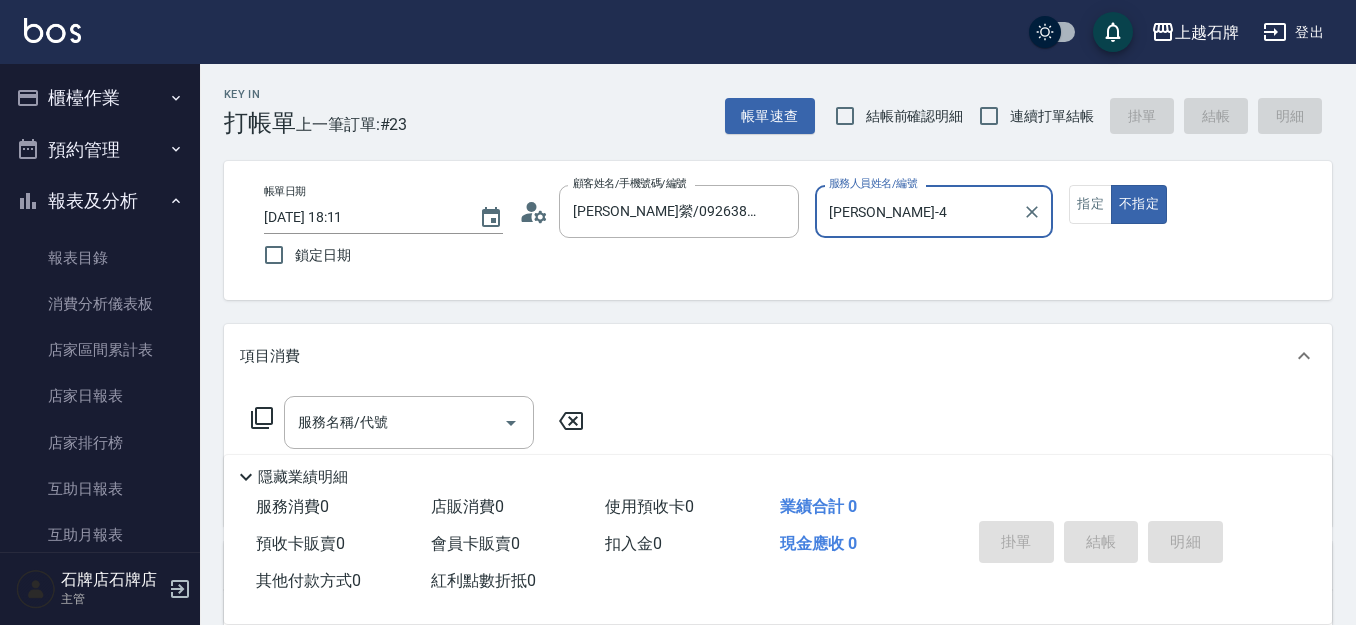click on "[PERSON_NAME]-4" at bounding box center [919, 211] 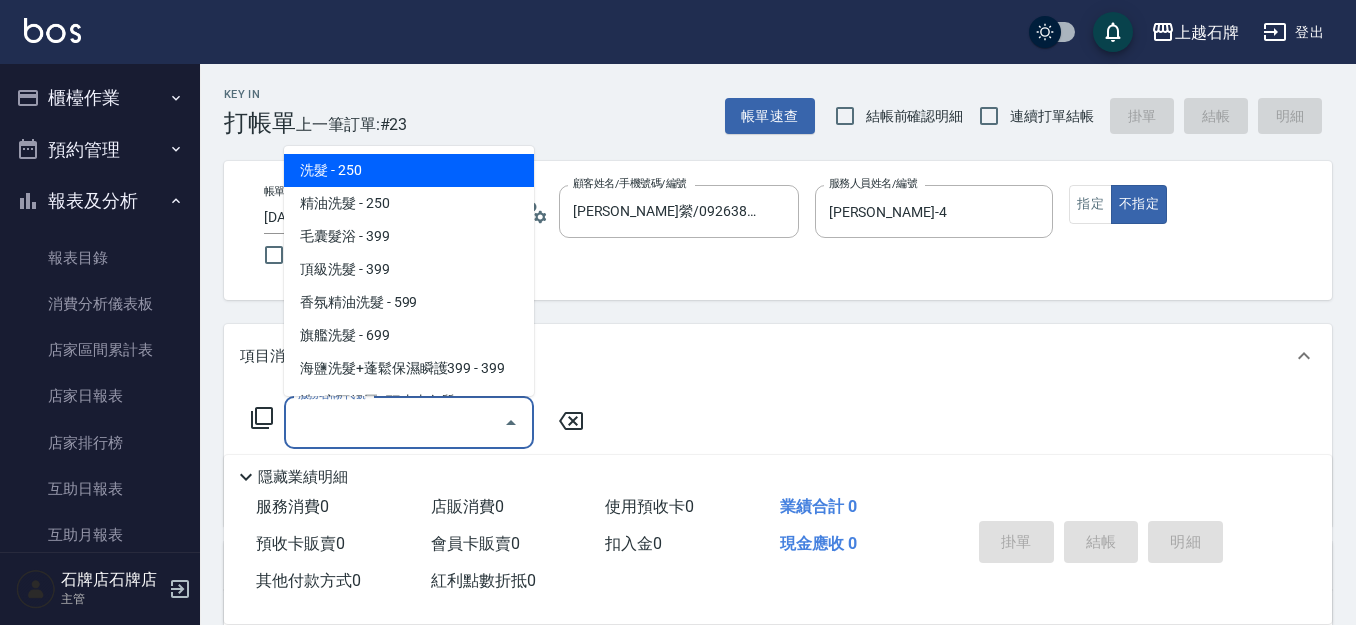 click on "服務名稱/代號" at bounding box center (394, 422) 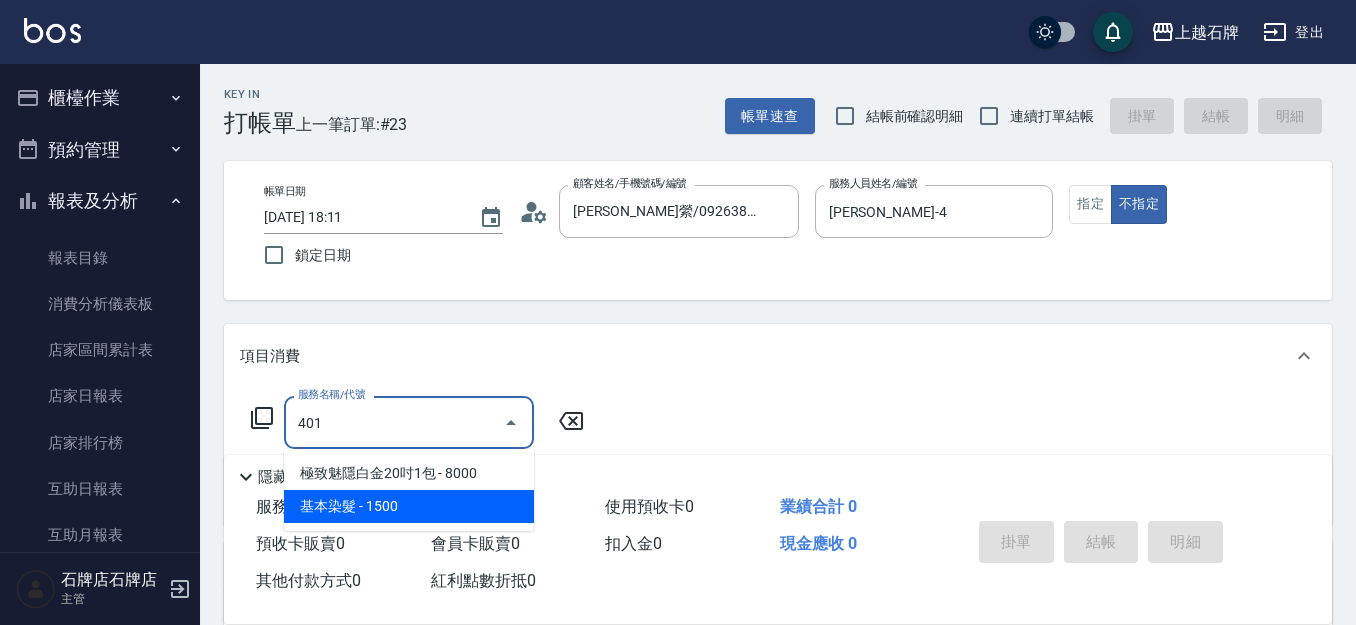 click on "基本染髮 - 1500" at bounding box center (409, 506) 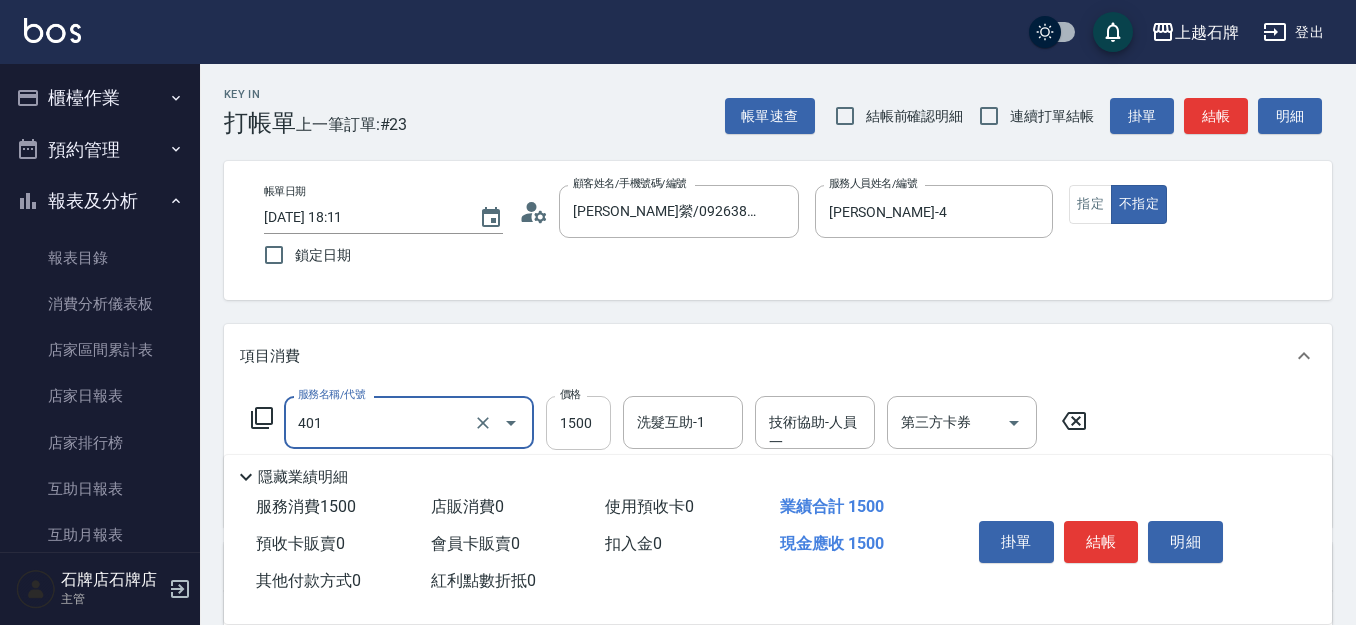 type on "基本染髮(401)" 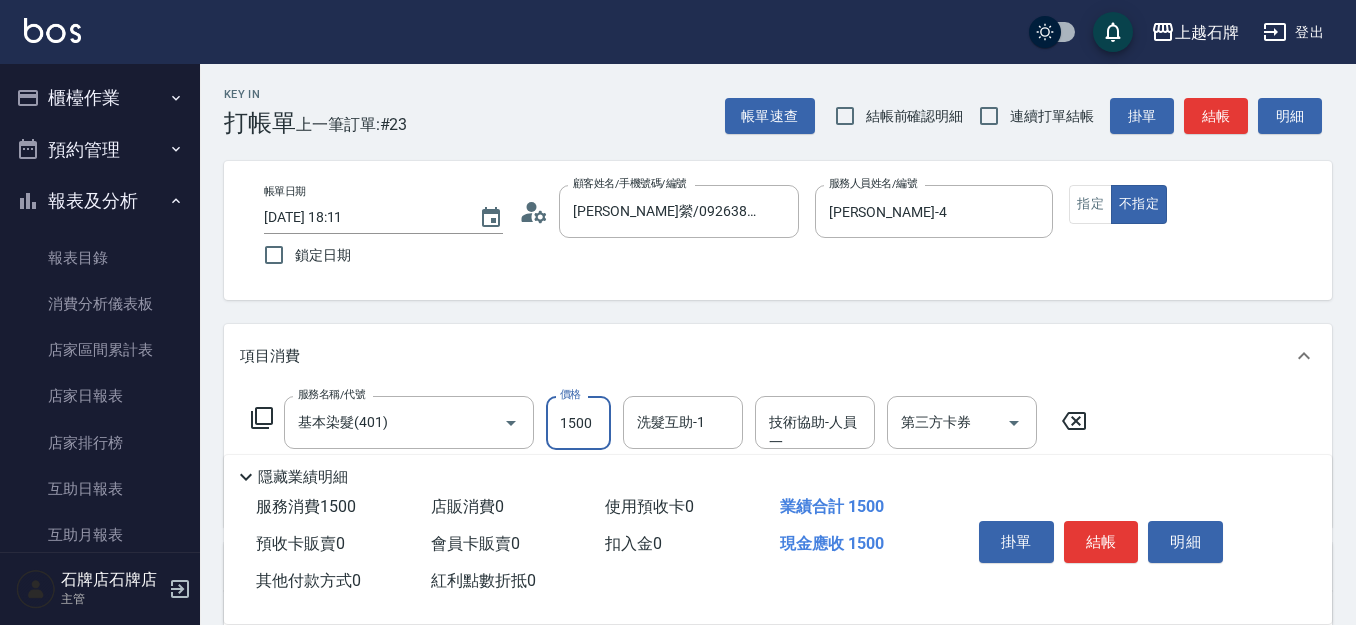 click on "1500" at bounding box center (578, 423) 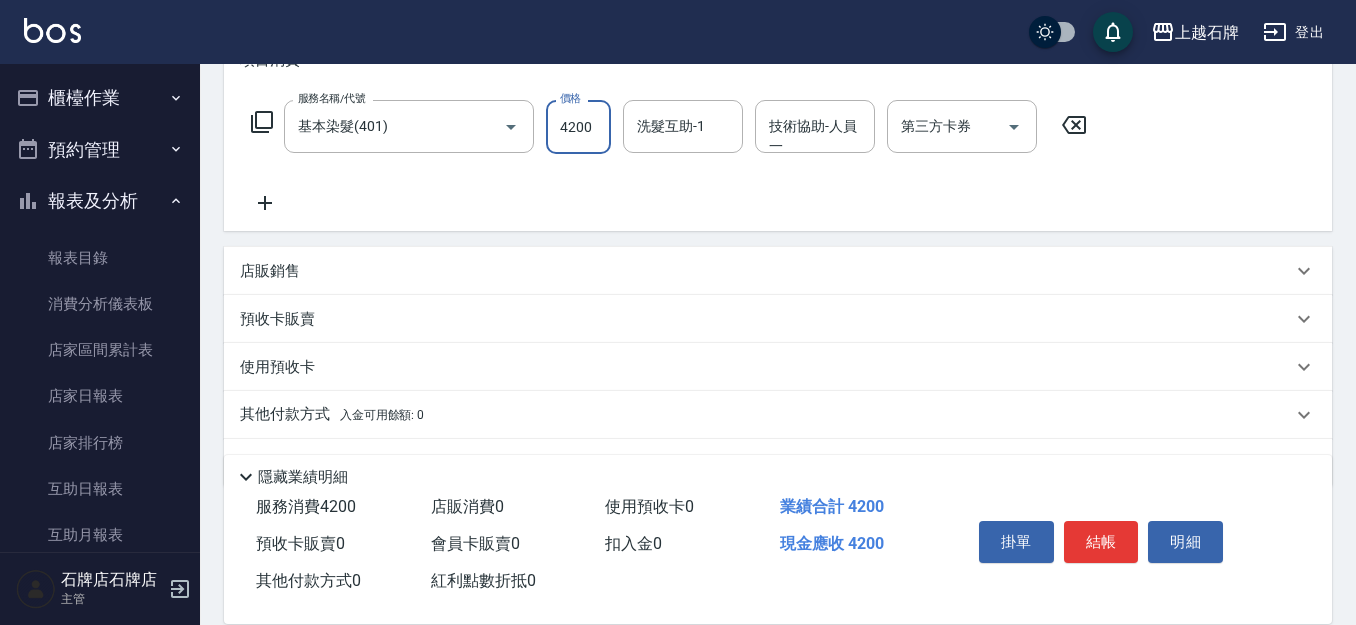 scroll, scrollTop: 300, scrollLeft: 0, axis: vertical 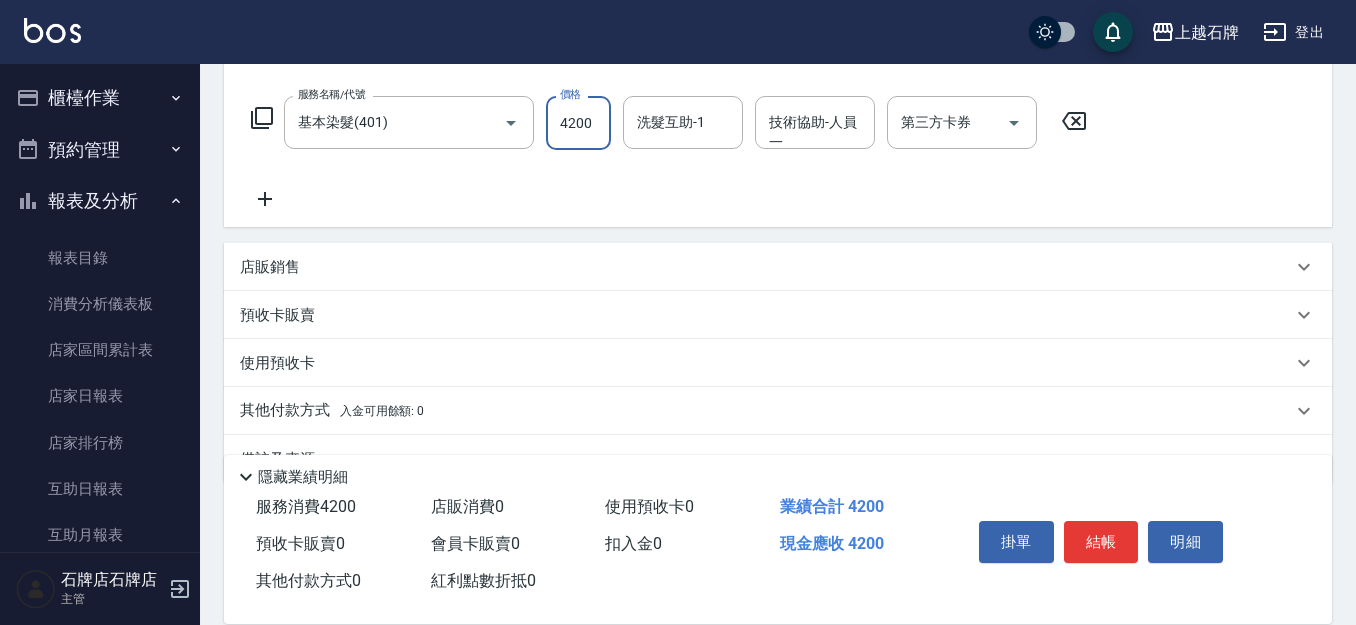 type on "4200" 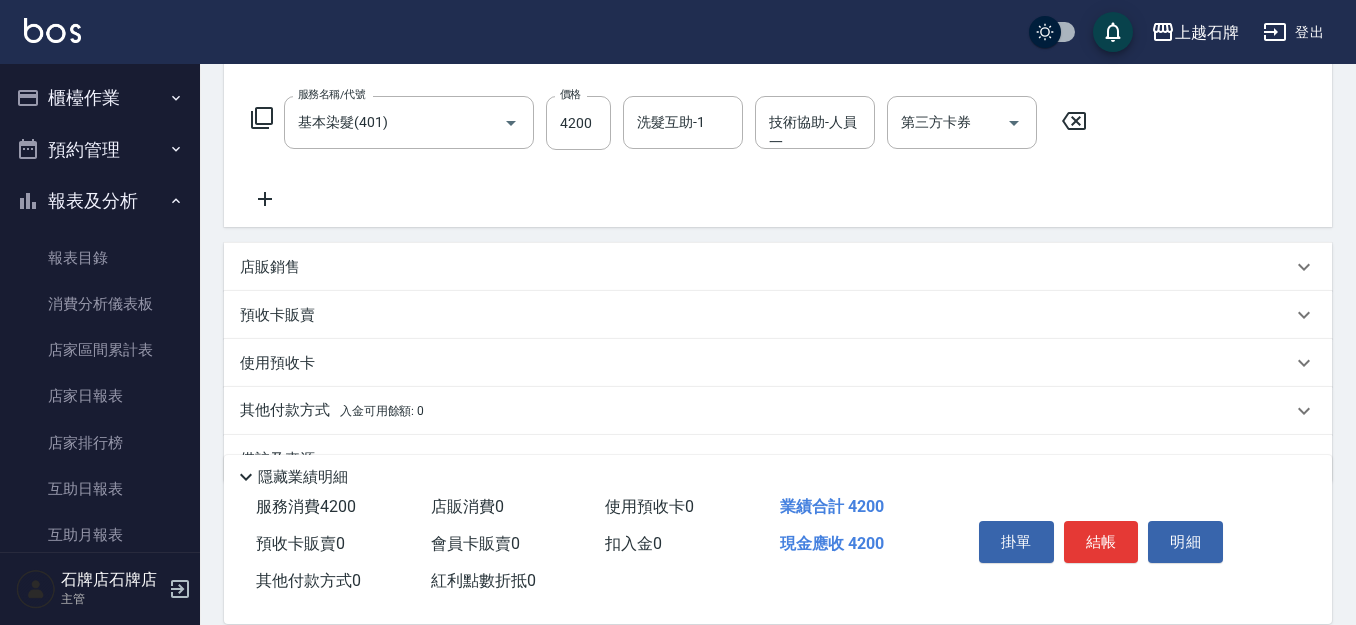 click on "店販銷售" at bounding box center (766, 267) 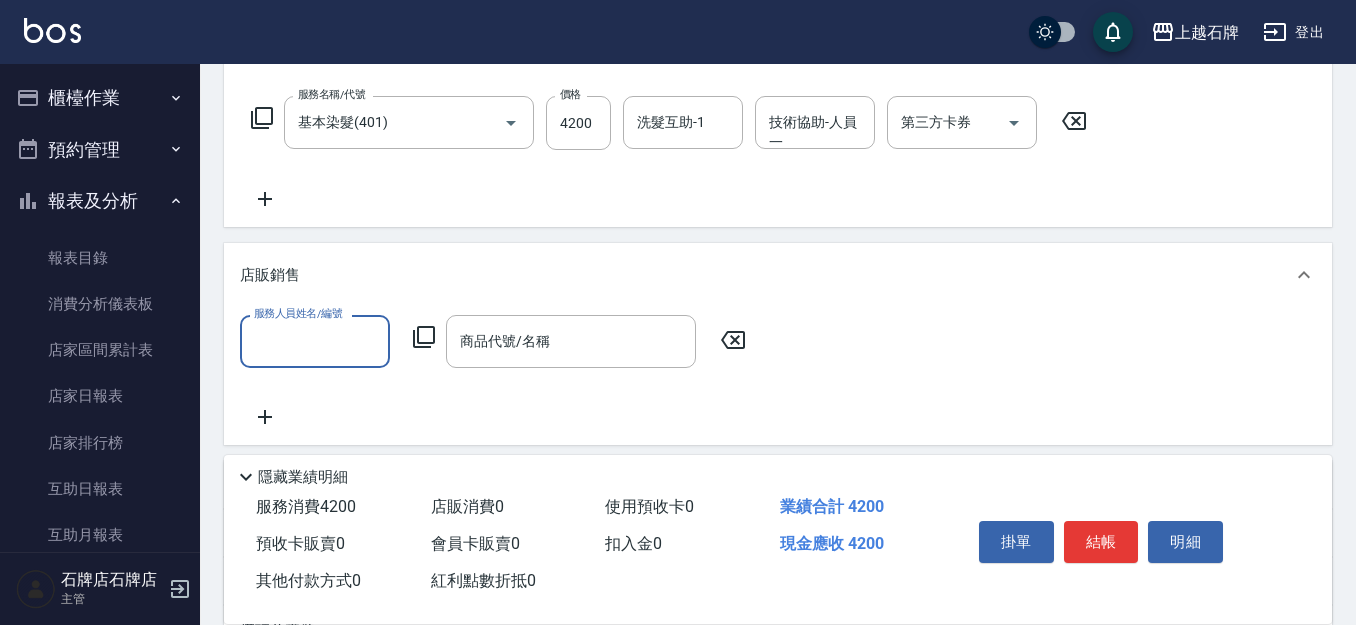 scroll, scrollTop: 1, scrollLeft: 0, axis: vertical 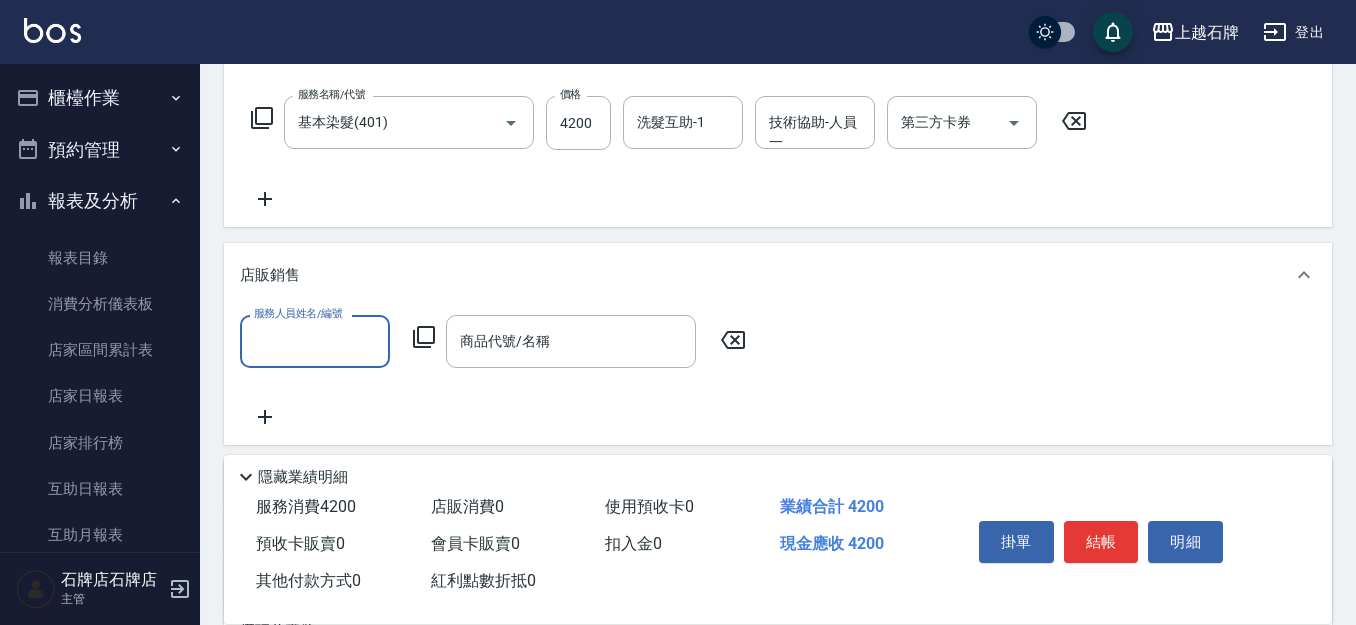 click on "服務人員姓名/編號" at bounding box center (315, 341) 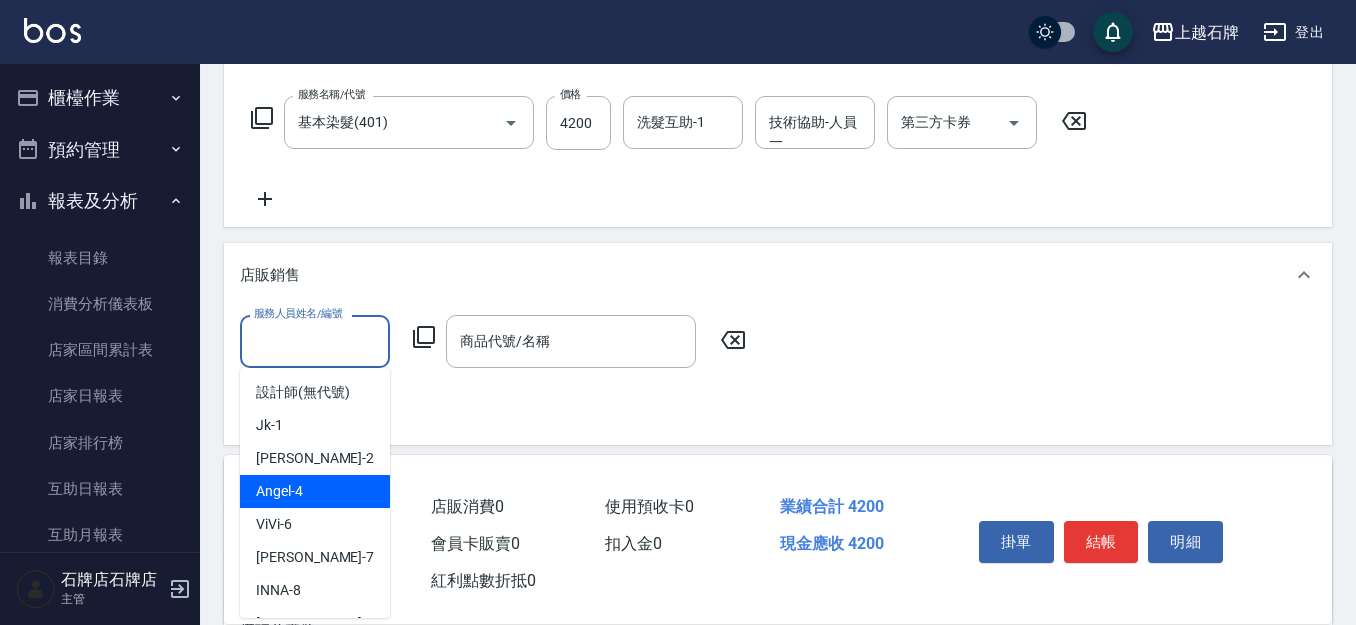 click on "[PERSON_NAME] -4" at bounding box center [315, 491] 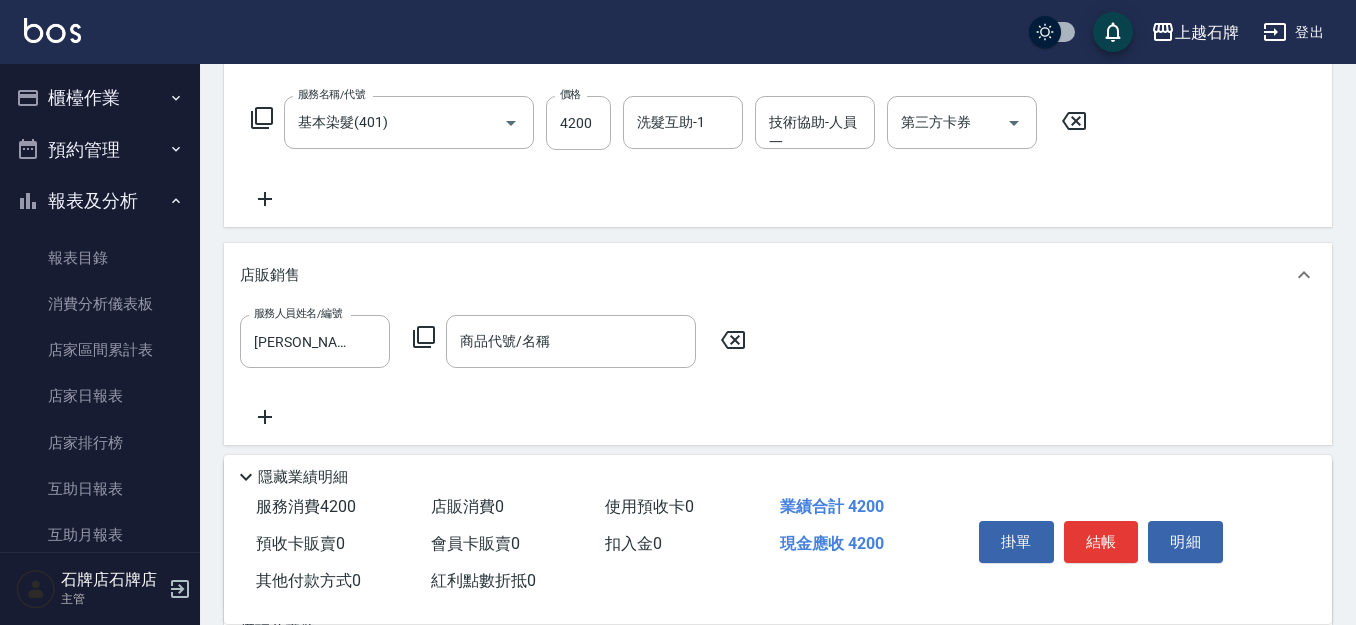 click 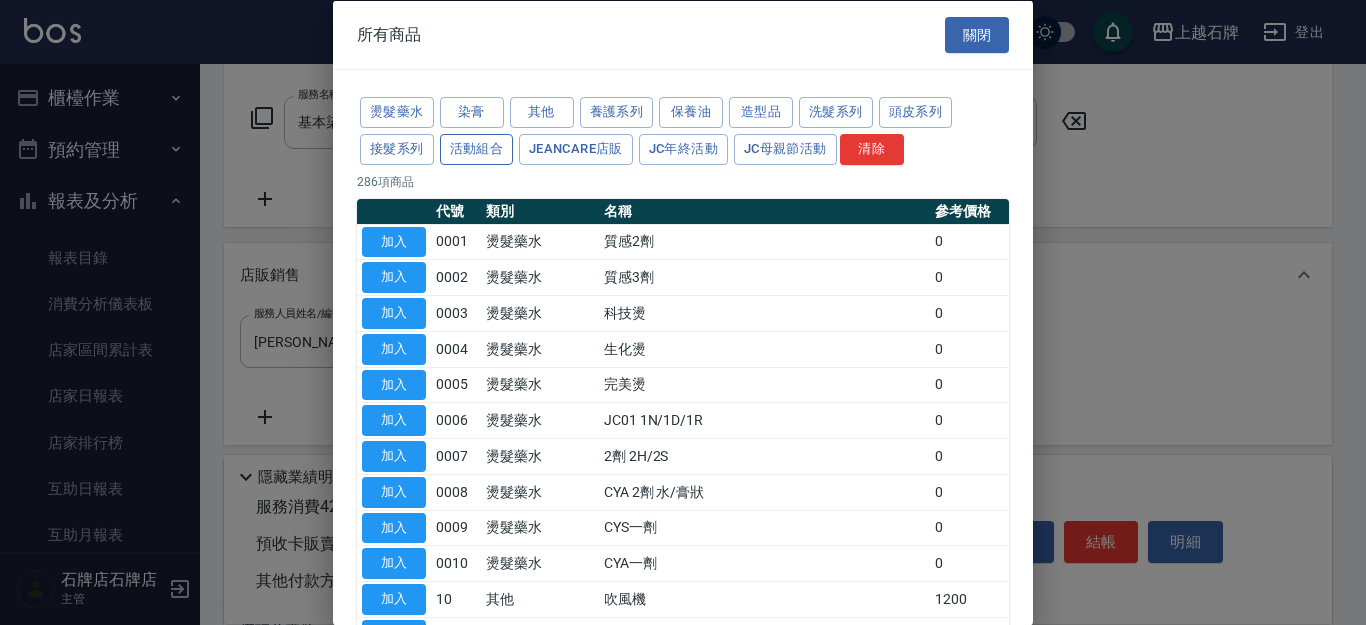 click on "活動組合" at bounding box center (477, 148) 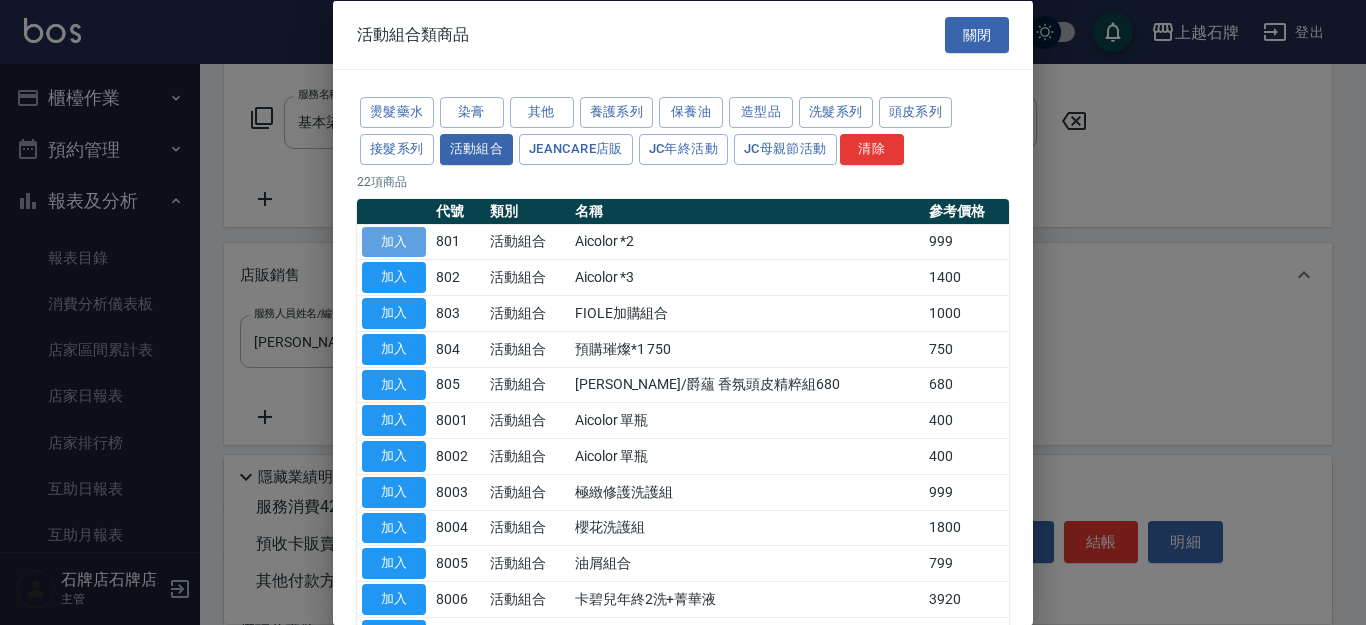click on "加入" at bounding box center [394, 241] 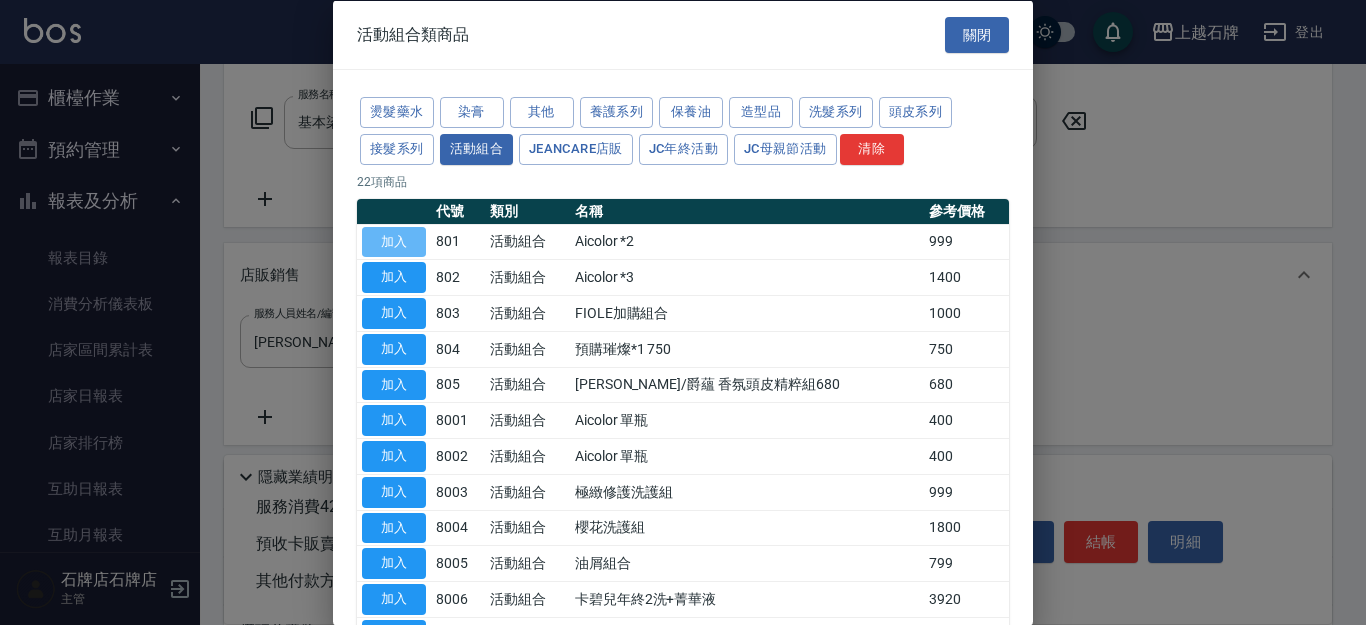 type on "Aicolor *2" 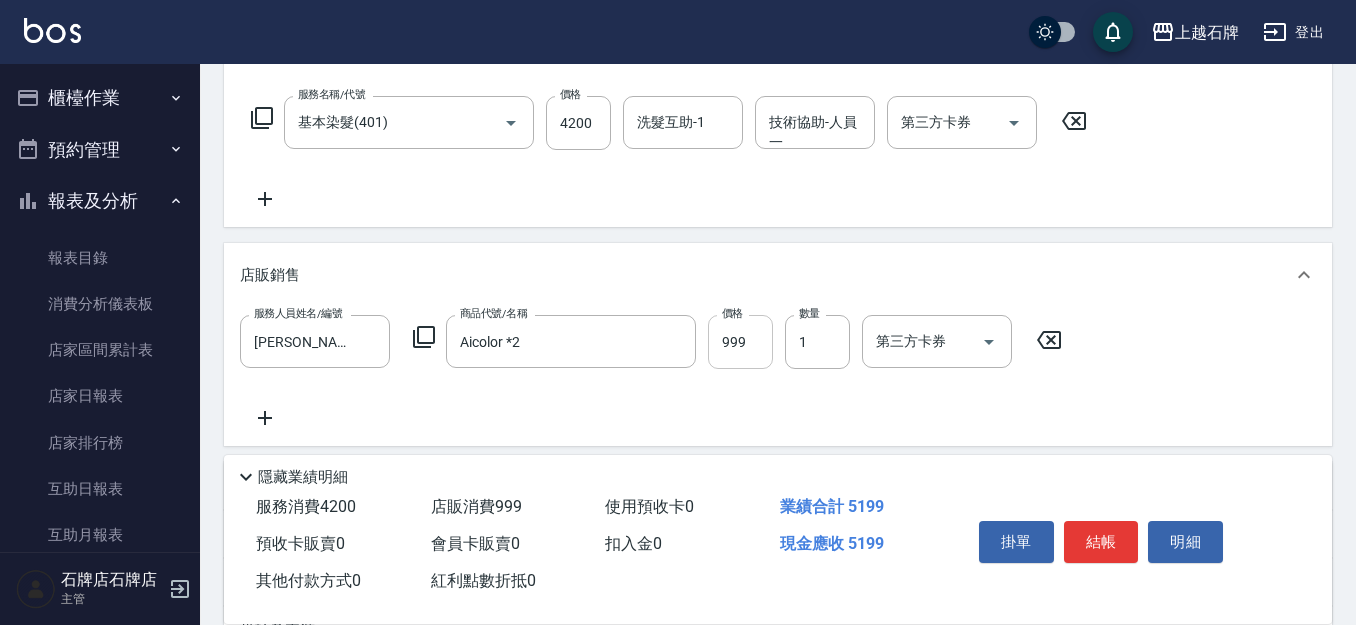 click on "999" at bounding box center [740, 342] 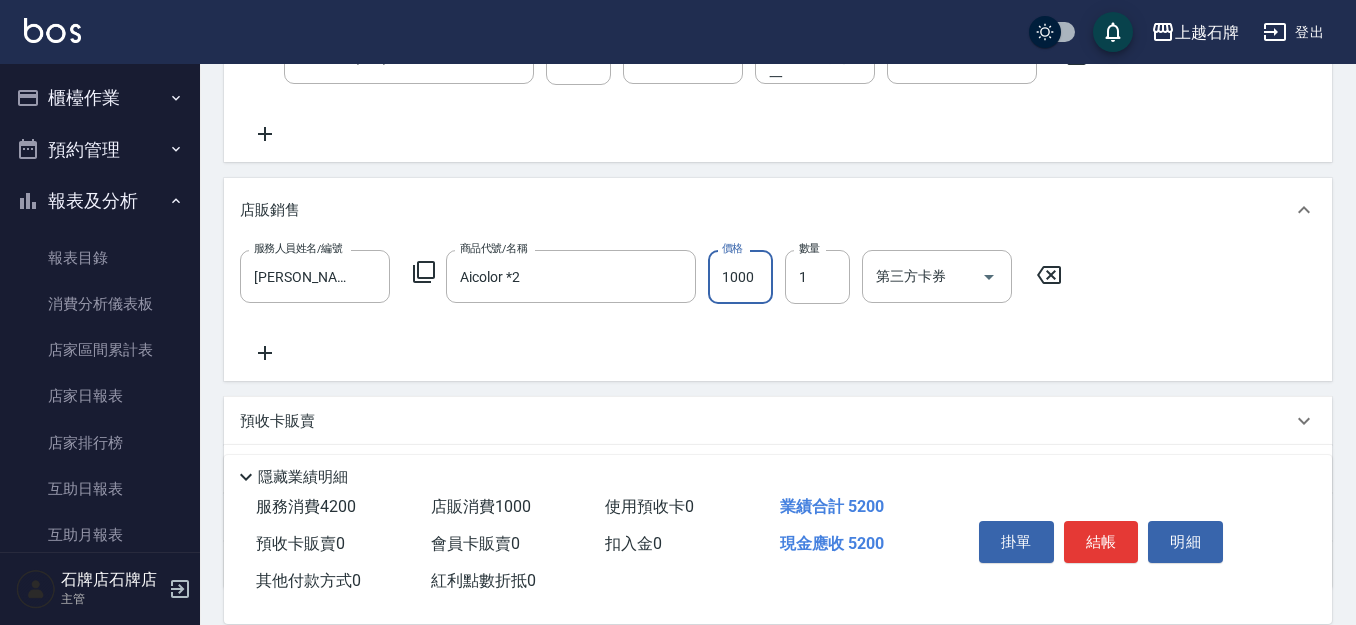 scroll, scrollTop: 400, scrollLeft: 0, axis: vertical 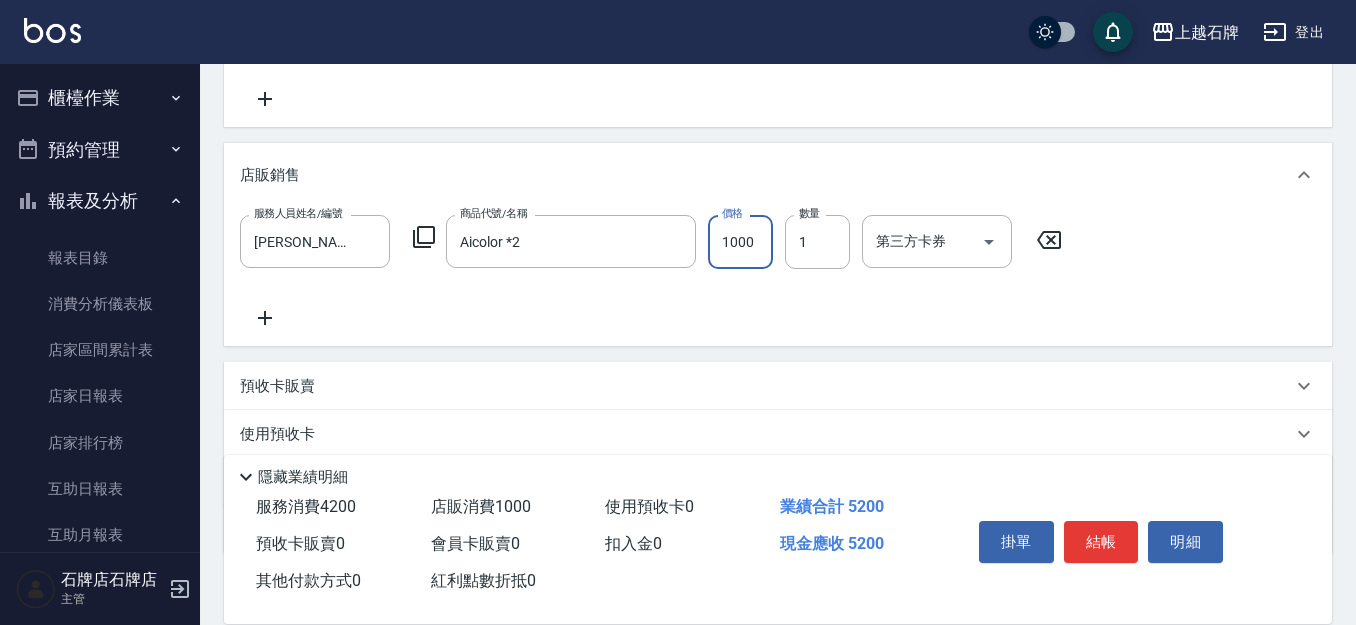 type on "1000" 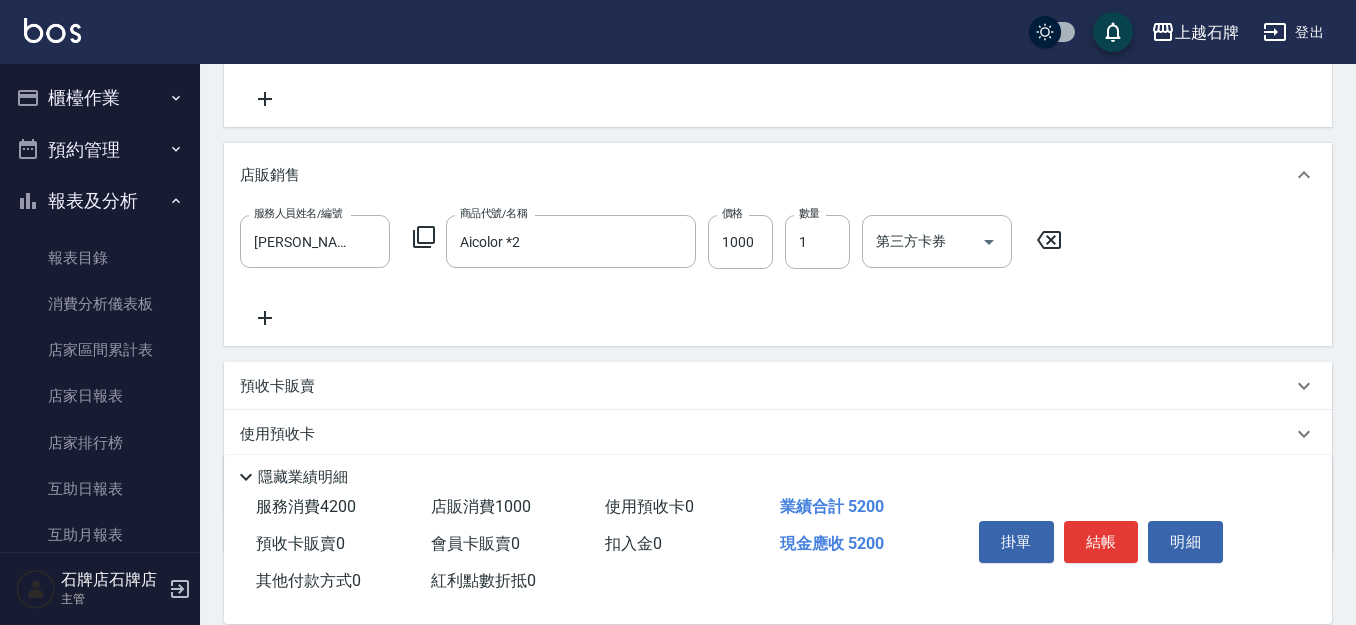 click 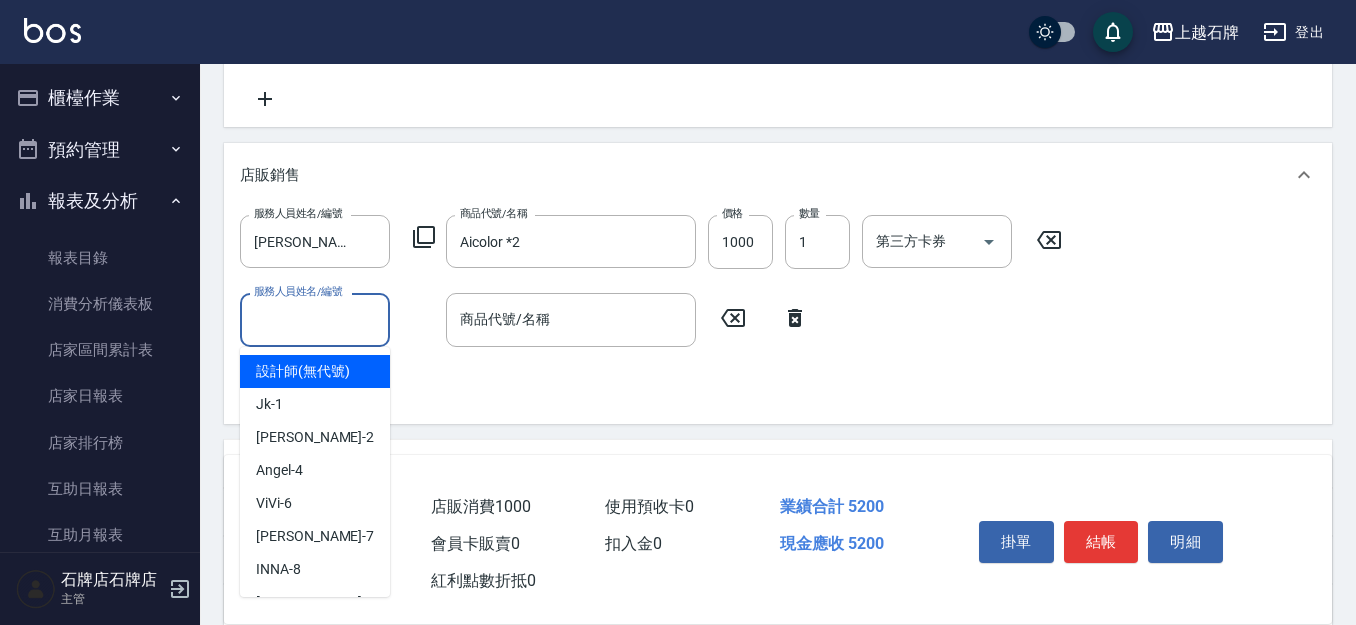 click on "服務人員姓名/編號" at bounding box center [315, 319] 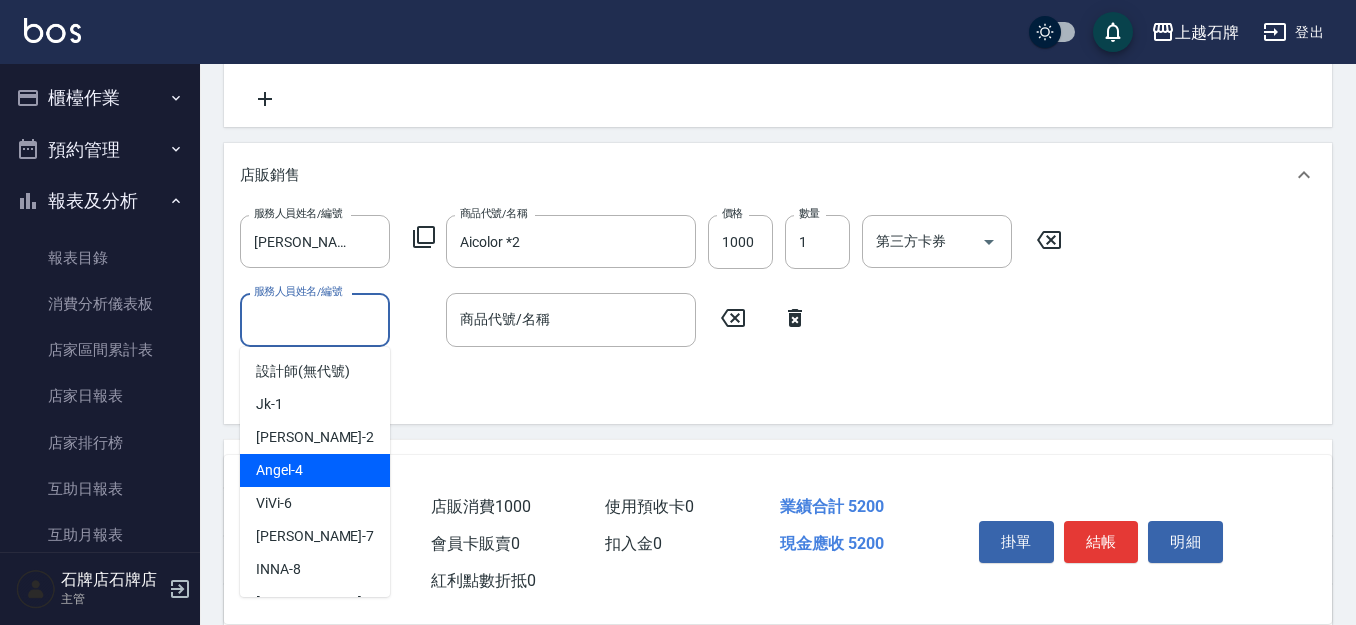 click on "[PERSON_NAME] -4" at bounding box center [315, 470] 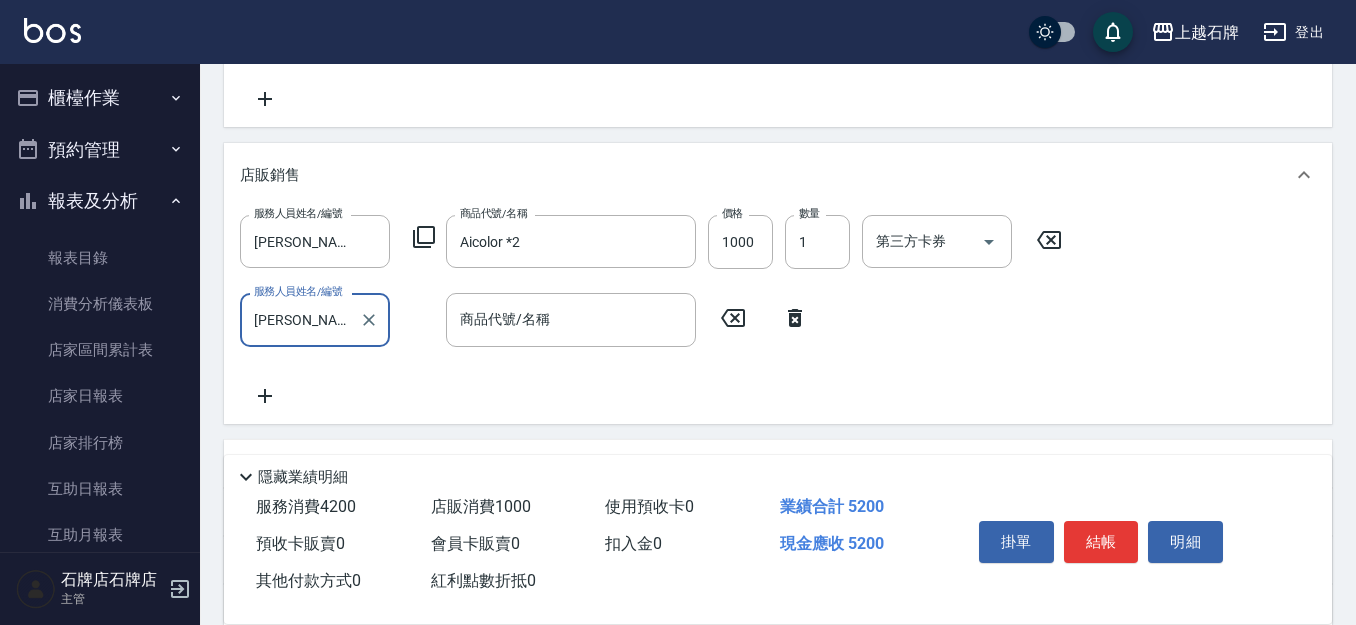 click 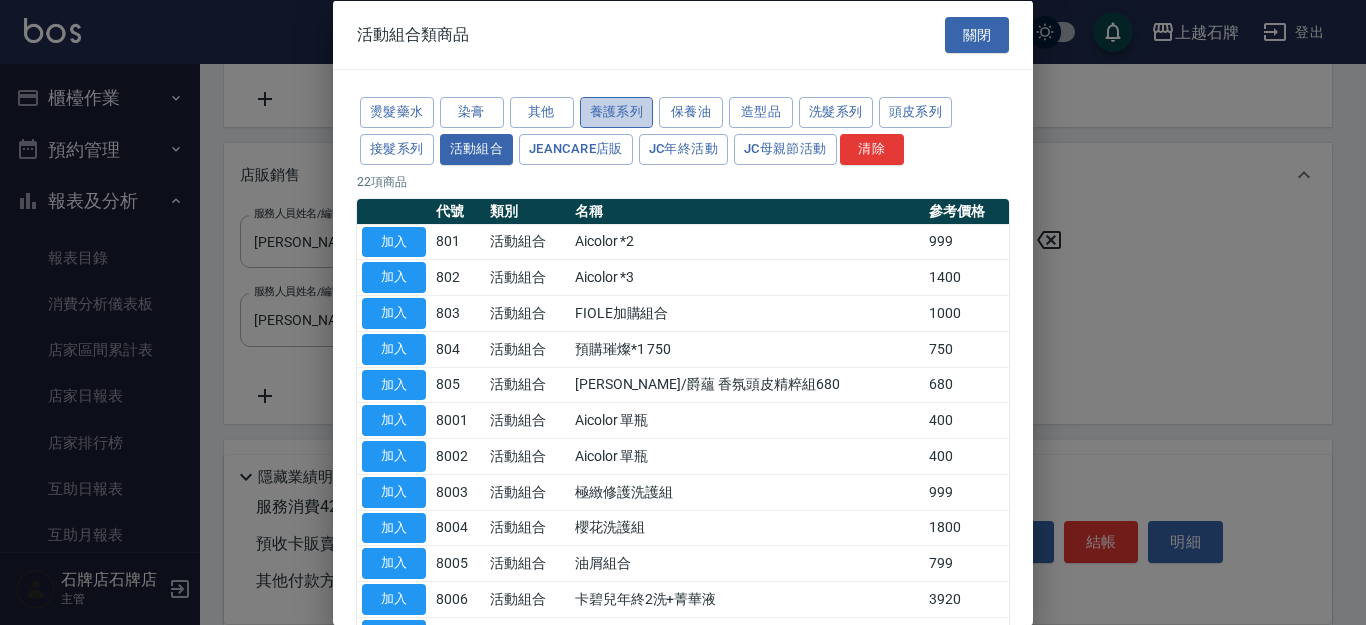 click on "養護系列" at bounding box center (617, 112) 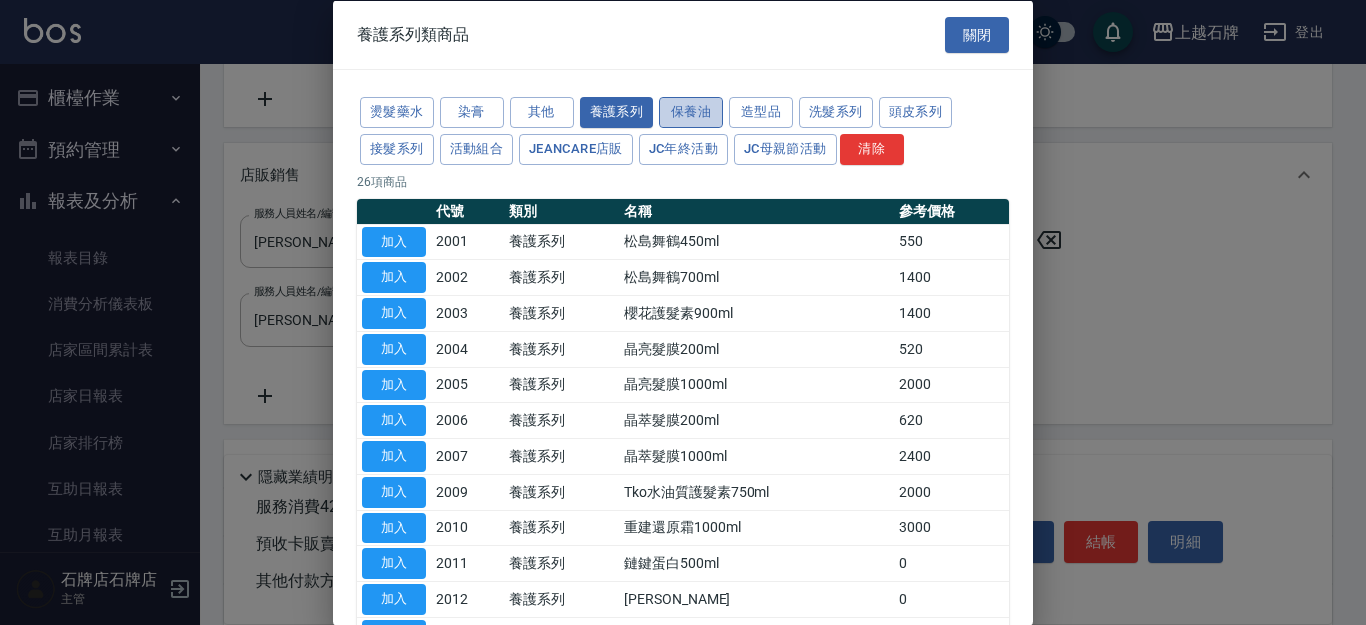 click on "保養油" at bounding box center (691, 112) 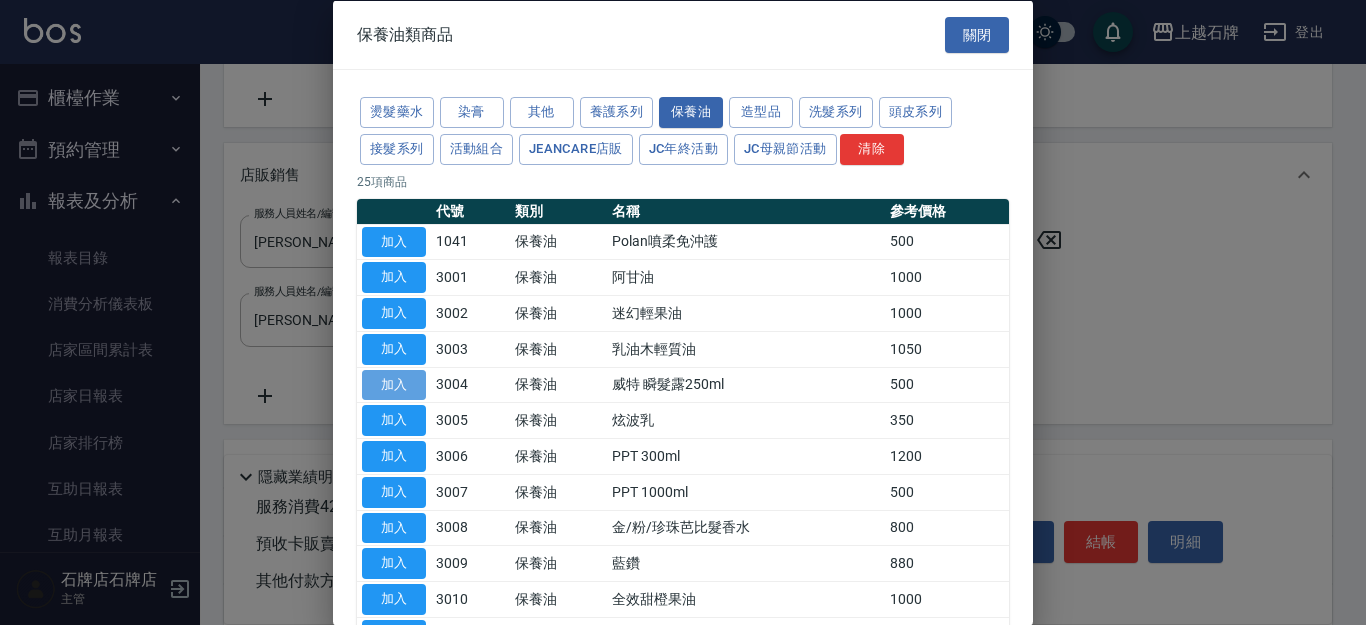click on "加入" at bounding box center [394, 384] 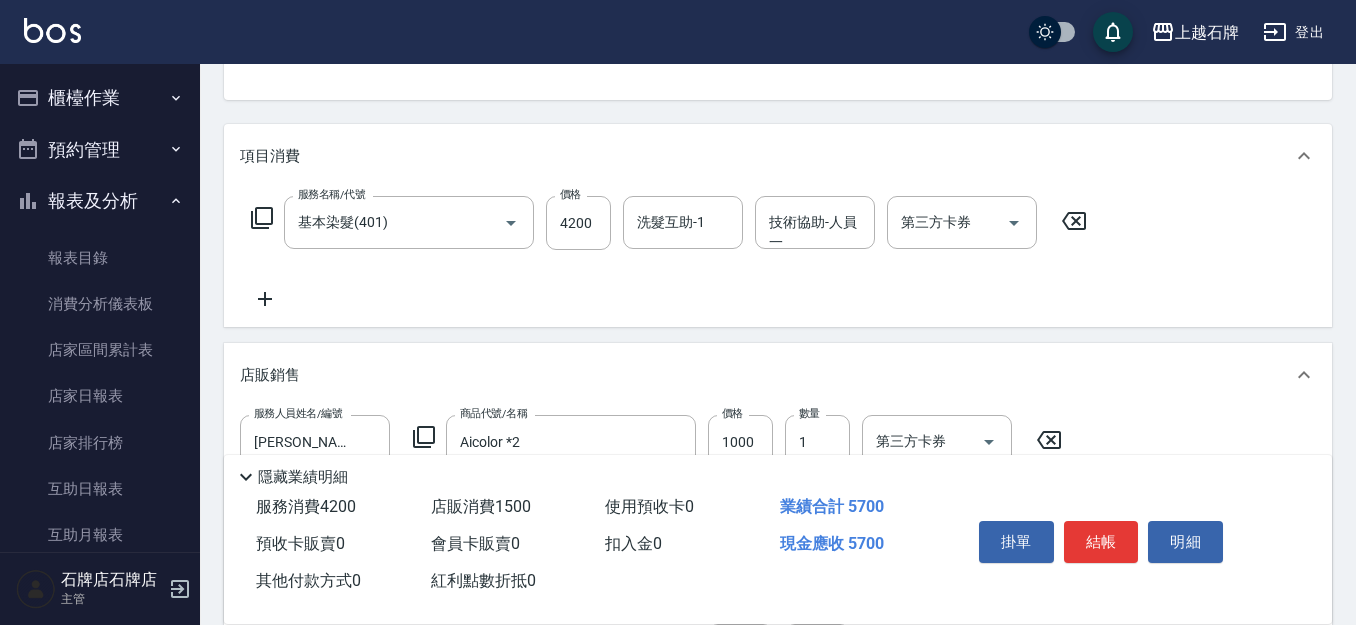 scroll, scrollTop: 0, scrollLeft: 0, axis: both 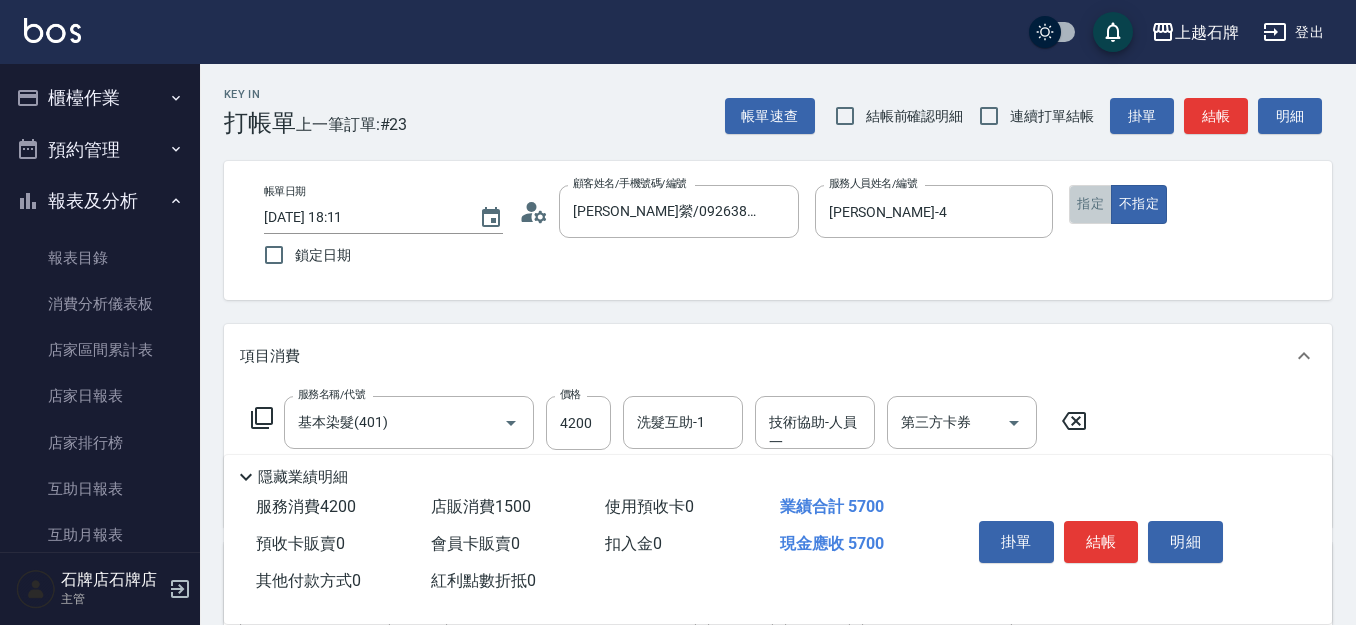 click on "指定" at bounding box center [1090, 204] 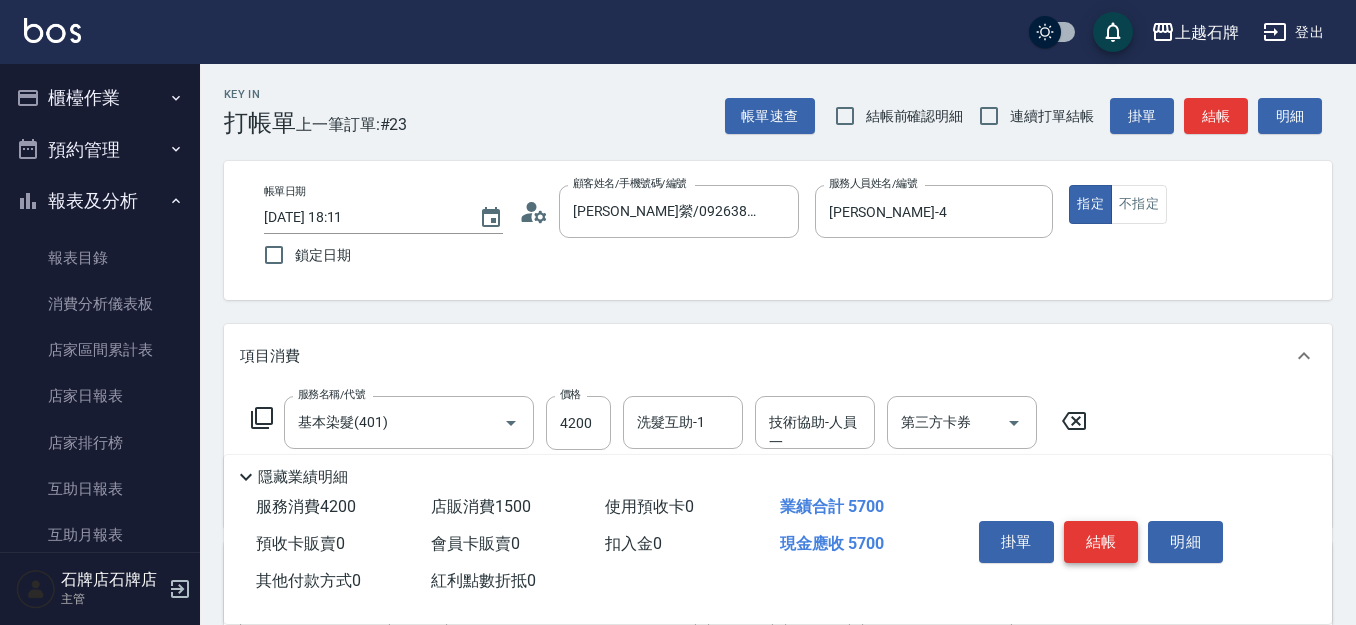 click on "結帳" at bounding box center (1101, 542) 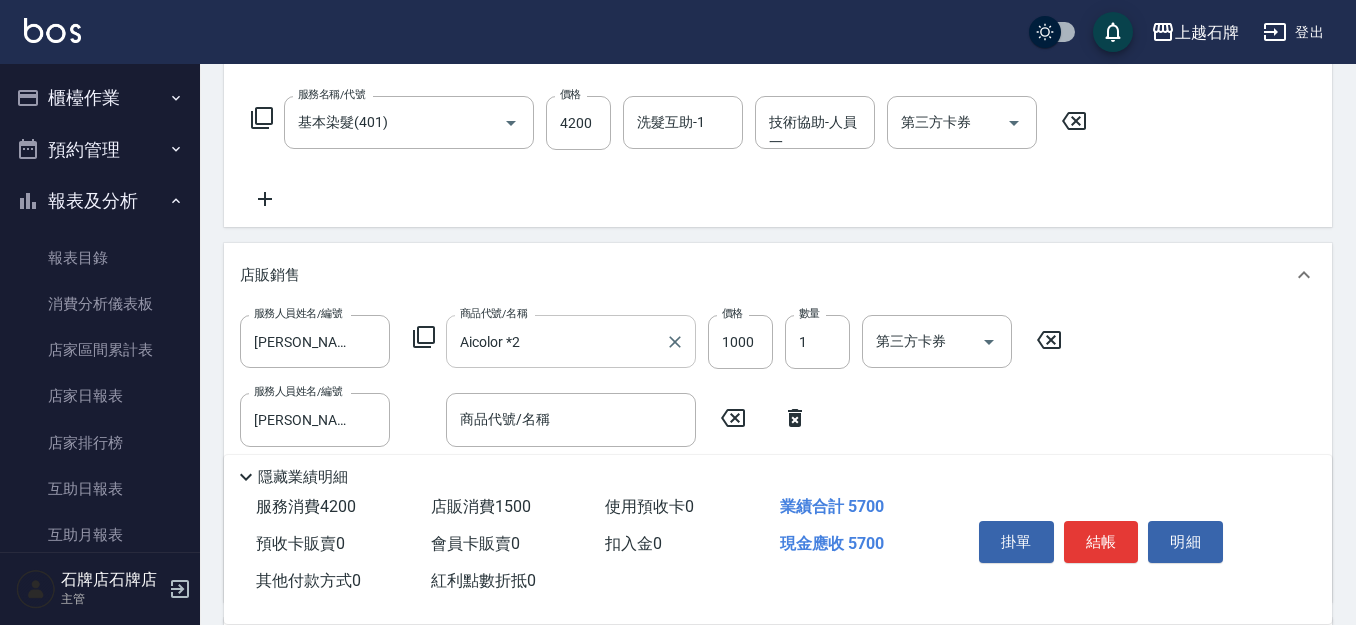 scroll, scrollTop: 400, scrollLeft: 0, axis: vertical 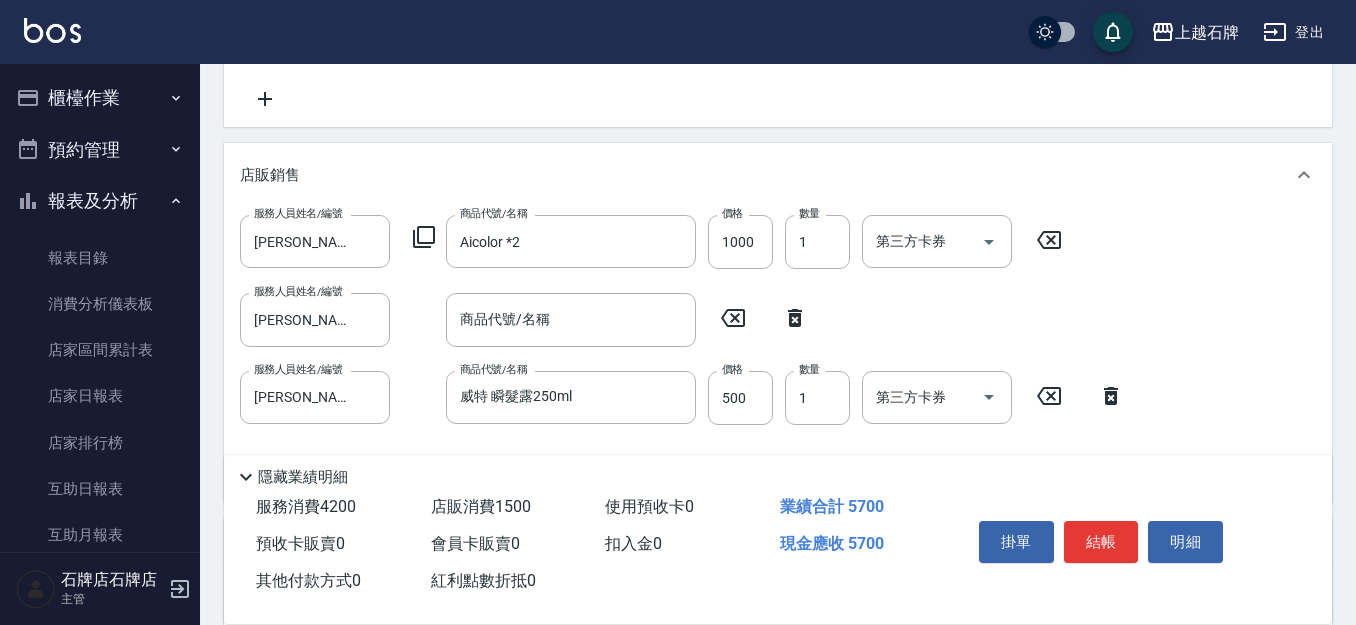 click 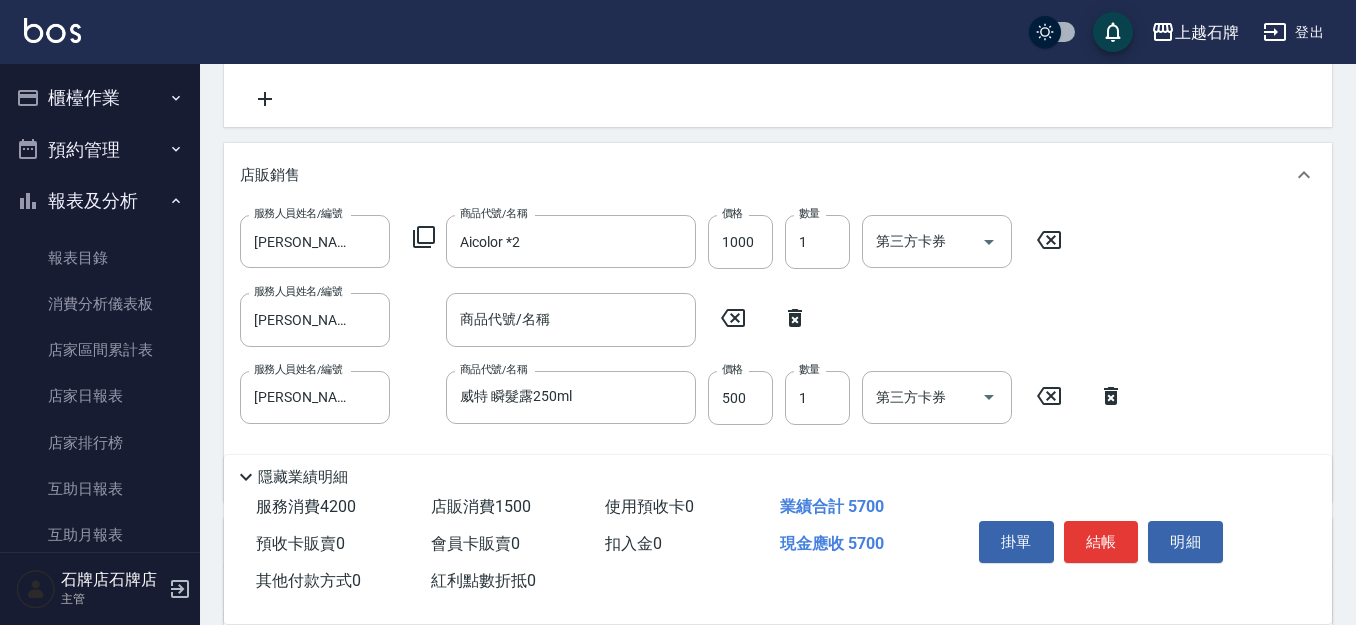 type on "威特 瞬髮露250ml" 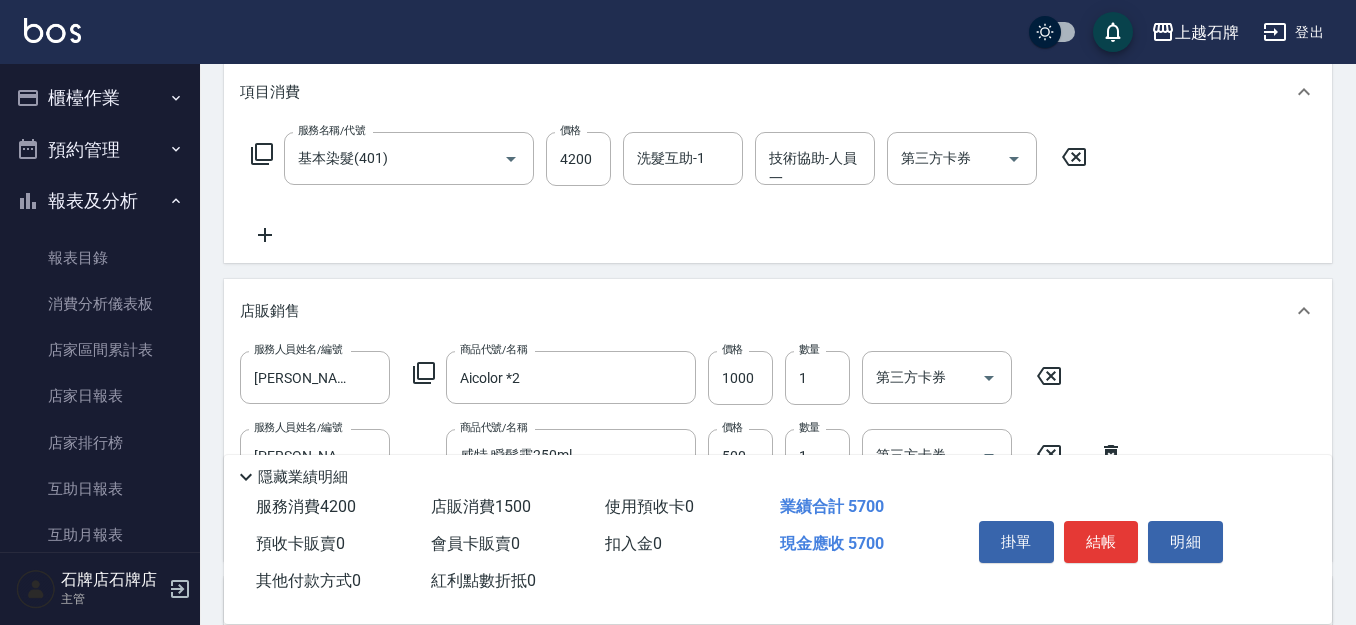 scroll, scrollTop: 300, scrollLeft: 0, axis: vertical 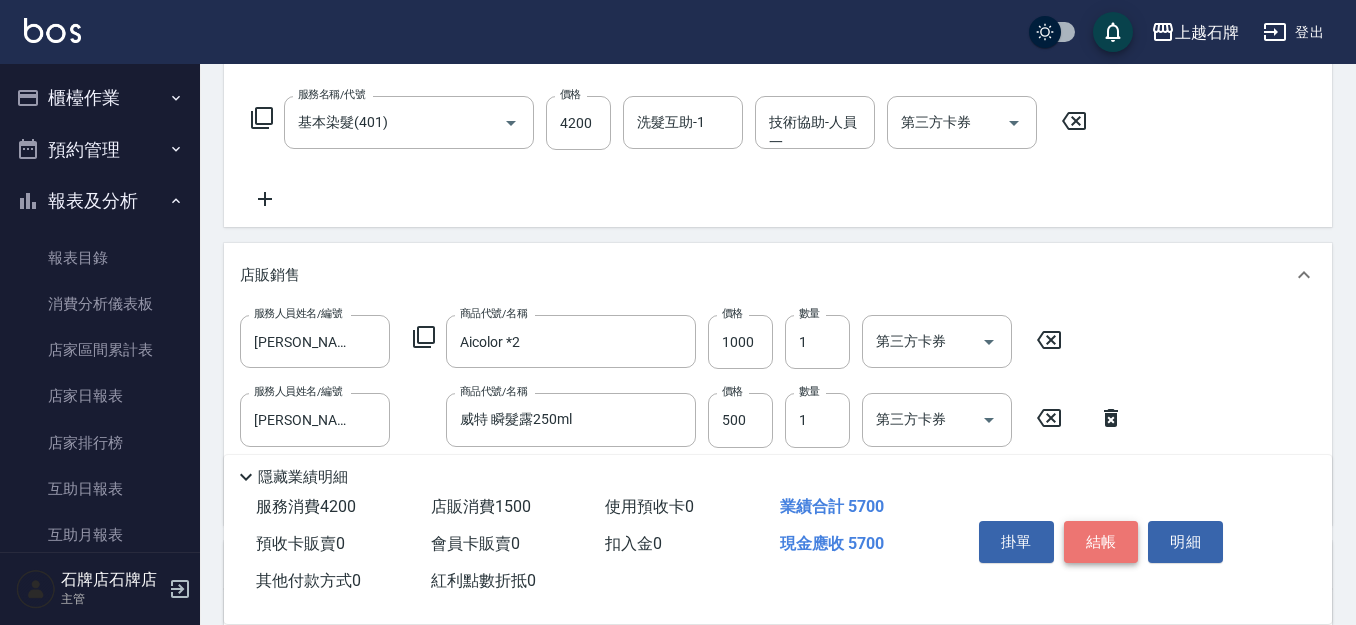 click on "結帳" at bounding box center (1101, 542) 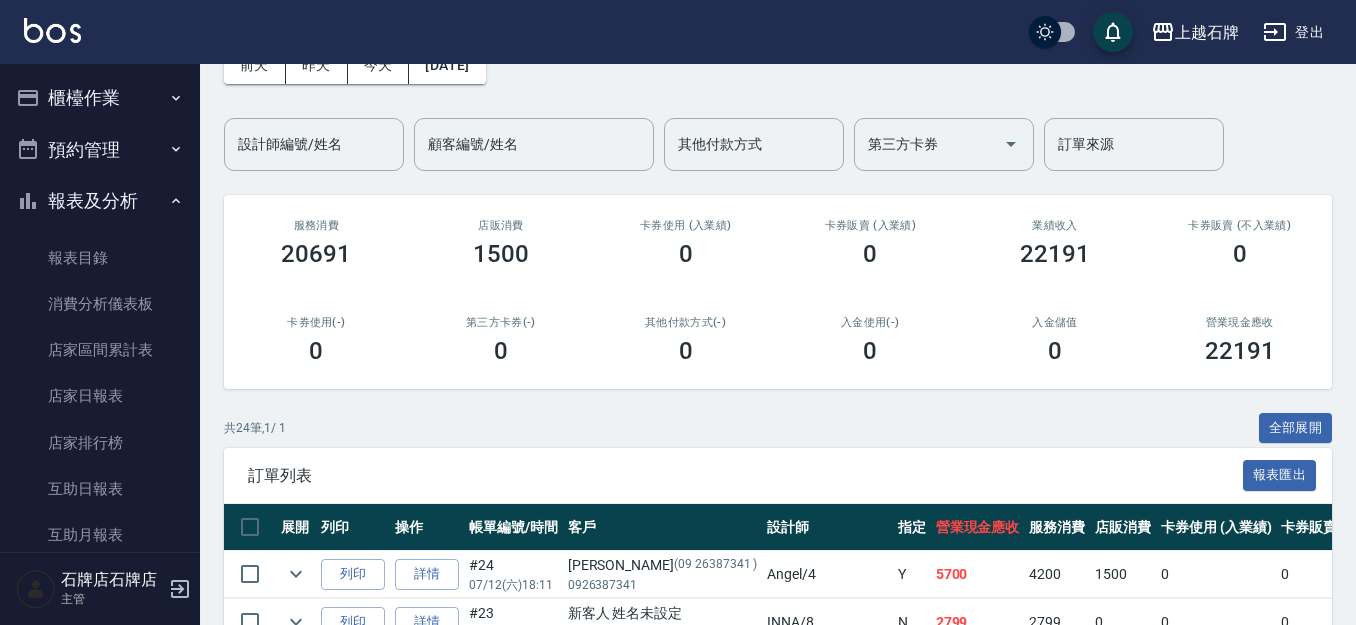 scroll, scrollTop: 200, scrollLeft: 0, axis: vertical 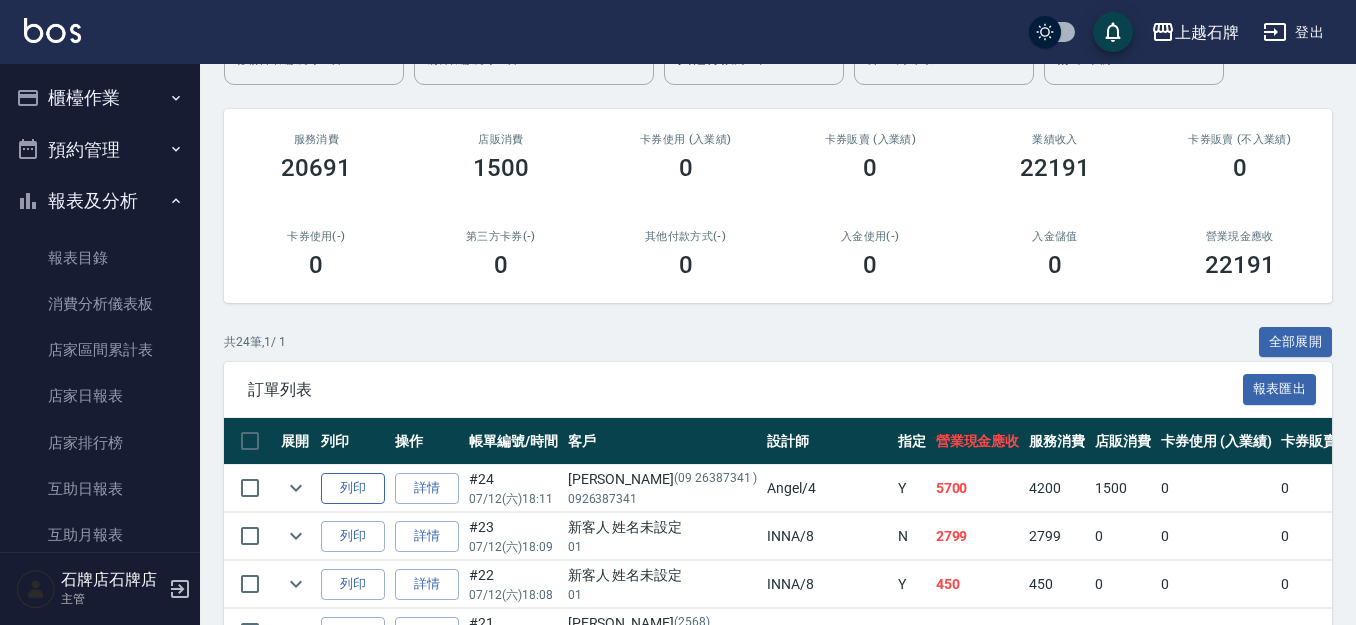 click on "列印" at bounding box center [353, 488] 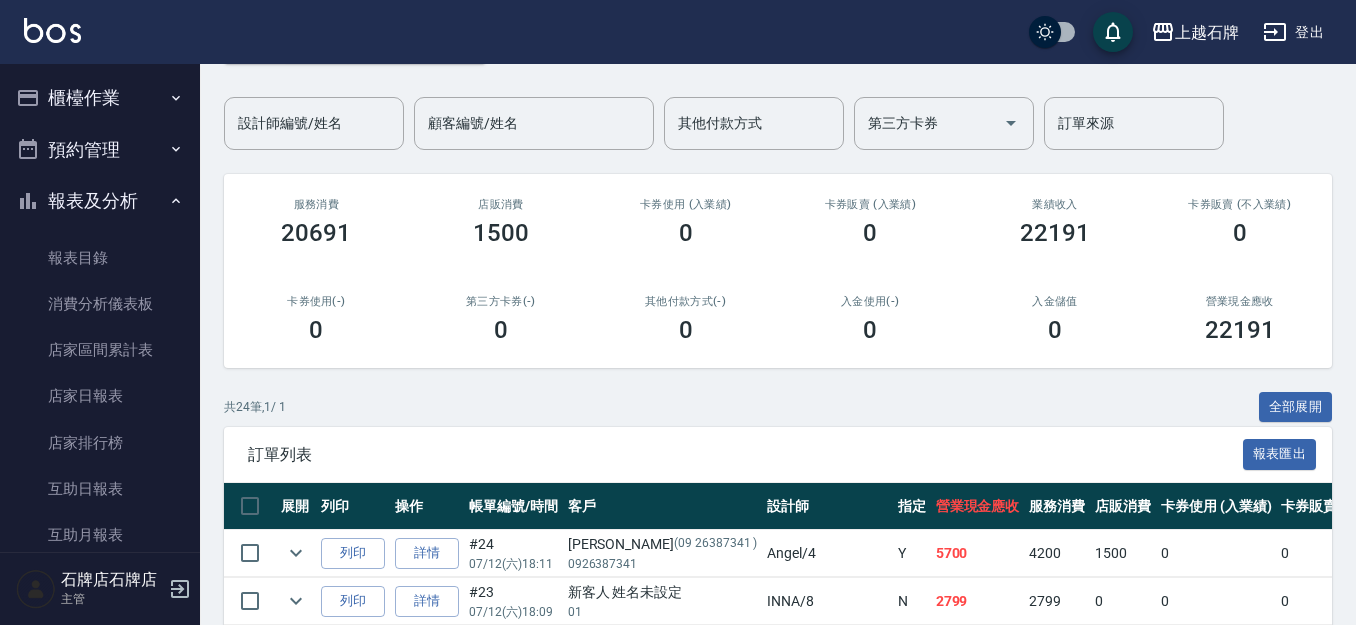 scroll, scrollTop: 100, scrollLeft: 0, axis: vertical 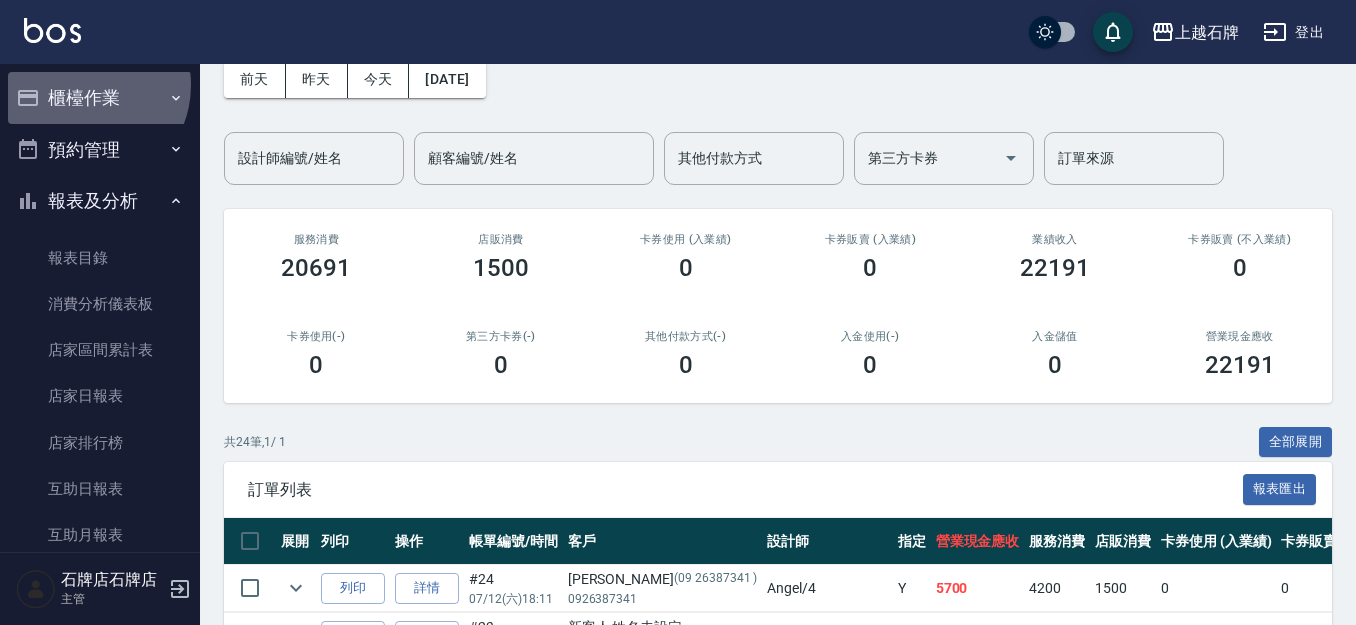 click on "櫃檯作業" at bounding box center (100, 98) 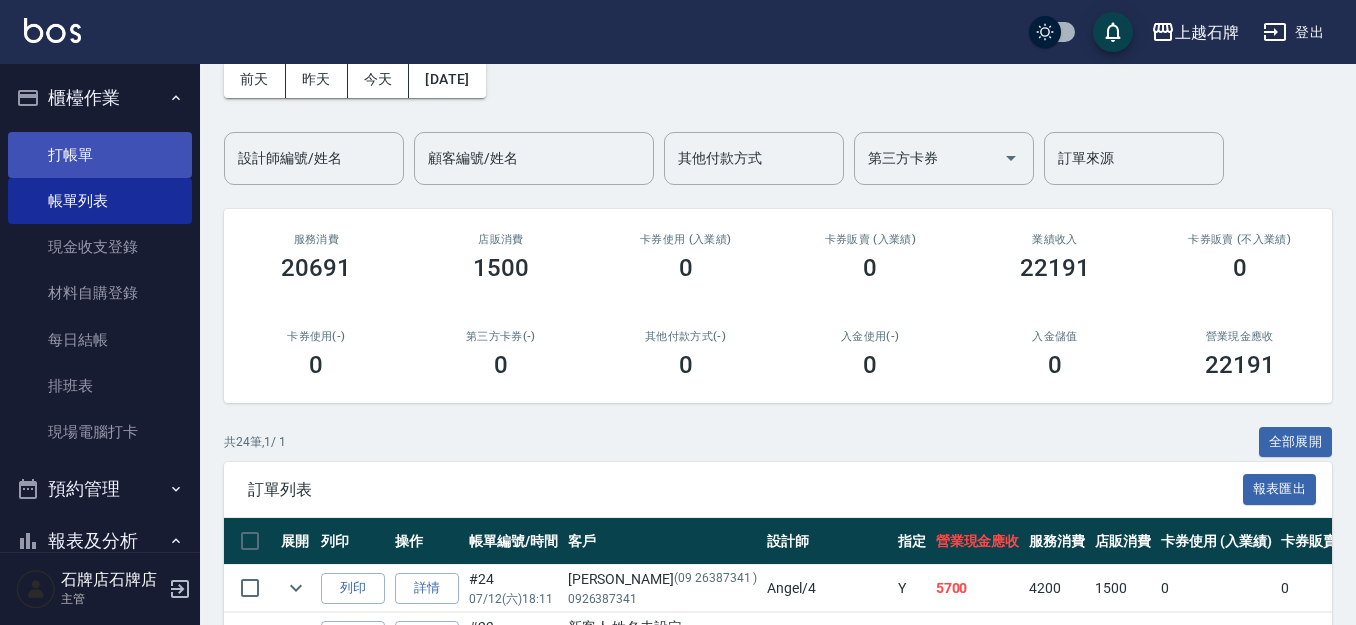 click on "打帳單" at bounding box center [100, 155] 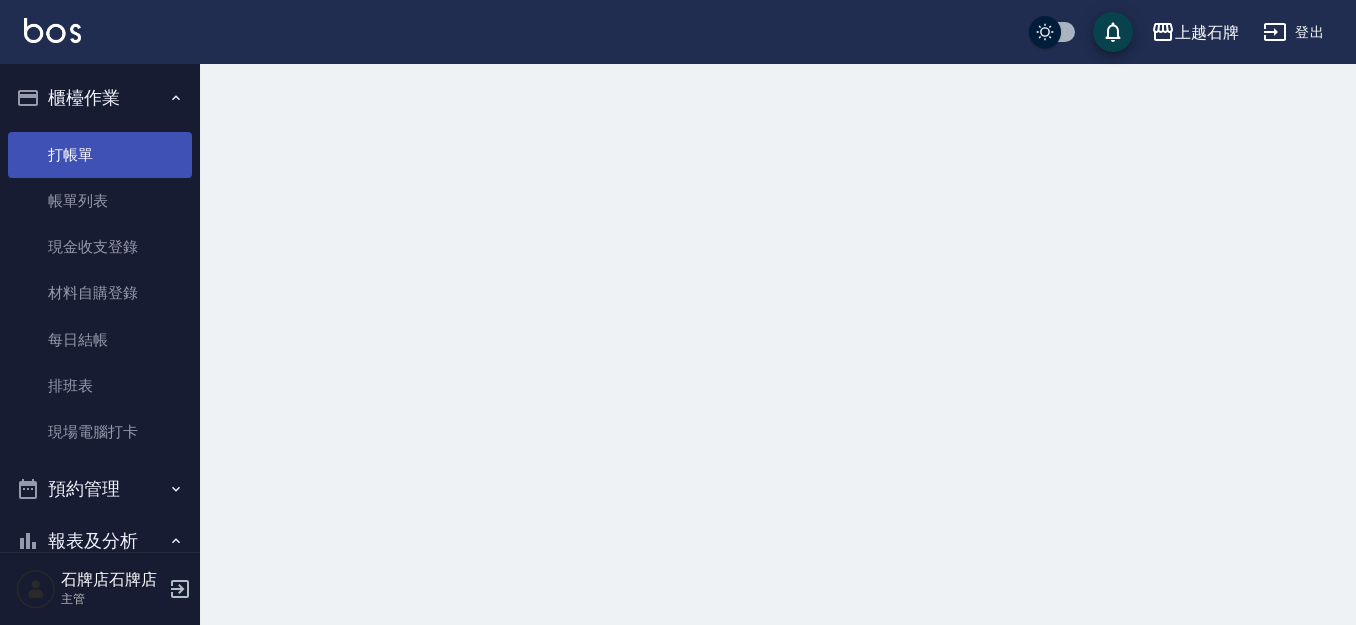 scroll, scrollTop: 0, scrollLeft: 0, axis: both 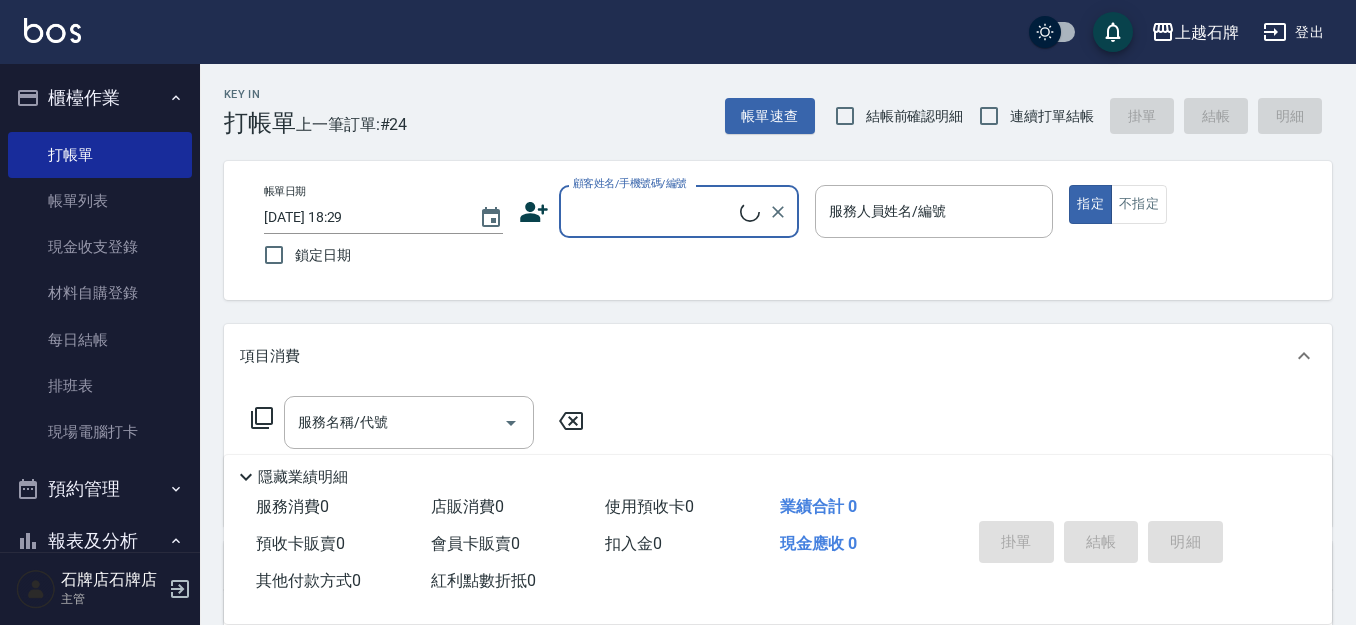 click on "顧客姓名/手機號碼/編號" at bounding box center (654, 211) 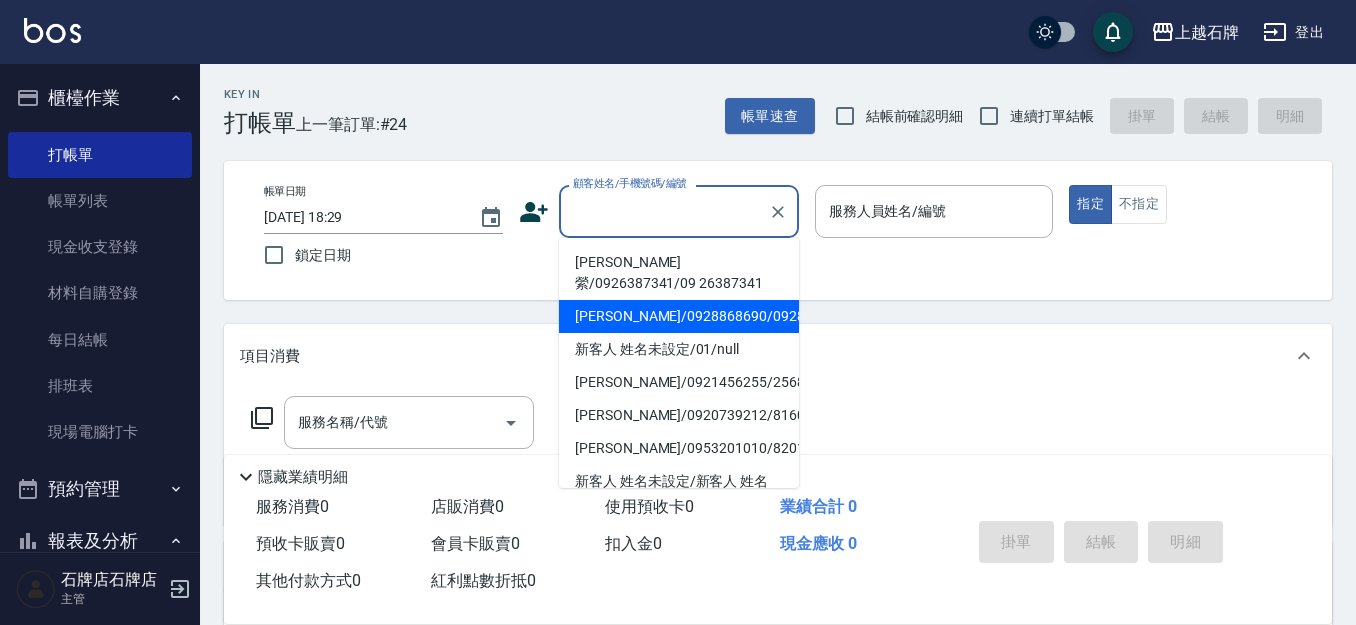 drag, startPoint x: 664, startPoint y: 324, endPoint x: 901, endPoint y: 212, distance: 262.13165 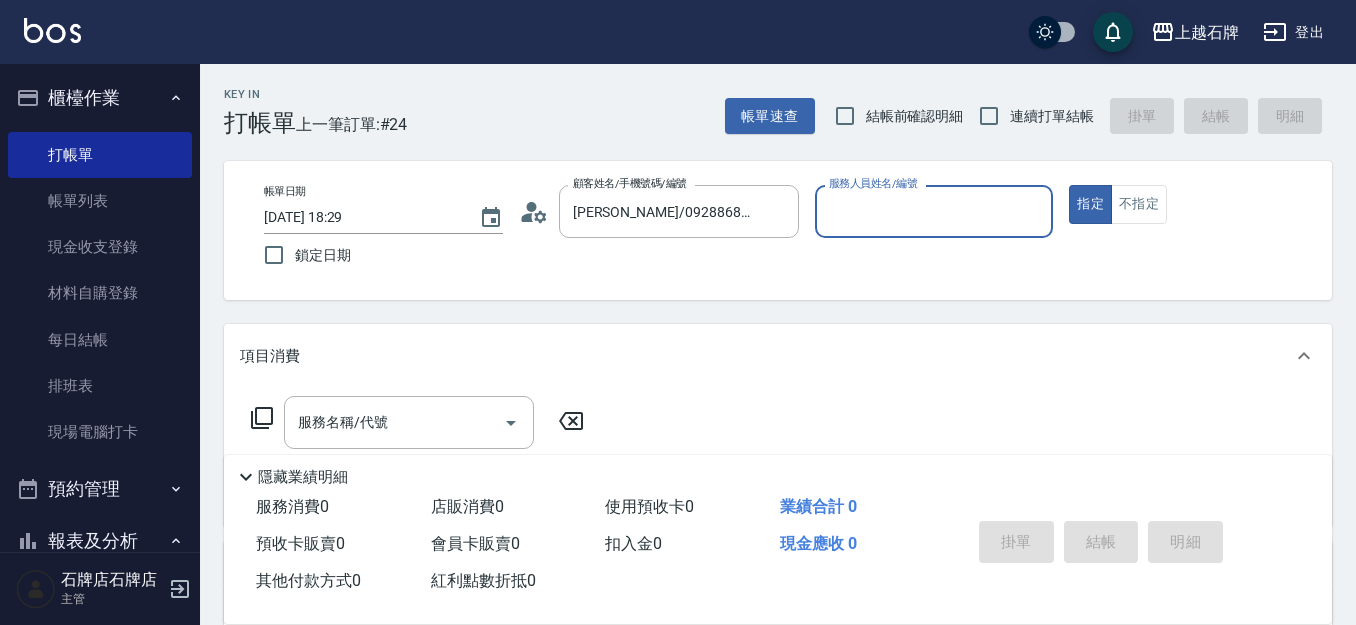type on "[PERSON_NAME]-4" 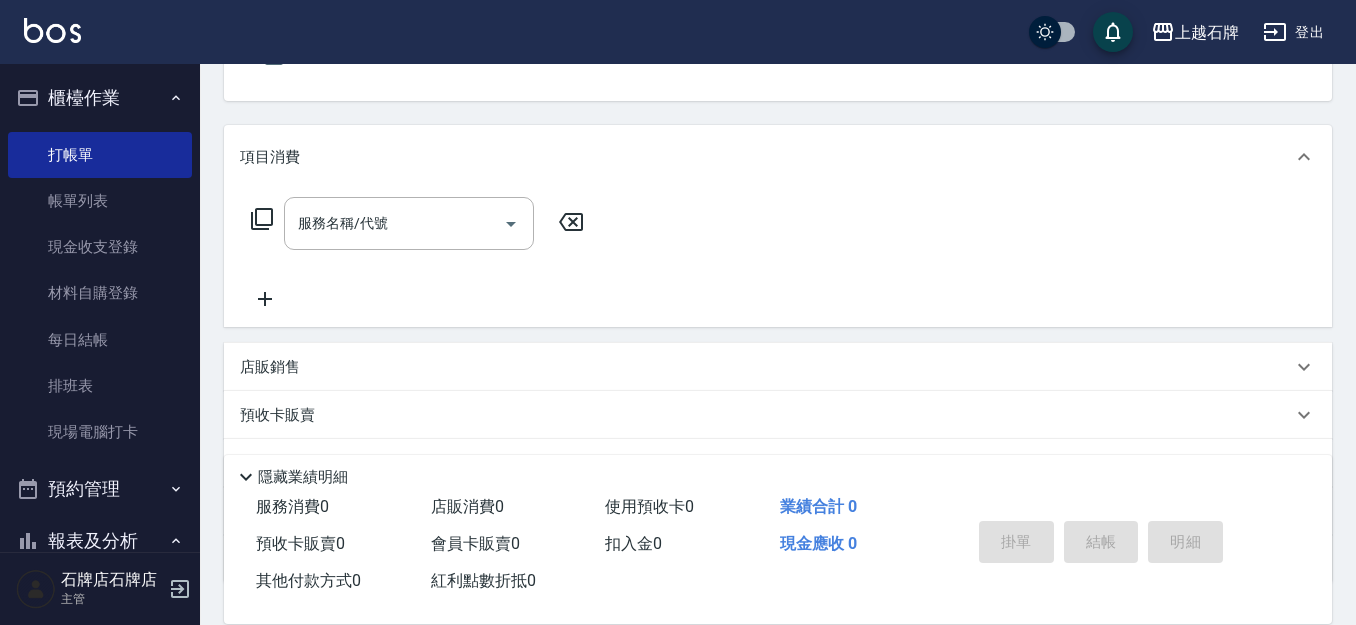 scroll, scrollTop: 200, scrollLeft: 0, axis: vertical 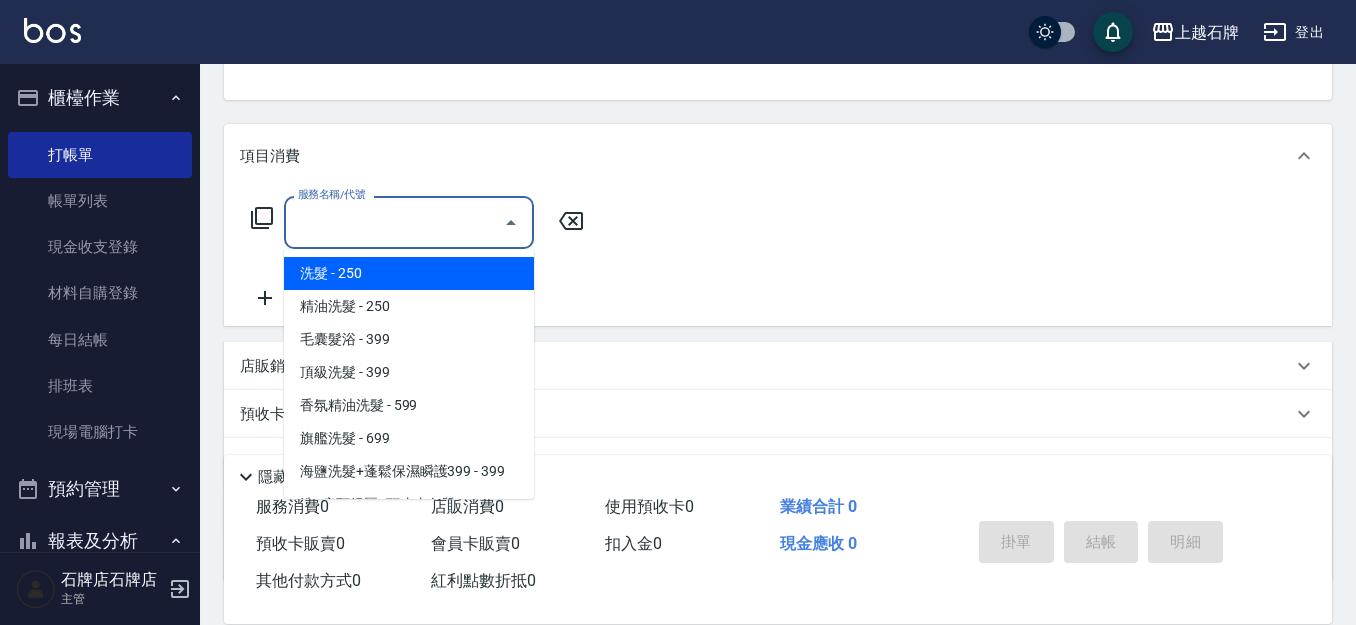 click on "服務名稱/代號" at bounding box center [394, 222] 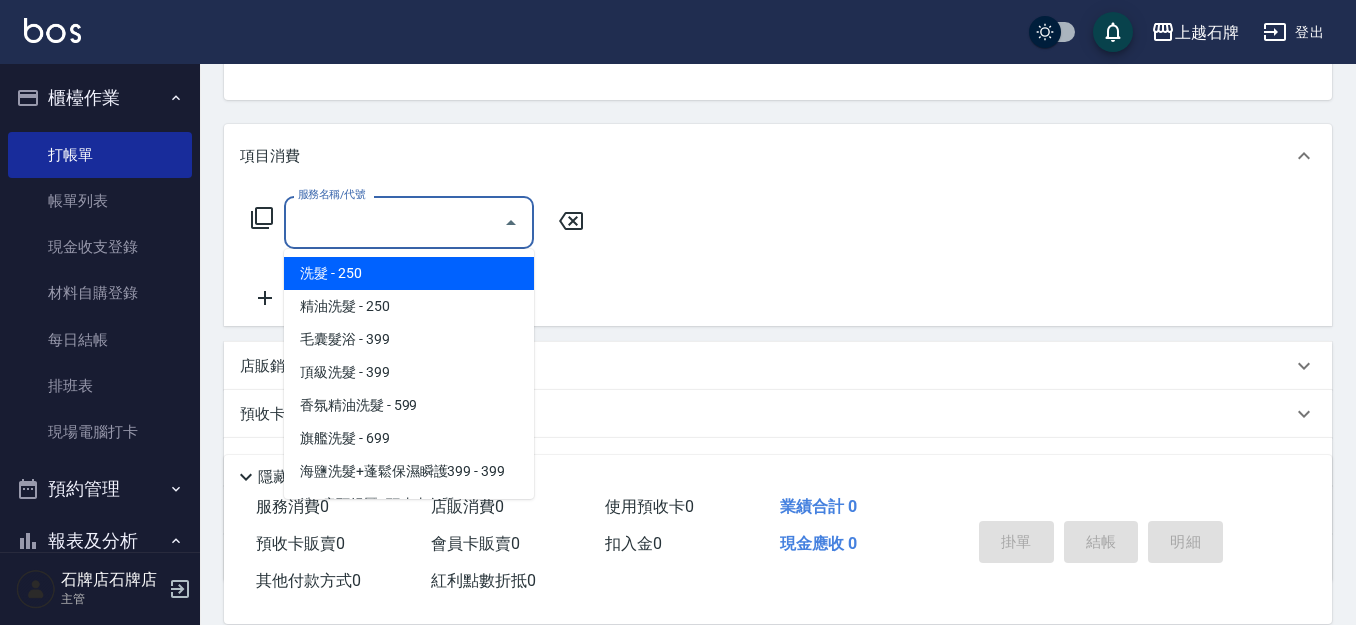 click 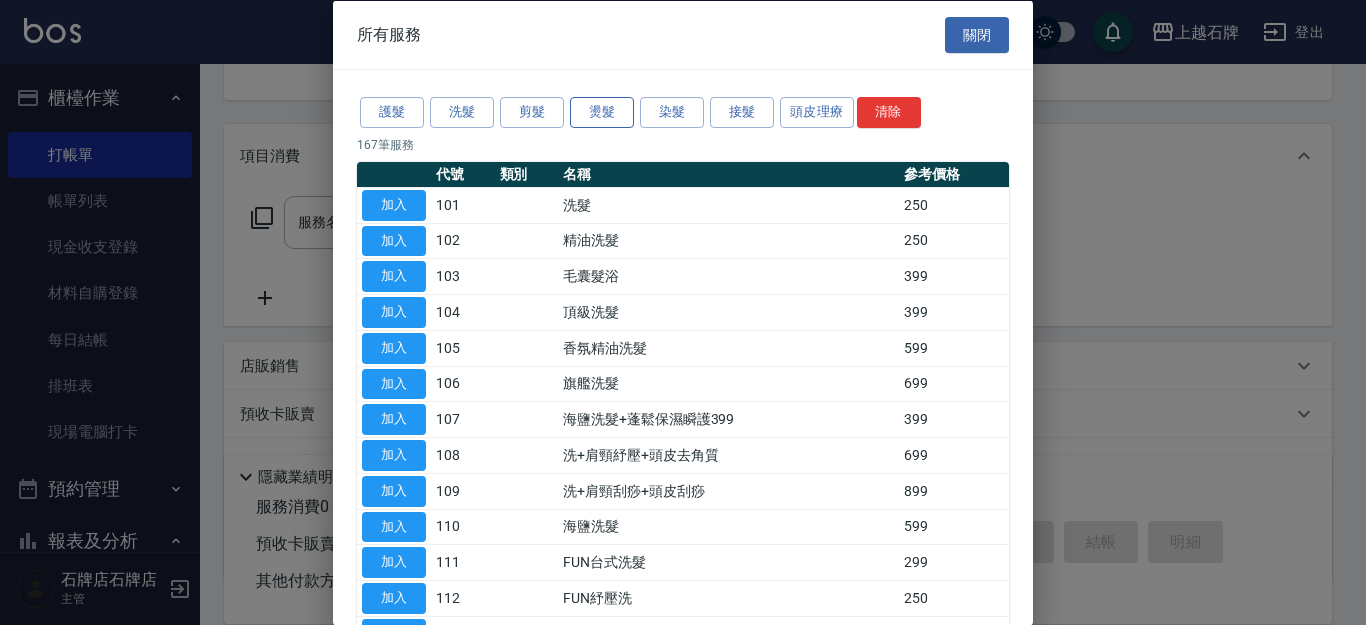click on "燙髮" at bounding box center [602, 112] 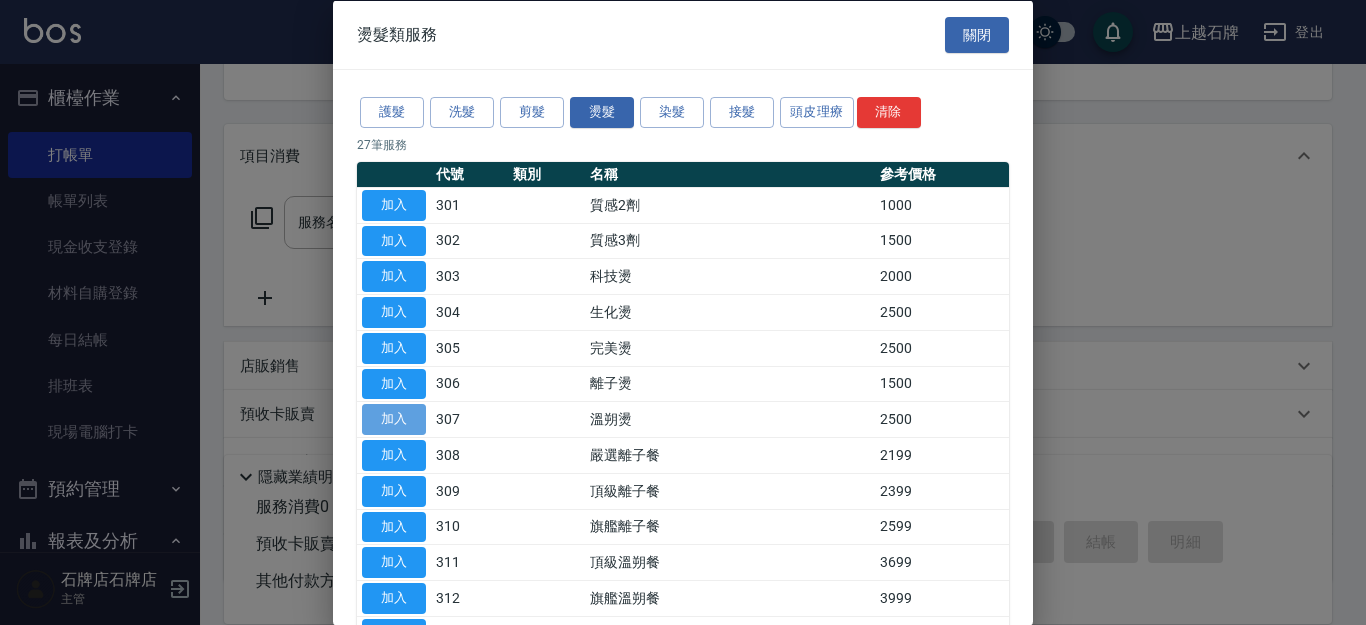 click on "加入" at bounding box center [394, 419] 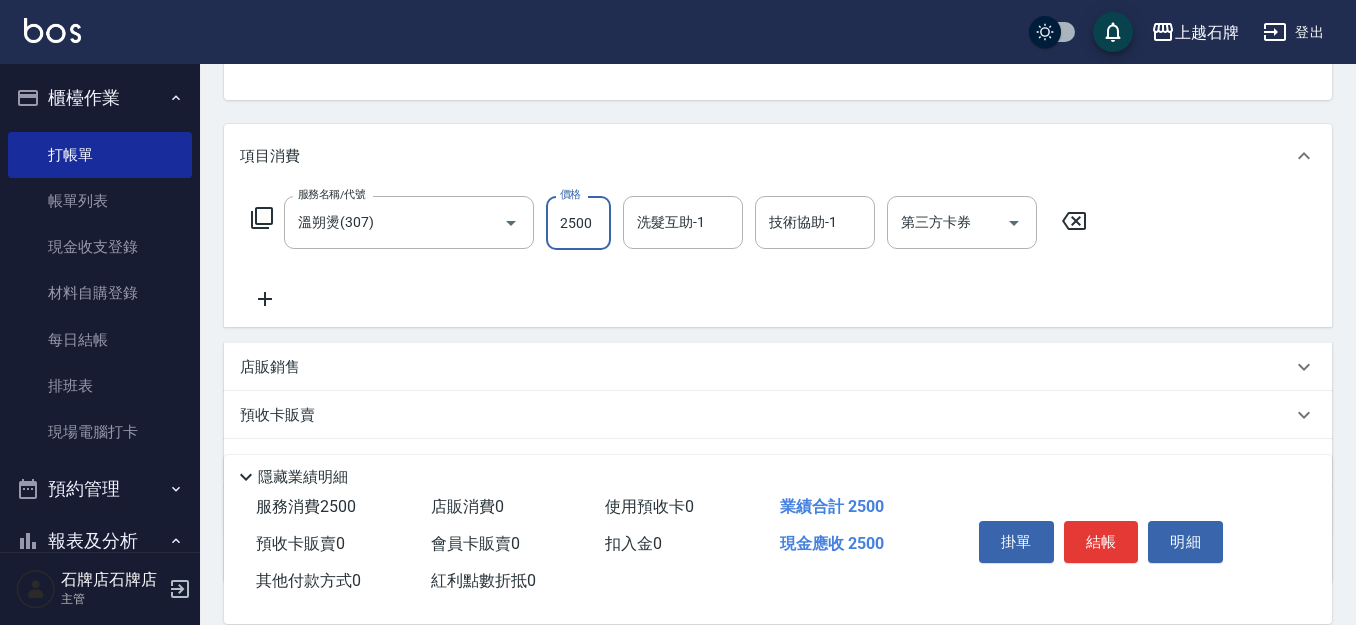 click on "2500" at bounding box center [578, 223] 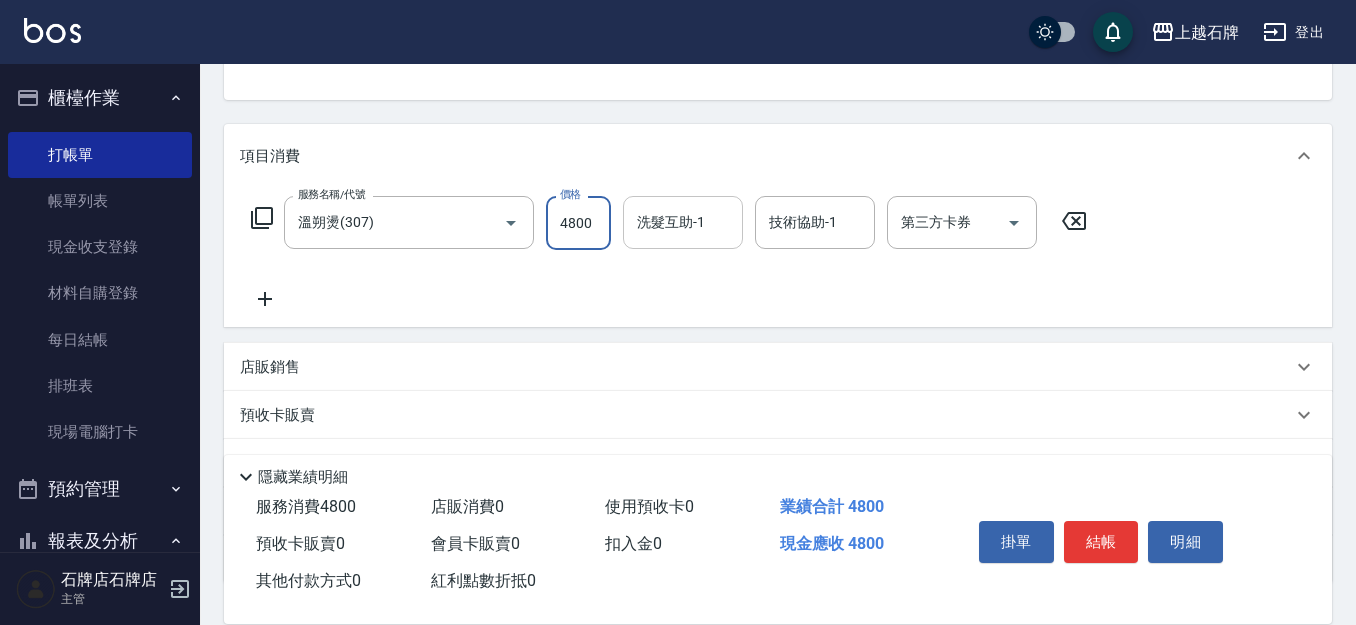 type on "4800" 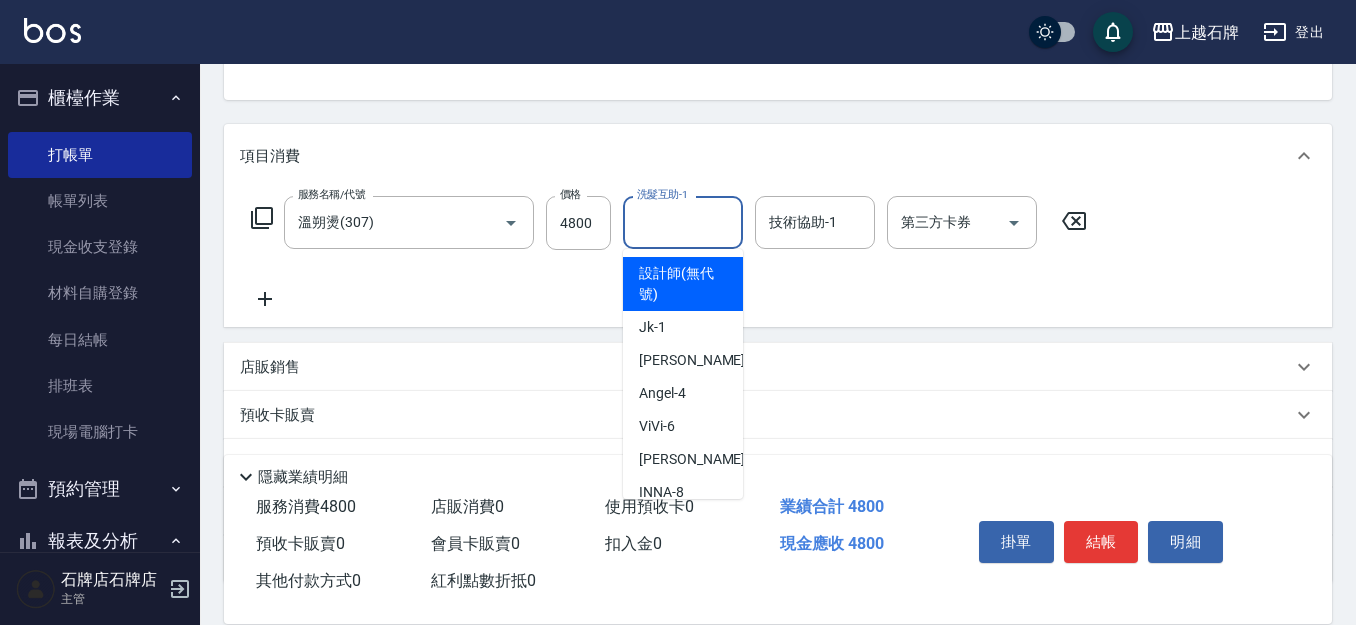 click on "洗髮互助-1" at bounding box center [683, 222] 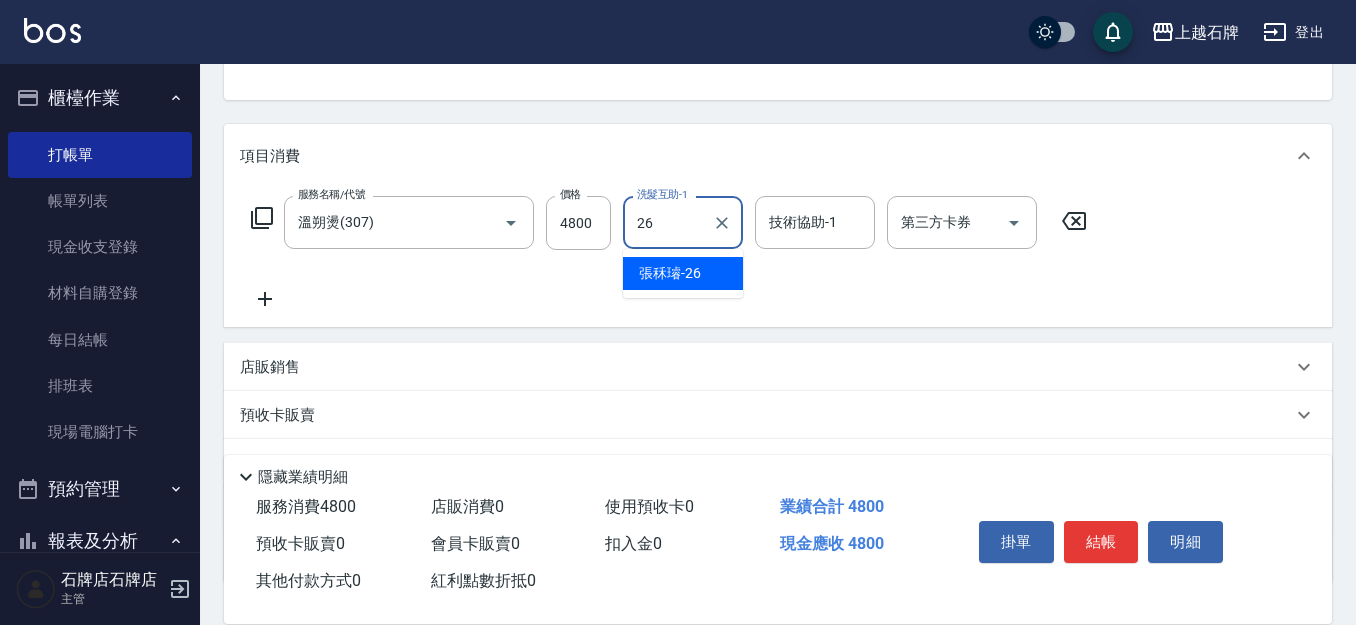 click on "[PERSON_NAME]-26" at bounding box center (683, 273) 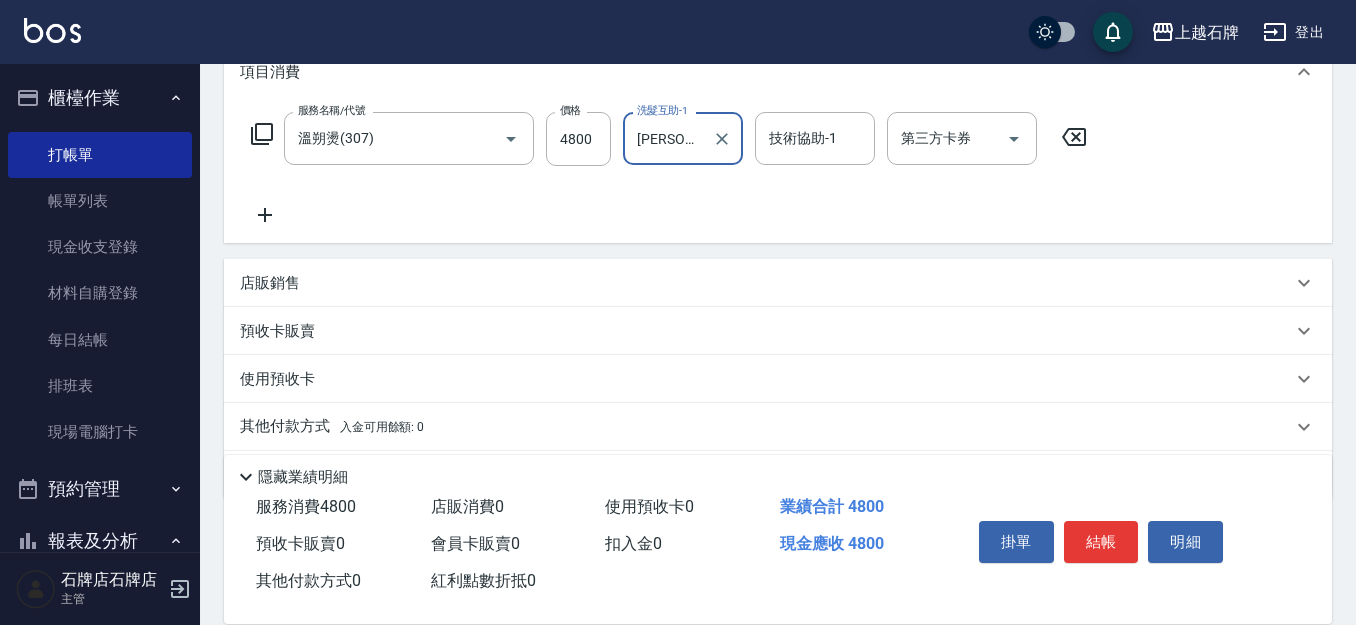 scroll, scrollTop: 300, scrollLeft: 0, axis: vertical 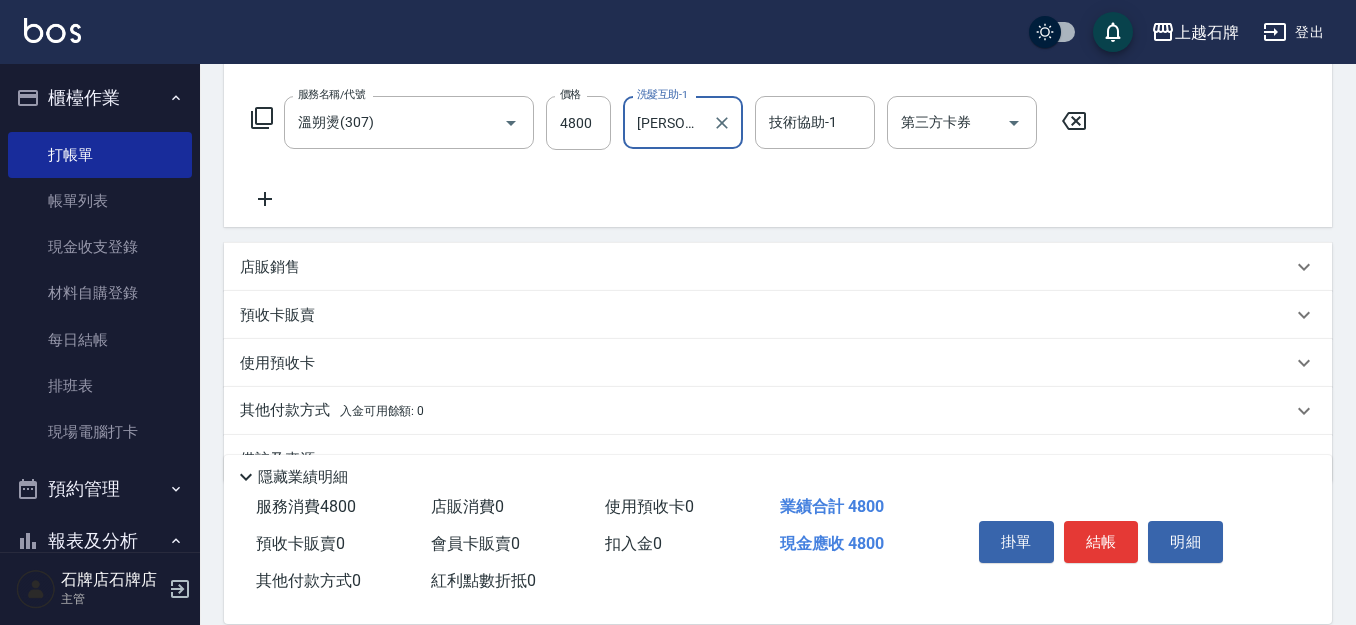 type on "[PERSON_NAME]-26" 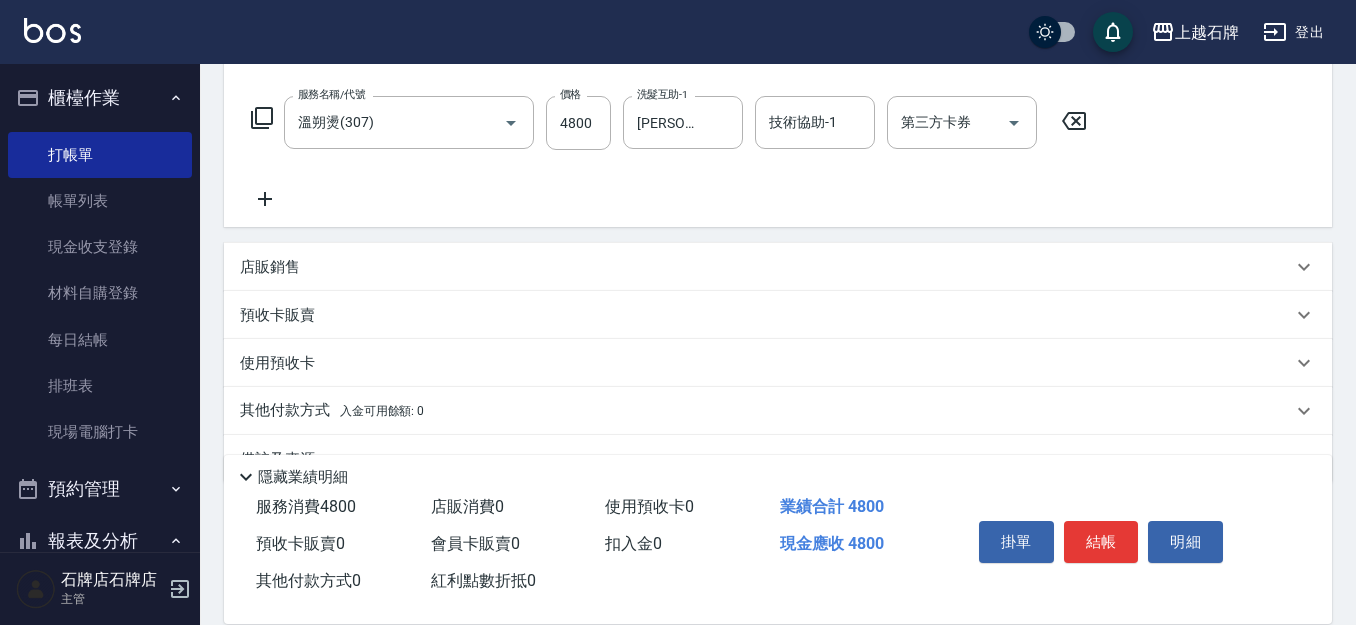 click 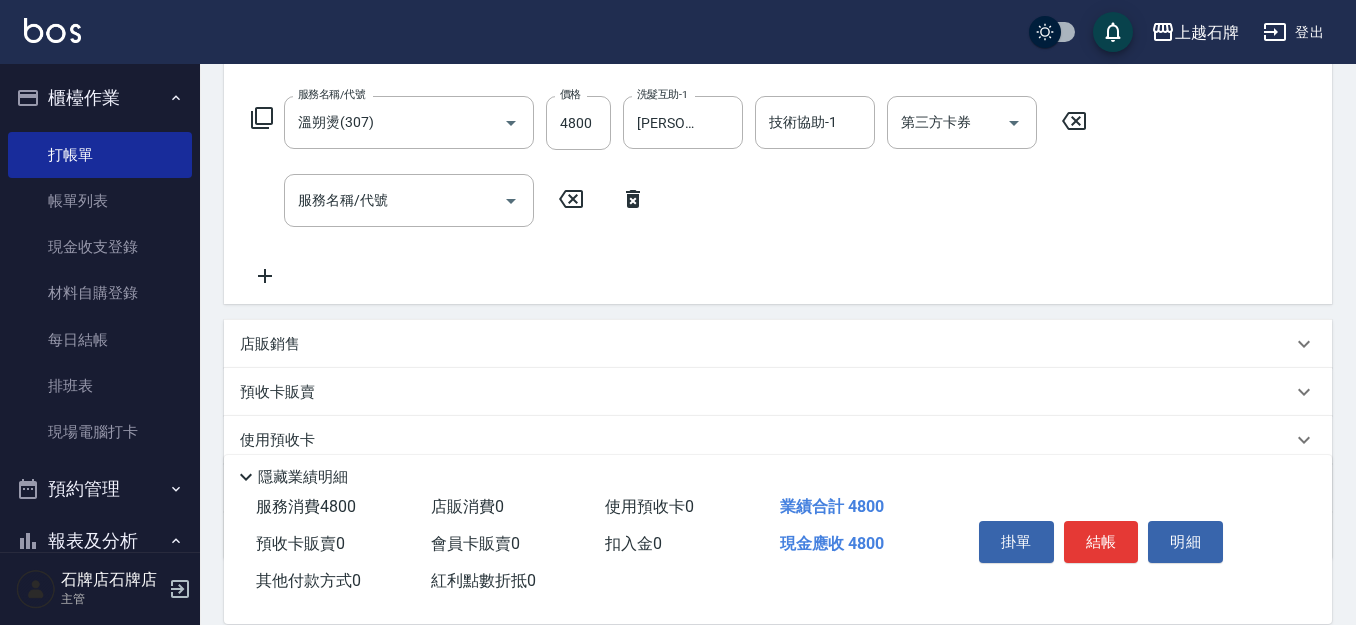 click on "店販銷售" at bounding box center [766, 344] 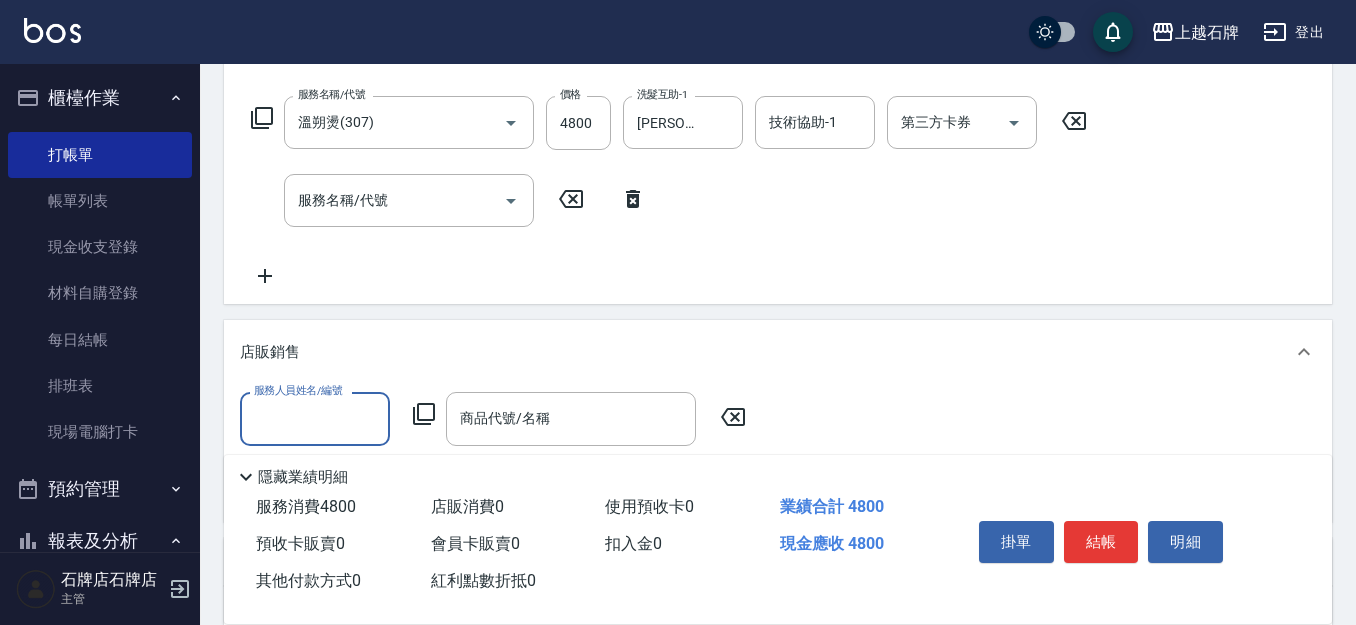 scroll, scrollTop: 0, scrollLeft: 0, axis: both 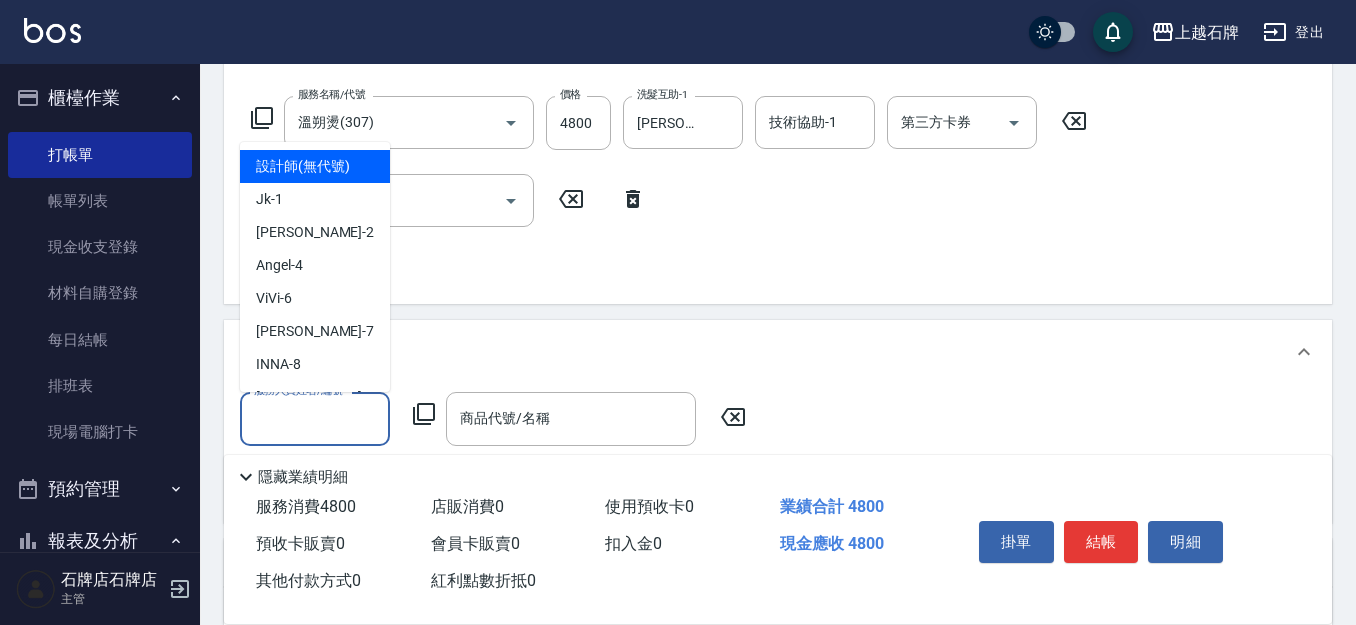 click on "服務人員姓名/編號" at bounding box center (315, 418) 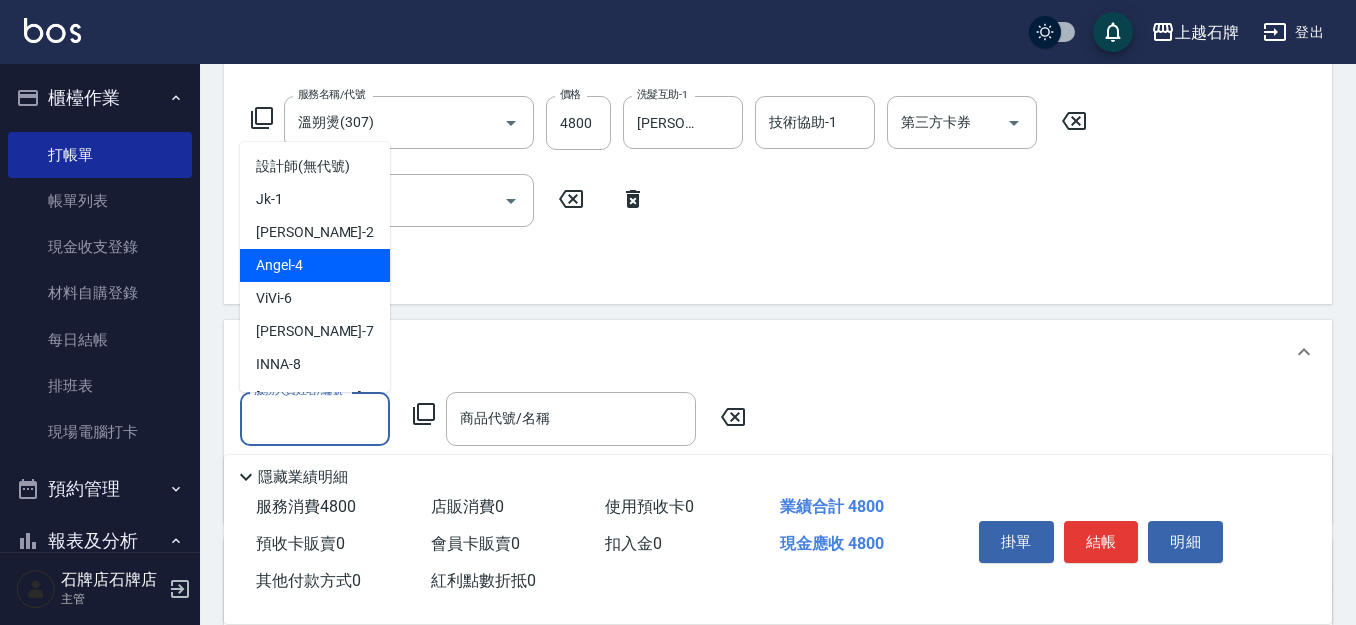 click on "[PERSON_NAME] -4" at bounding box center [315, 265] 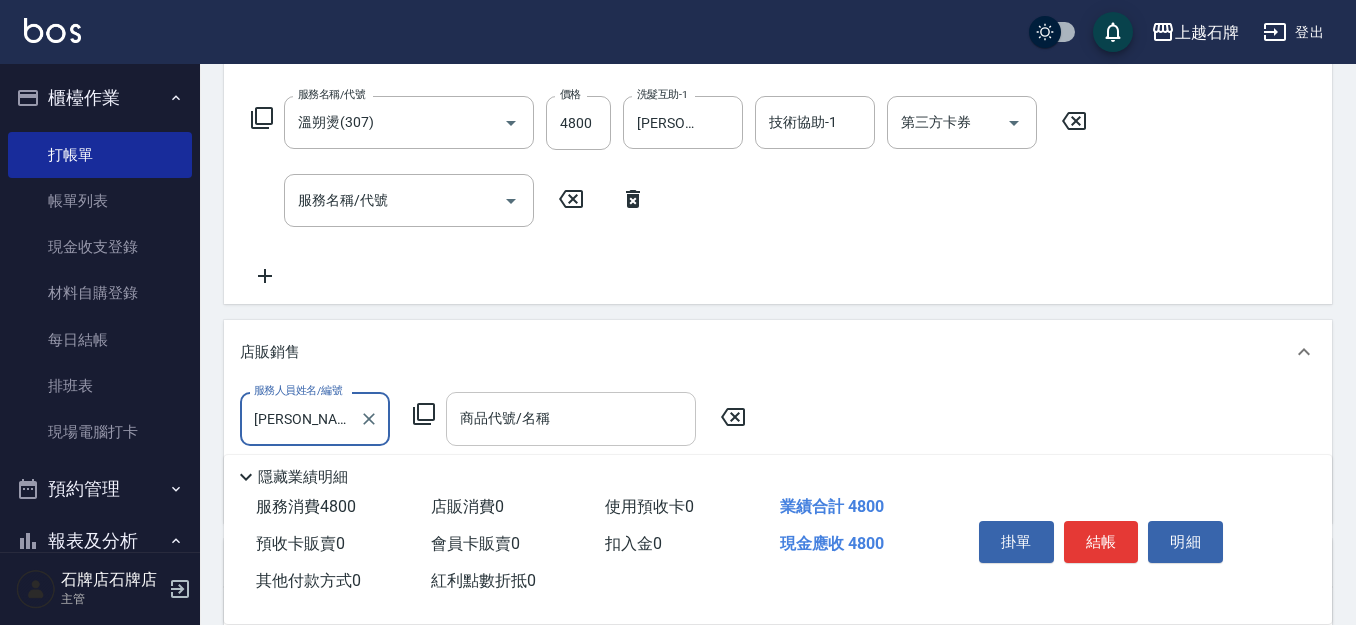scroll, scrollTop: 400, scrollLeft: 0, axis: vertical 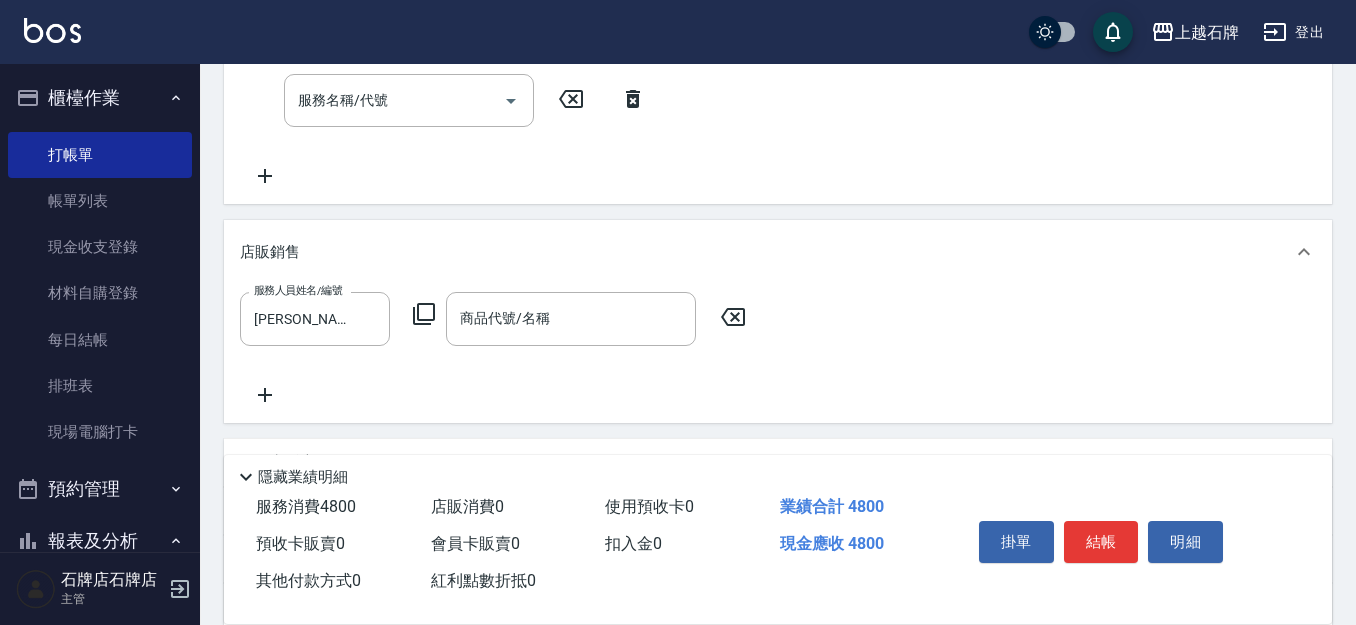 click 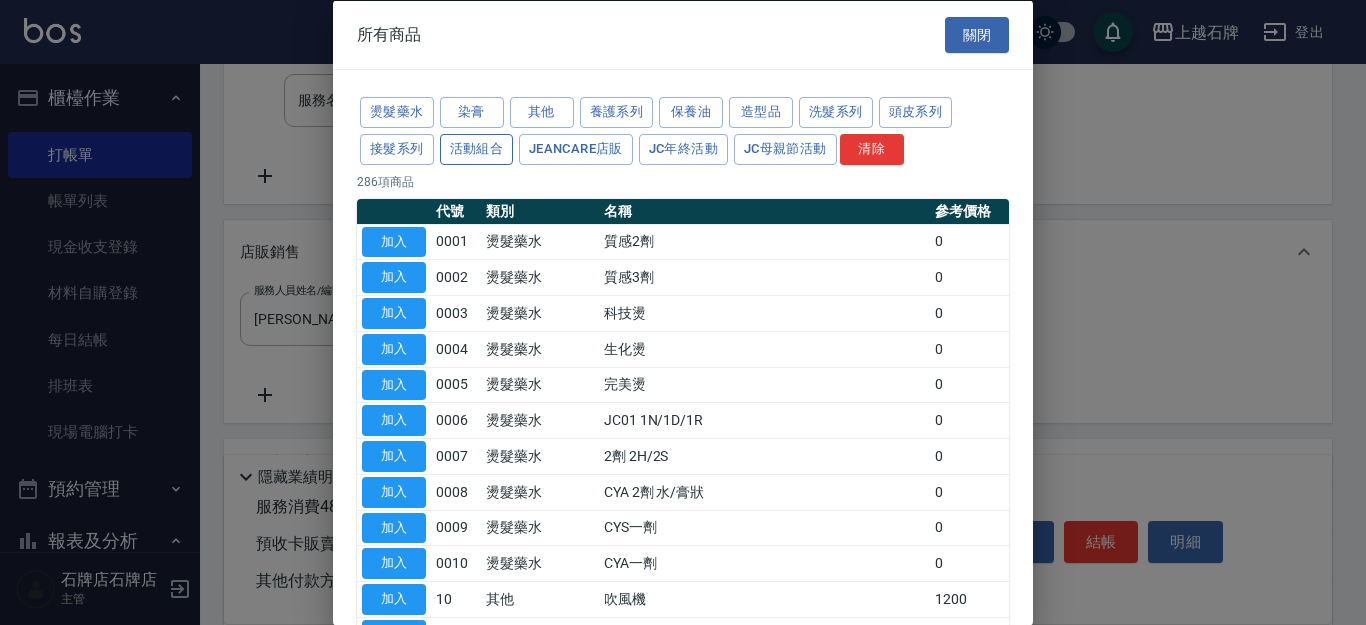 click on "活動組合" at bounding box center (477, 148) 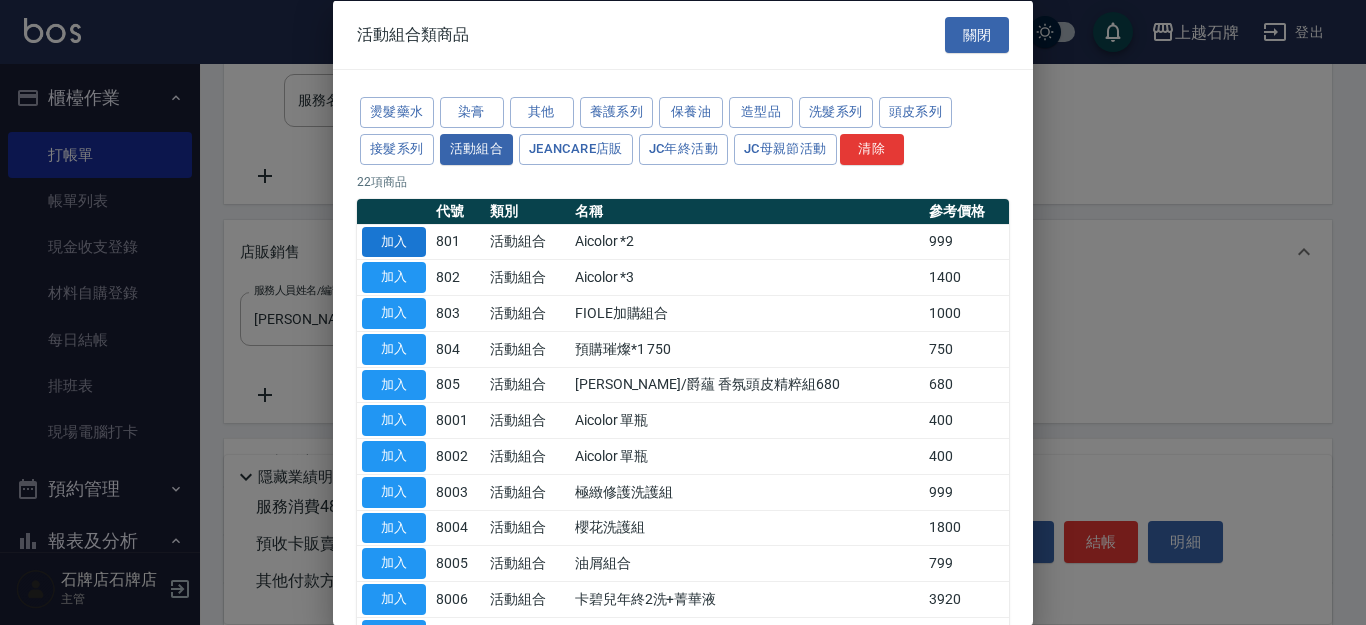 click on "加入" at bounding box center (394, 241) 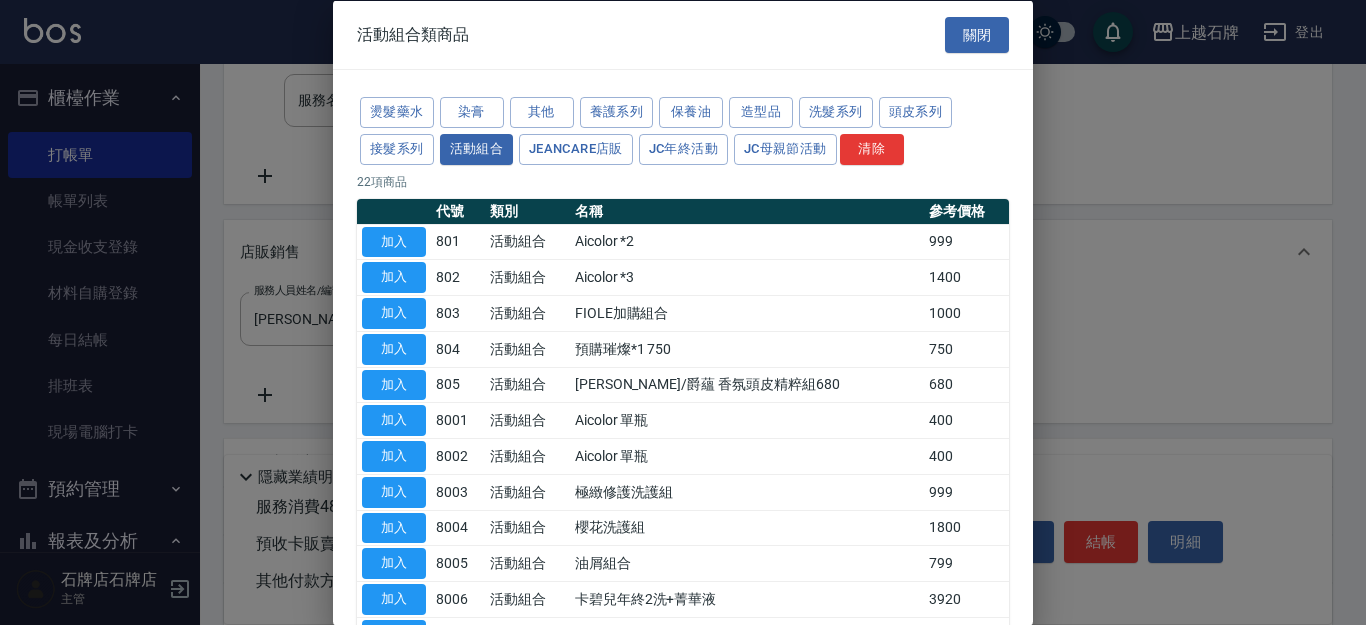 type on "Aicolor *2" 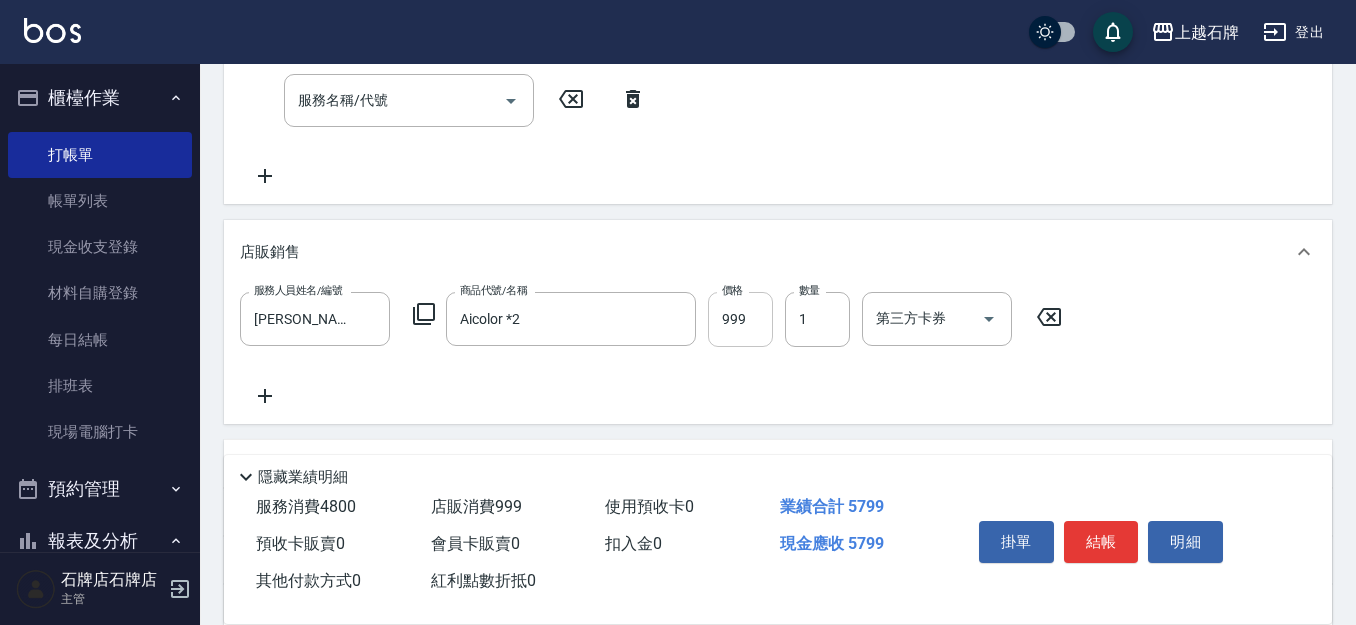 click on "999" at bounding box center [740, 319] 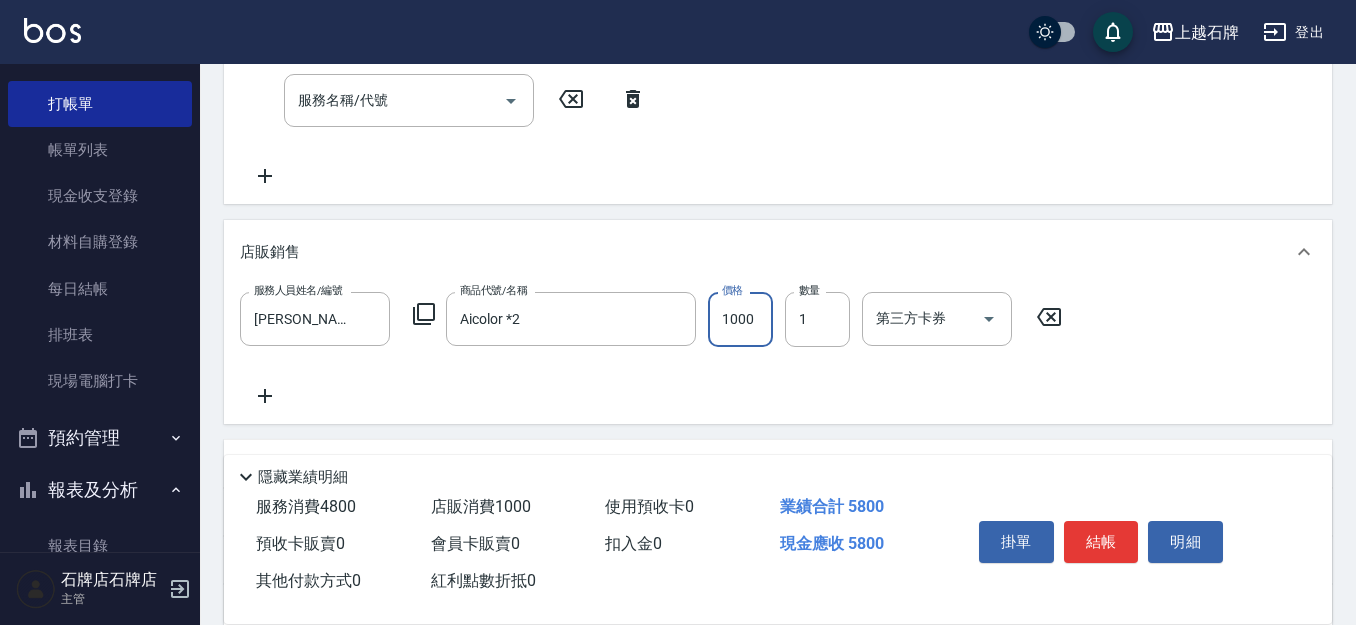 scroll, scrollTop: 100, scrollLeft: 0, axis: vertical 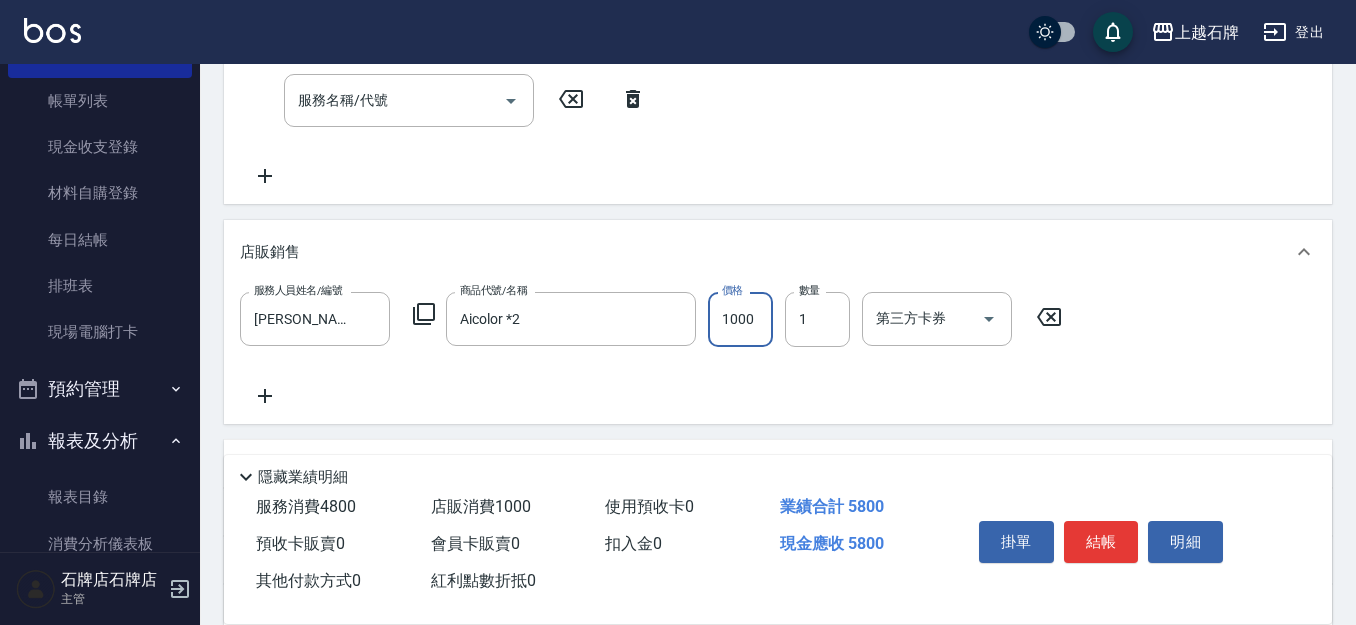 type on "1000" 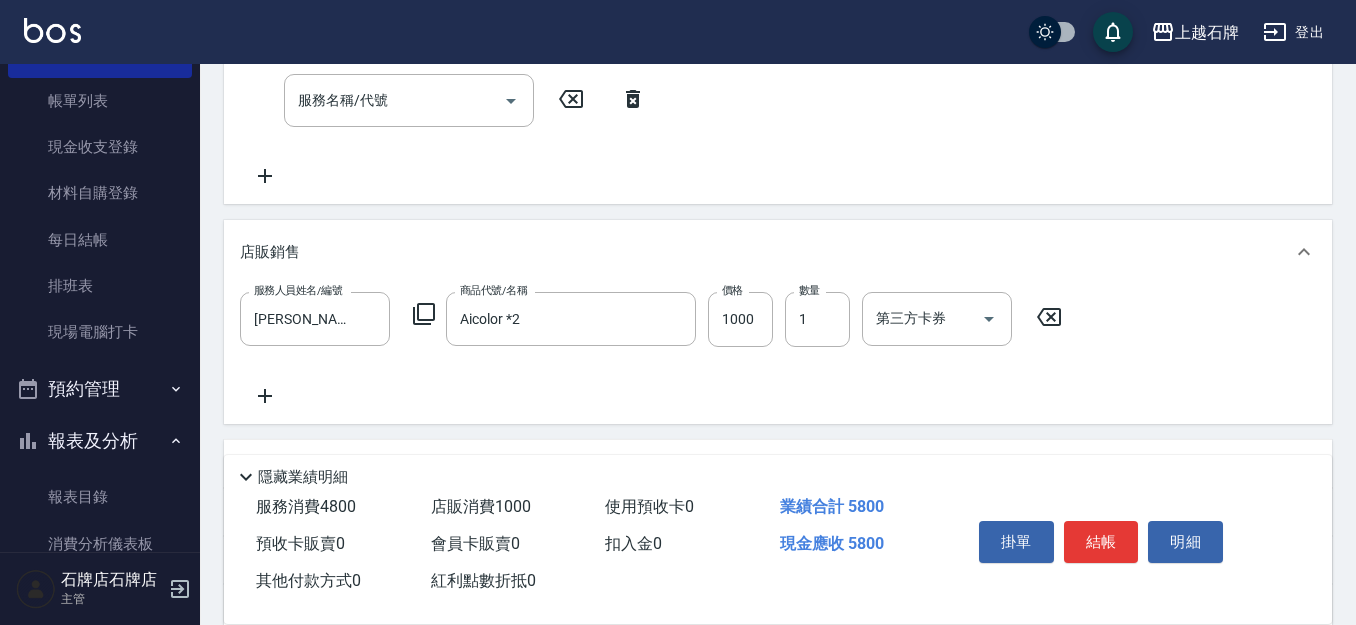 click 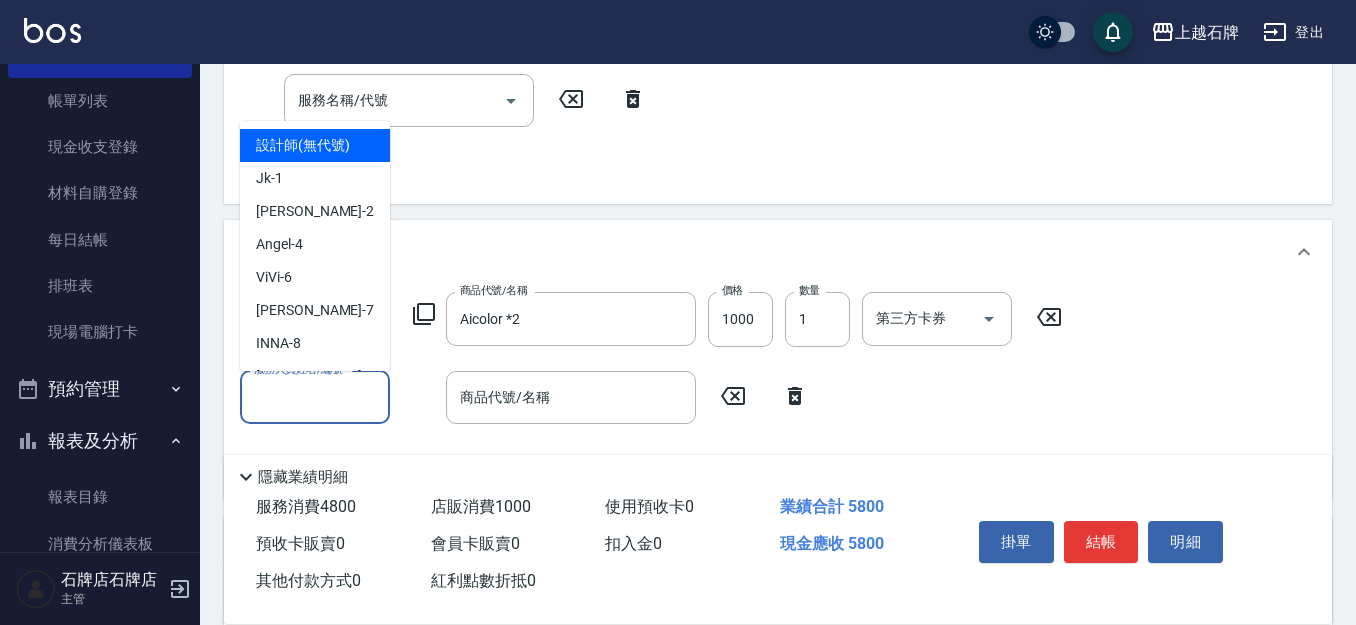 click on "服務人員姓名/編號" at bounding box center (315, 397) 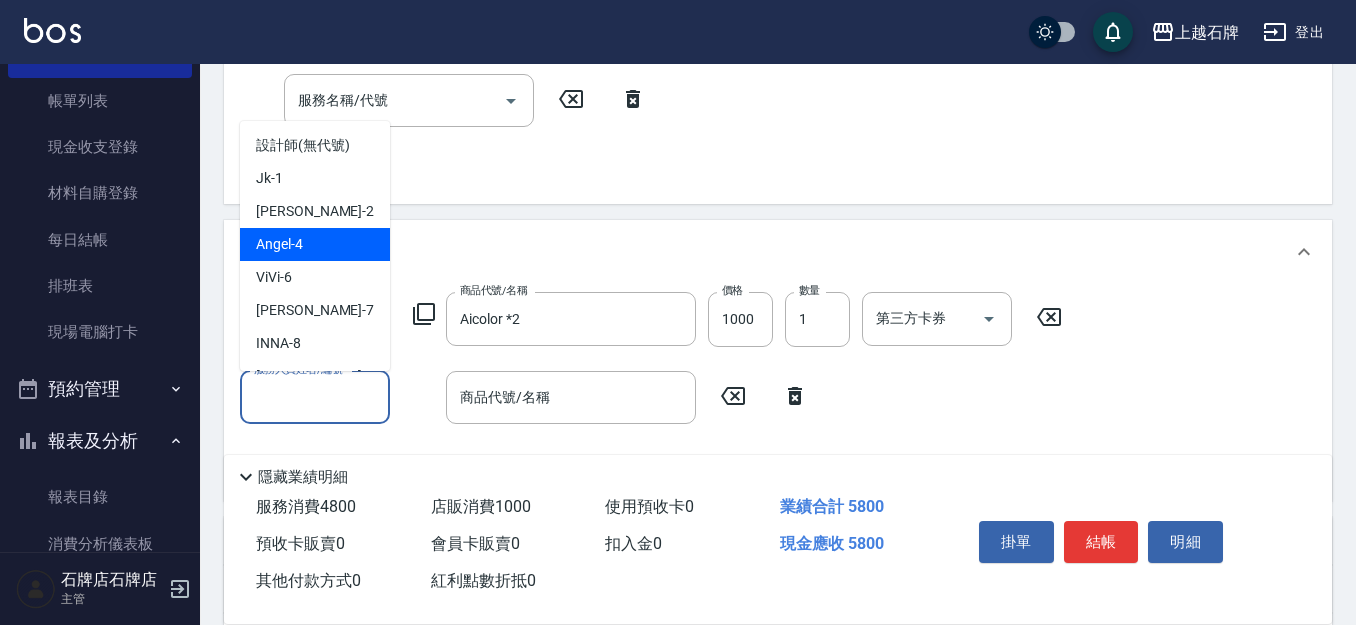 click on "[PERSON_NAME] -4" at bounding box center [315, 244] 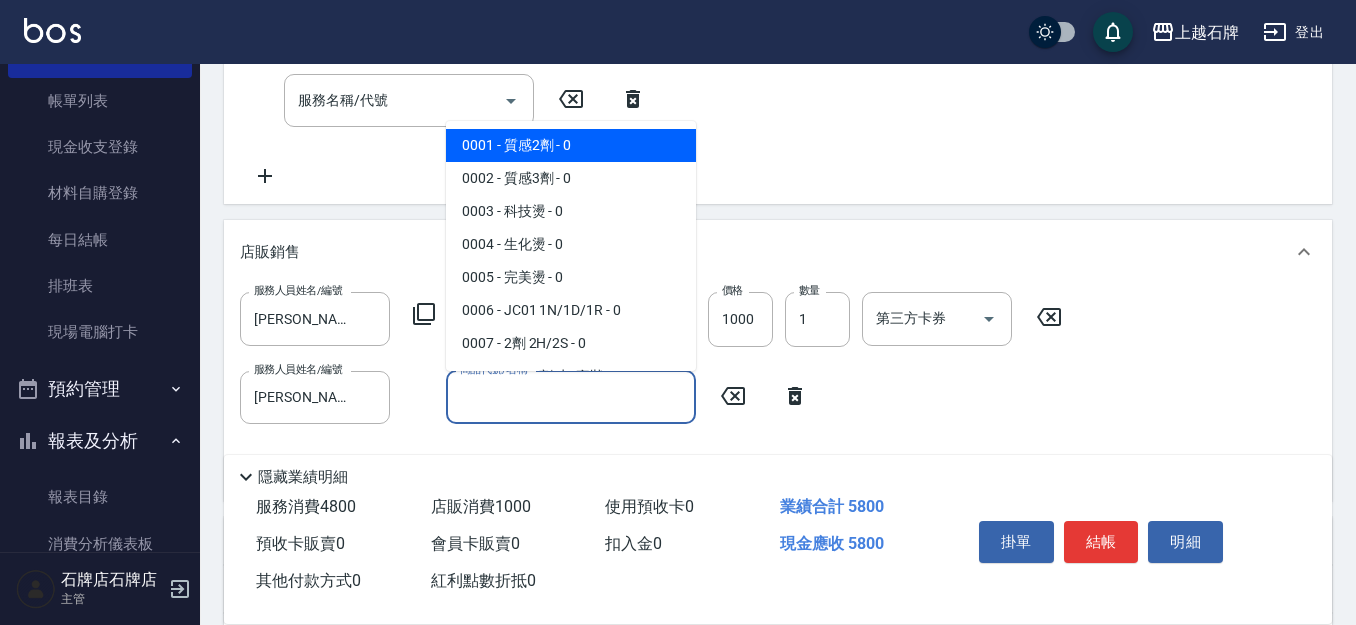 click on "商品代號/名稱" at bounding box center [571, 397] 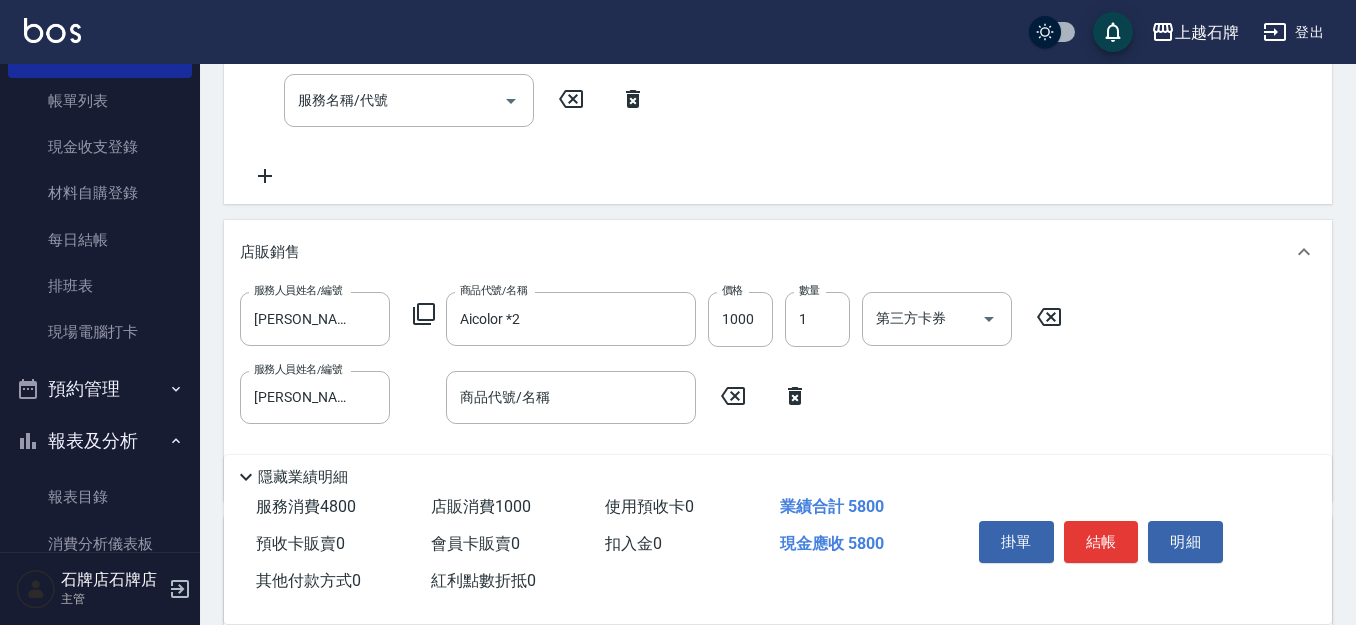 click 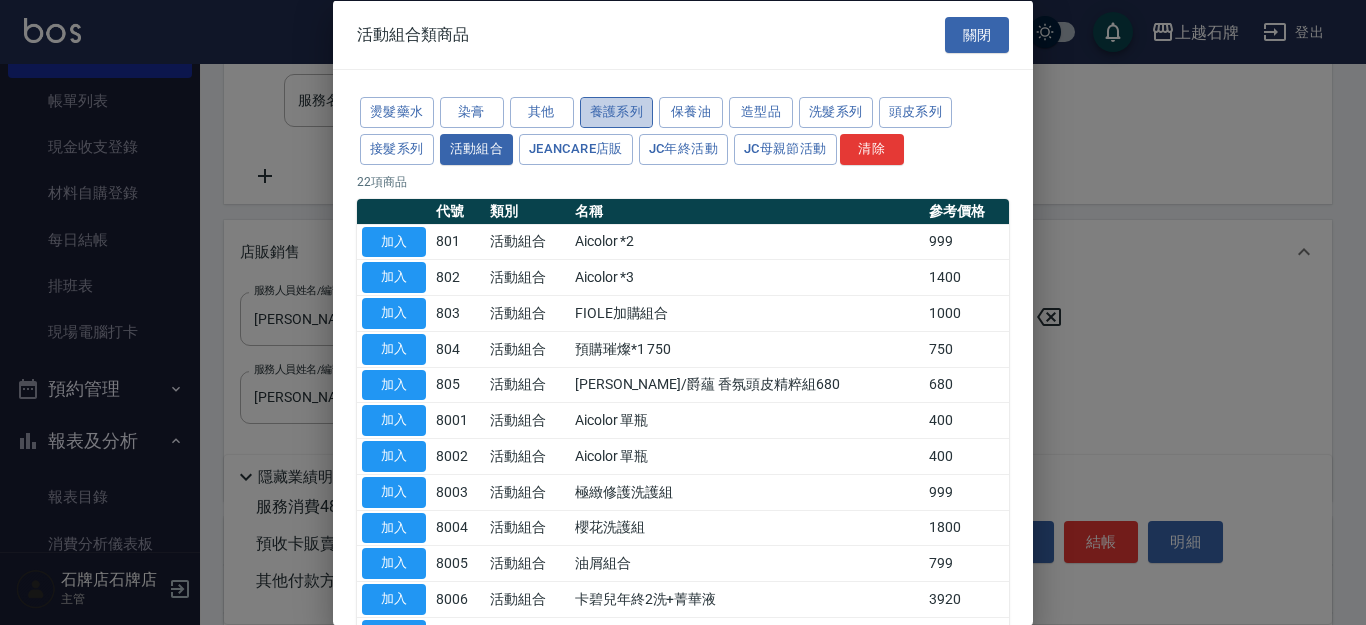 click on "養護系列" at bounding box center (617, 112) 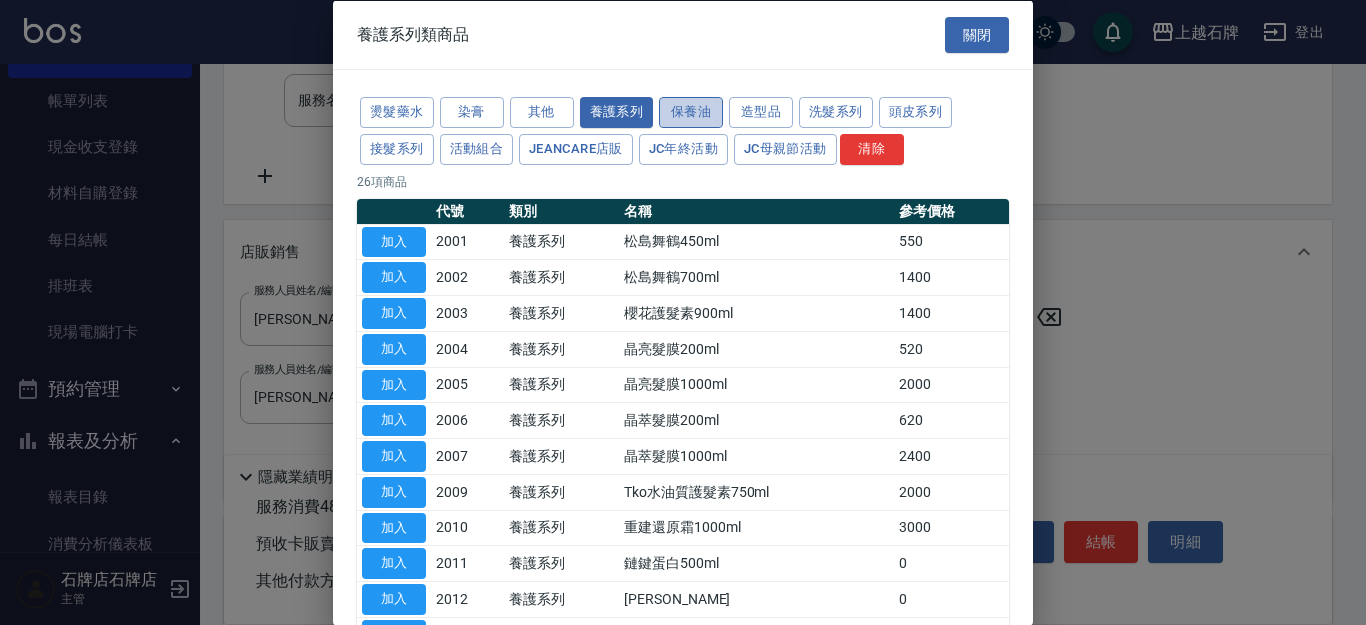 click on "保養油" at bounding box center (691, 112) 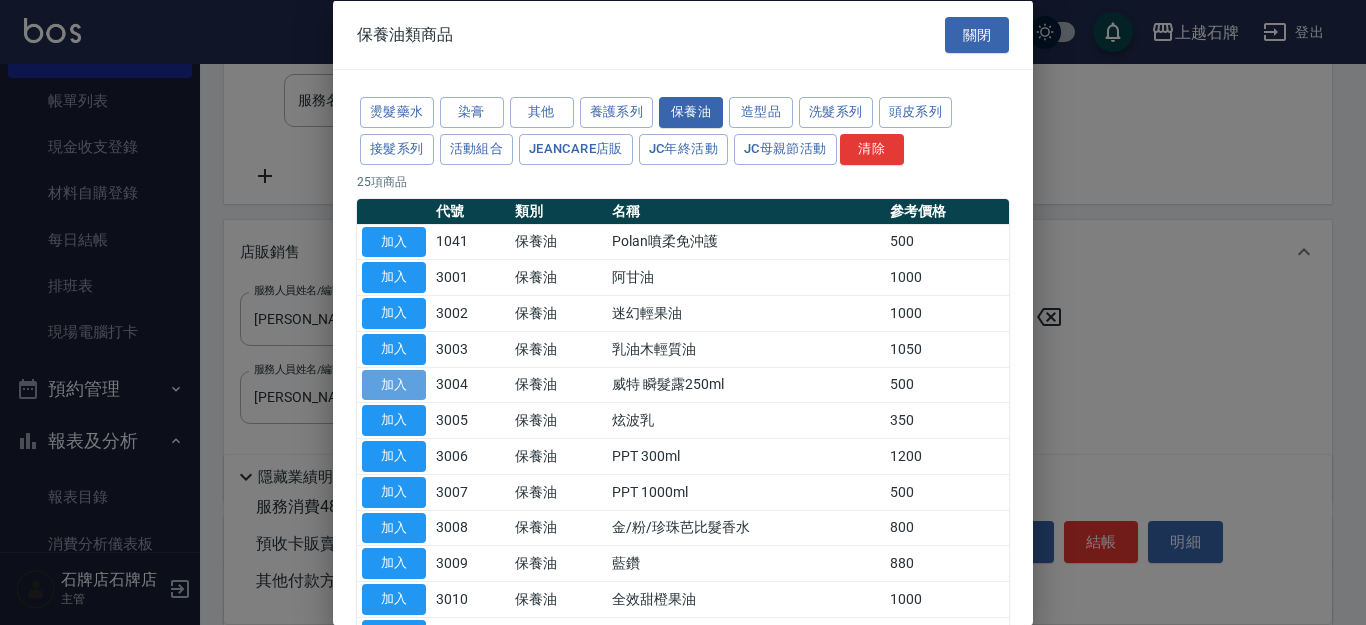 click on "加入" at bounding box center (394, 384) 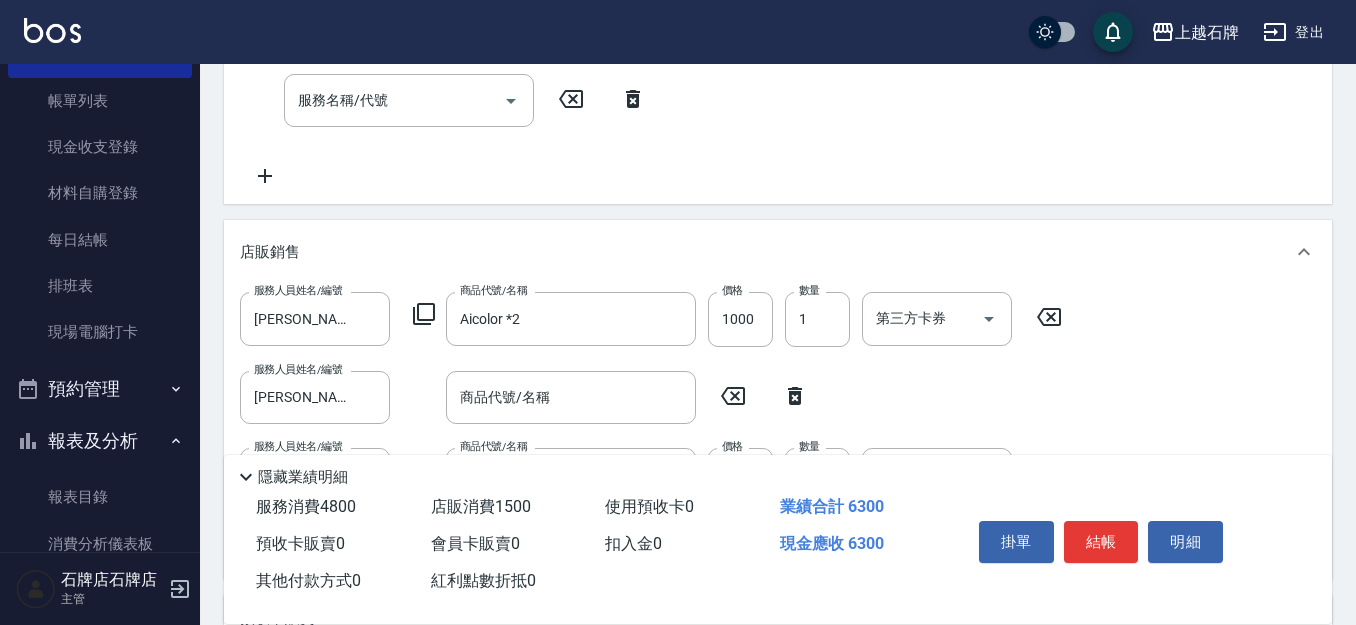 click 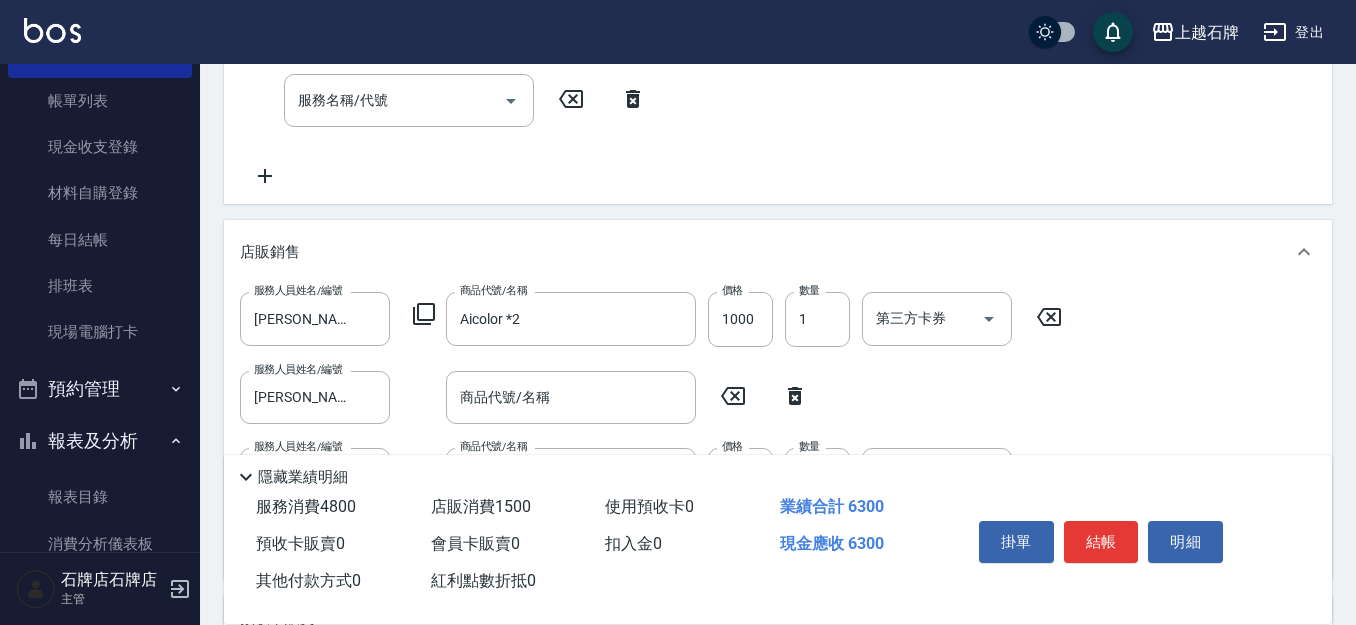type on "威特 瞬髮露250ml" 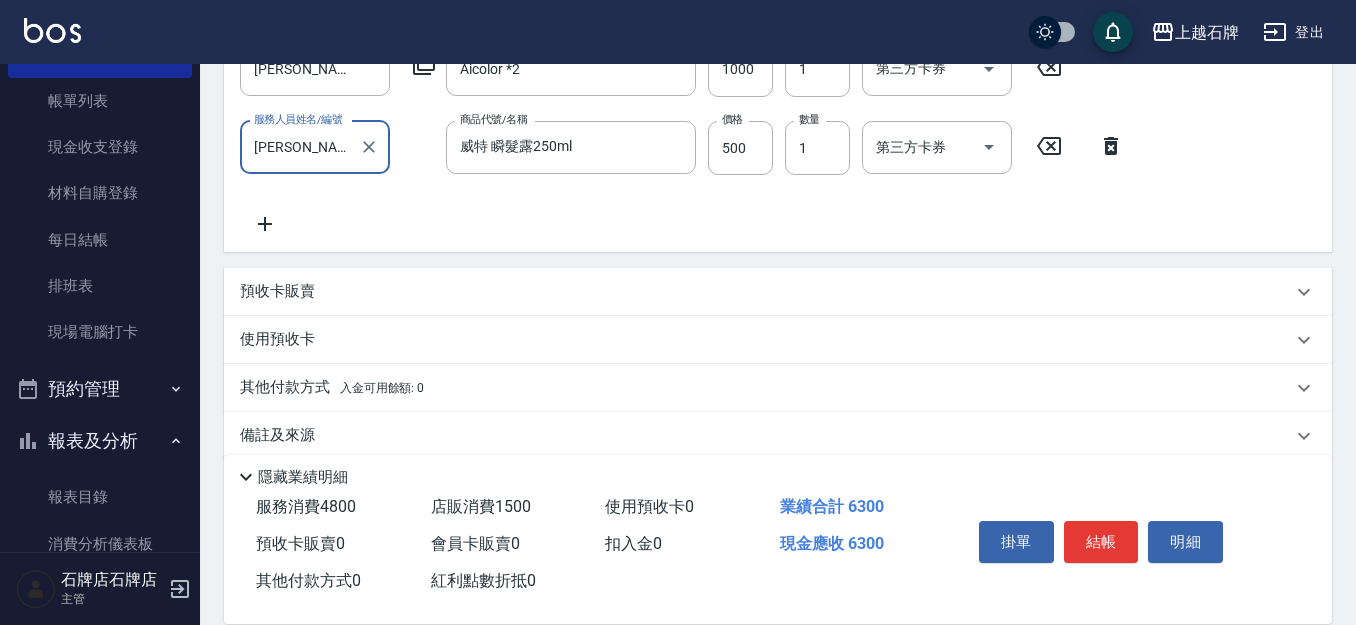 scroll, scrollTop: 677, scrollLeft: 0, axis: vertical 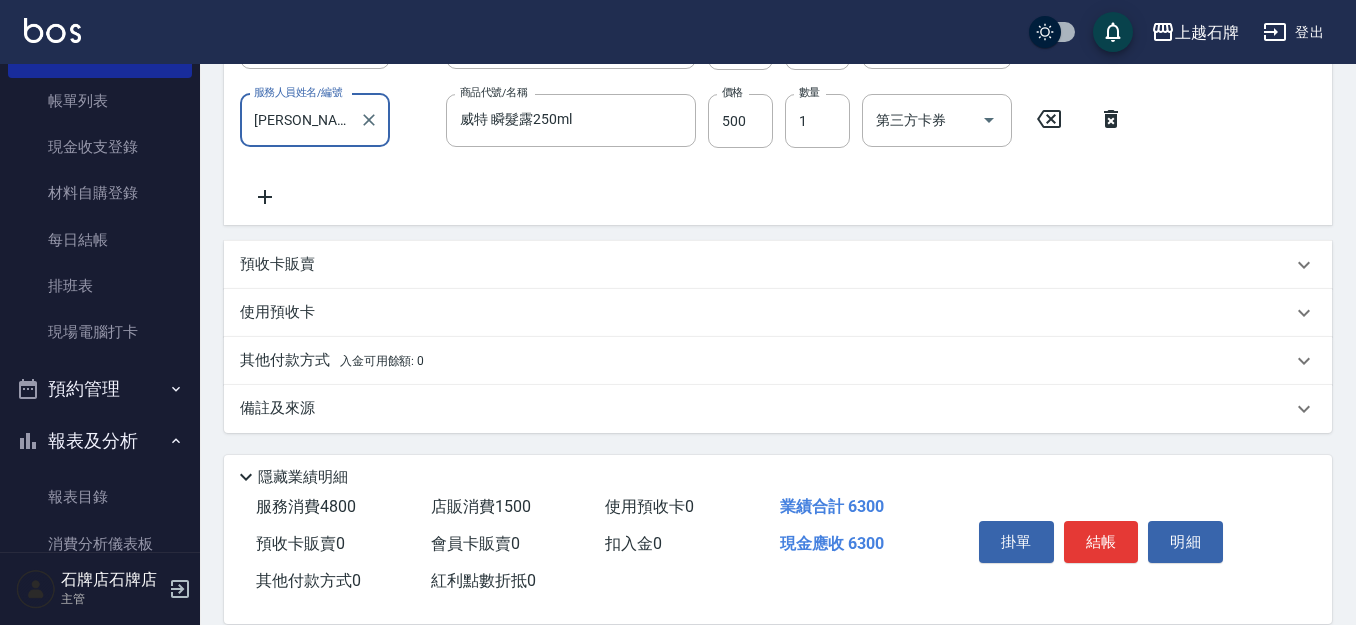click on "其他付款方式 入金可用餘額: 0" at bounding box center (332, 361) 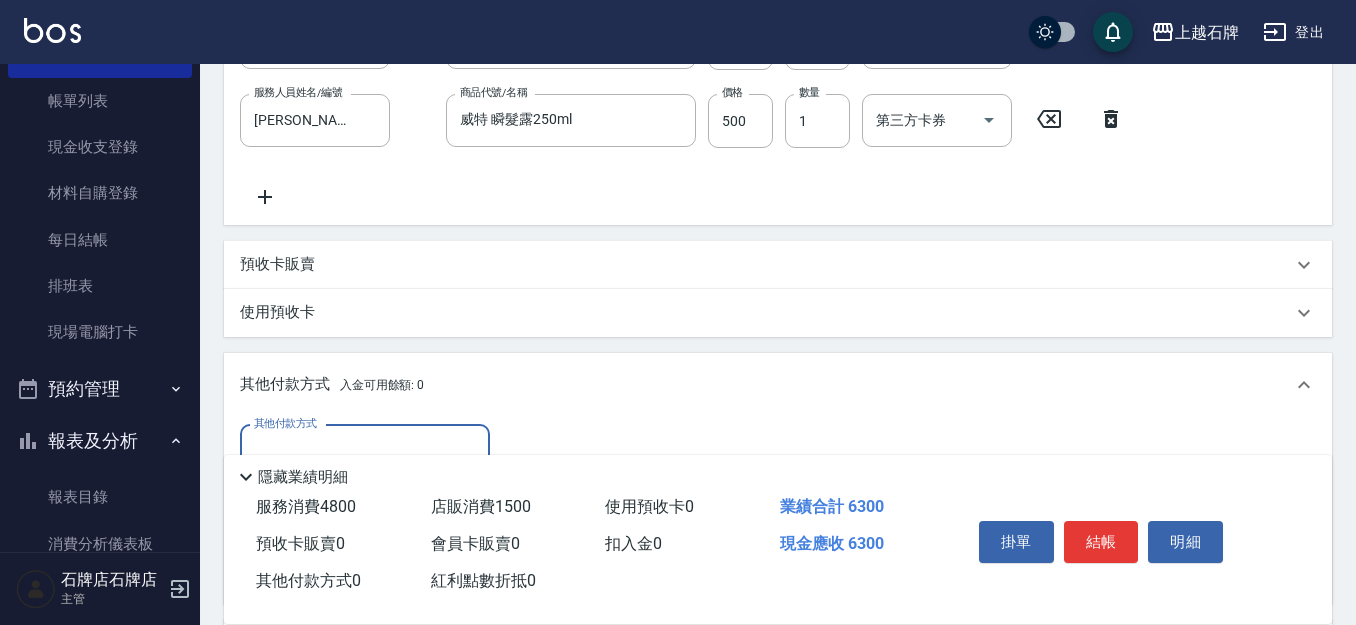 scroll, scrollTop: 0, scrollLeft: 0, axis: both 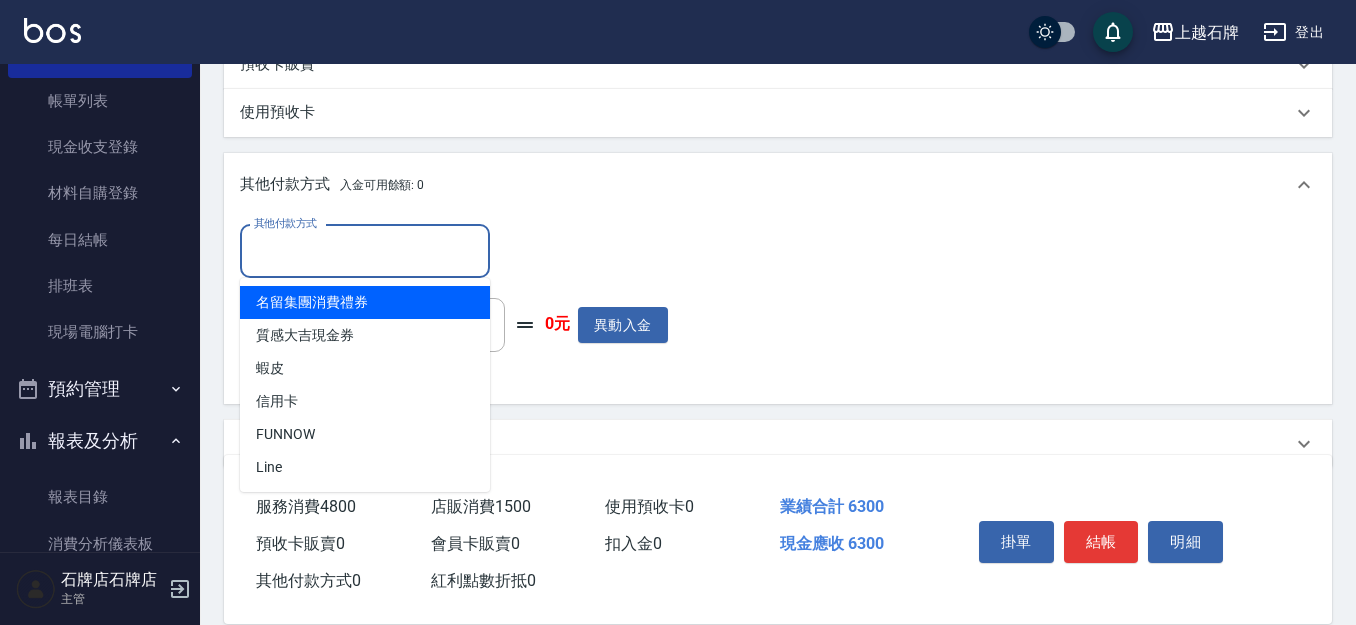 click on "其他付款方式" at bounding box center (365, 251) 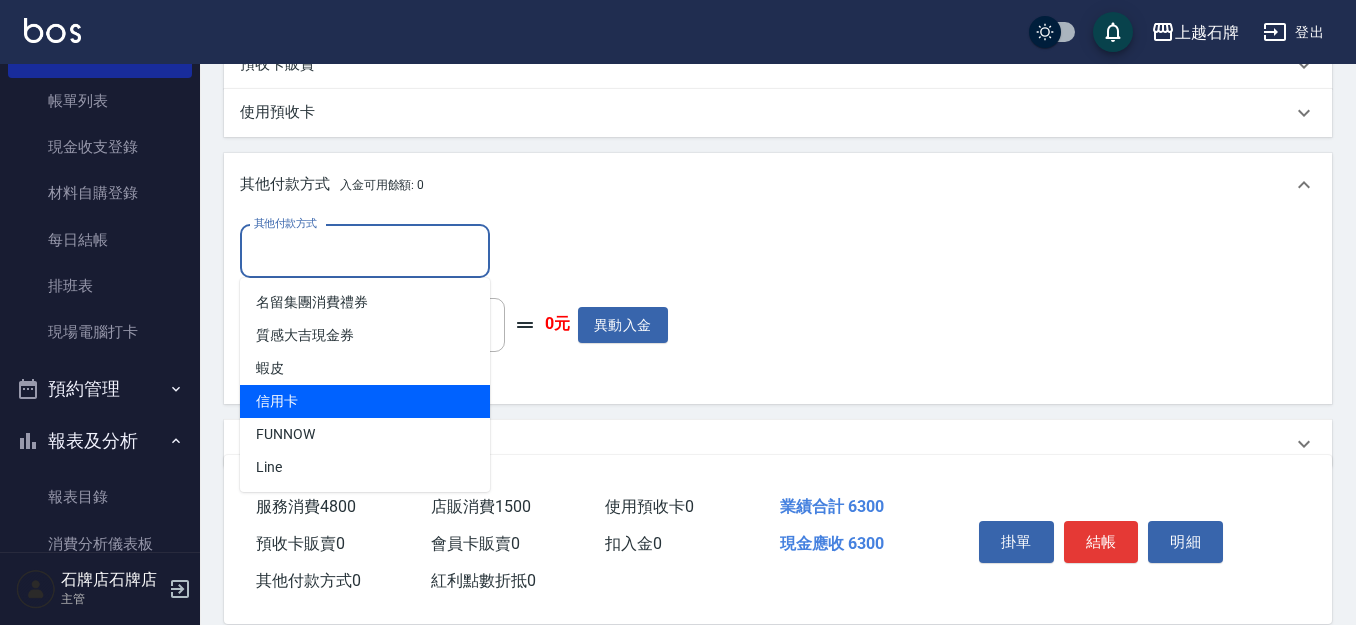 click on "信用卡" at bounding box center [365, 401] 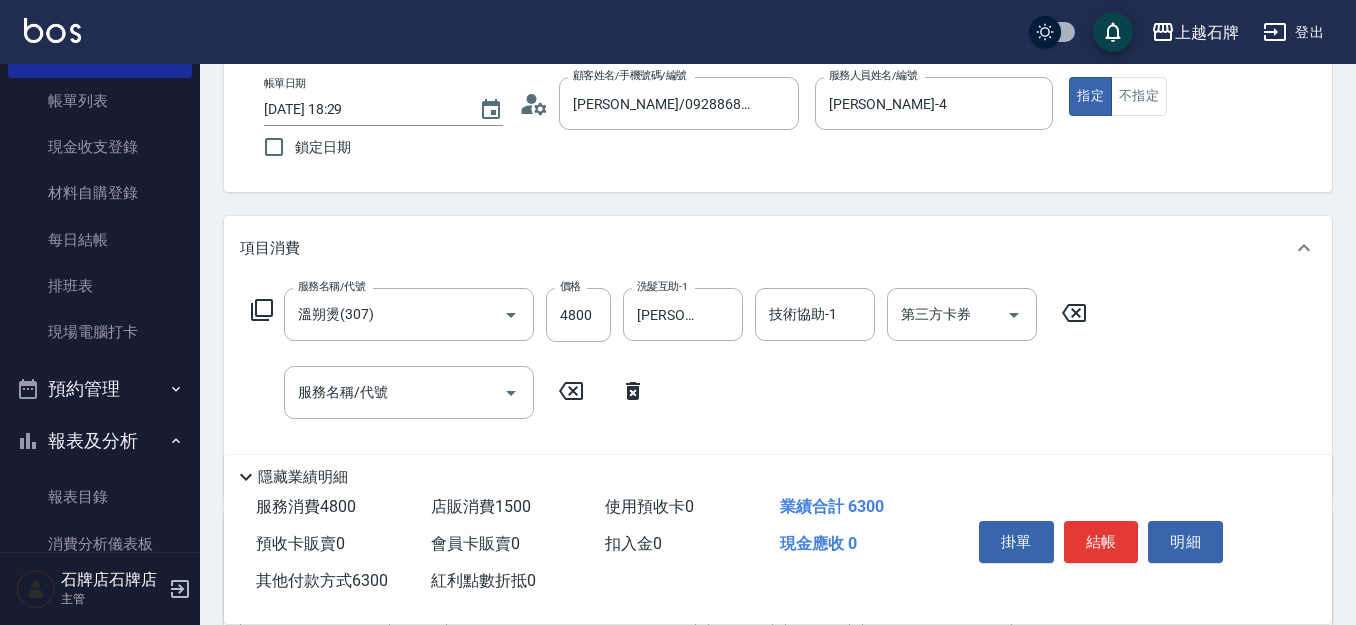 scroll, scrollTop: 0, scrollLeft: 0, axis: both 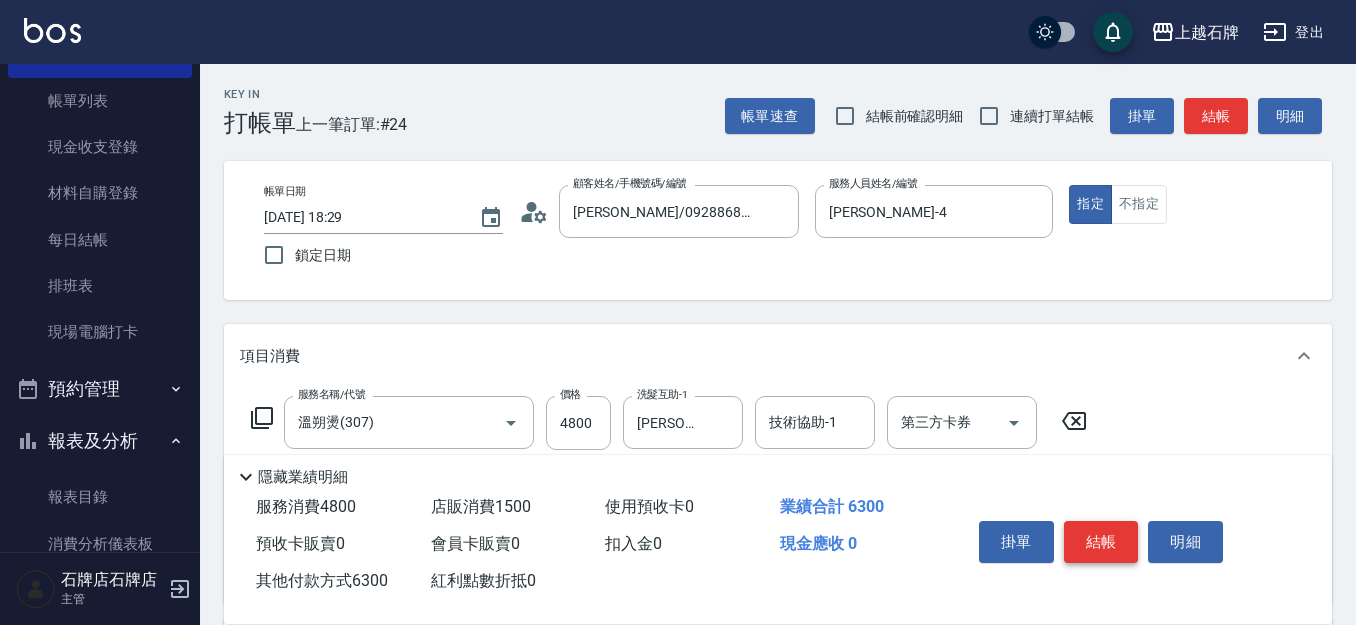 type on "6300" 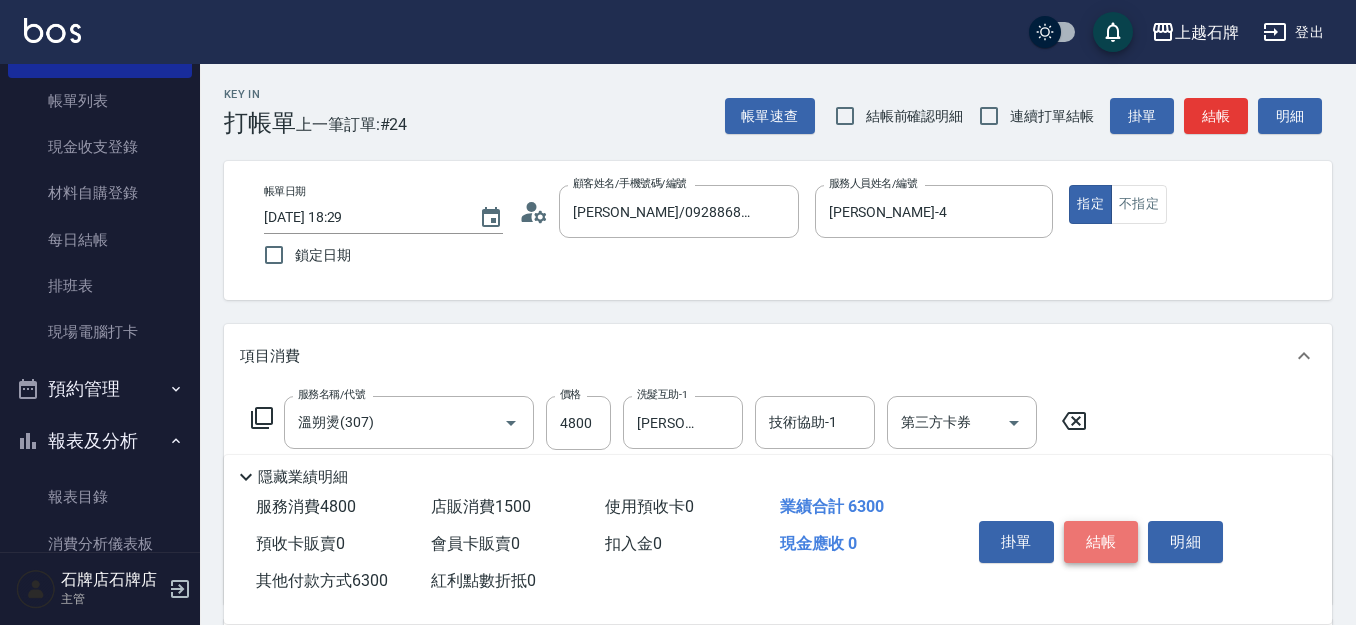 click on "結帳" at bounding box center [1101, 542] 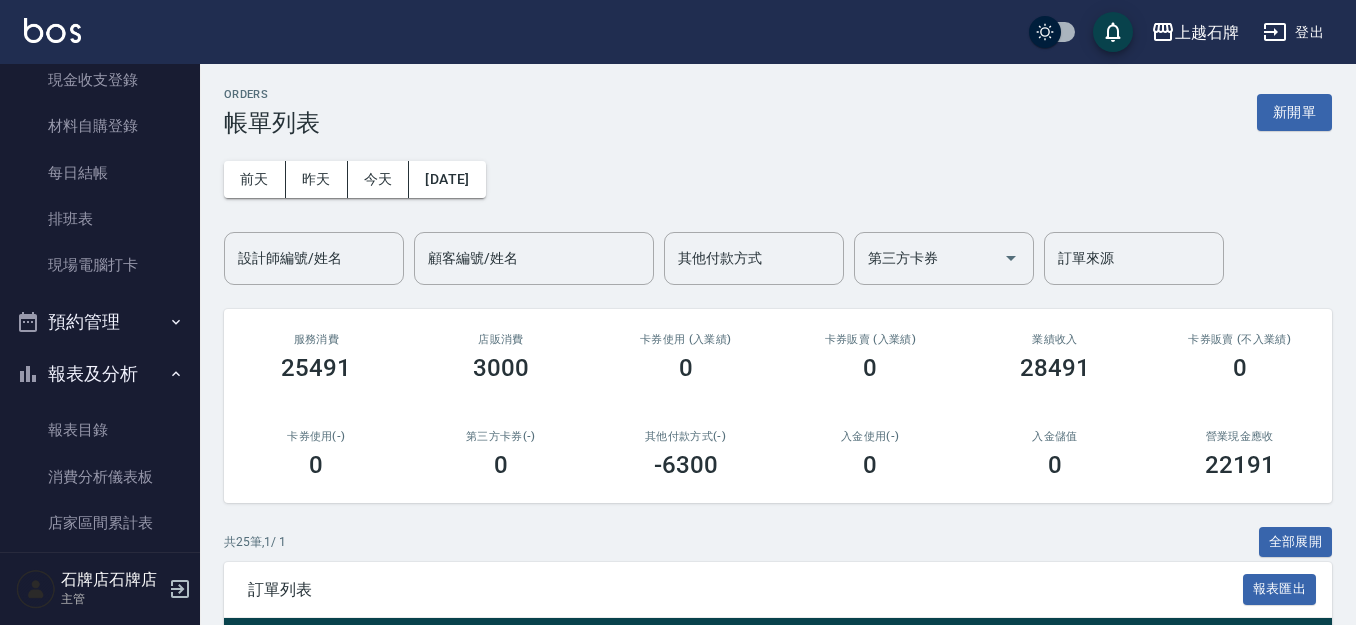 scroll, scrollTop: 400, scrollLeft: 0, axis: vertical 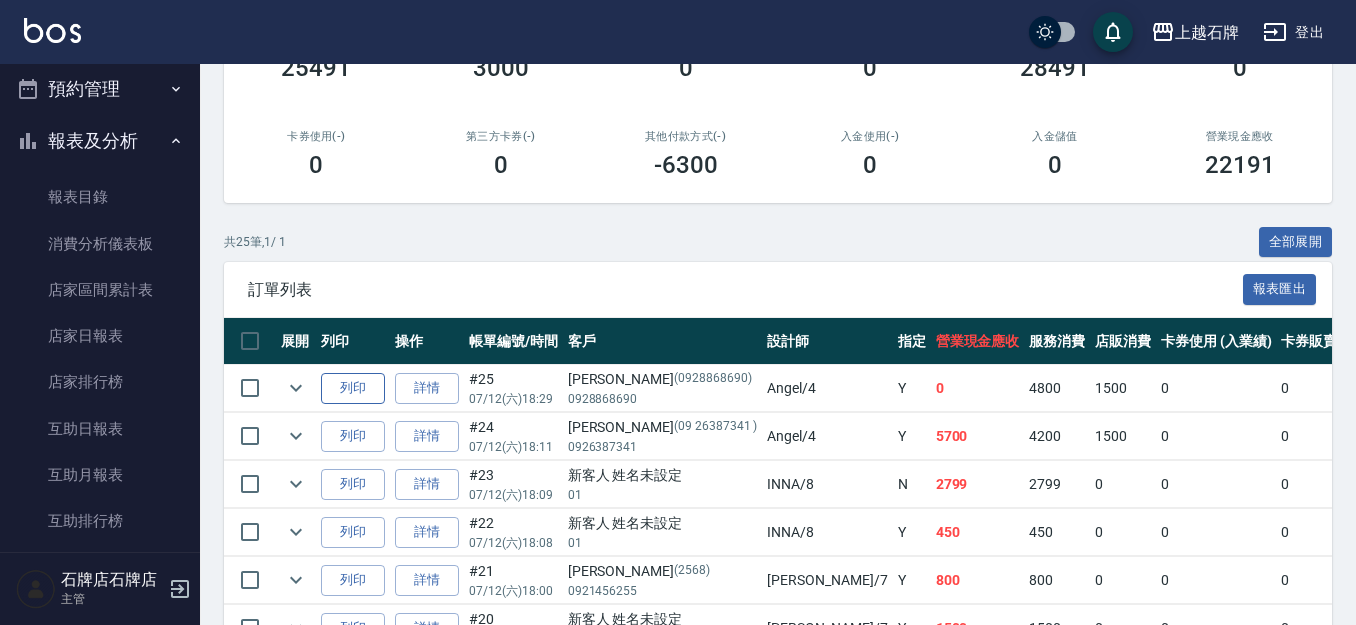 click on "列印" at bounding box center [353, 388] 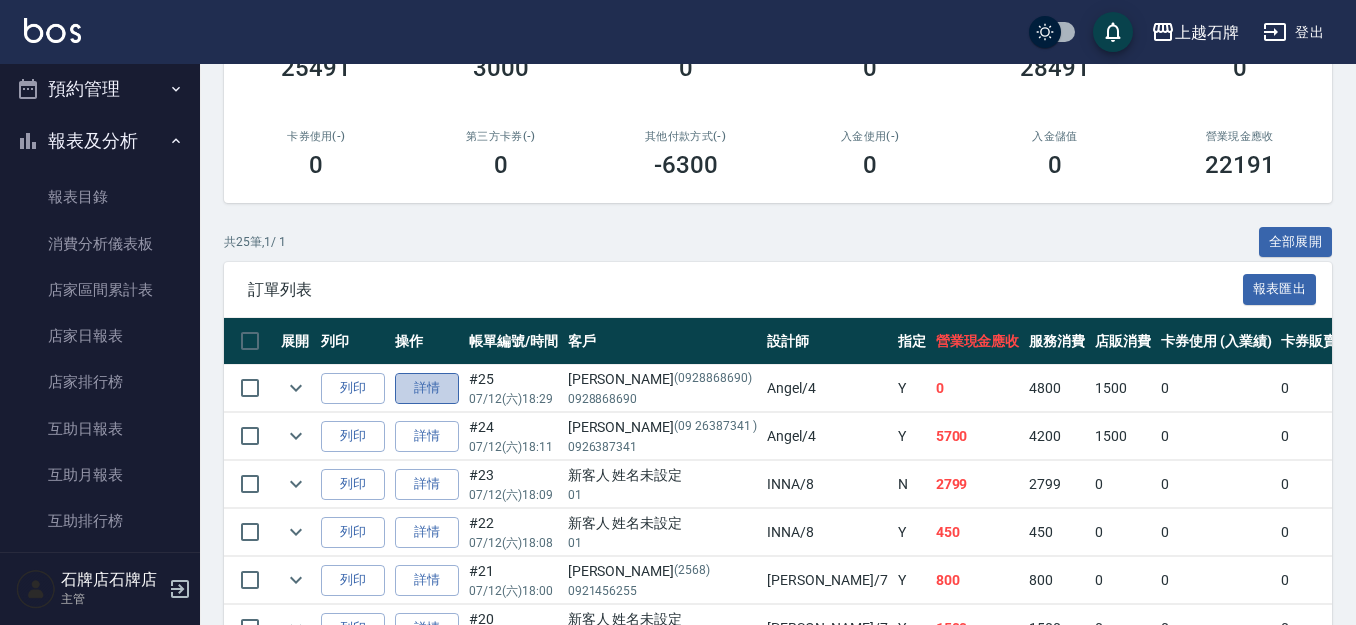click on "詳情" at bounding box center (427, 388) 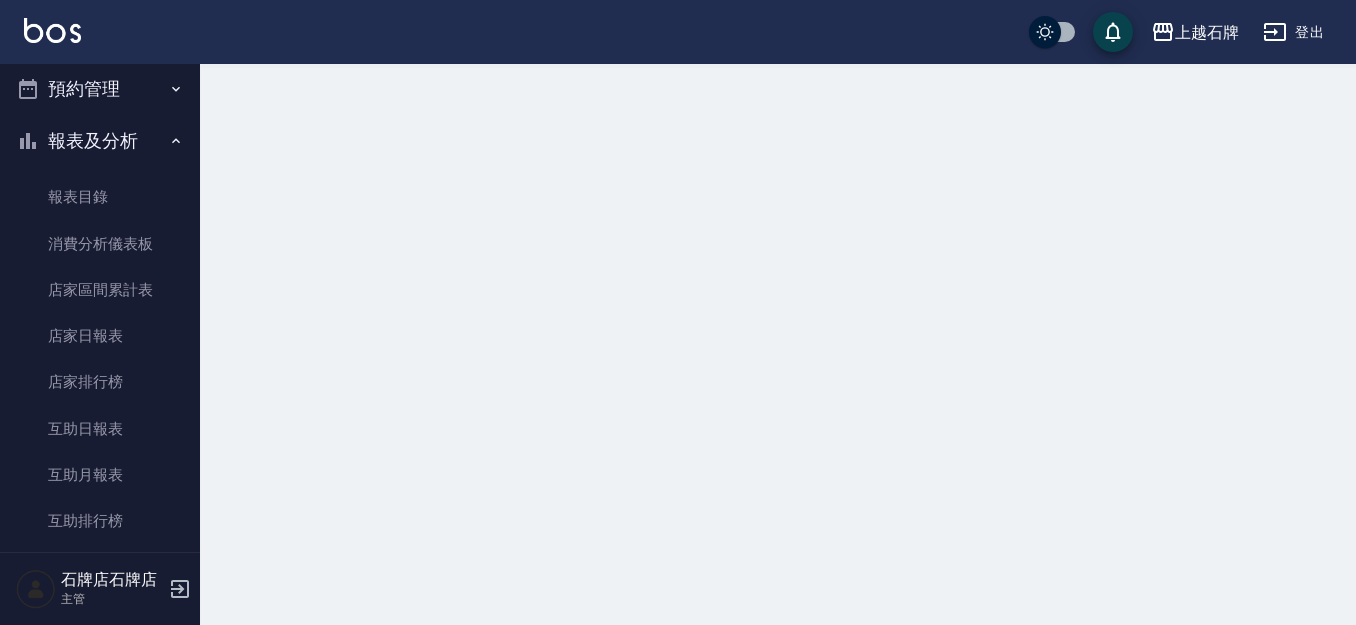 scroll, scrollTop: 0, scrollLeft: 0, axis: both 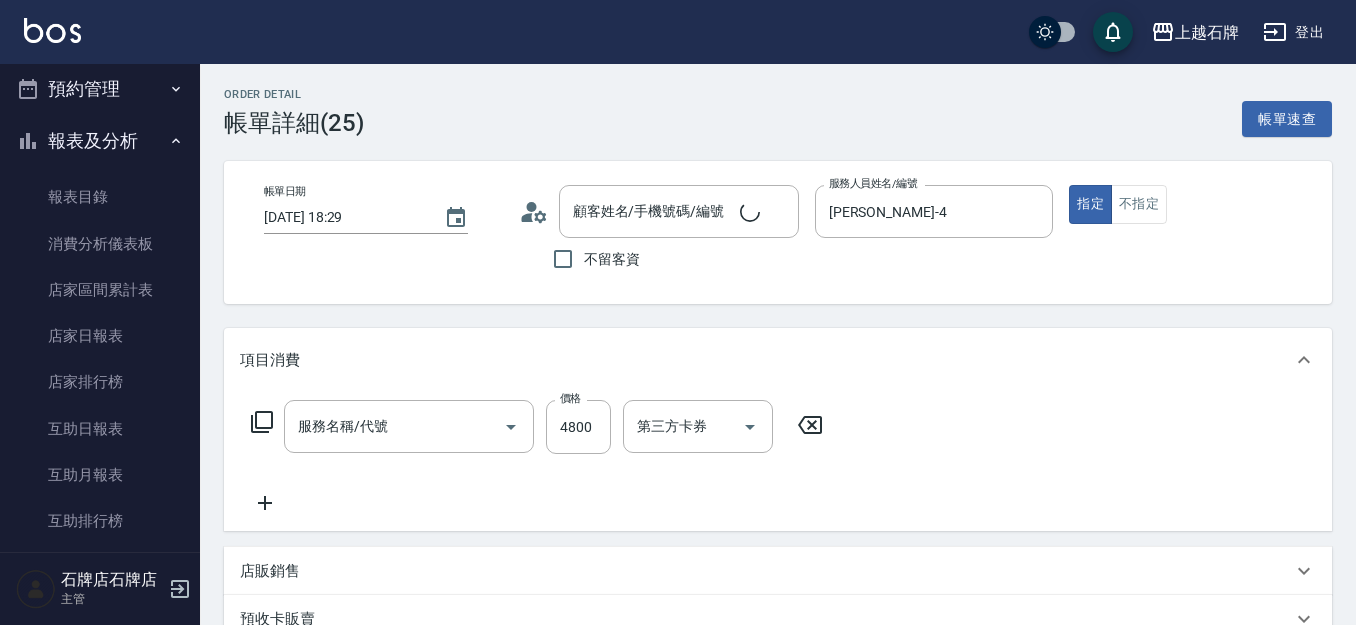 type on "[DATE] 18:29" 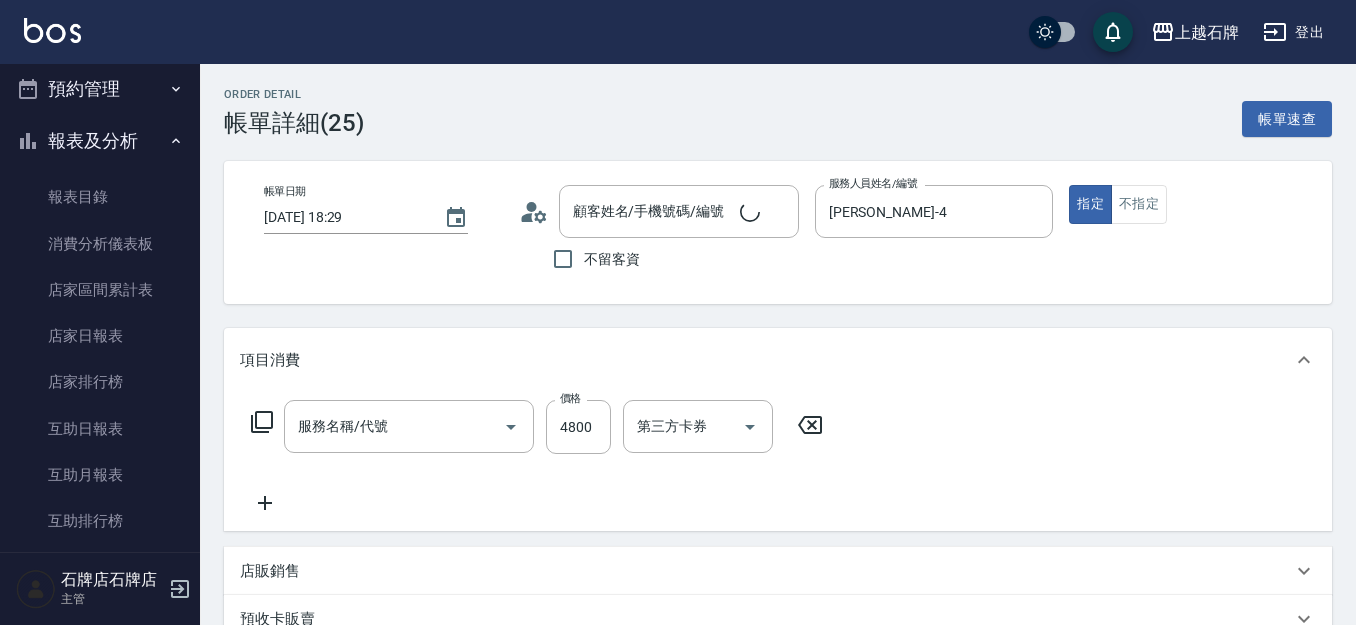 type on "[PERSON_NAME]-4" 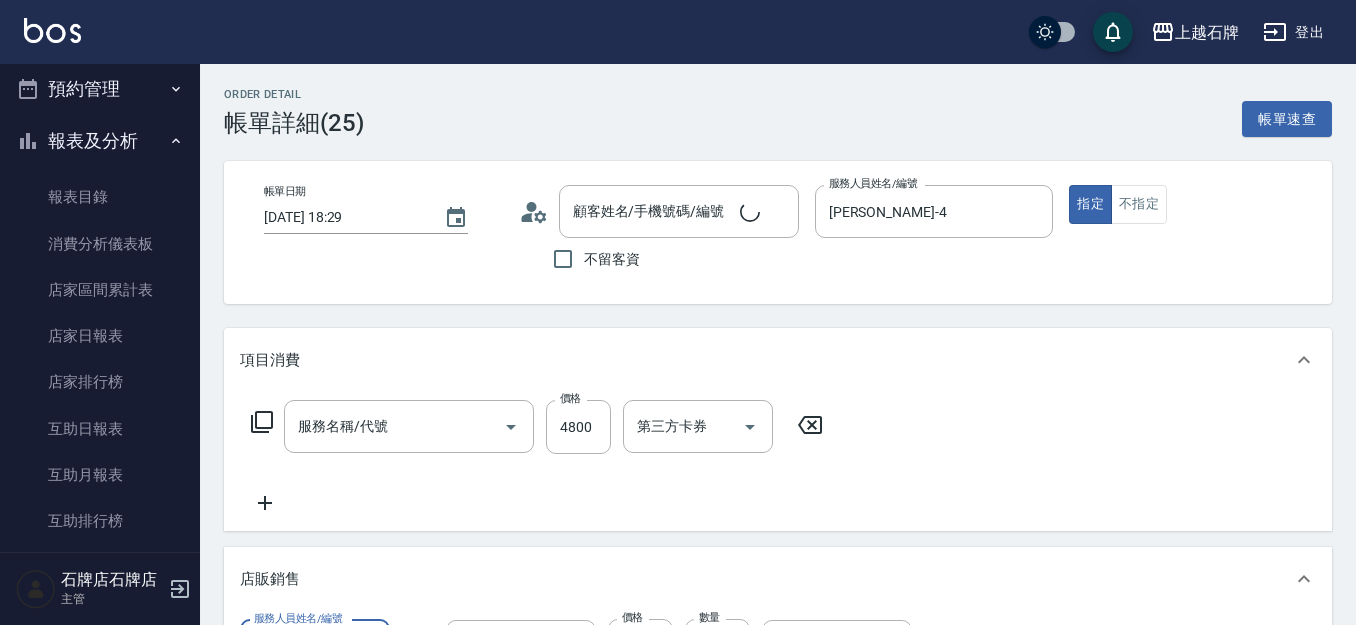 scroll, scrollTop: 0, scrollLeft: 0, axis: both 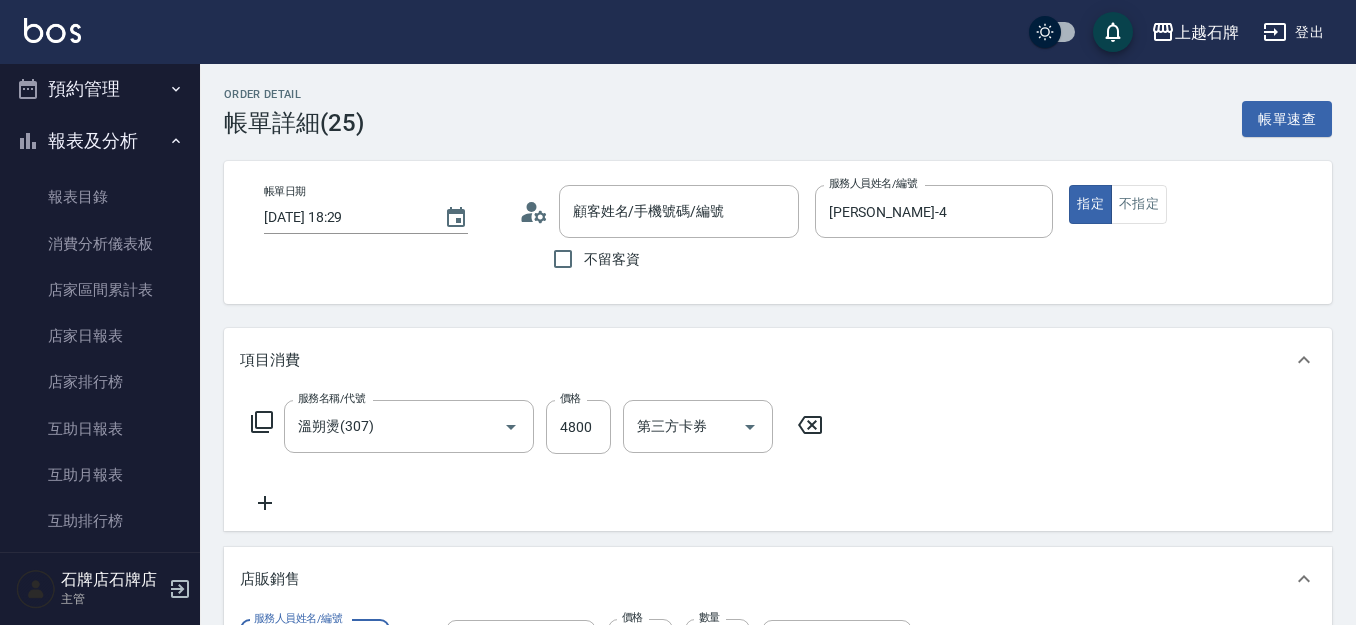 type on "溫朔燙(307)" 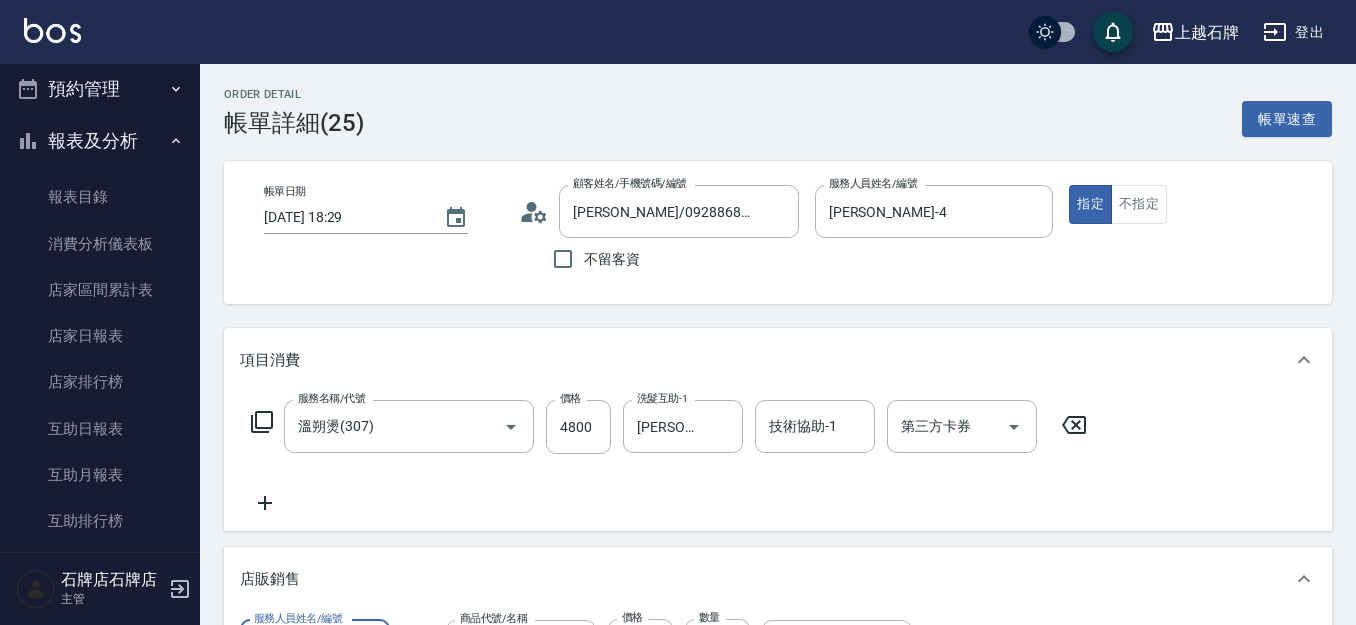 type on "[PERSON_NAME]/0928868690/0928868690" 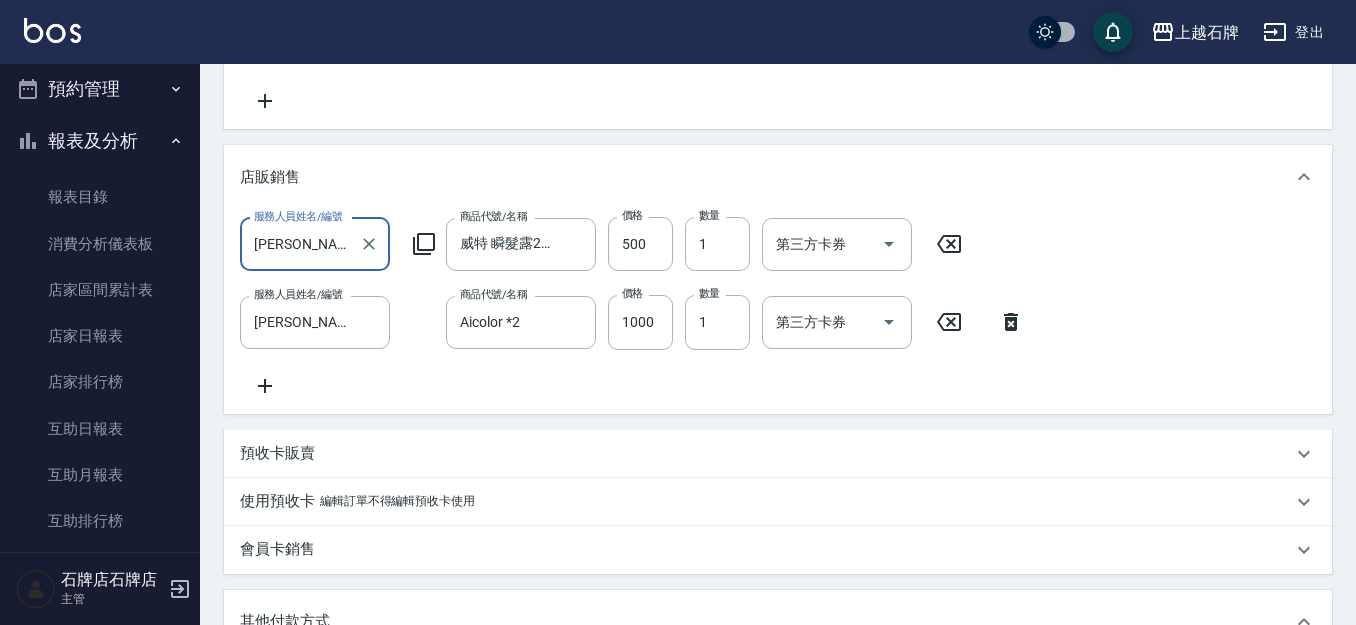 scroll, scrollTop: 400, scrollLeft: 0, axis: vertical 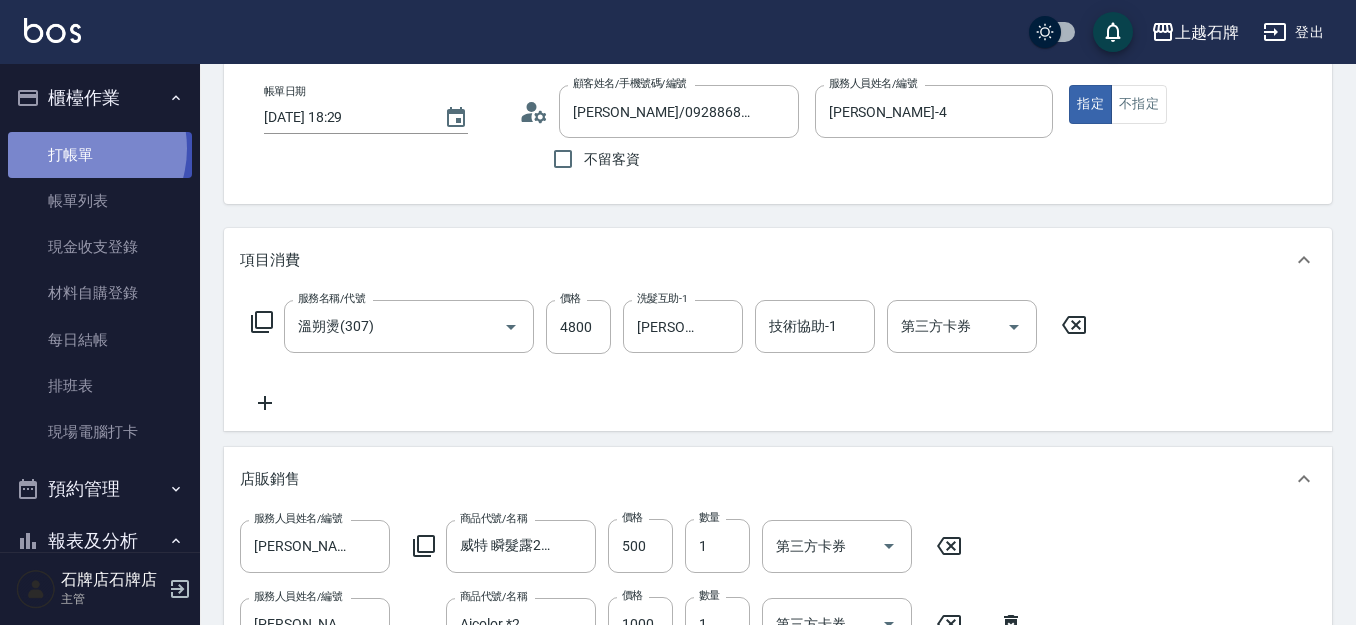 click on "打帳單" at bounding box center (100, 155) 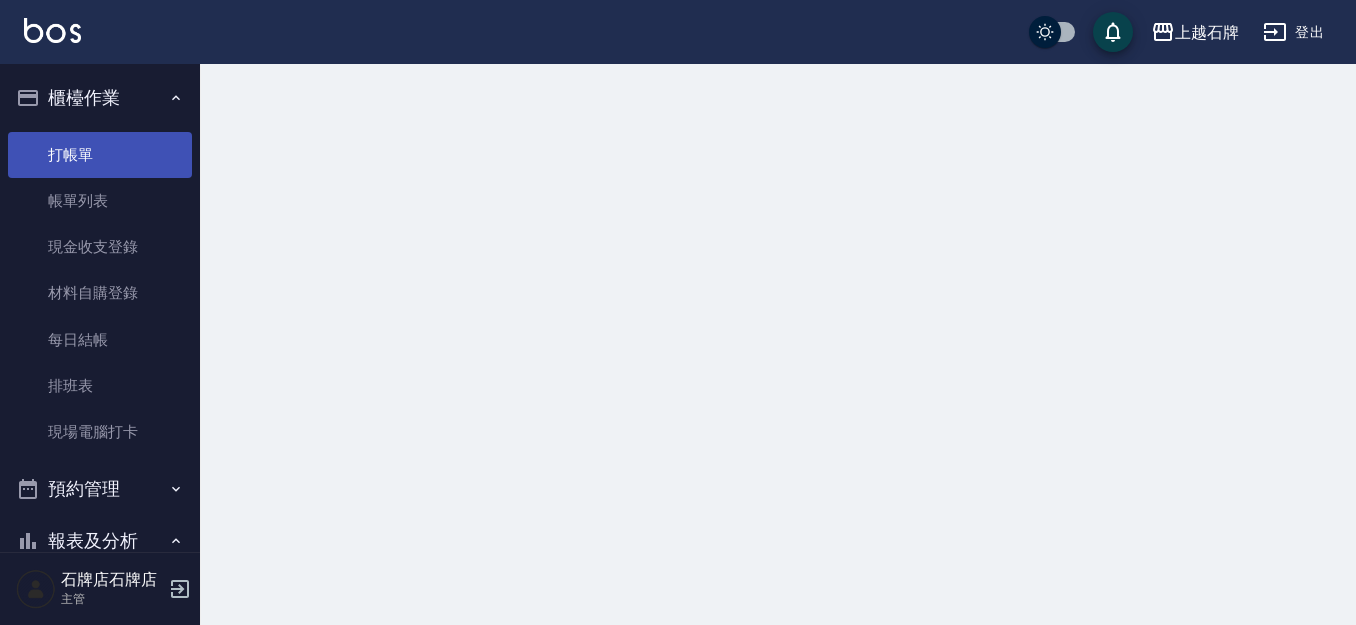 scroll, scrollTop: 0, scrollLeft: 0, axis: both 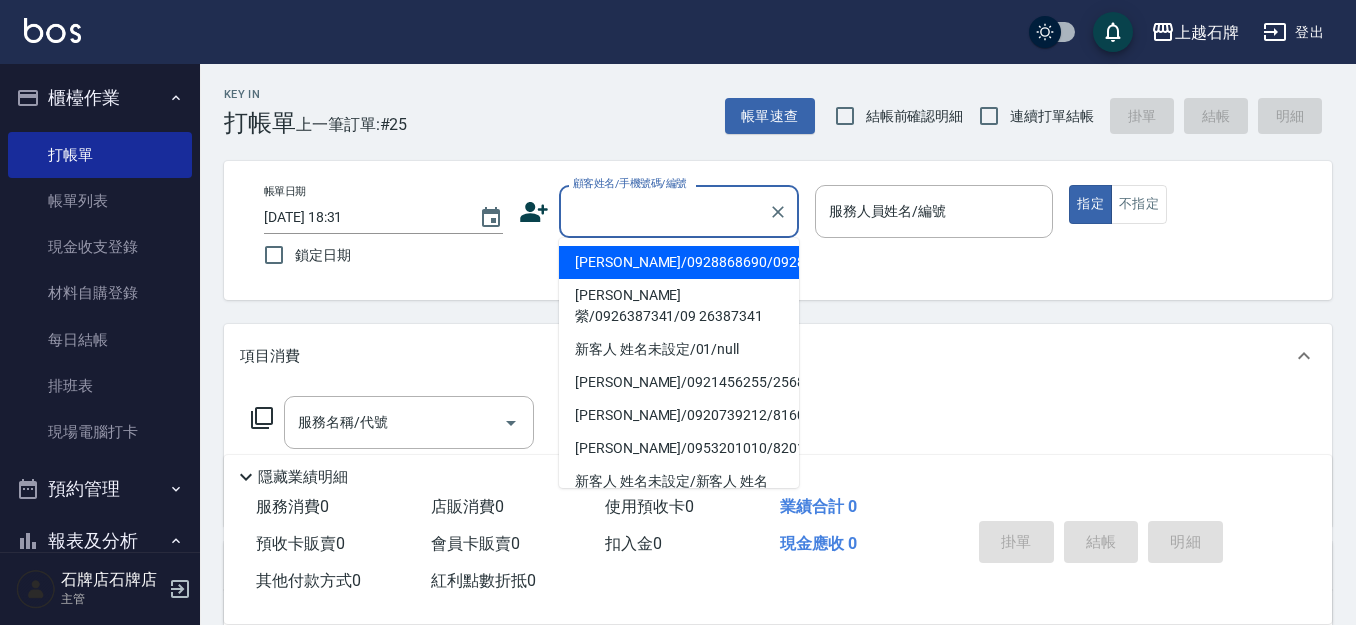 click on "顧客姓名/手機號碼/編號" at bounding box center [664, 211] 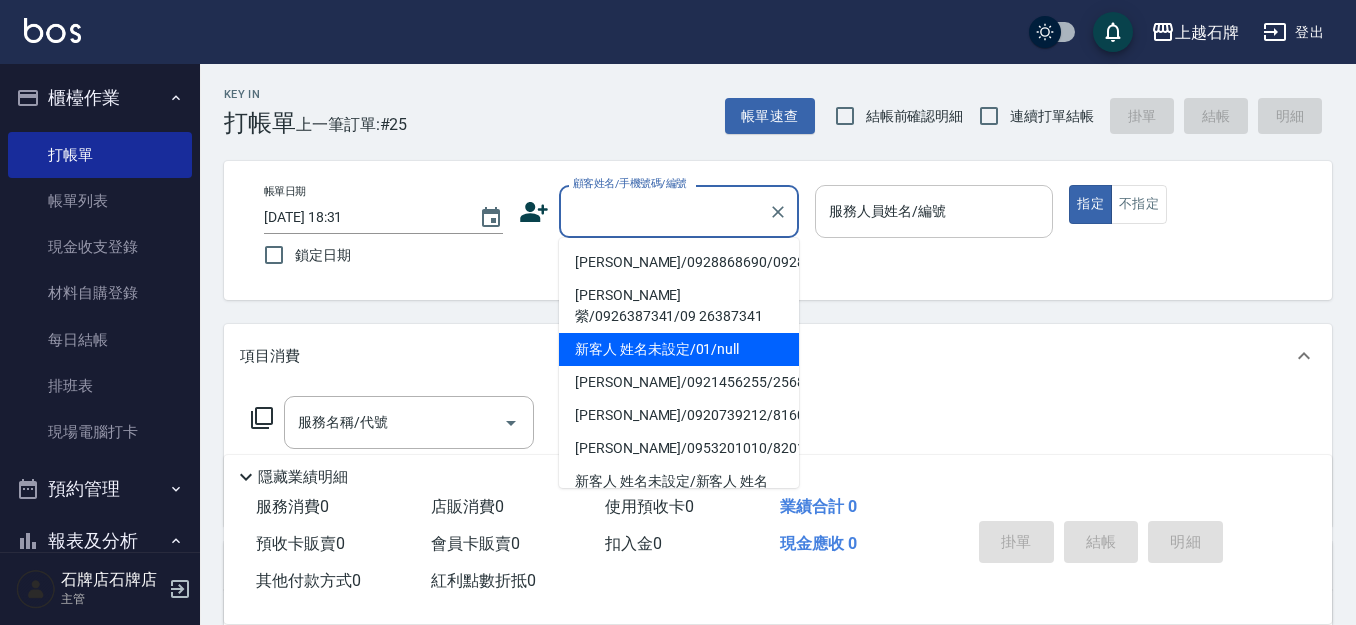 drag, startPoint x: 618, startPoint y: 364, endPoint x: 994, endPoint y: 214, distance: 404.816 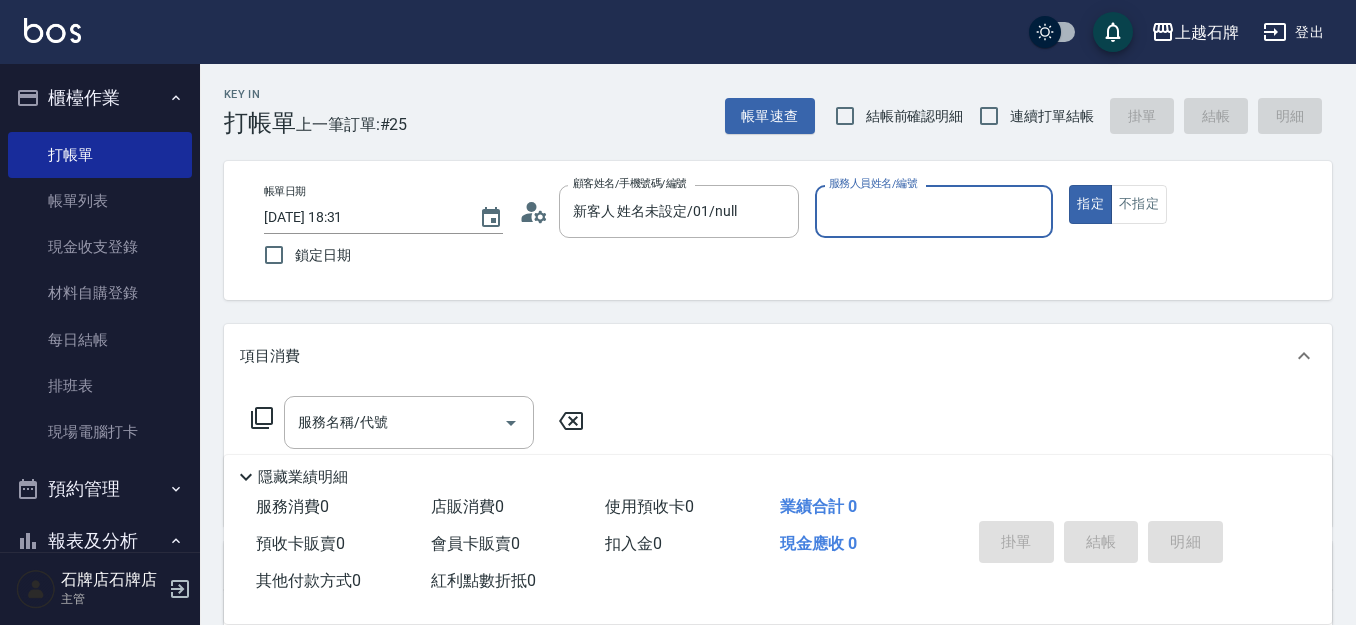 click on "服務人員姓名/編號" at bounding box center (934, 211) 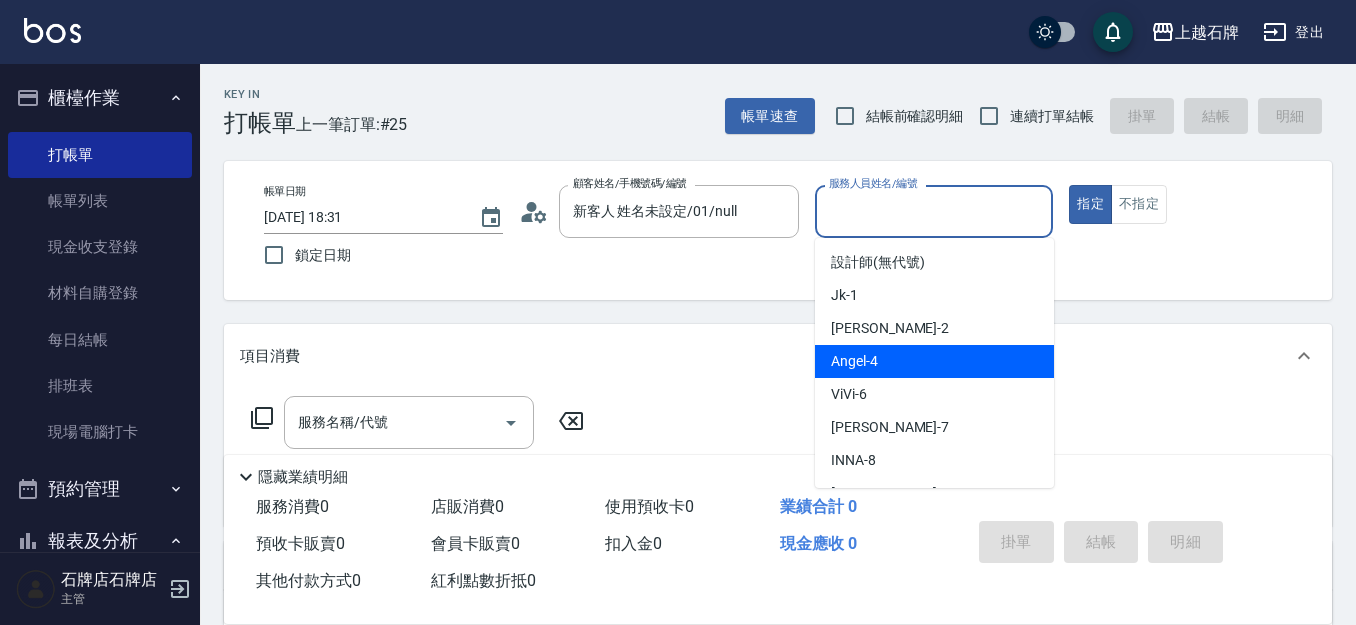 click on "[PERSON_NAME] -4" at bounding box center [934, 361] 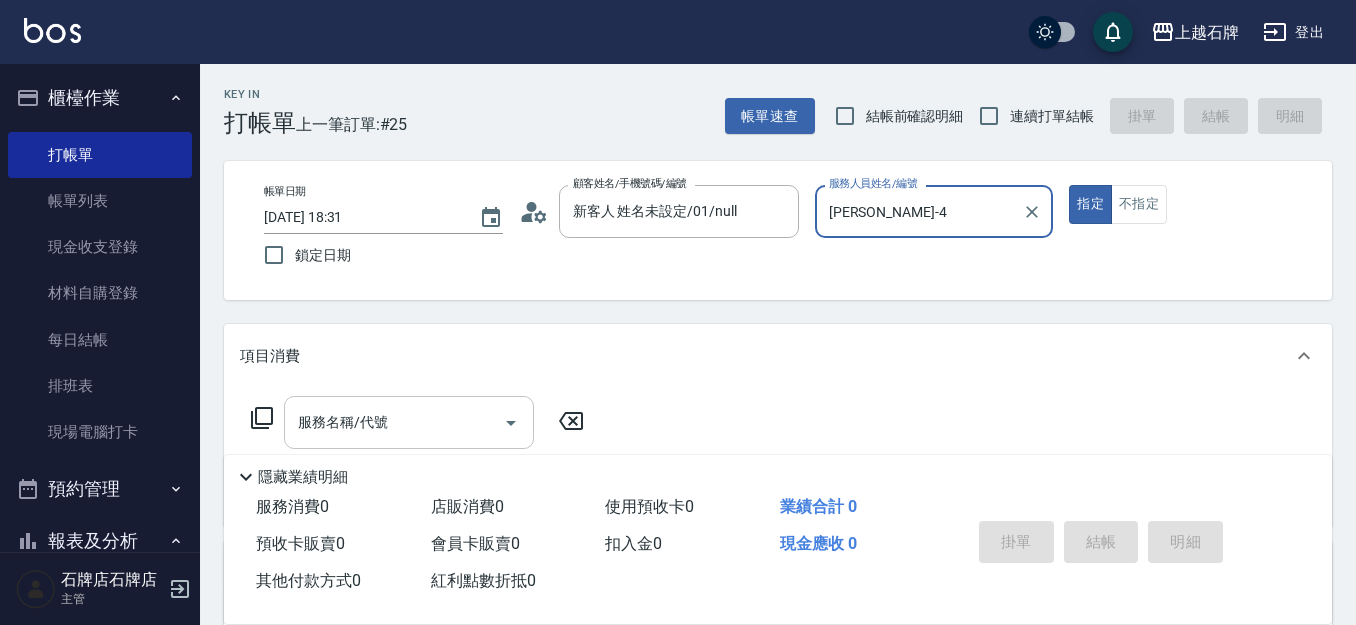 click on "服務名稱/代號" at bounding box center [394, 422] 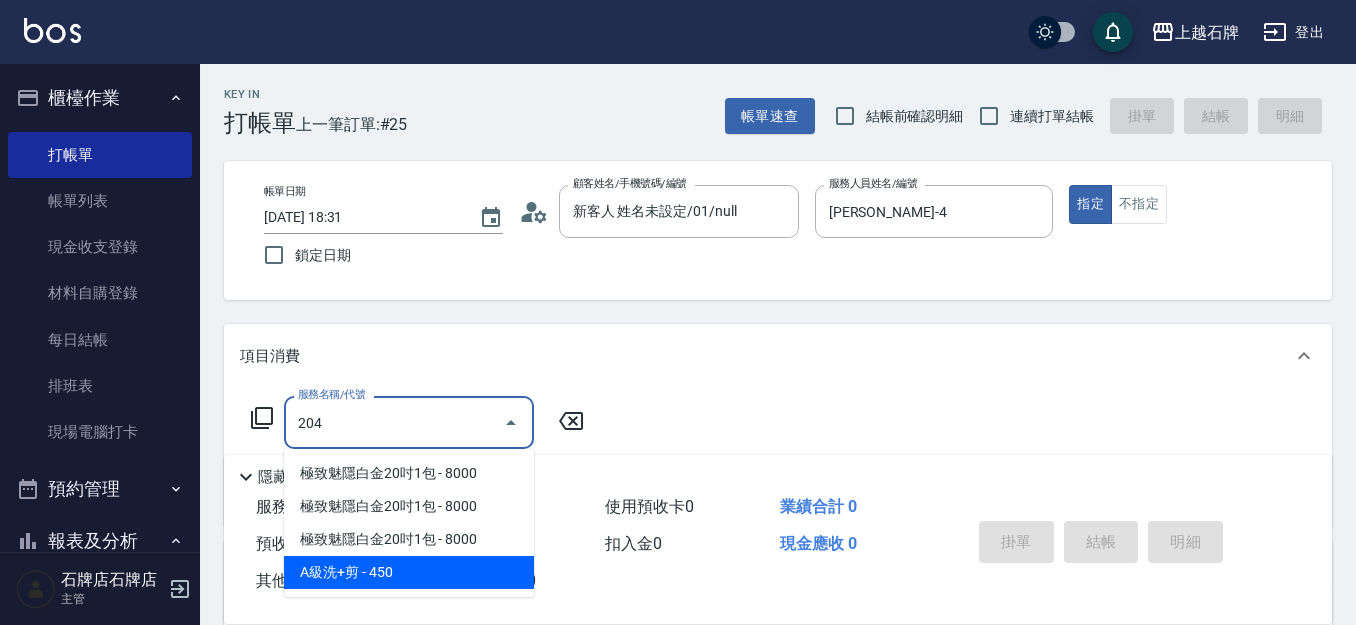 drag, startPoint x: 488, startPoint y: 558, endPoint x: 488, endPoint y: 354, distance: 204 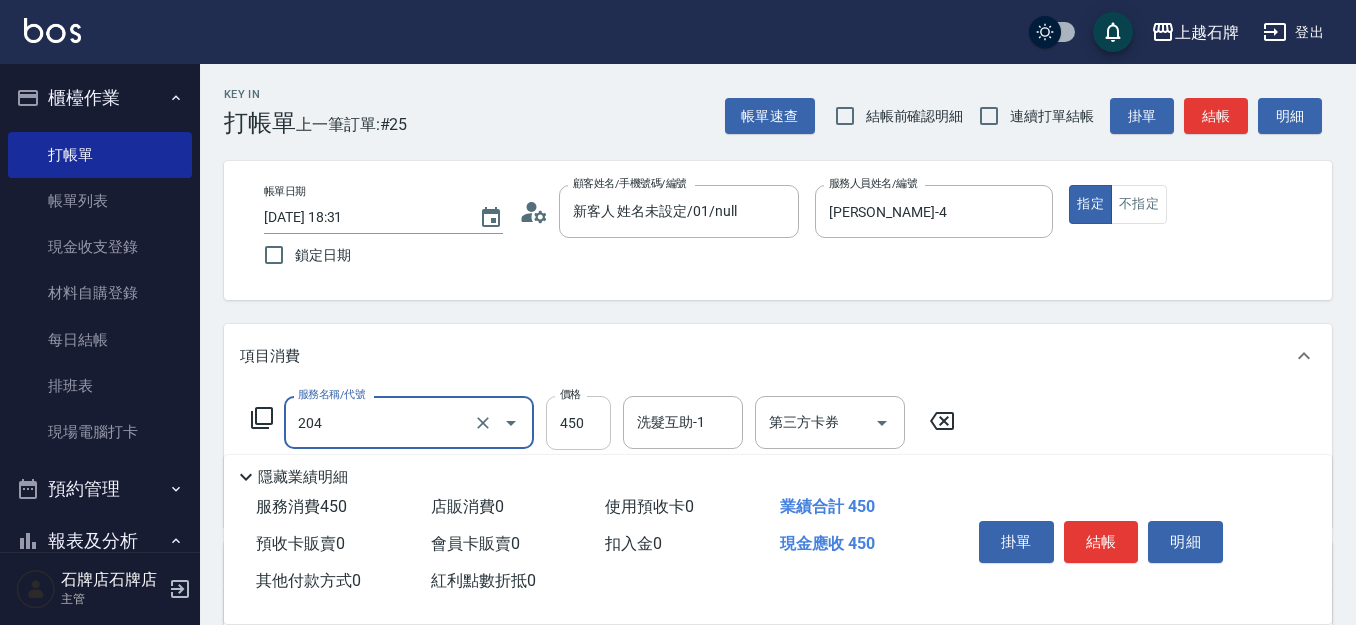 type on "A級洗+剪(204)" 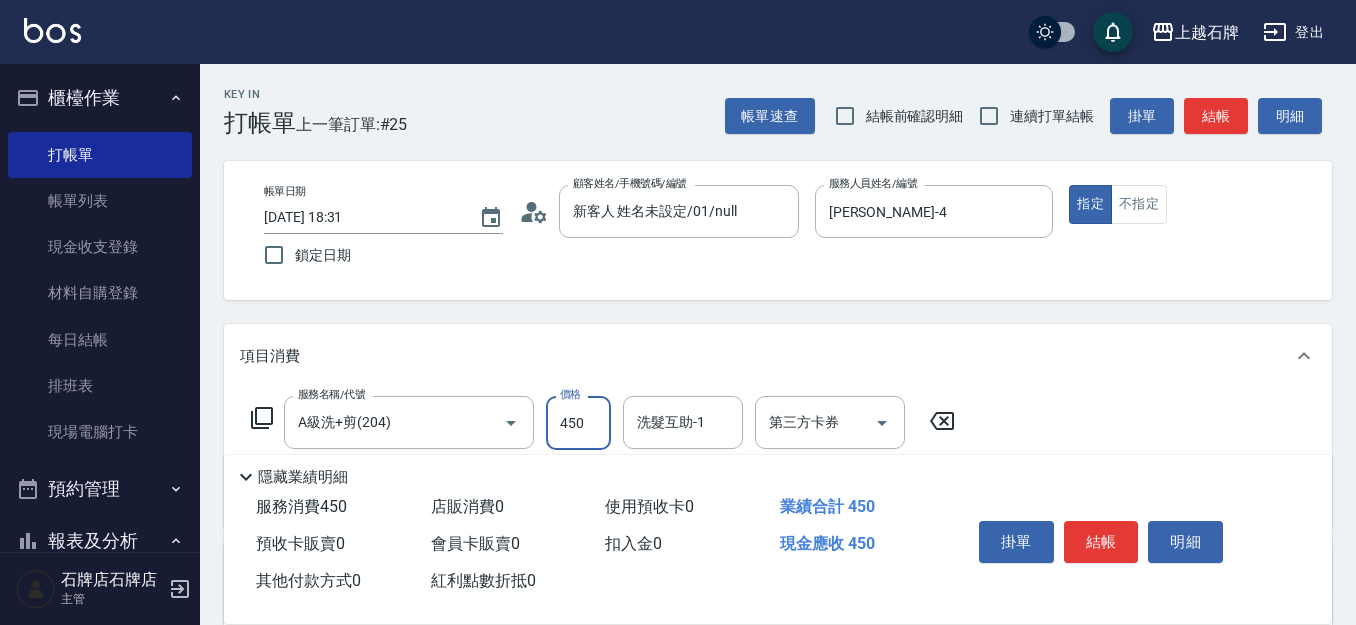 click on "450" at bounding box center [578, 423] 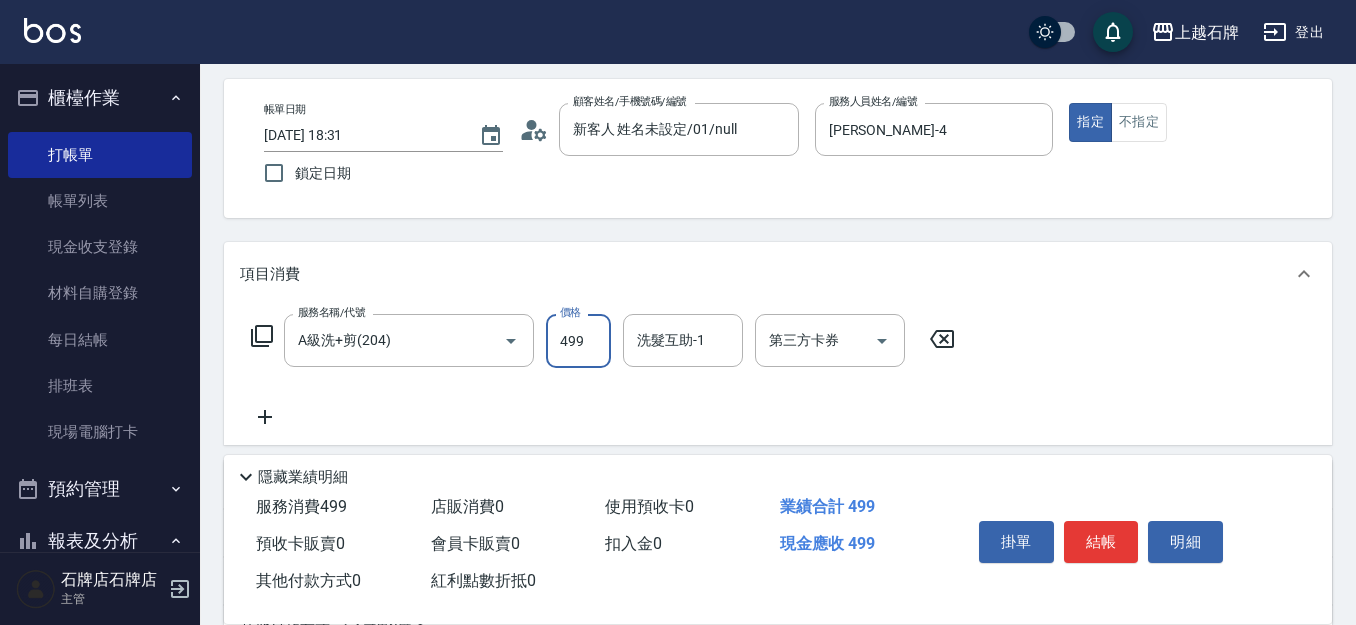 scroll, scrollTop: 200, scrollLeft: 0, axis: vertical 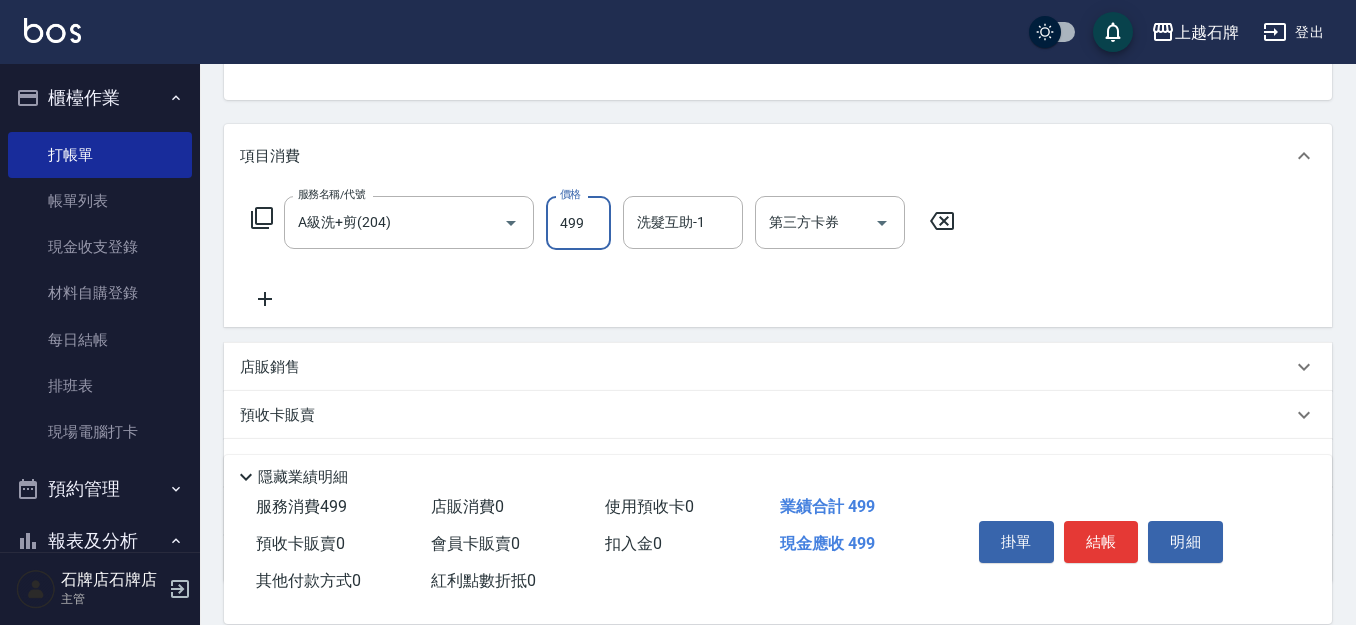 type on "499" 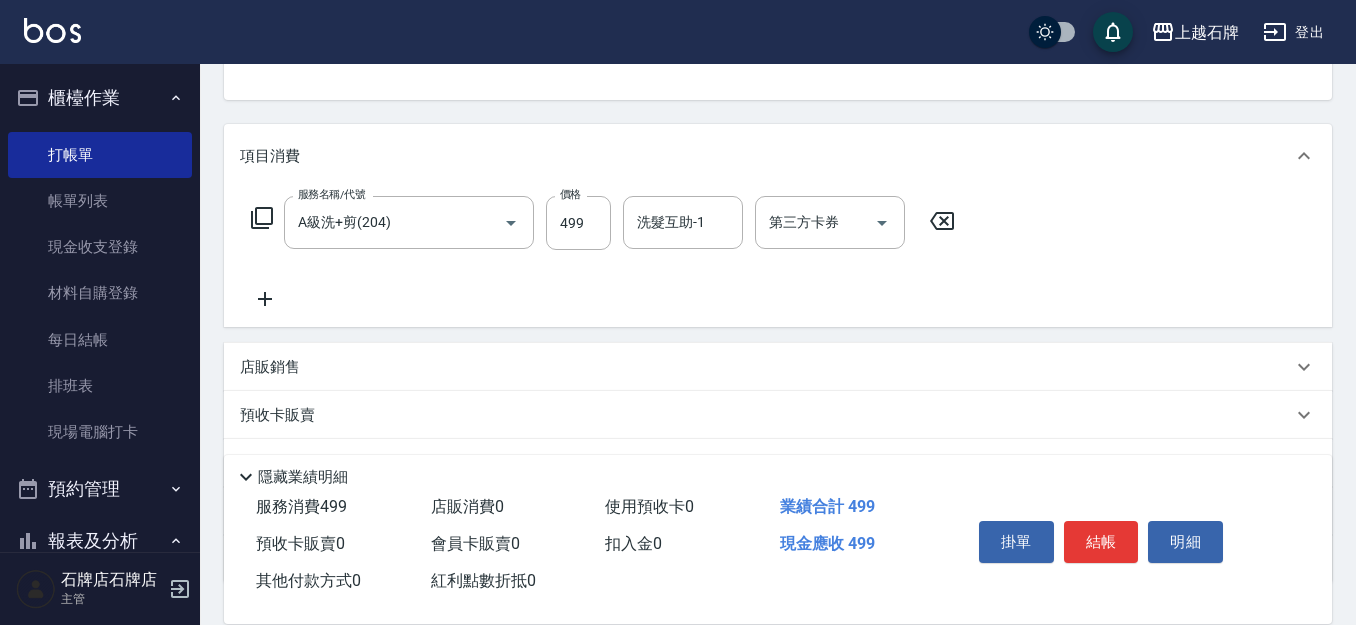 click 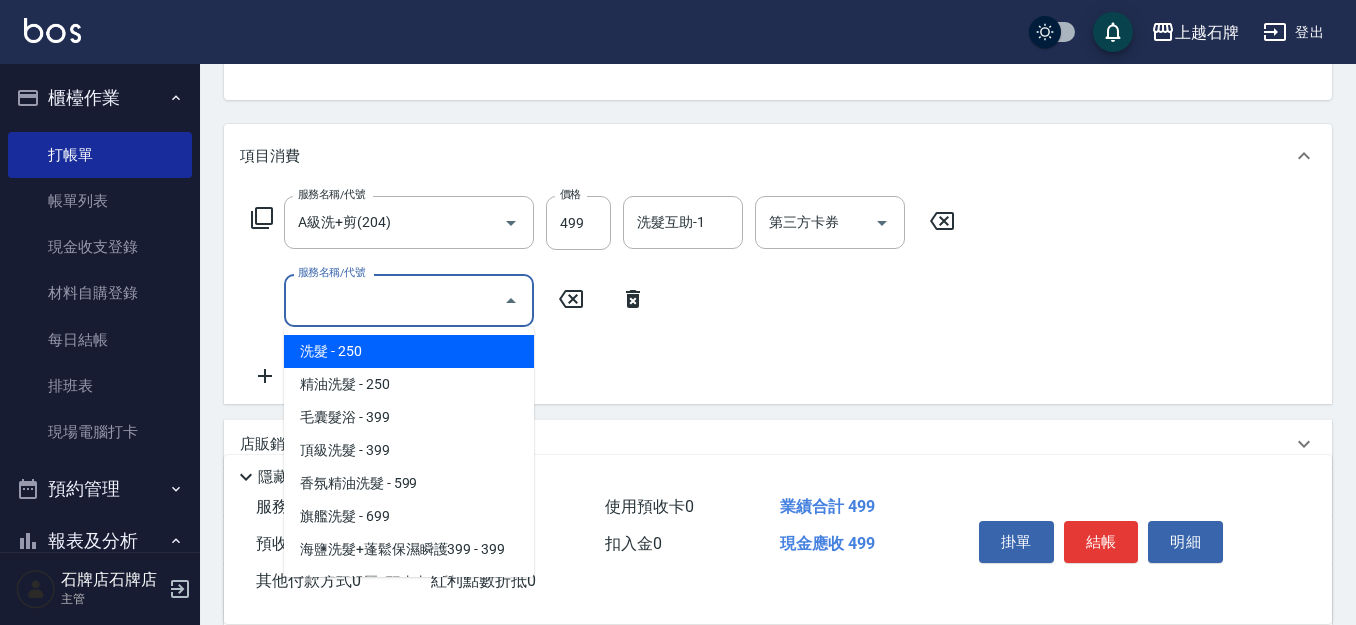 click on "服務名稱/代號" at bounding box center [394, 300] 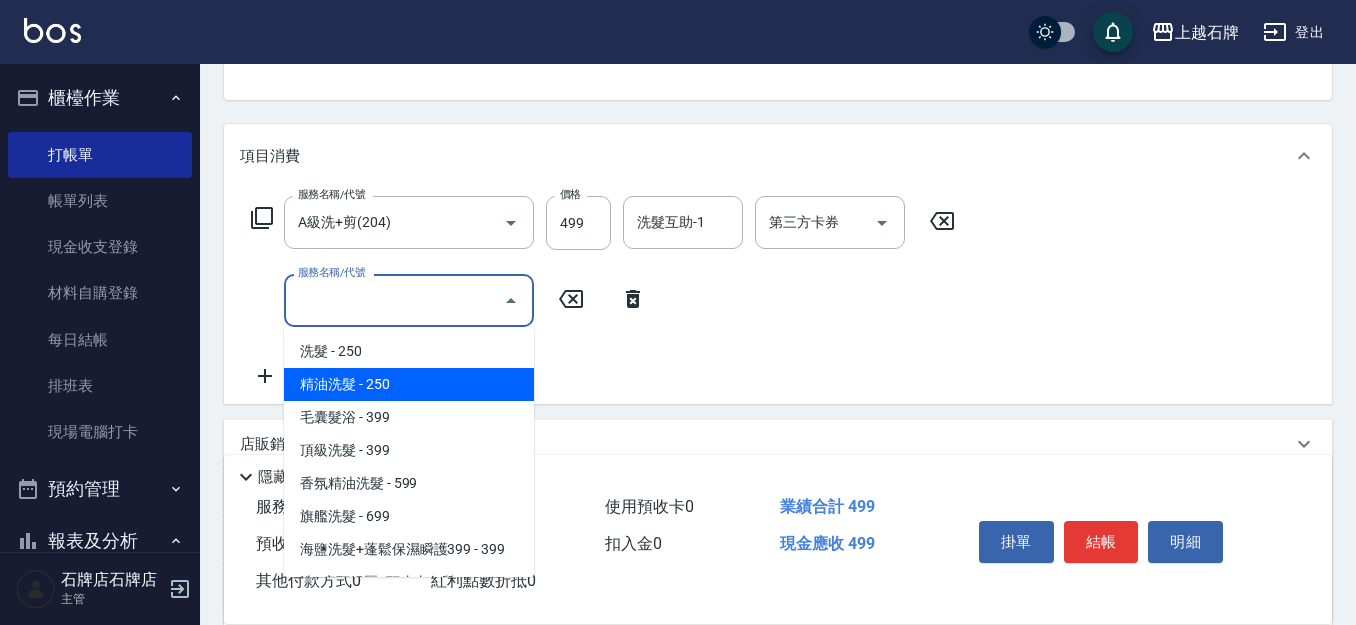 click on "精油洗髮 - 250" at bounding box center [409, 384] 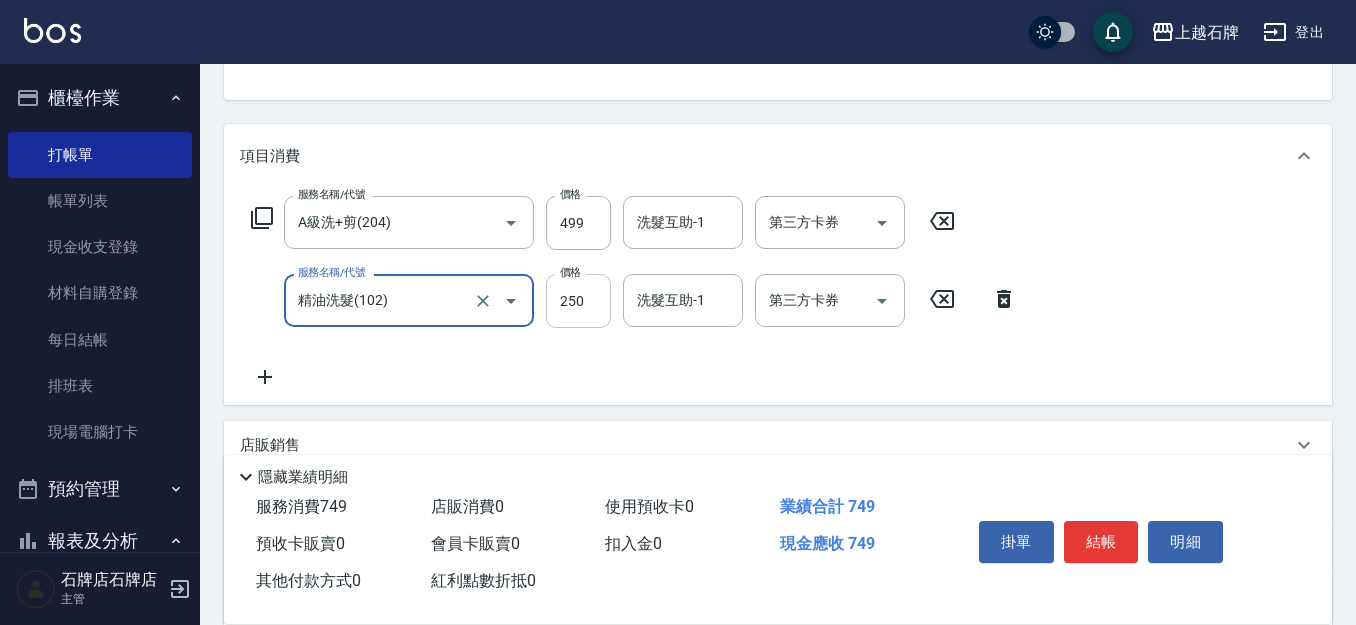 click on "250" at bounding box center [578, 301] 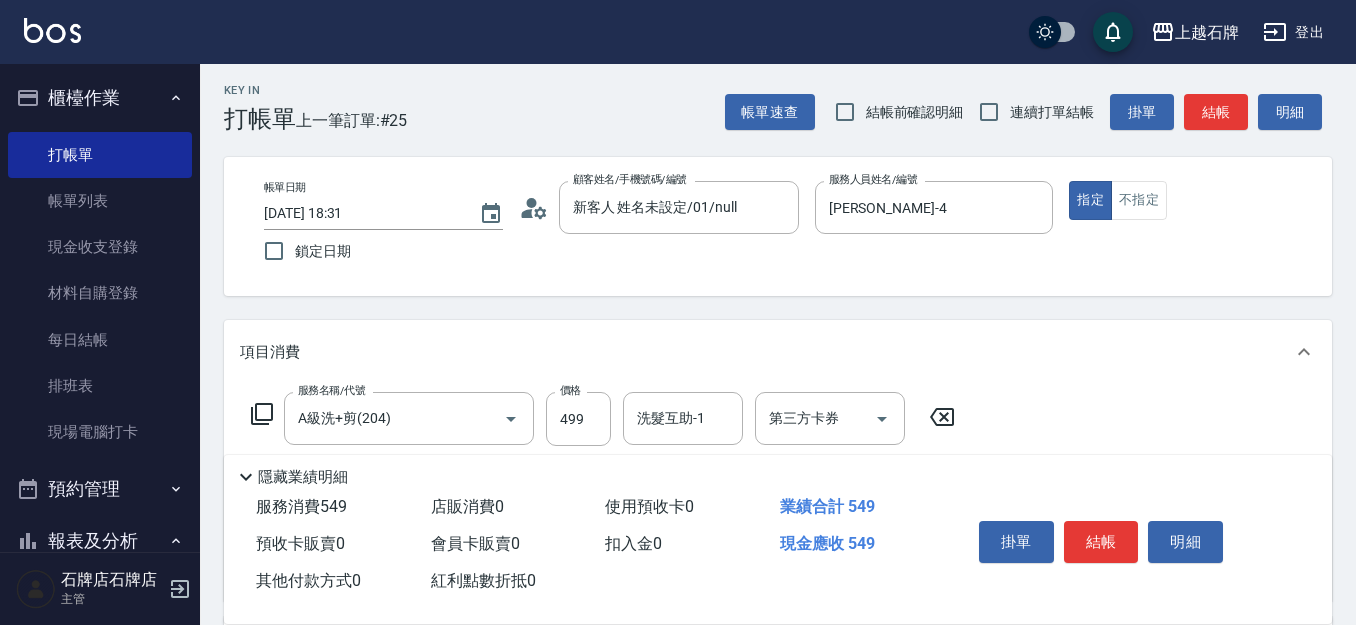 scroll, scrollTop: 0, scrollLeft: 0, axis: both 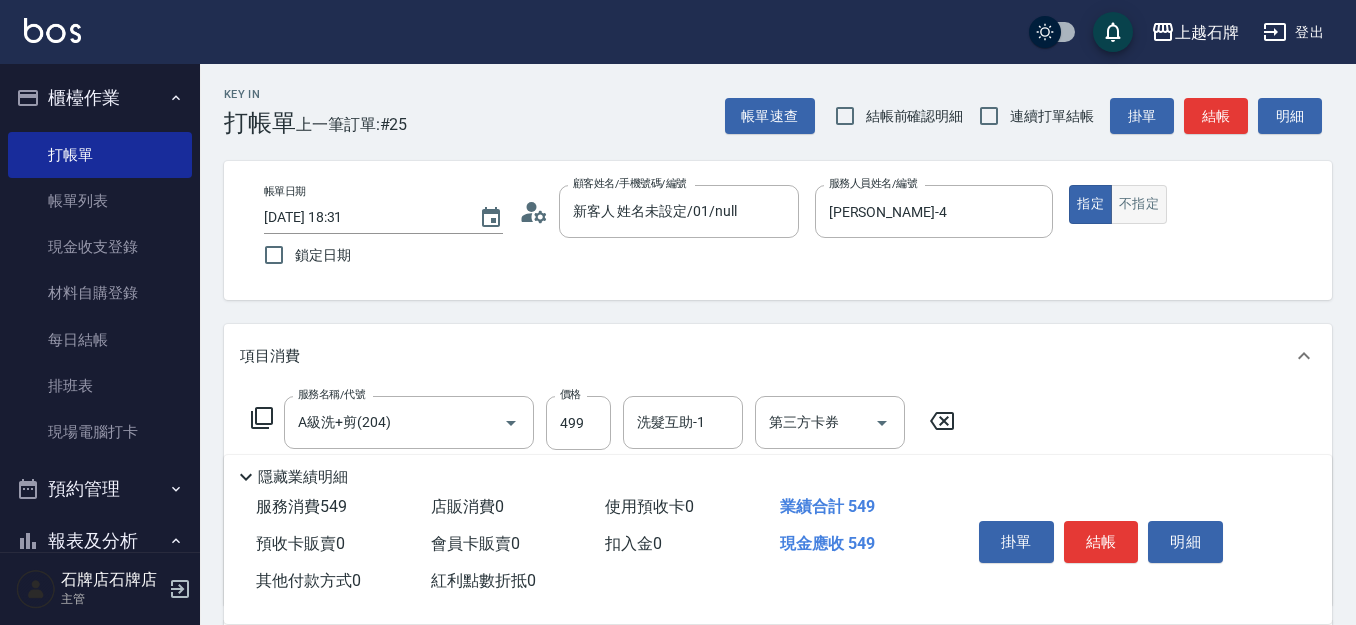 type on "50" 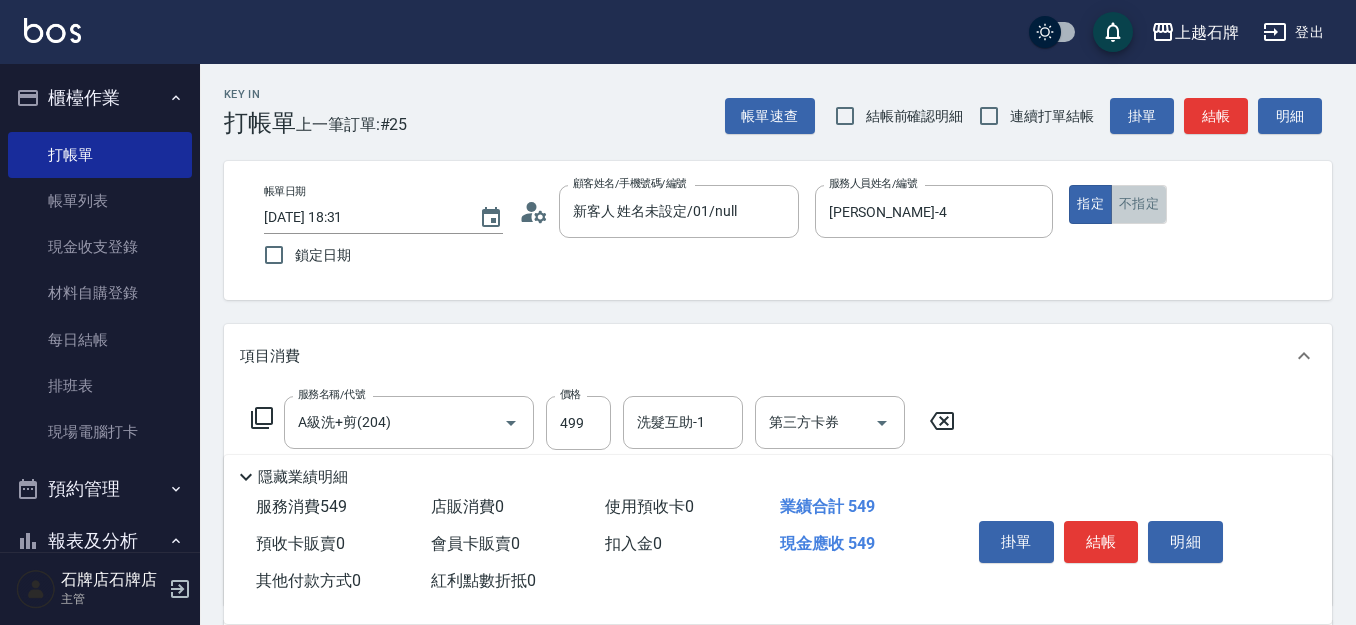 click on "不指定" at bounding box center (1139, 204) 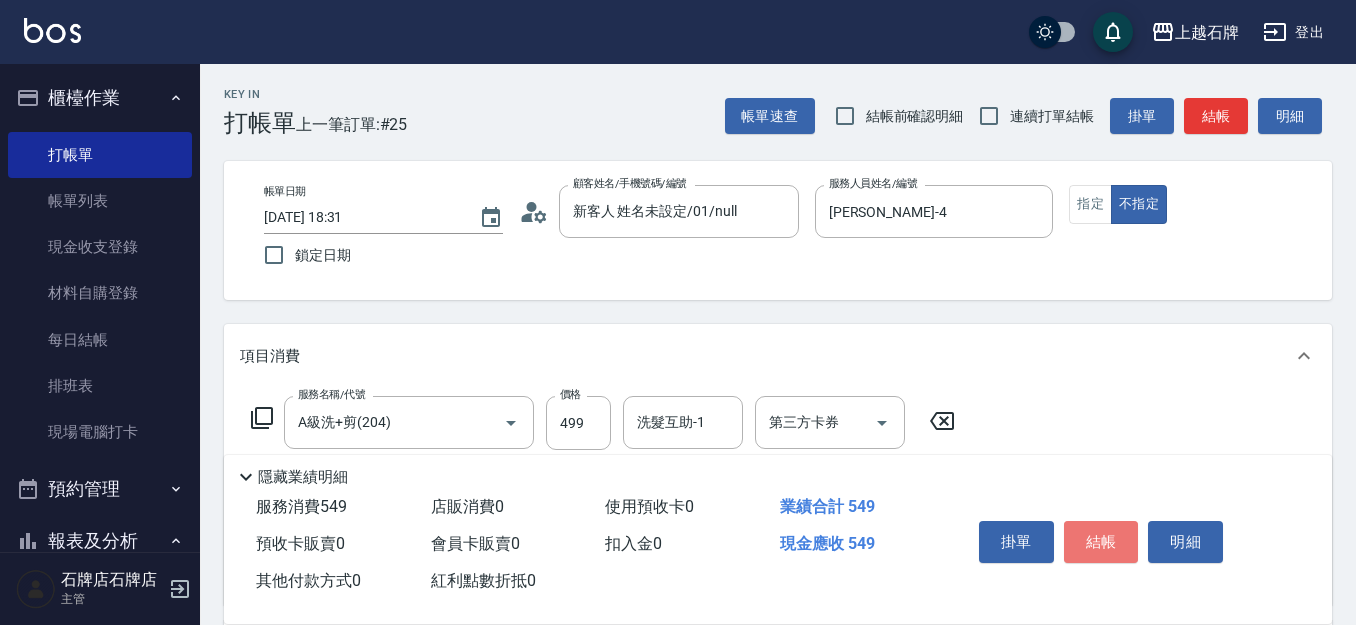 click on "結帳" at bounding box center [1101, 542] 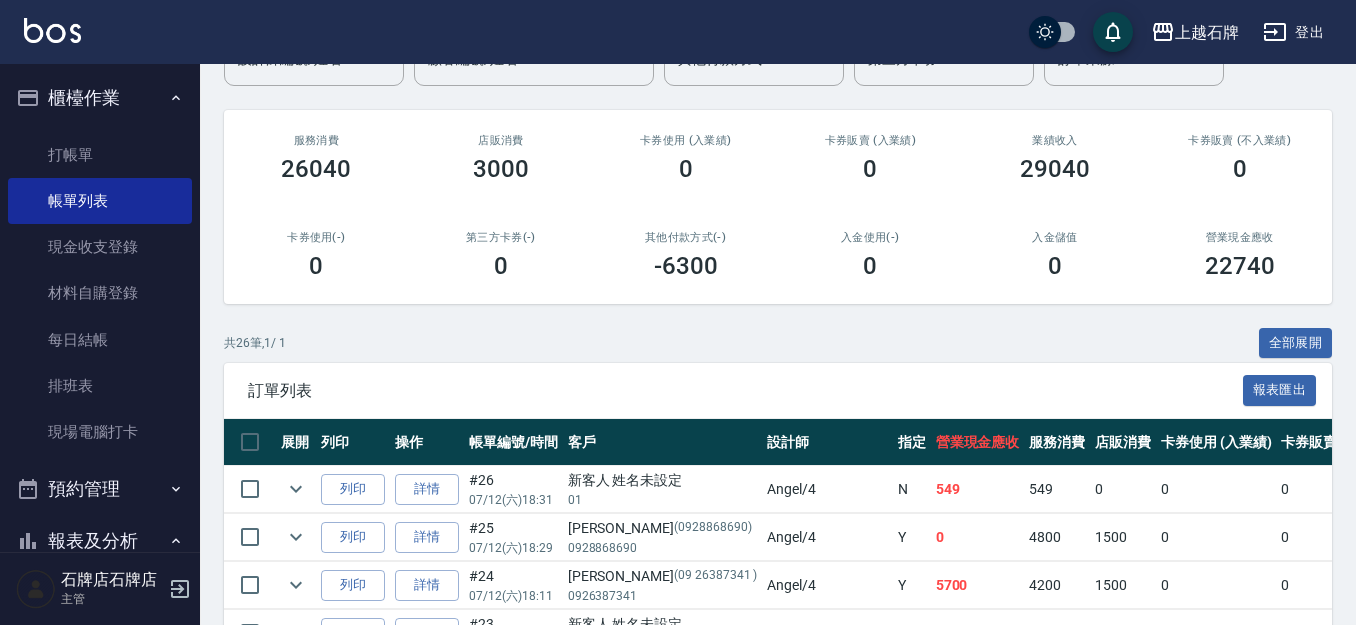scroll, scrollTop: 200, scrollLeft: 0, axis: vertical 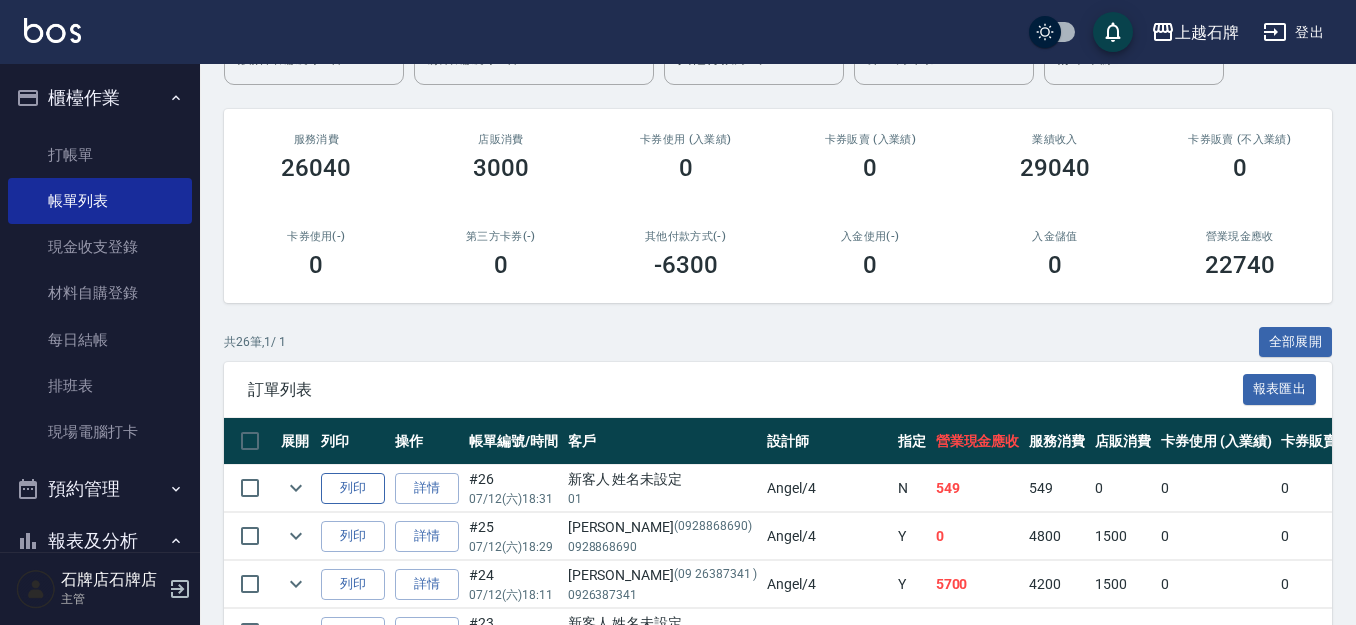 click on "列印" at bounding box center (353, 488) 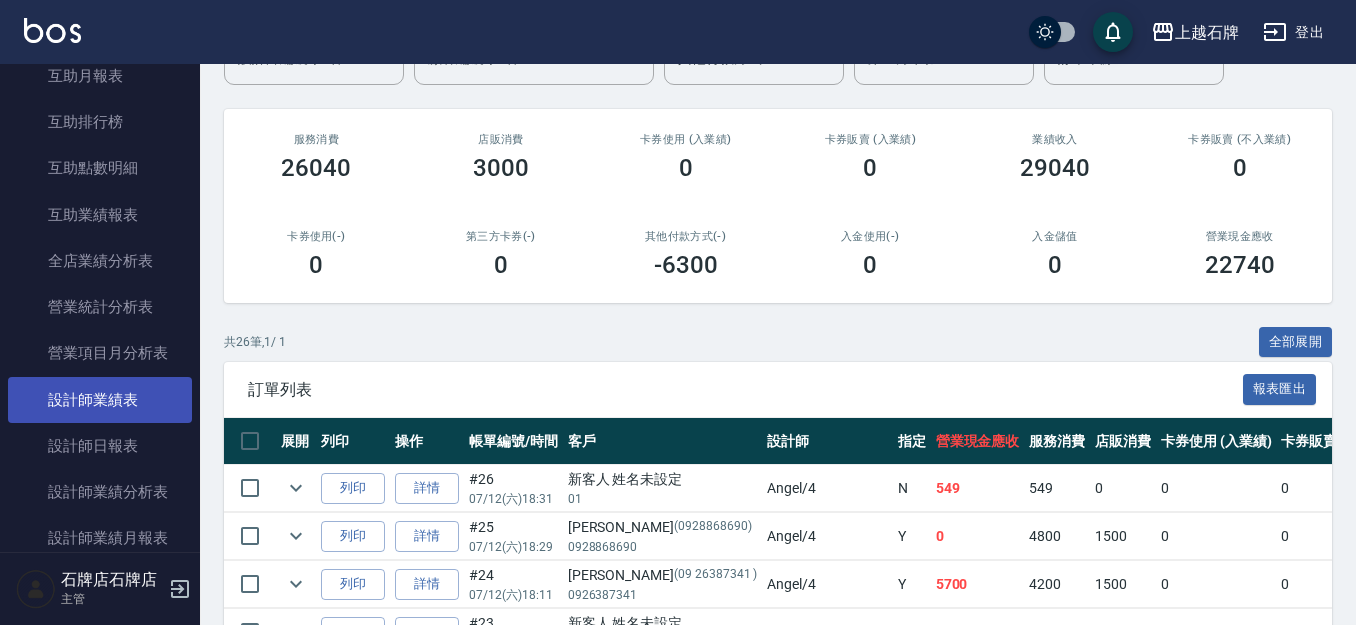 scroll, scrollTop: 800, scrollLeft: 0, axis: vertical 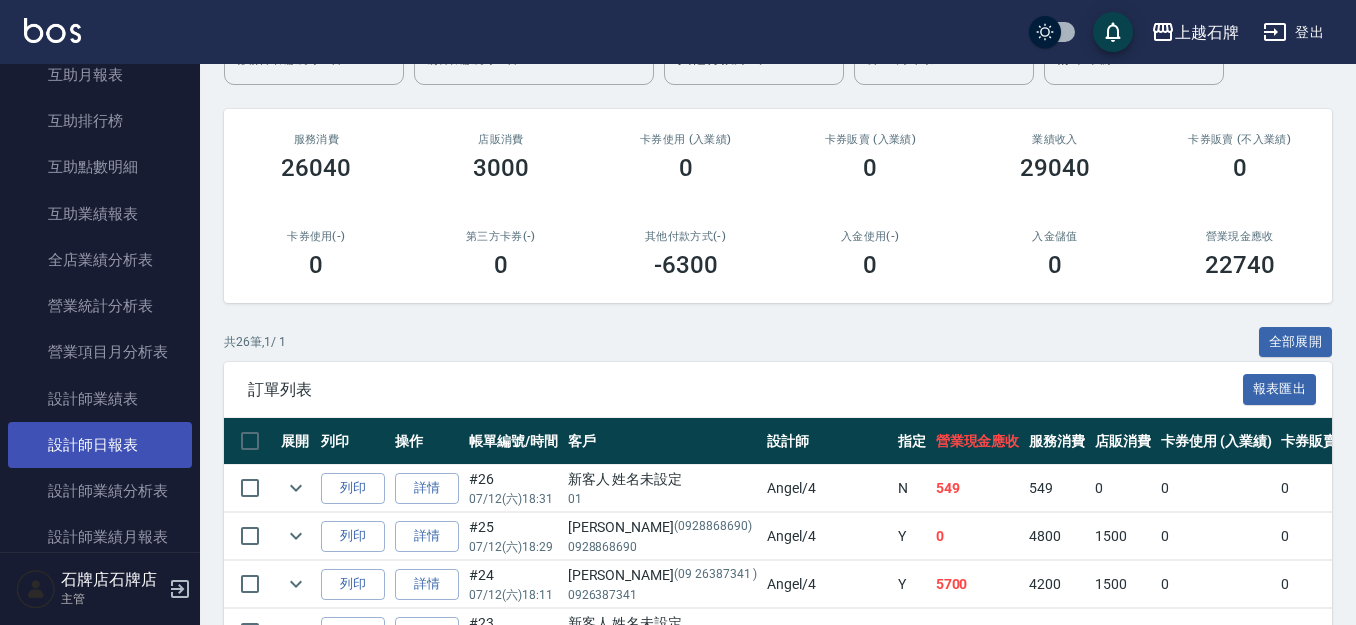 click on "設計師日報表" at bounding box center [100, 445] 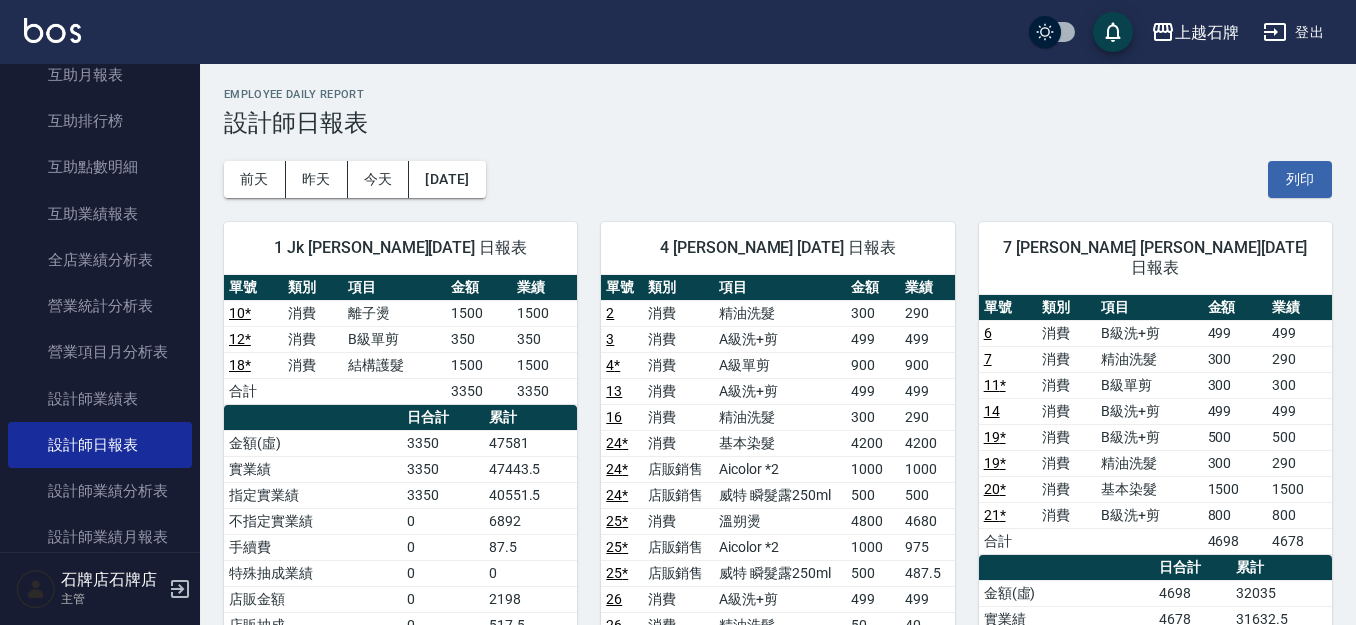 scroll, scrollTop: 200, scrollLeft: 0, axis: vertical 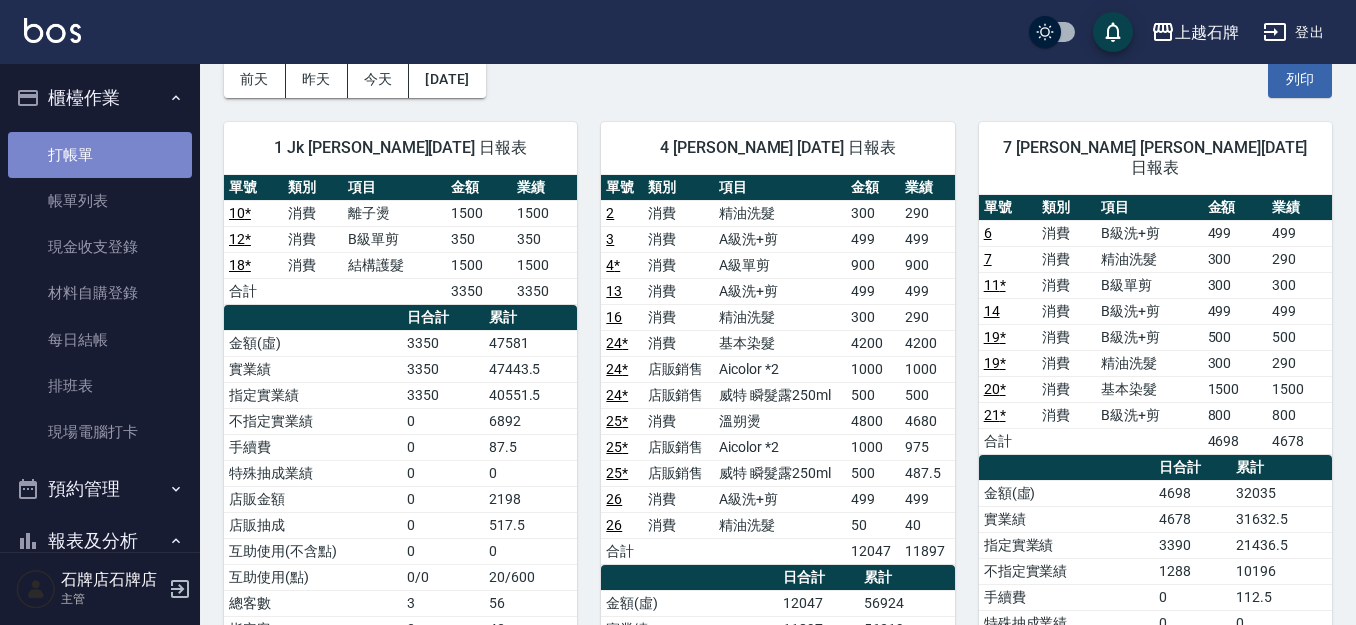 click on "打帳單" at bounding box center (100, 155) 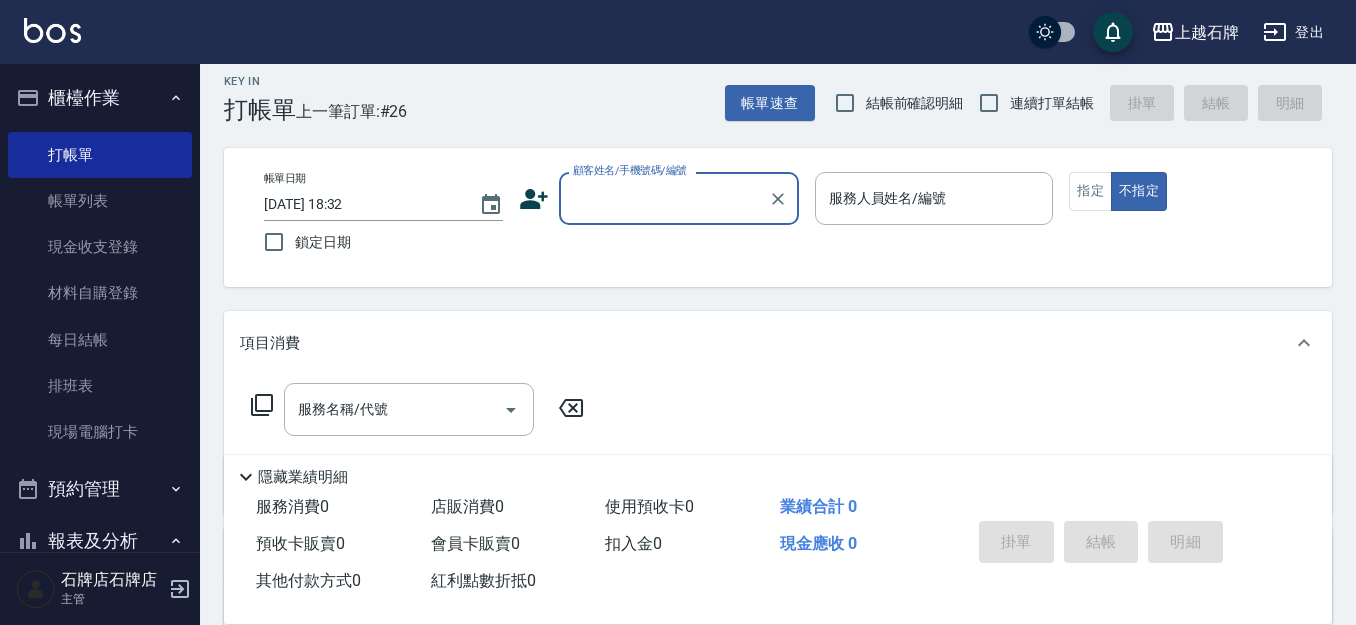 scroll, scrollTop: 100, scrollLeft: 0, axis: vertical 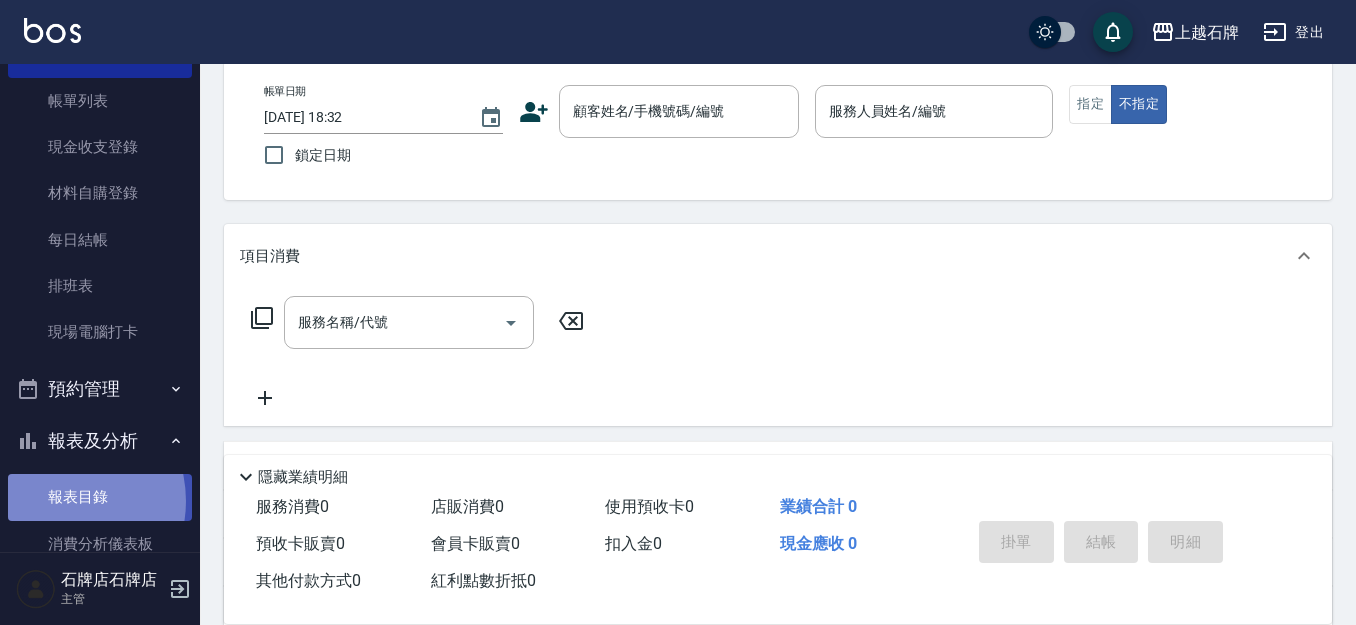 click on "報表目錄" at bounding box center [100, 497] 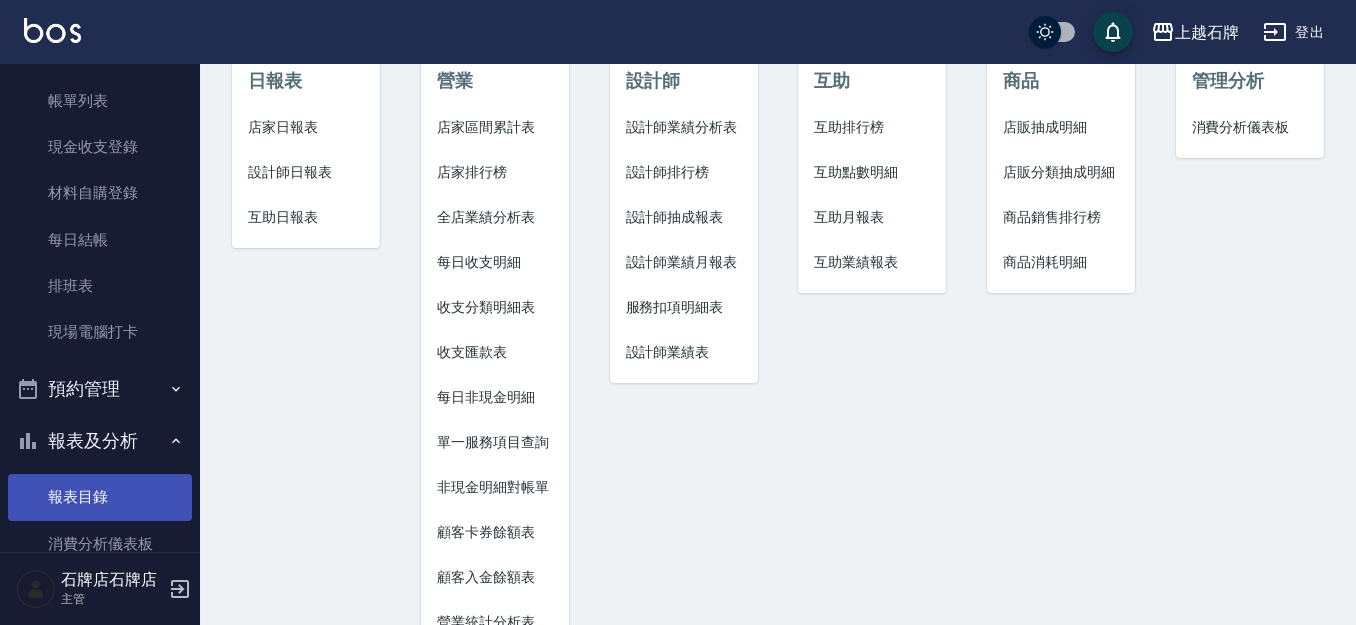 scroll, scrollTop: 0, scrollLeft: 0, axis: both 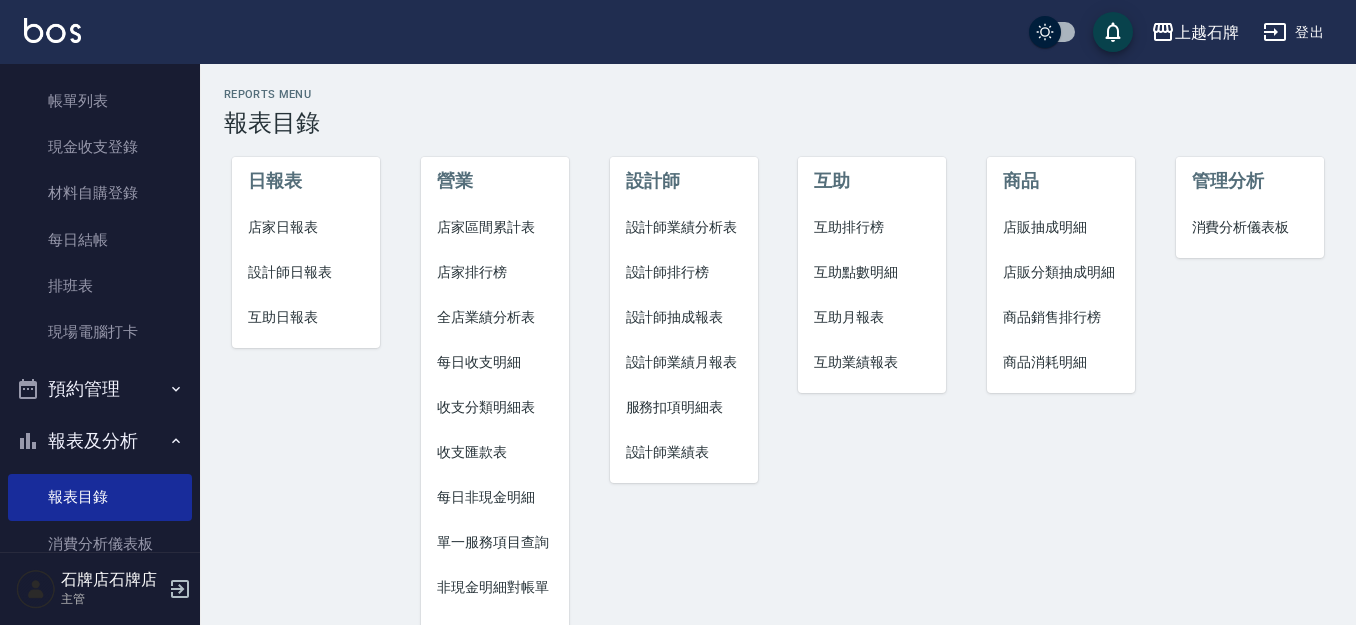 click on "設計師日報表" at bounding box center [306, 272] 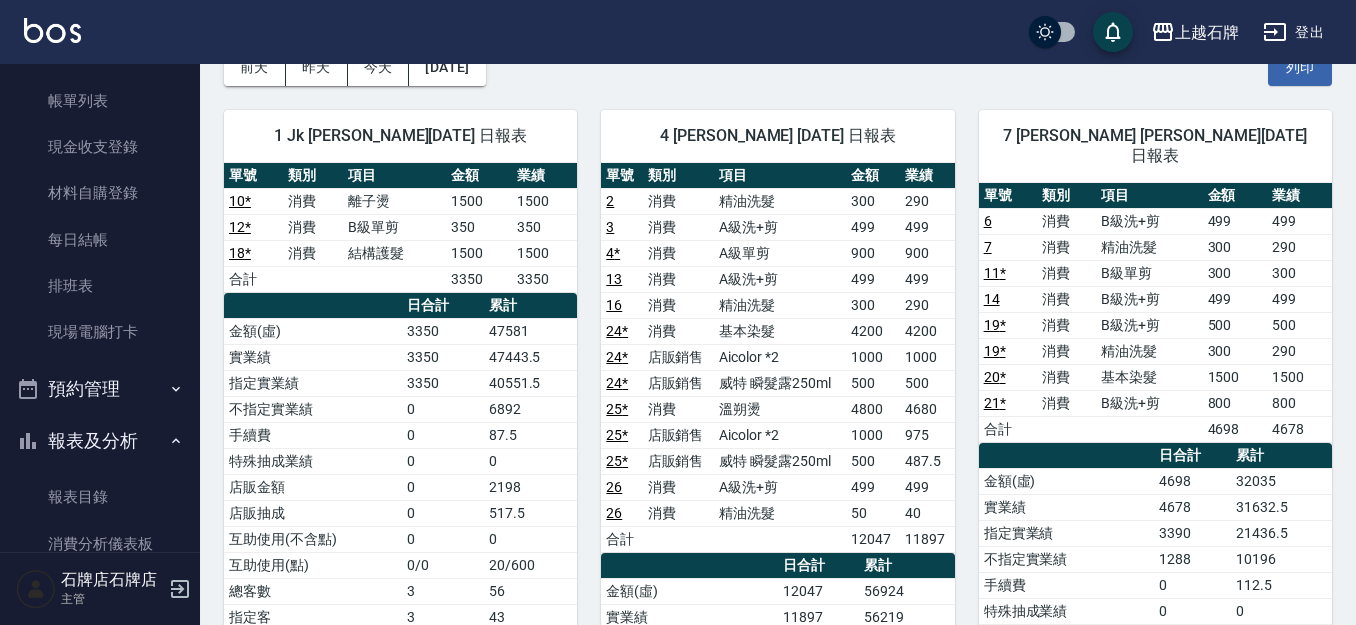 scroll, scrollTop: 100, scrollLeft: 0, axis: vertical 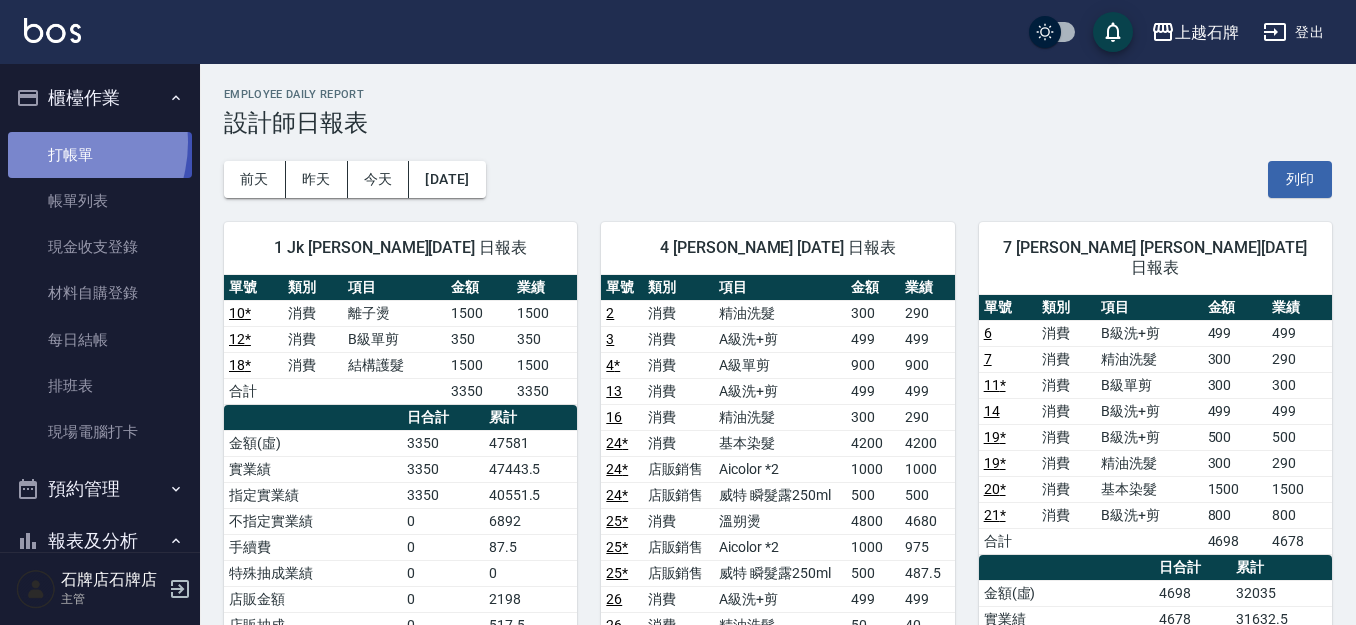 click on "打帳單" at bounding box center [100, 155] 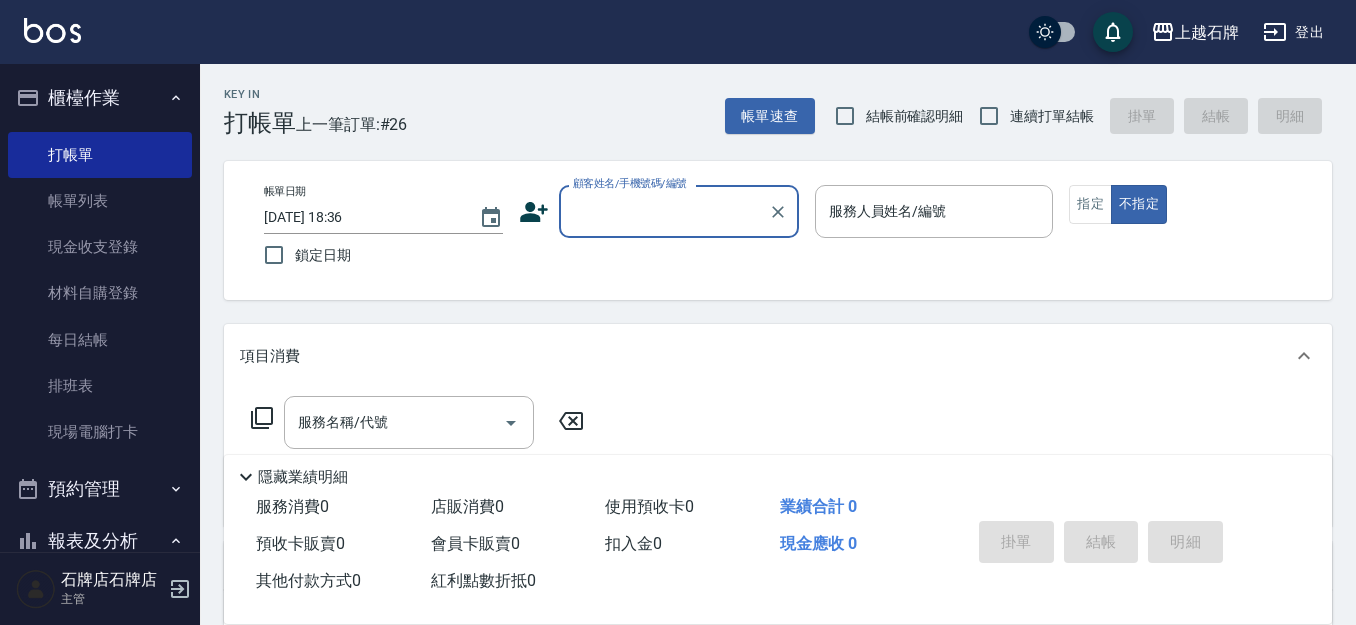 click on "顧客姓名/手機號碼/編號" at bounding box center (664, 211) 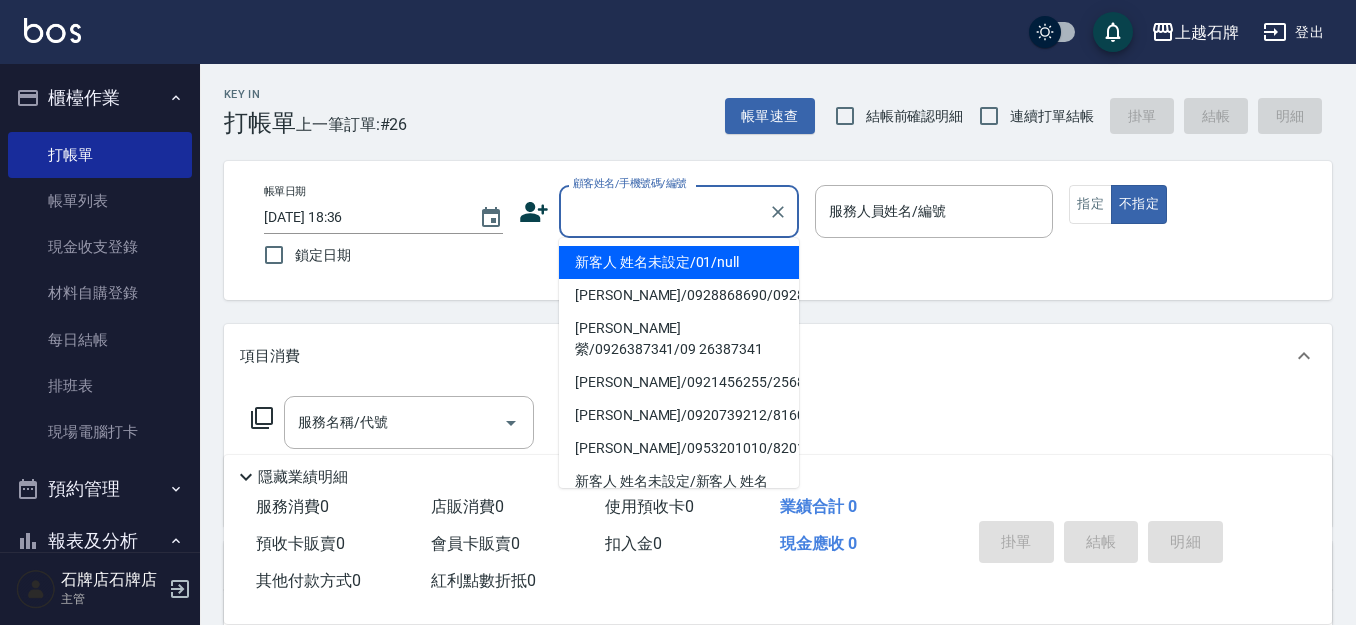click on "新客人 姓名未設定/01/null" at bounding box center (679, 262) 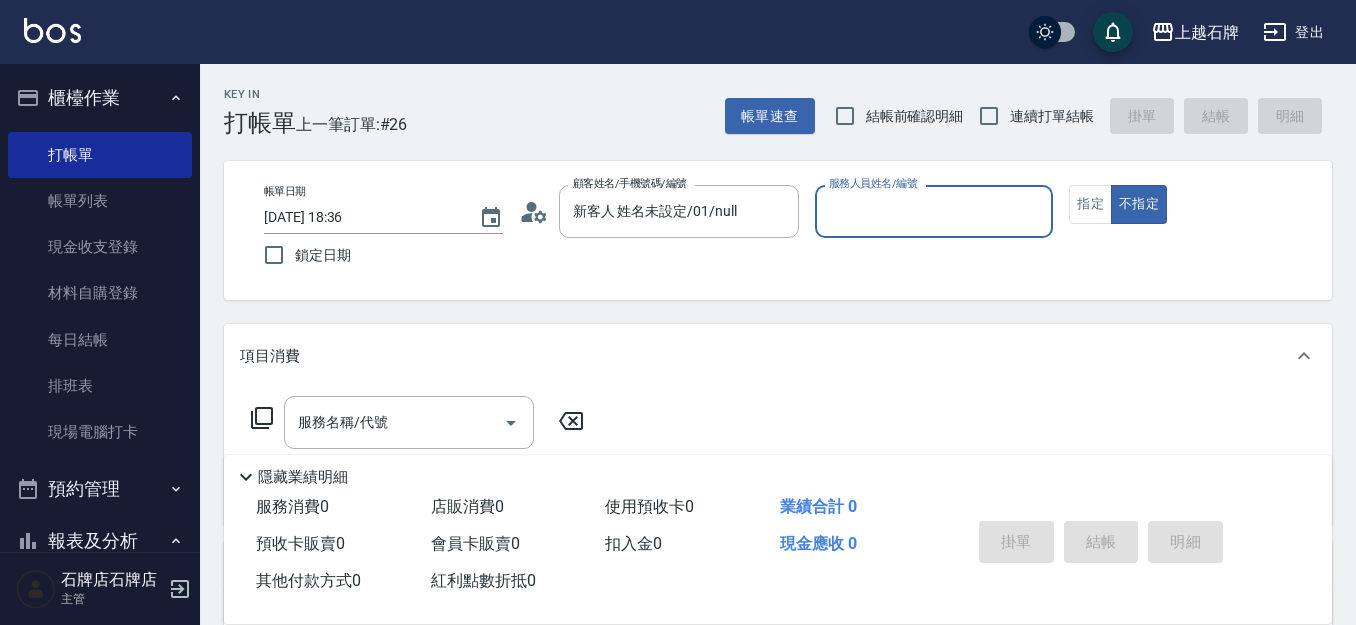click on "服務人員姓名/編號 服務人員姓名/編號" at bounding box center [934, 211] 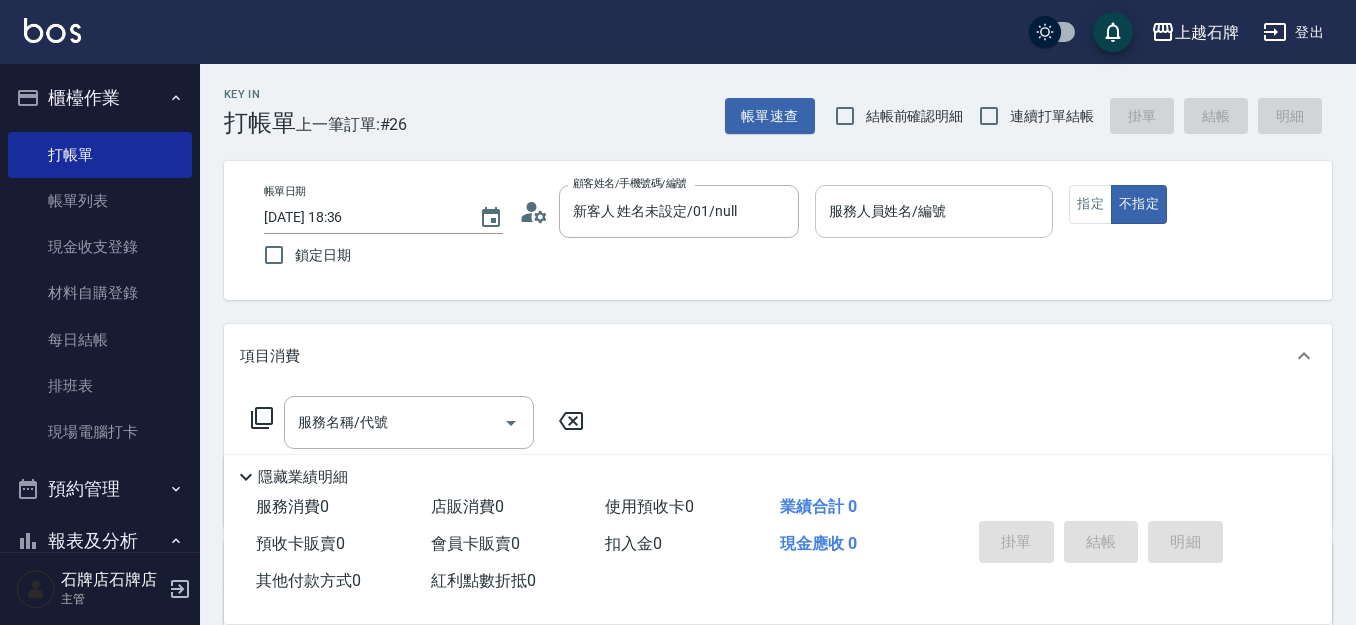 click on "帳單日期 2025/07/12 18:36 鎖定日期 顧客姓名/手機號碼/編號 新客人 姓名未設定/01/null 顧客姓名/手機號碼/編號 服務人員姓名/編號 服務人員姓名/編號 指定 不指定" at bounding box center [778, 230] 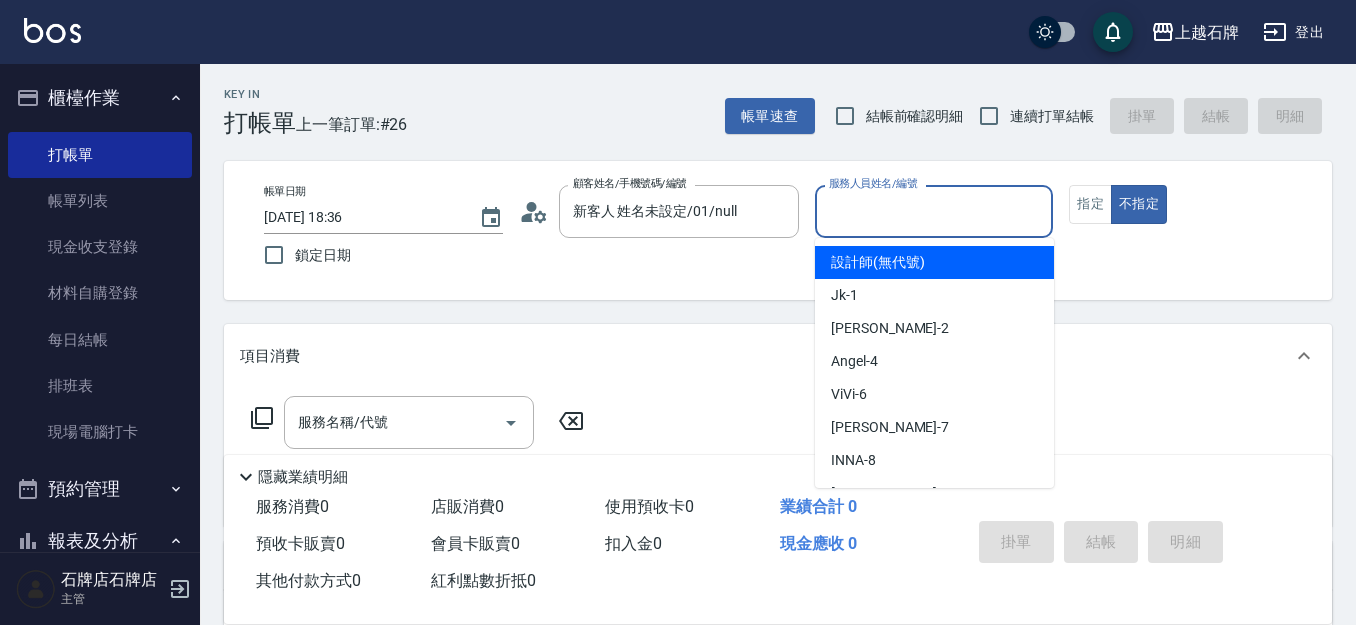 click on "服務人員姓名/編號" at bounding box center [934, 211] 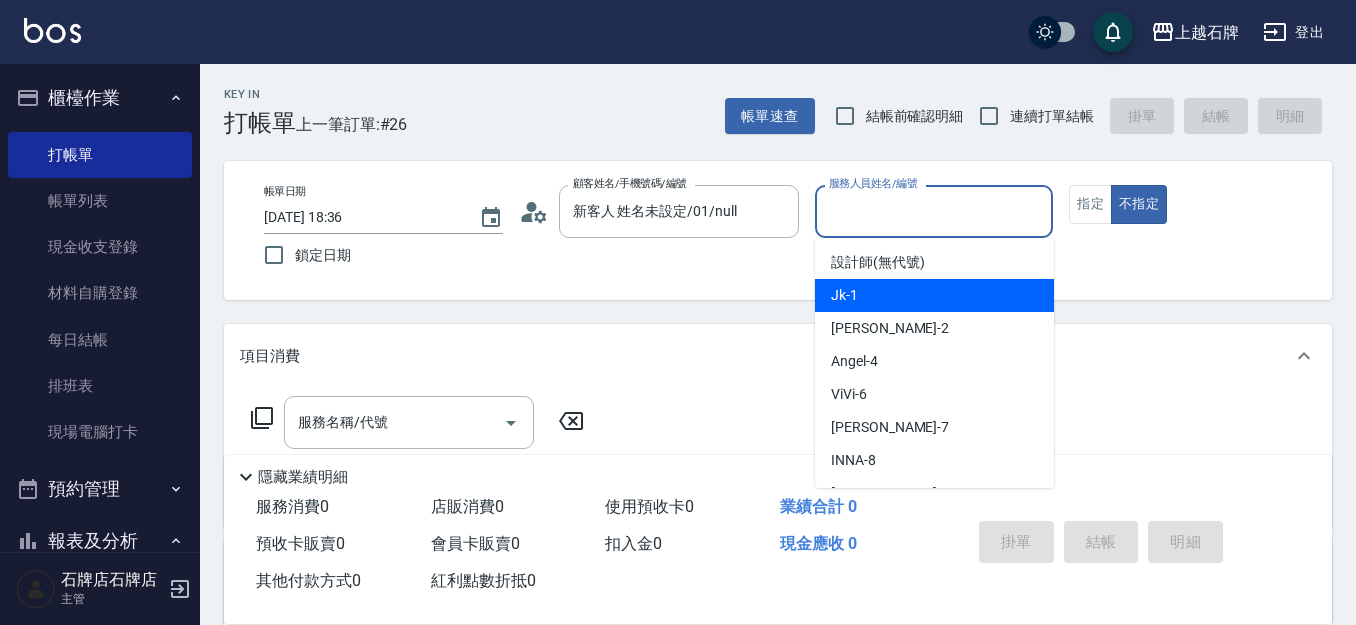 drag, startPoint x: 955, startPoint y: 287, endPoint x: 1078, endPoint y: 210, distance: 145.11375 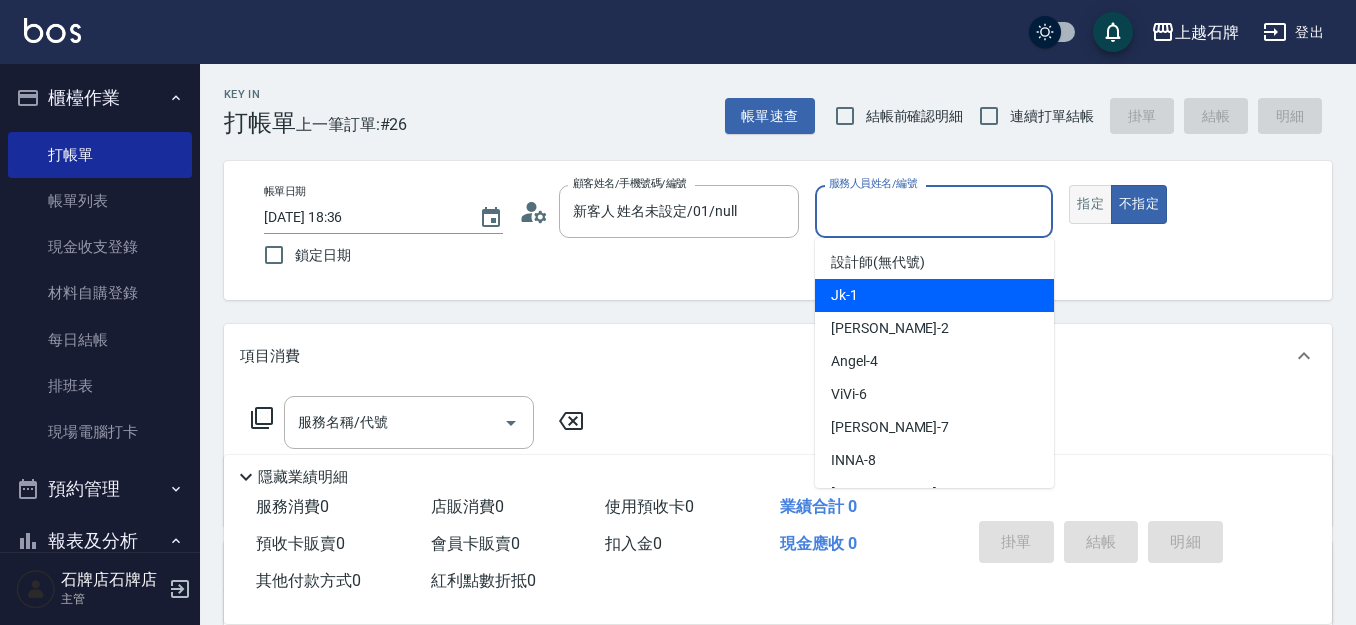 type on "Jk-1" 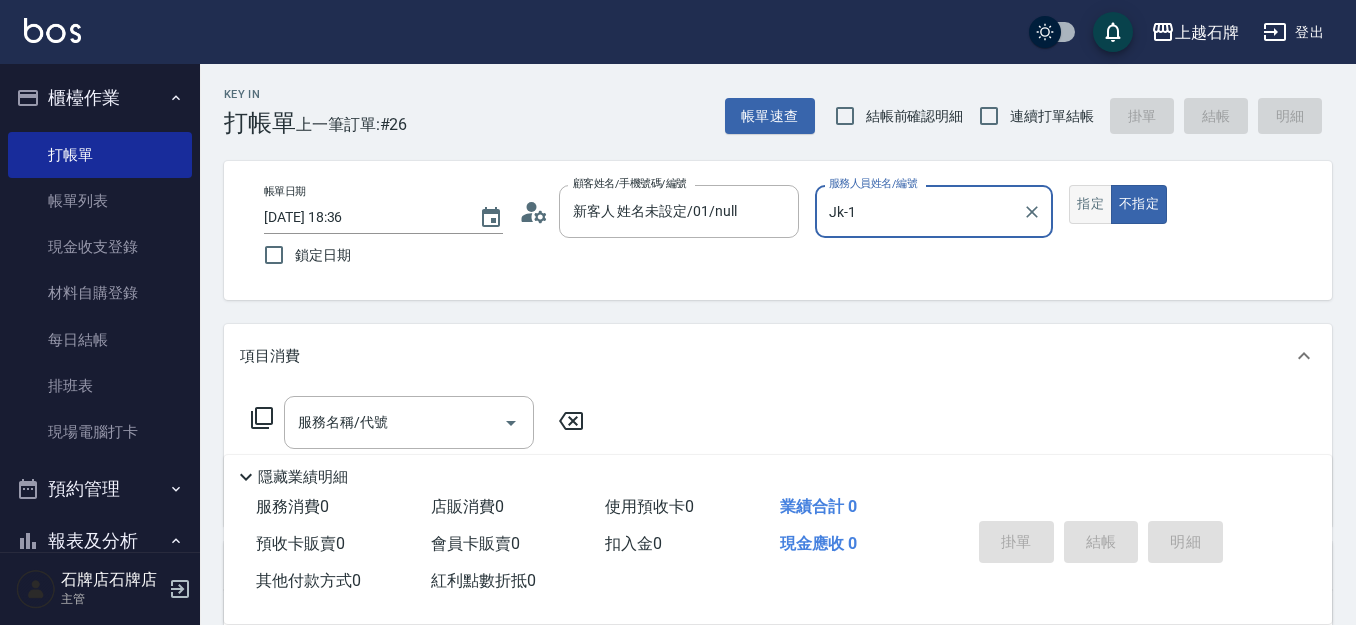 click on "指定" at bounding box center (1090, 204) 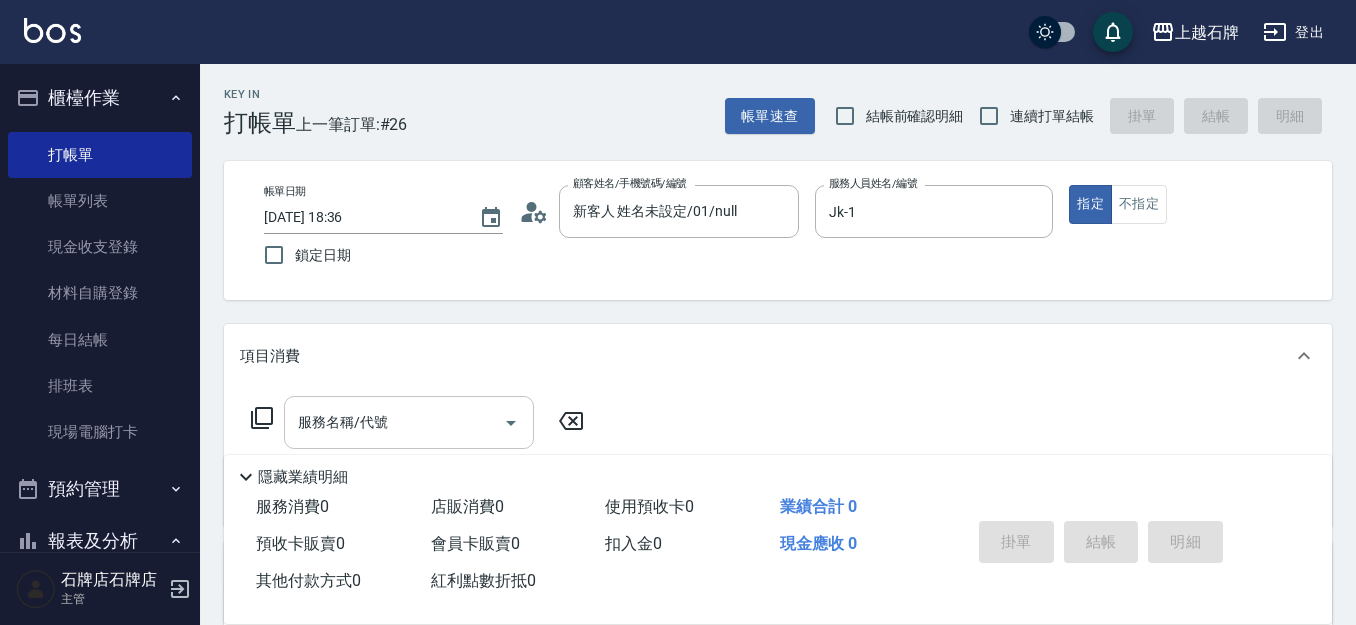 click on "服務名稱/代號" at bounding box center [394, 422] 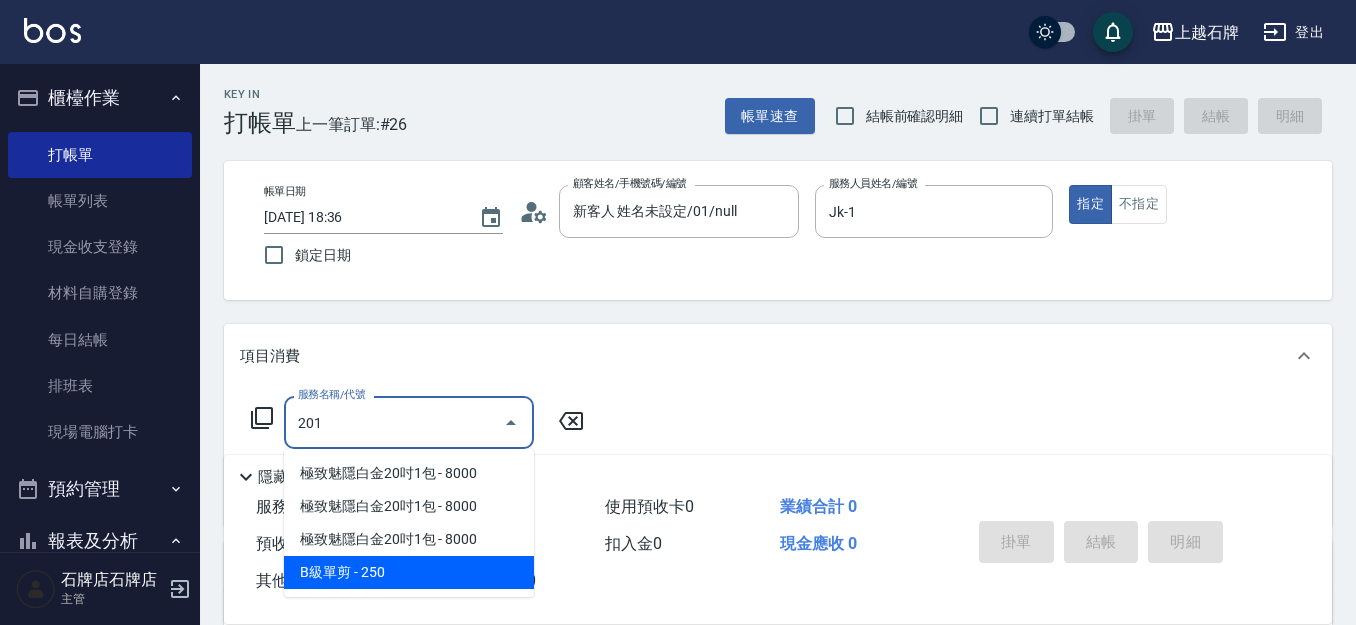 click on "B級單剪 - 250" at bounding box center [409, 572] 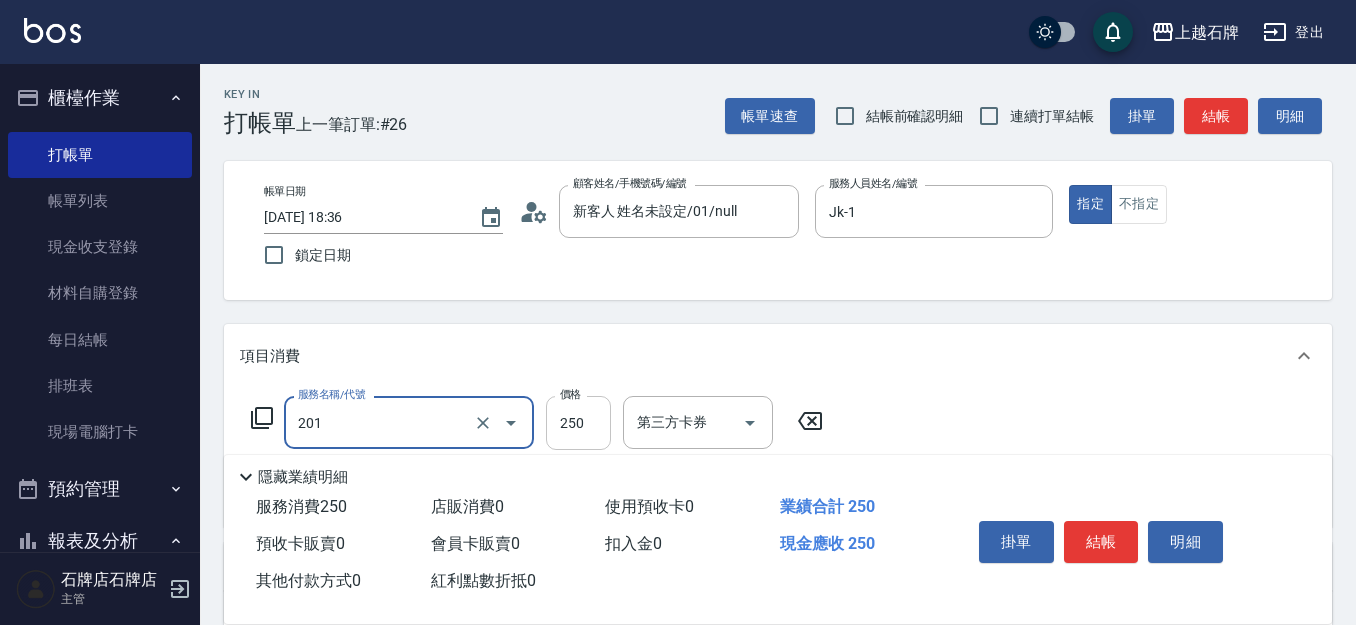 type on "B級單剪(201)" 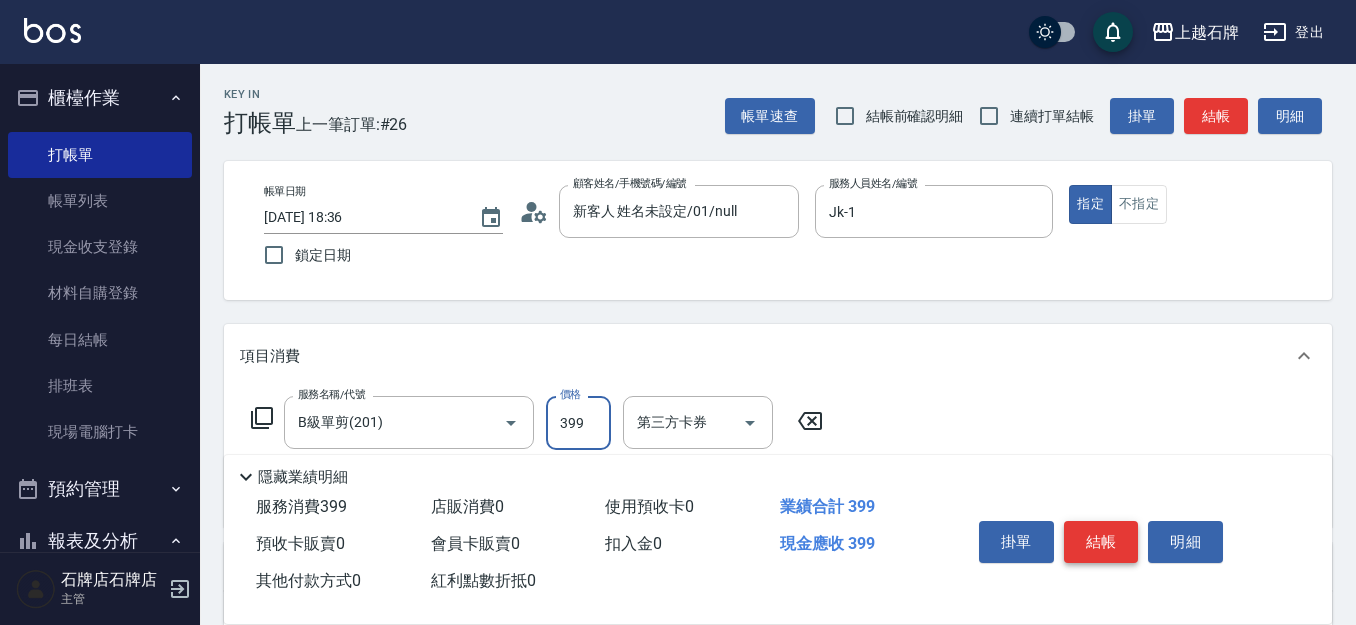 type on "399" 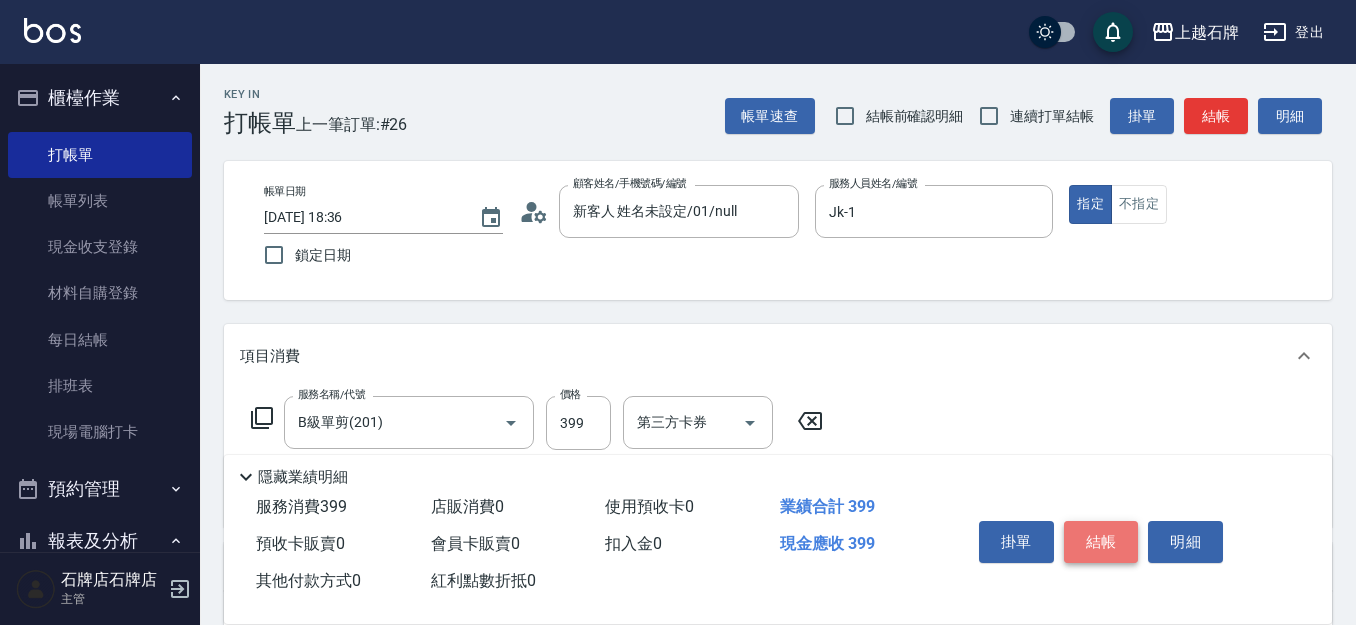 click on "結帳" at bounding box center [1101, 542] 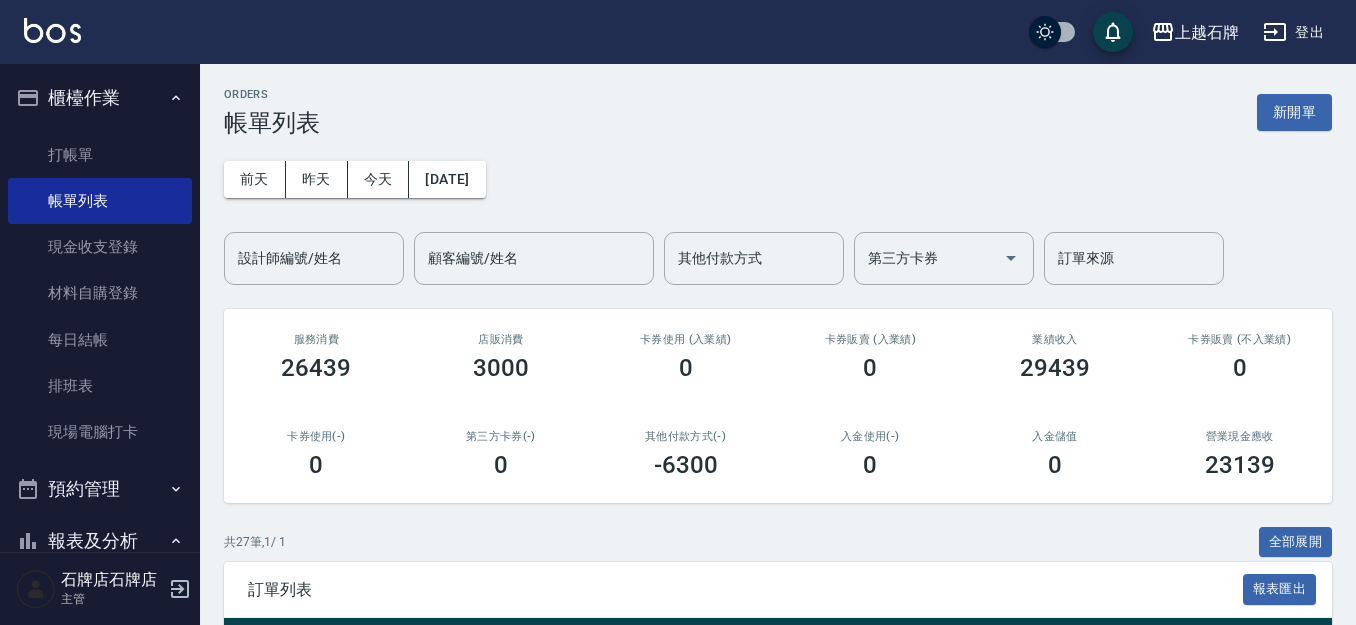 scroll, scrollTop: 300, scrollLeft: 0, axis: vertical 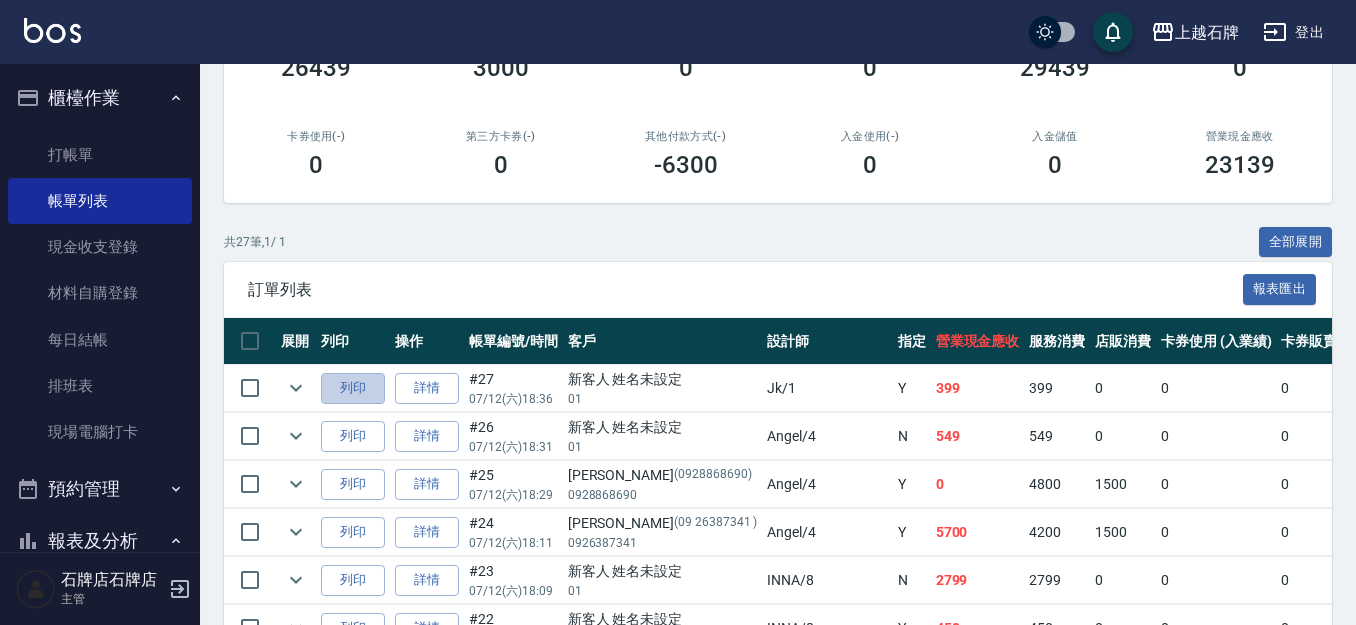 click on "列印" at bounding box center (353, 388) 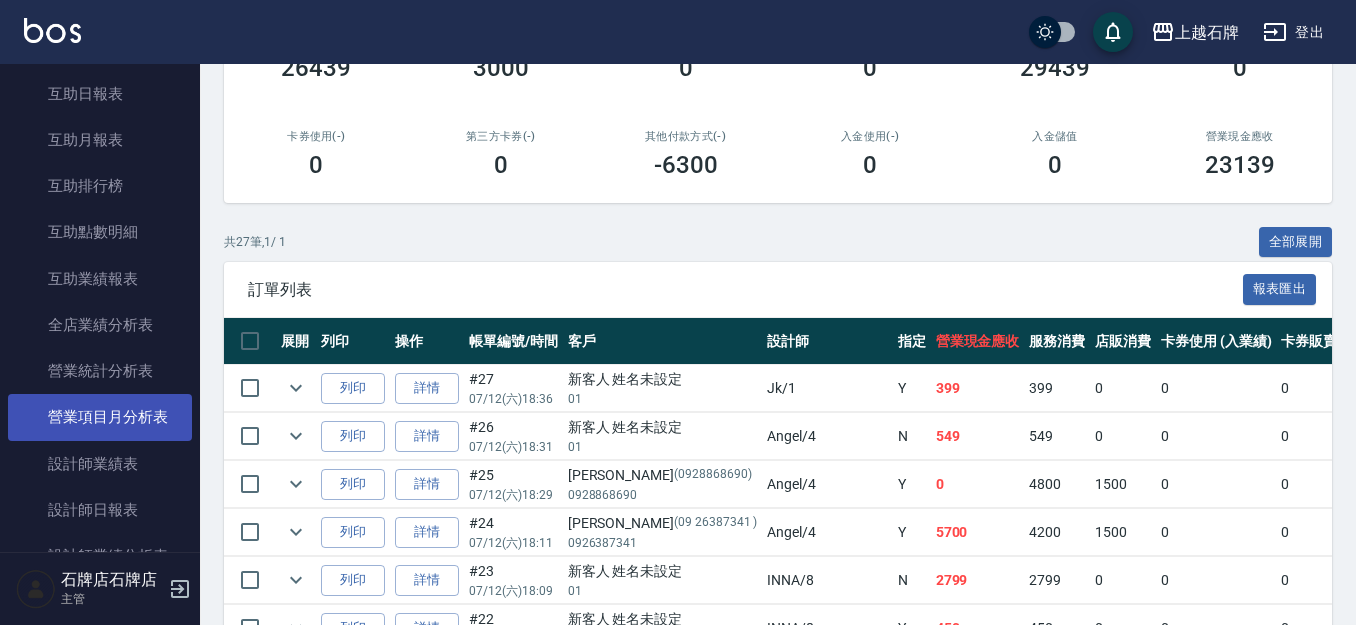 scroll, scrollTop: 900, scrollLeft: 0, axis: vertical 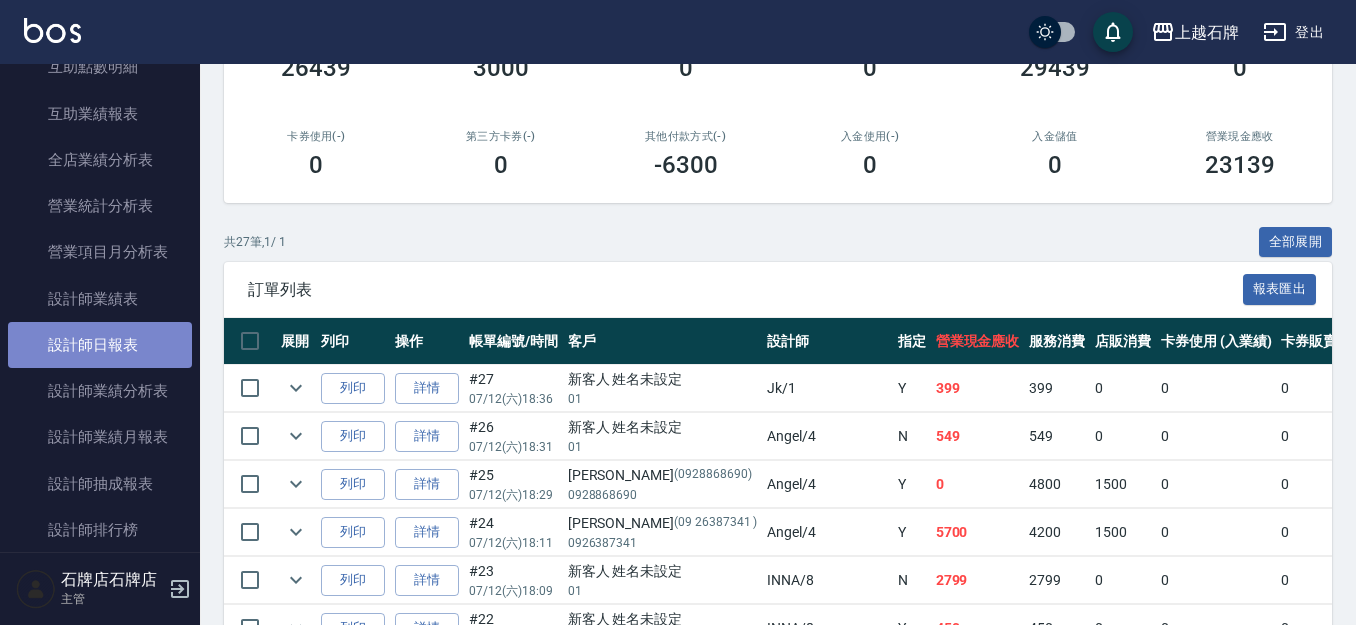 click on "設計師日報表" at bounding box center (100, 345) 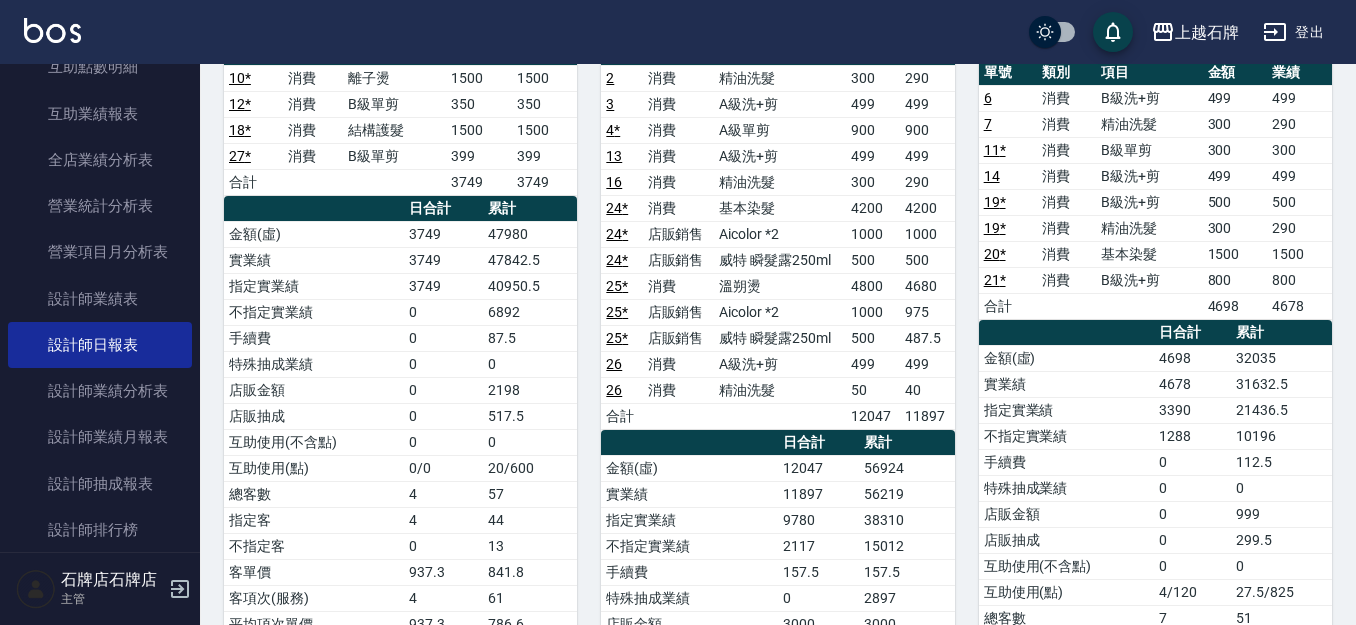 scroll, scrollTop: 200, scrollLeft: 0, axis: vertical 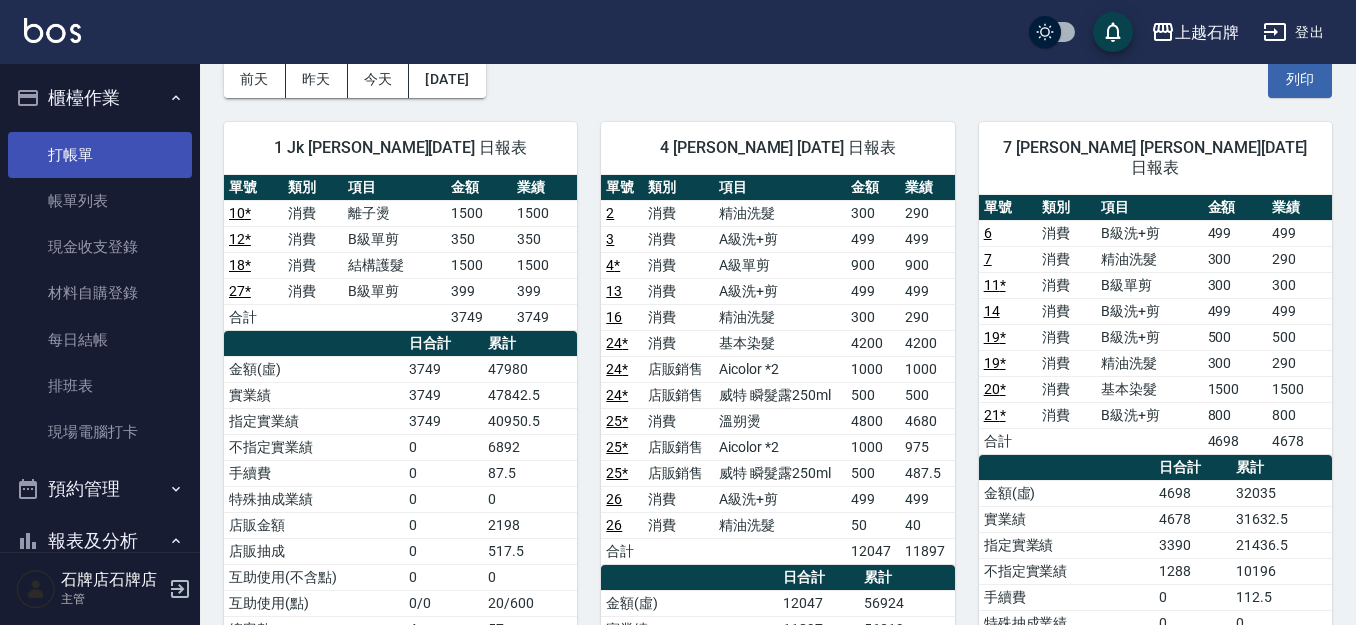 click on "打帳單" at bounding box center [100, 155] 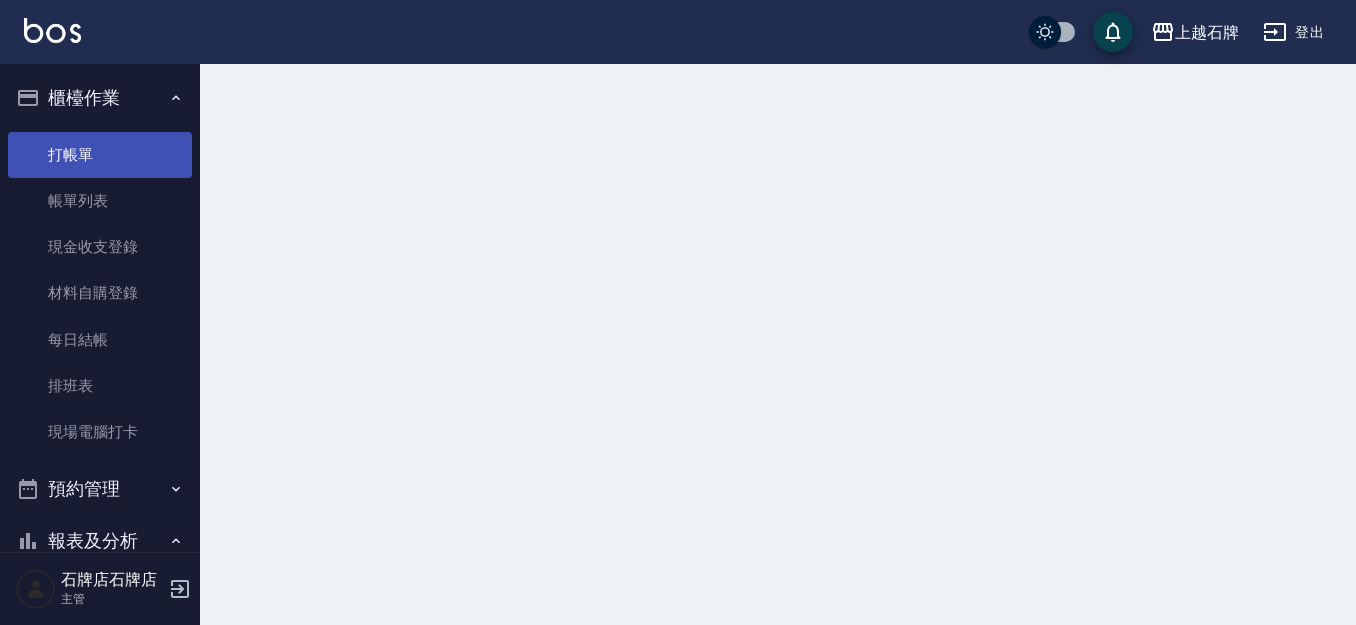 scroll, scrollTop: 0, scrollLeft: 0, axis: both 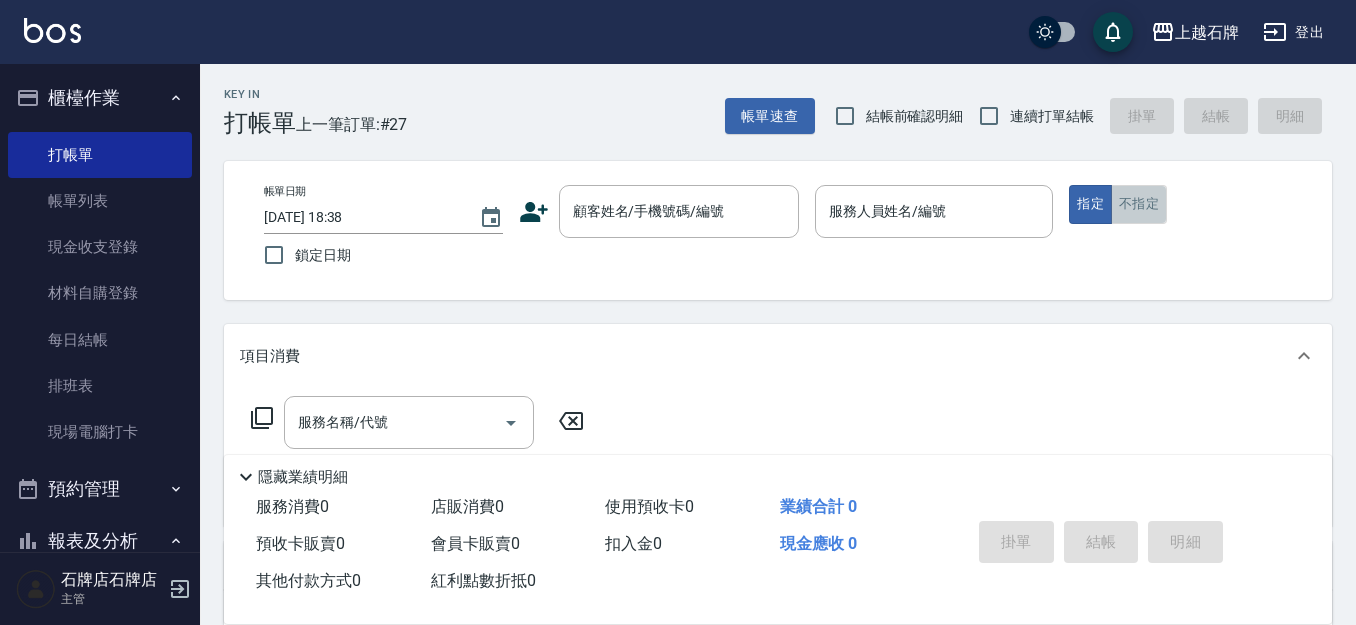 click on "不指定" at bounding box center (1139, 204) 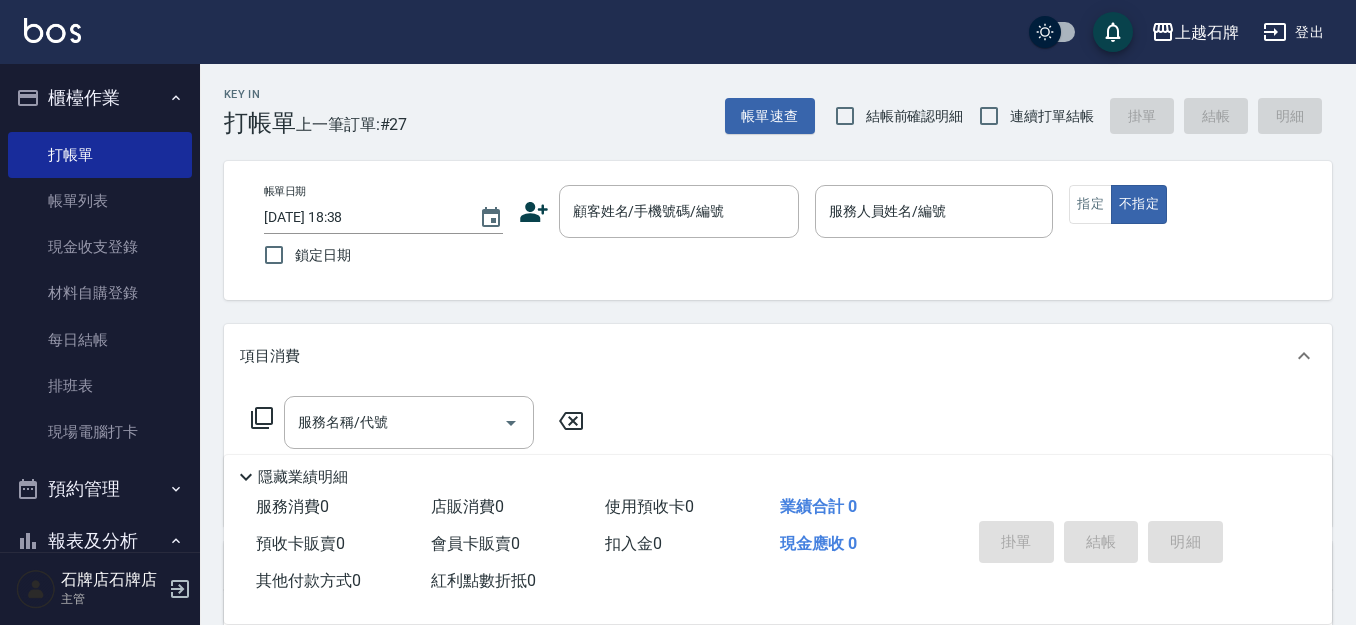 click on "Key In 打帳單 上一筆訂單:#27 帳單速查 結帳前確認明細 連續打單結帳 掛單 結帳 明細" at bounding box center (766, 100) 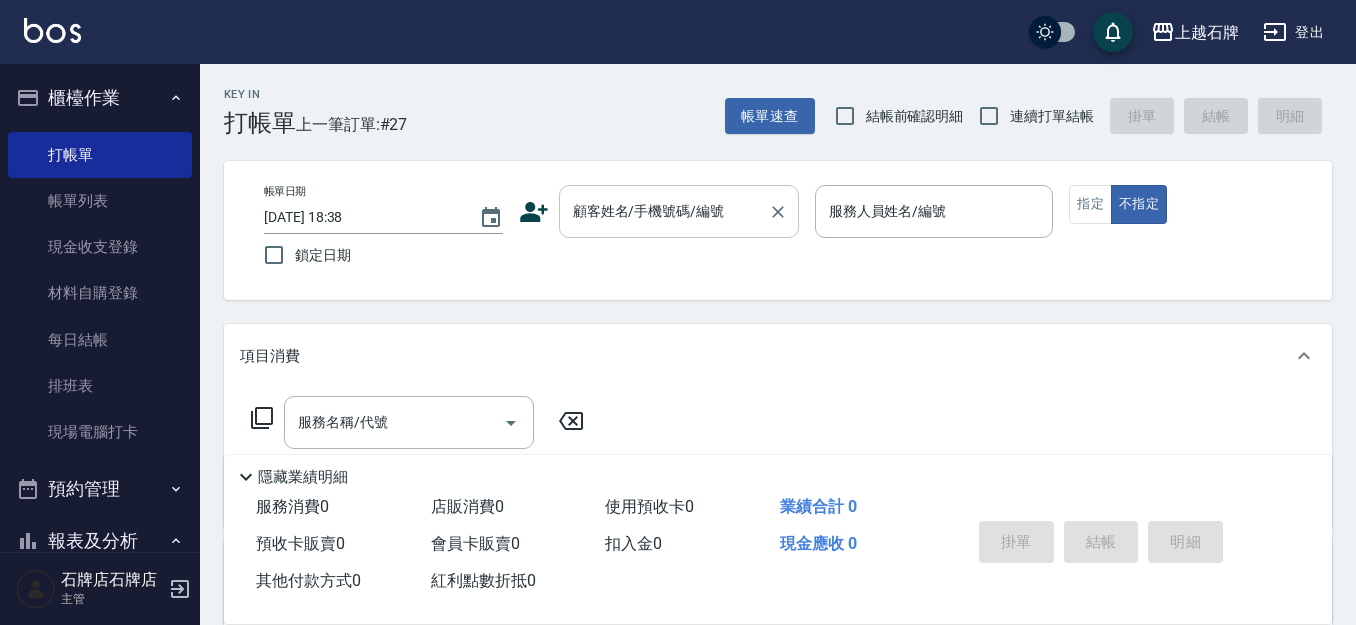 click on "顧客姓名/手機號碼/編號" at bounding box center (679, 211) 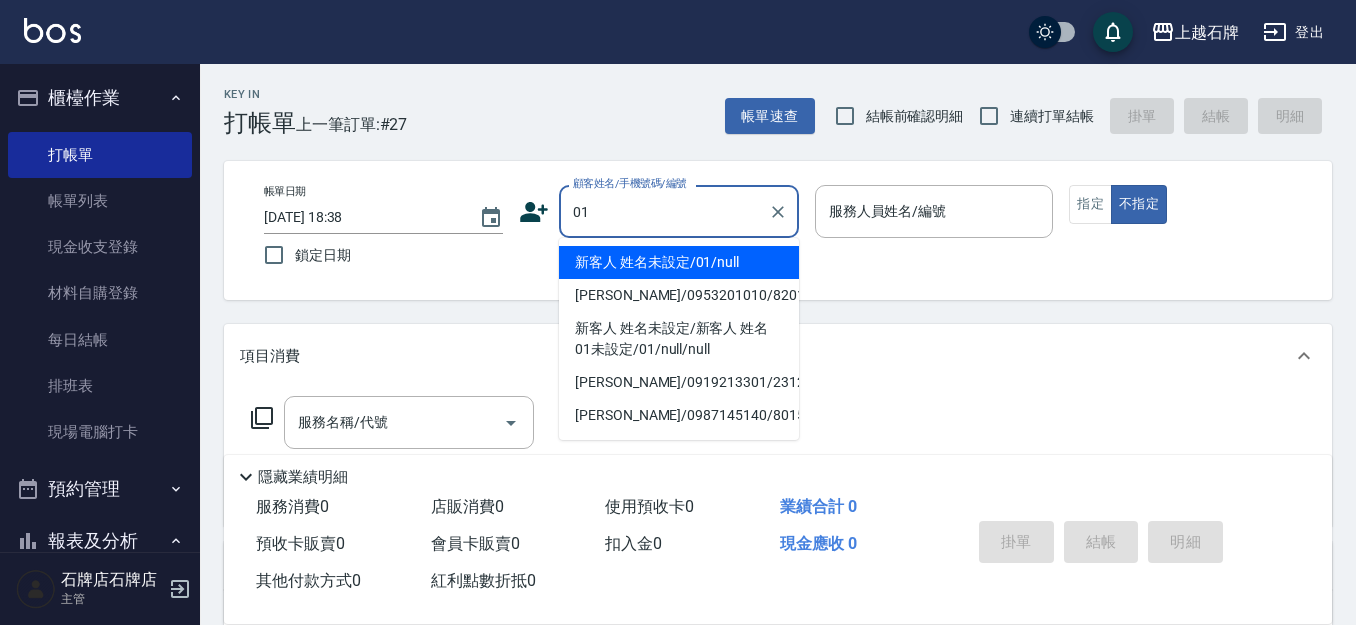 type on "新客人 姓名未設定/01/null" 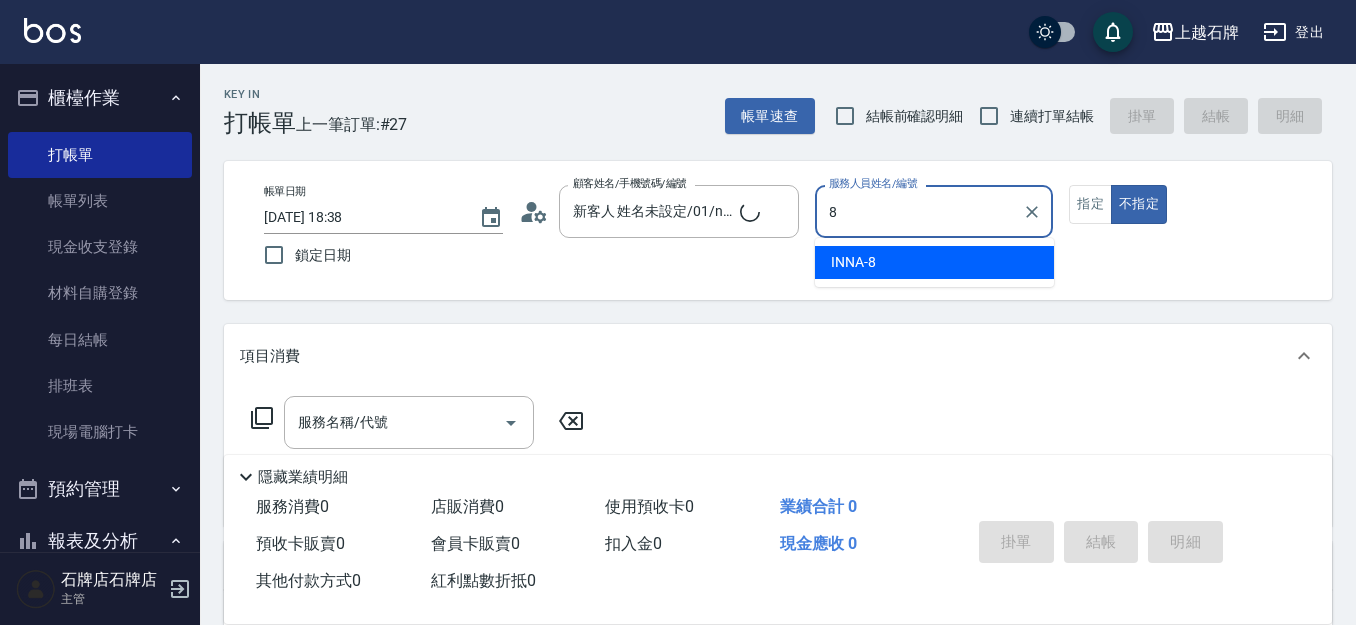 type on "INNA-8" 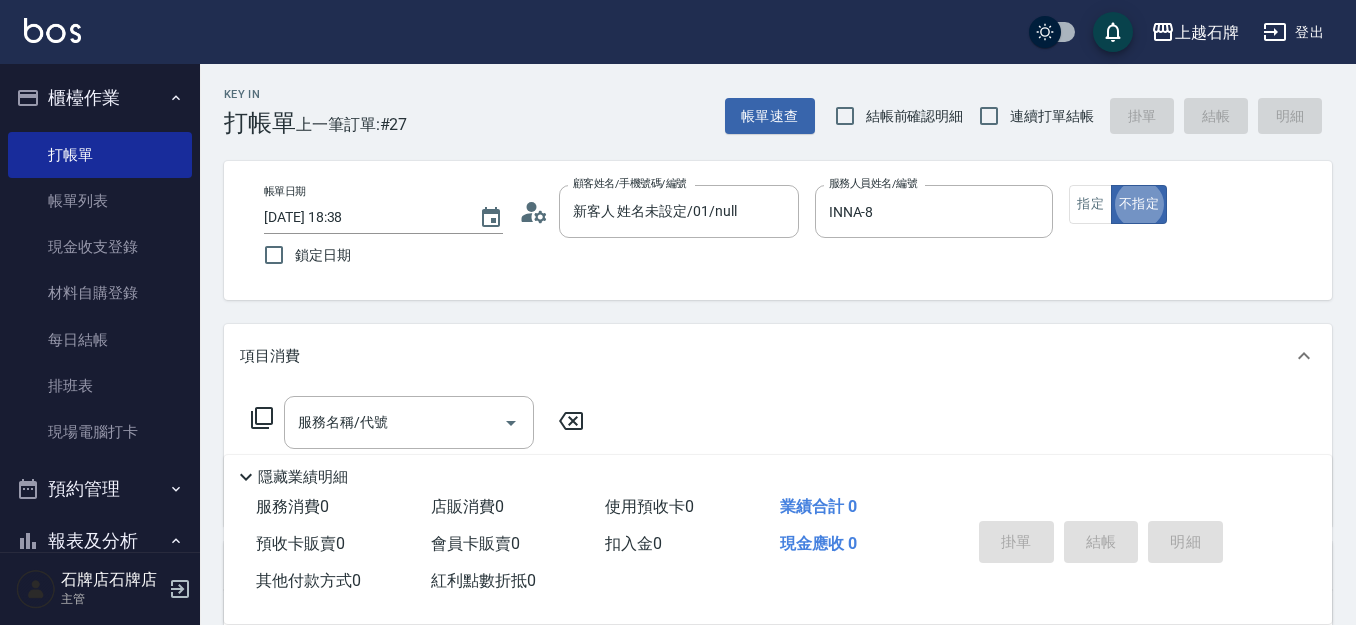 type on "false" 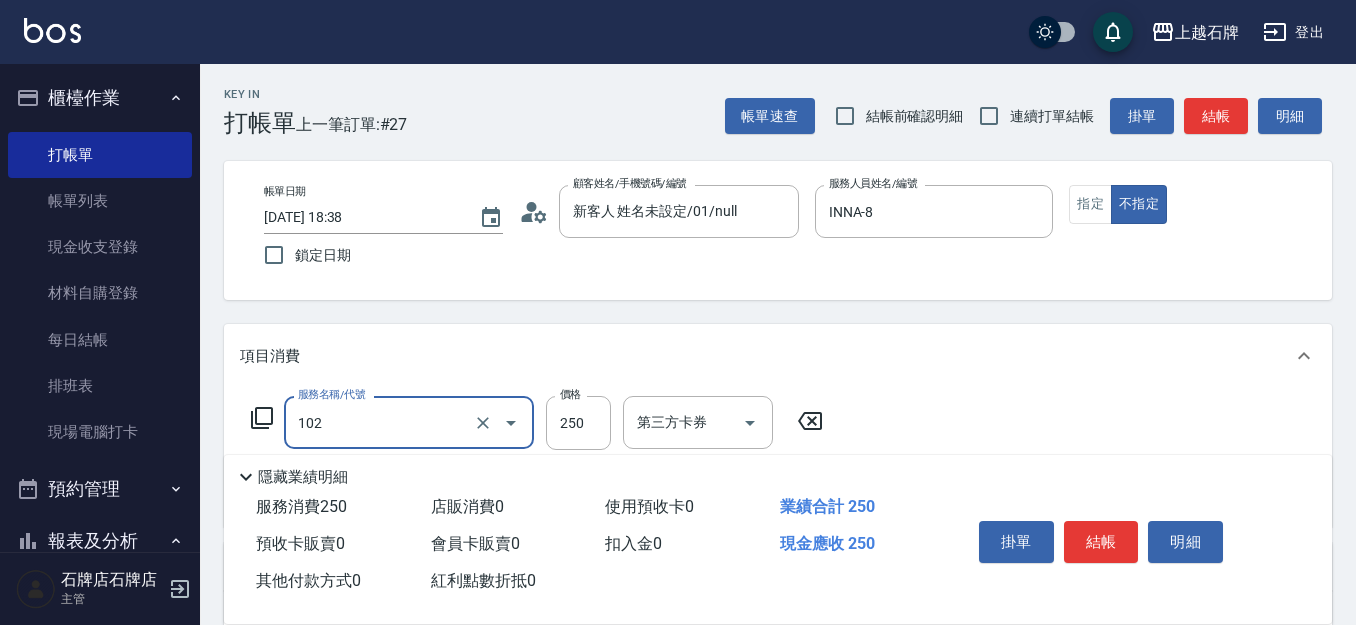 type on "精油洗髮(102)" 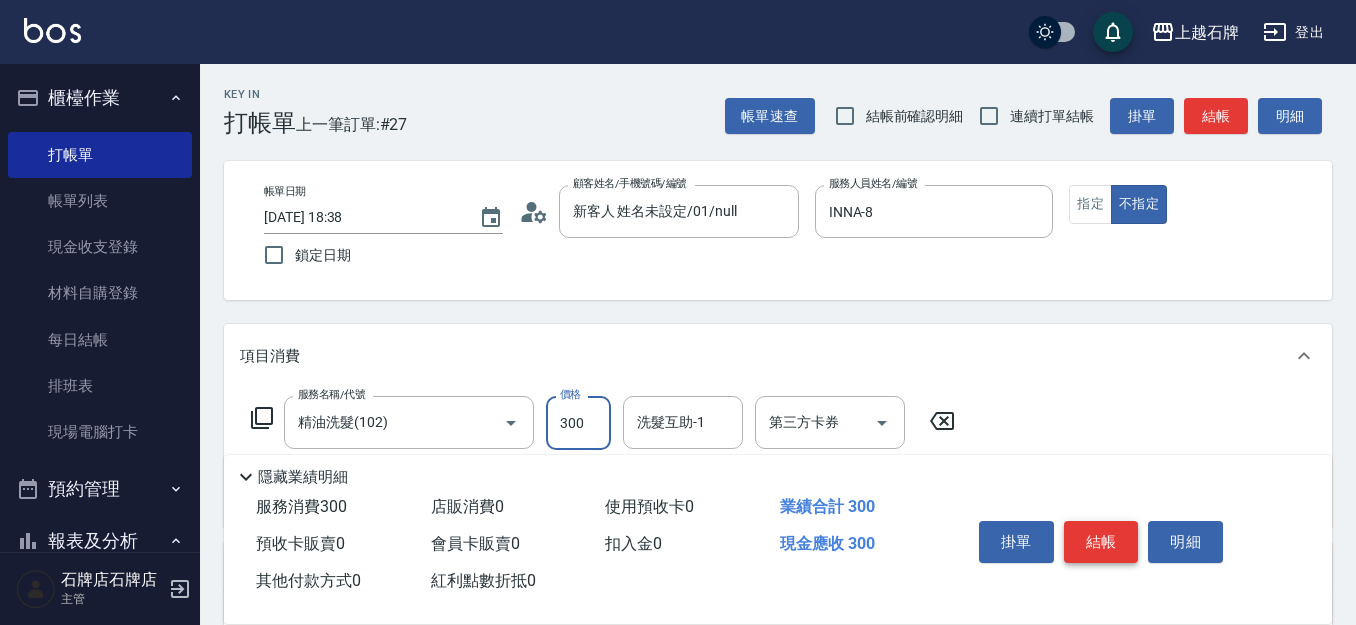 type on "300" 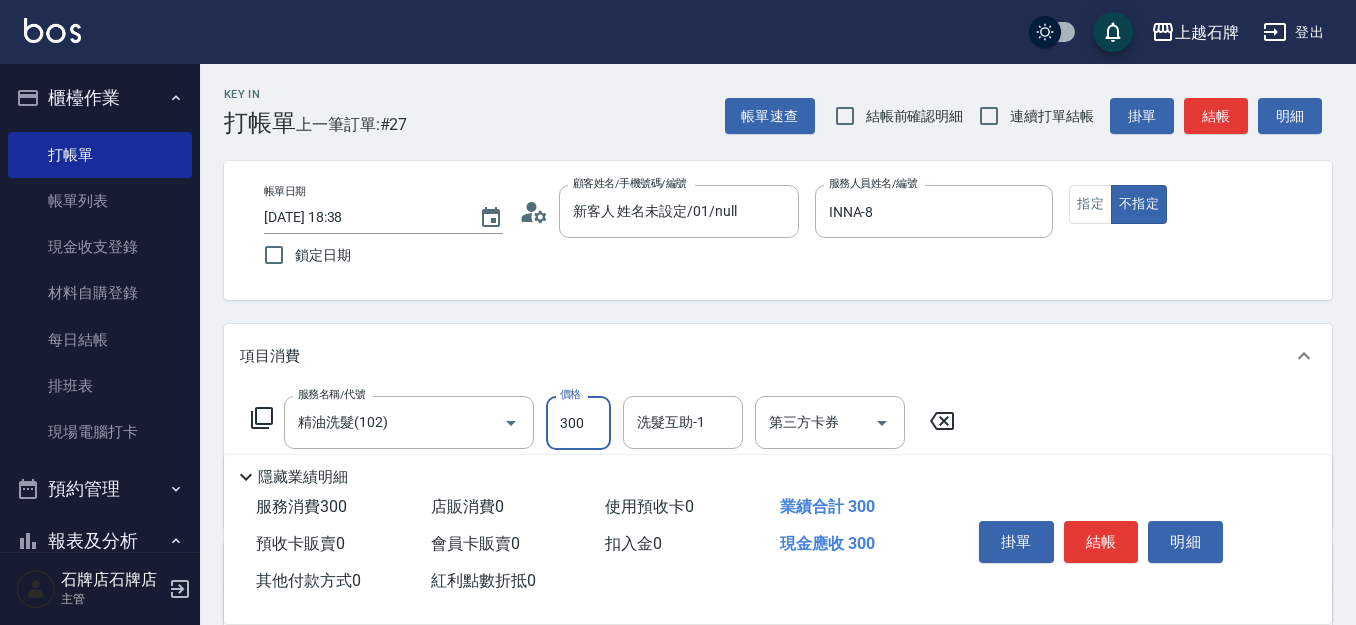 click on "結帳" at bounding box center [1101, 542] 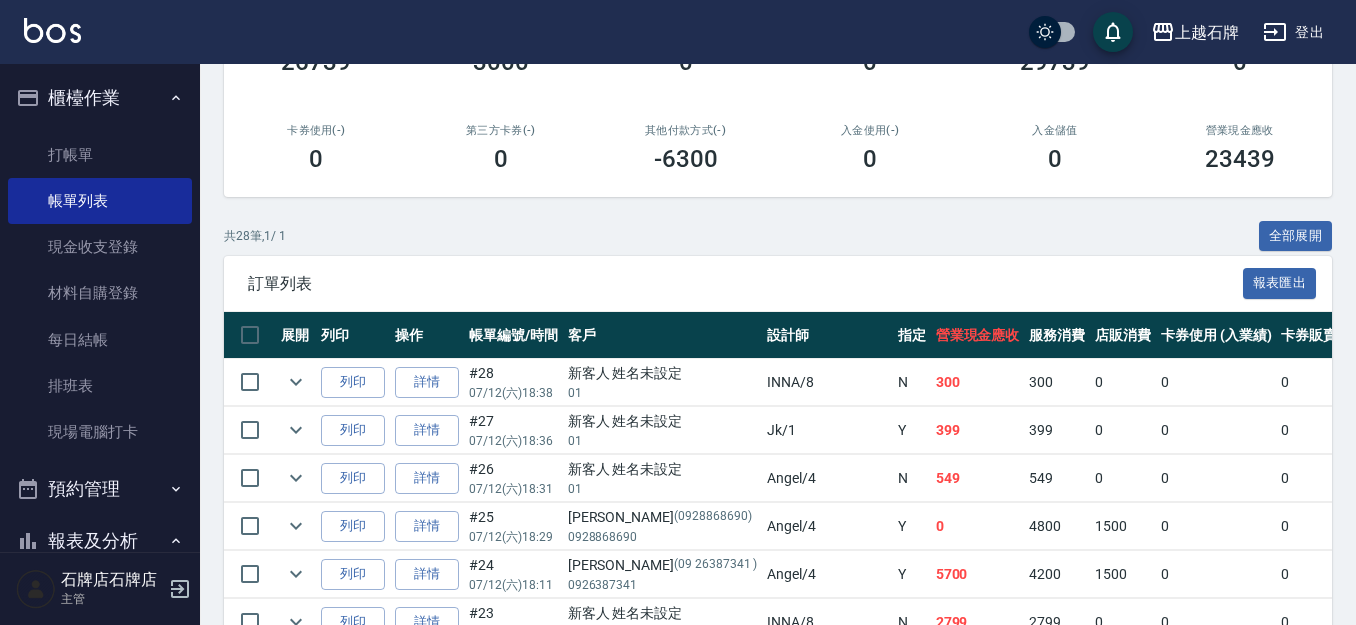 scroll, scrollTop: 400, scrollLeft: 0, axis: vertical 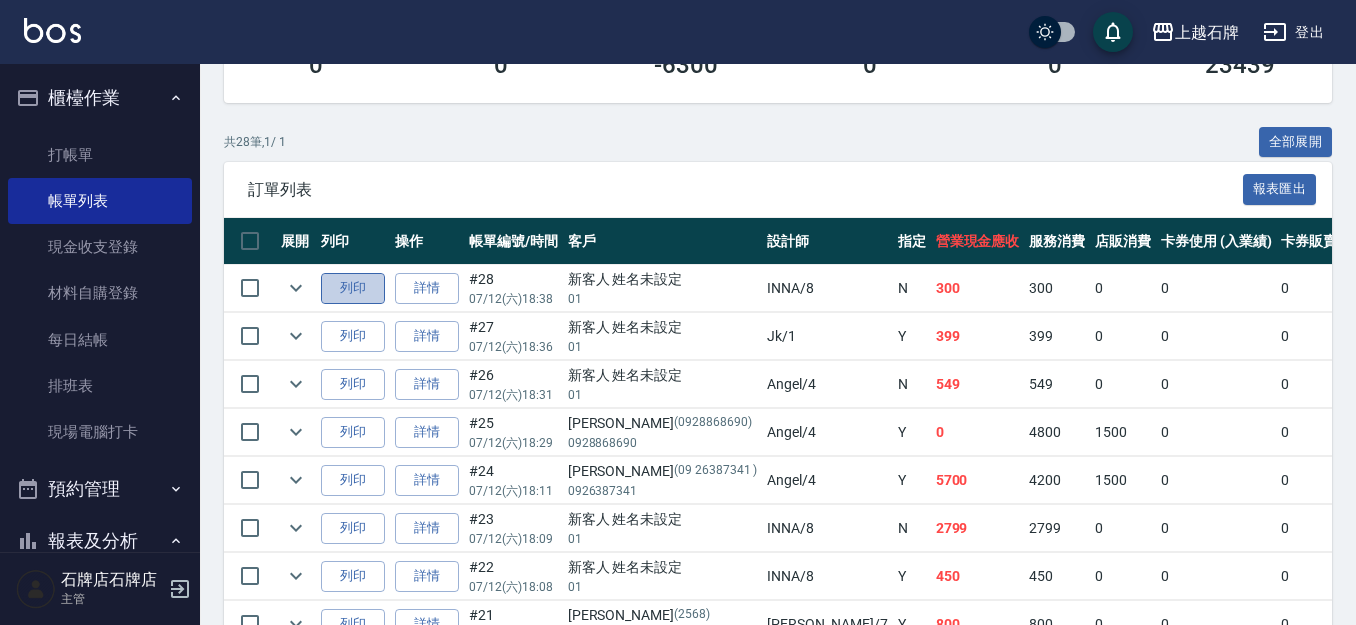 click on "列印" at bounding box center (353, 288) 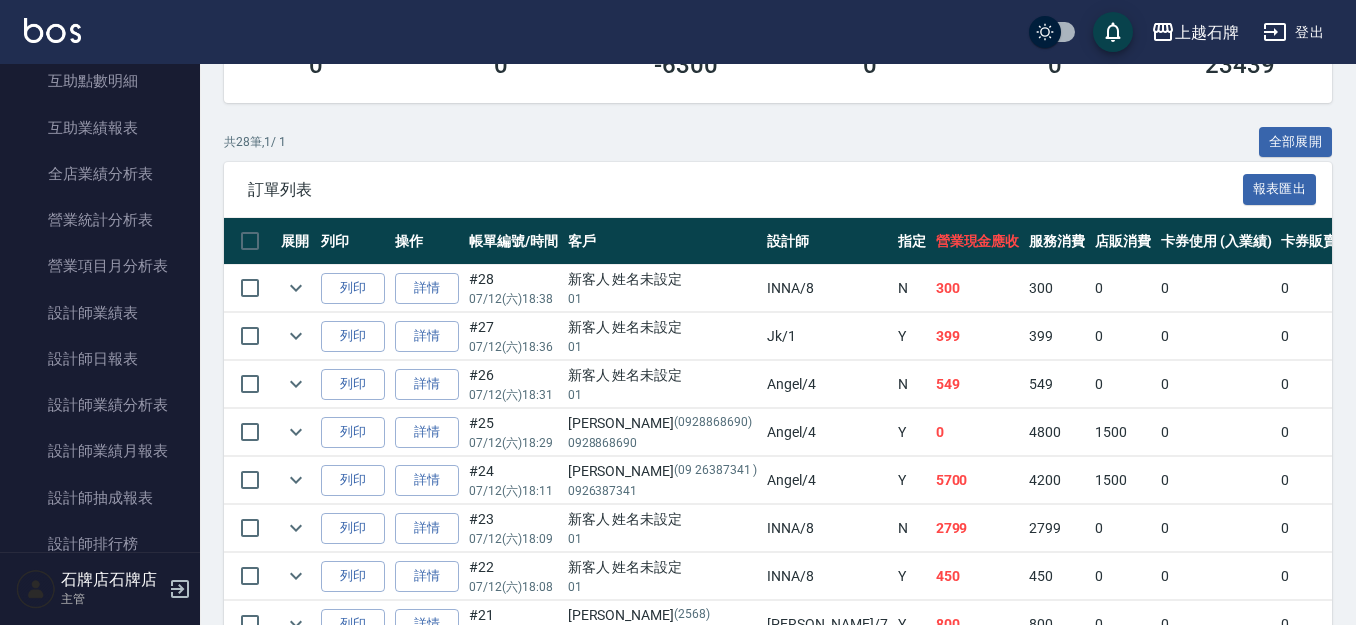 scroll, scrollTop: 900, scrollLeft: 0, axis: vertical 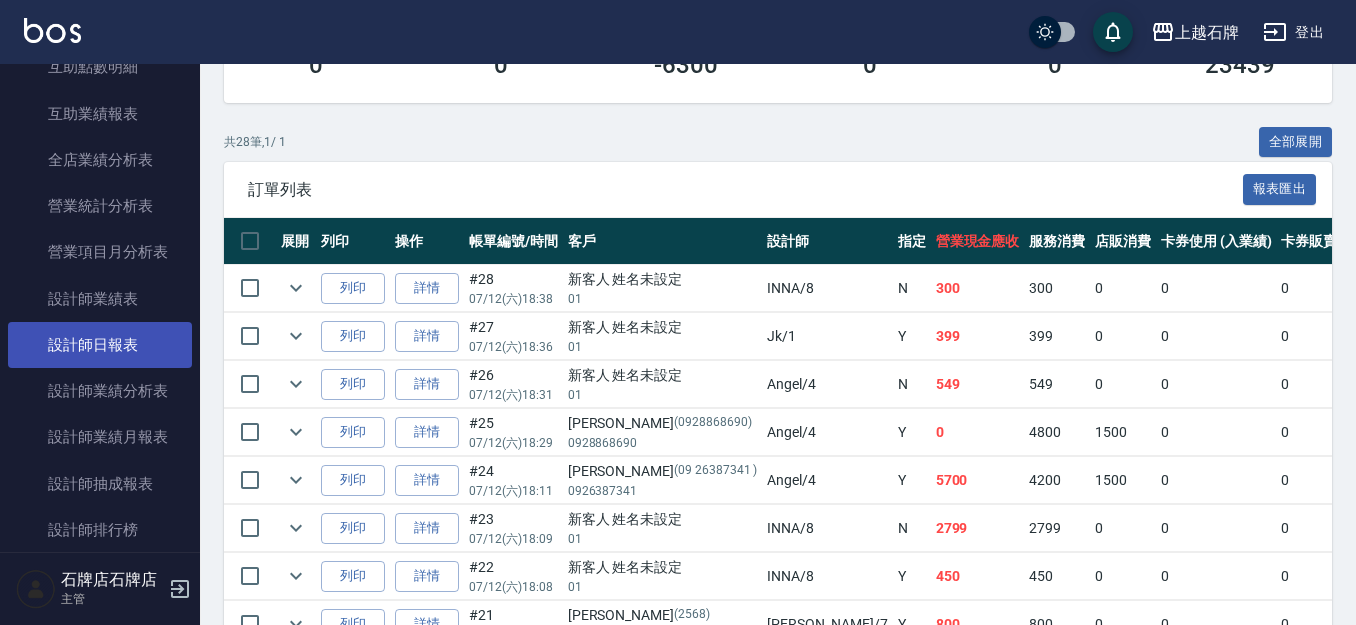 click on "設計師日報表" at bounding box center [100, 345] 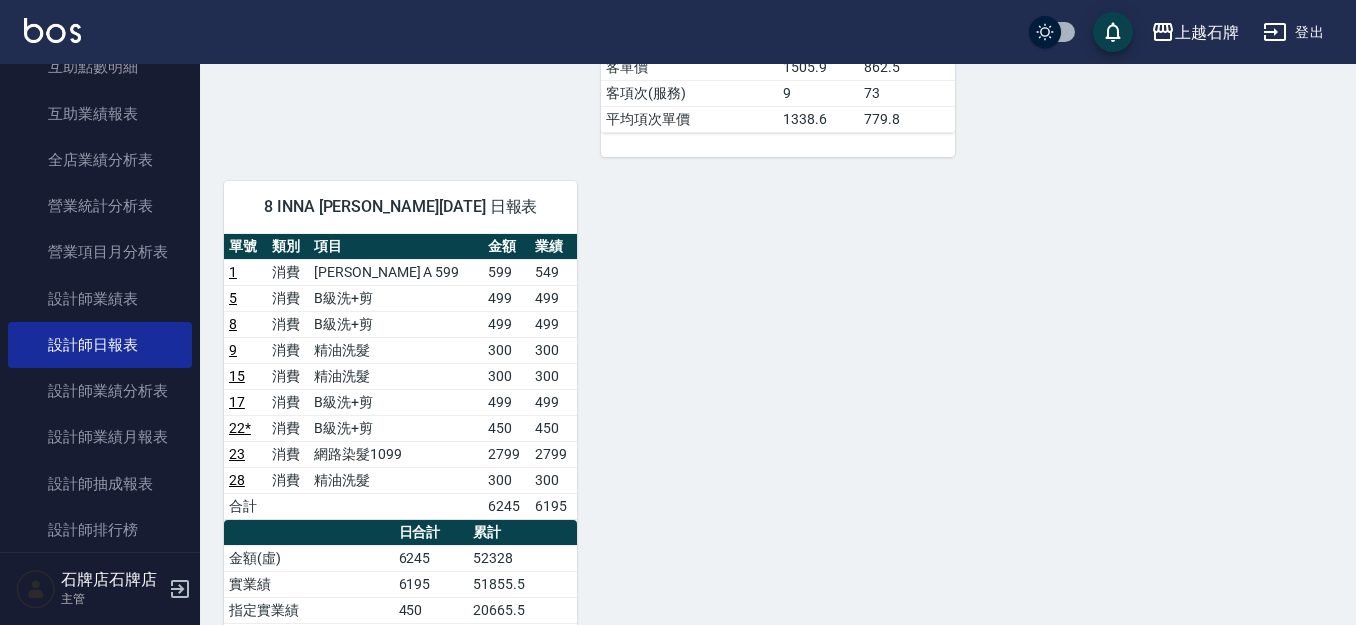 scroll, scrollTop: 1100, scrollLeft: 0, axis: vertical 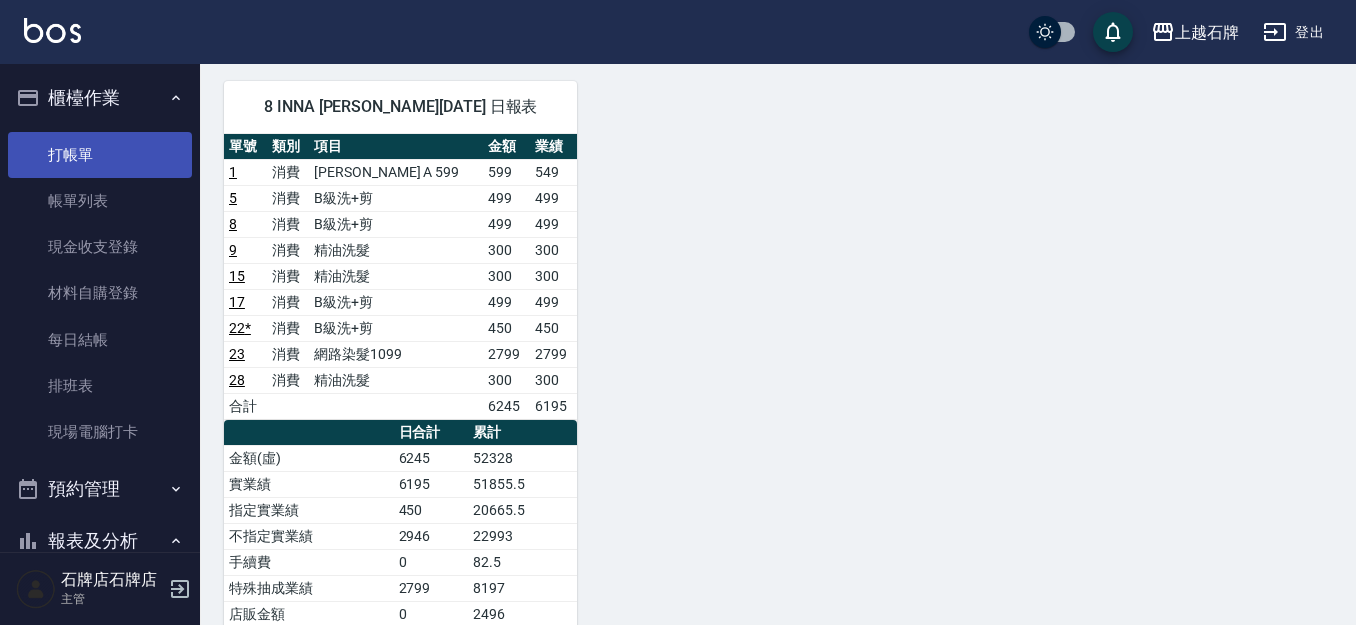 click on "打帳單" at bounding box center [100, 155] 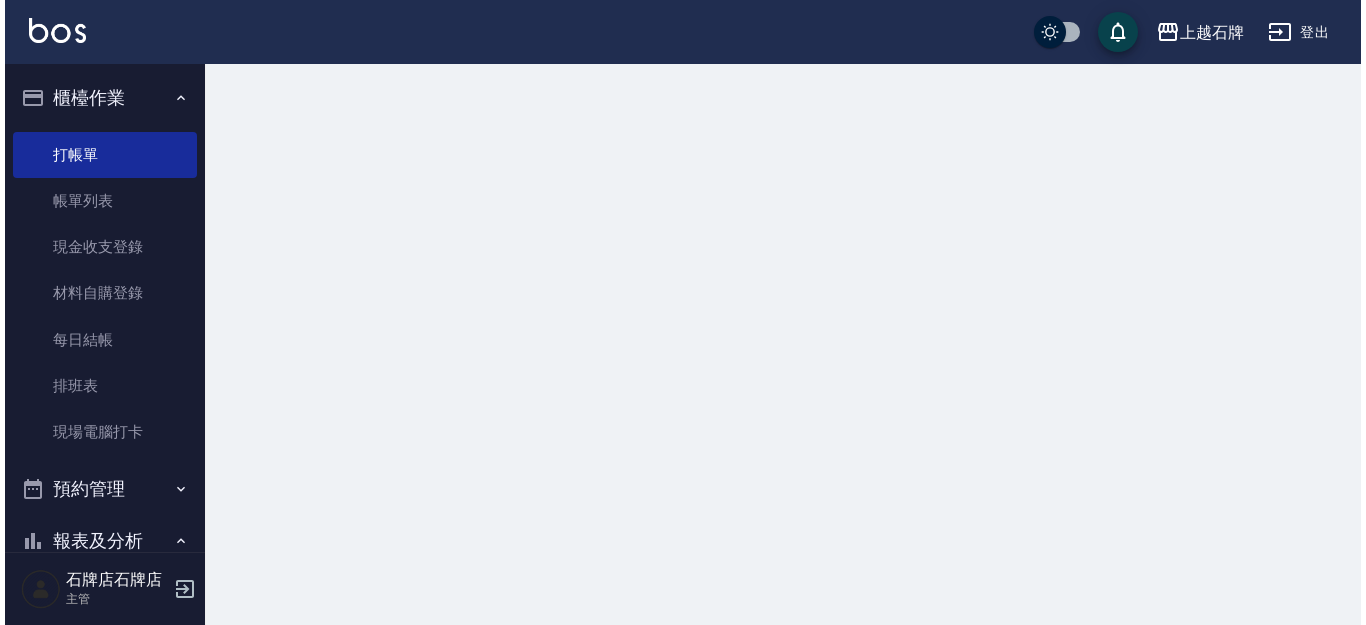 scroll, scrollTop: 0, scrollLeft: 0, axis: both 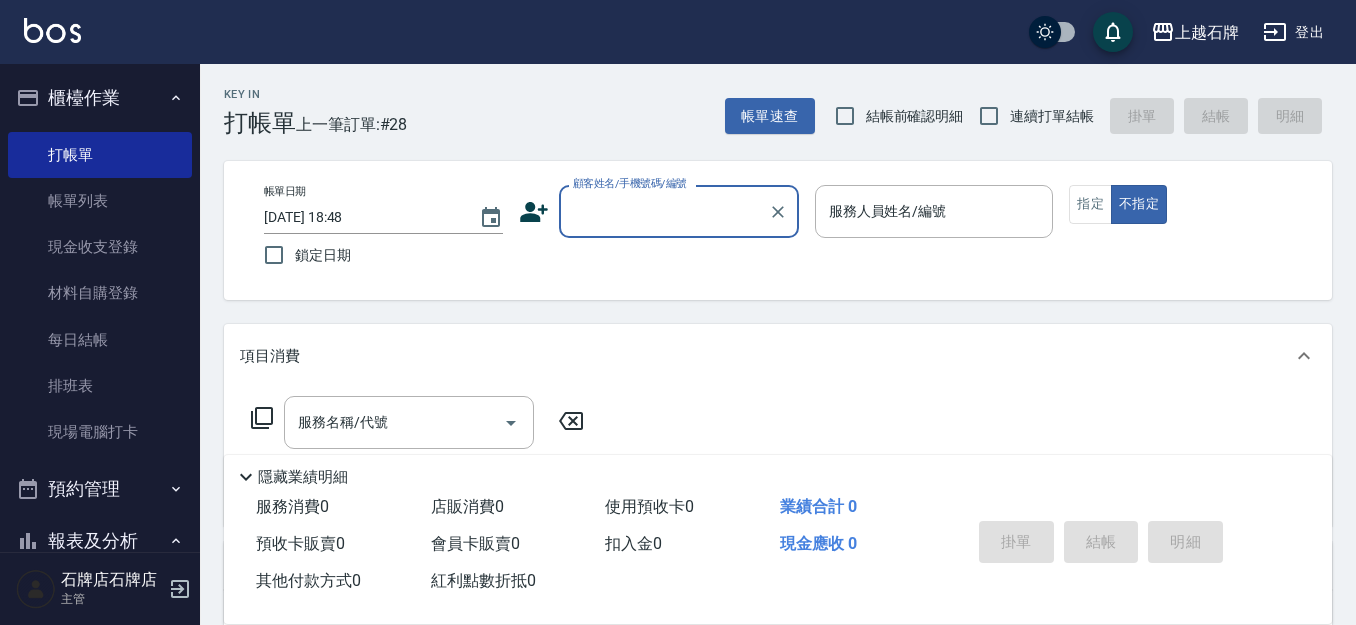 drag, startPoint x: 651, startPoint y: 202, endPoint x: 657, endPoint y: 187, distance: 16.155495 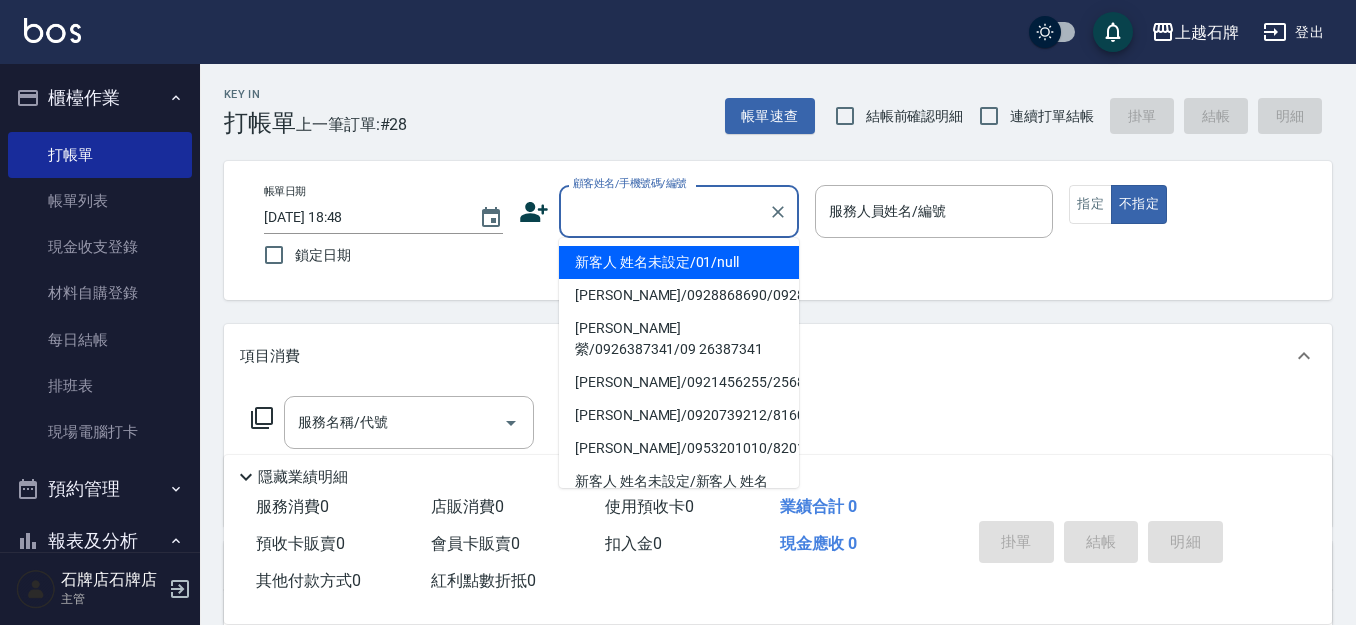 click on "新客人 姓名未設定/01/null" at bounding box center [679, 262] 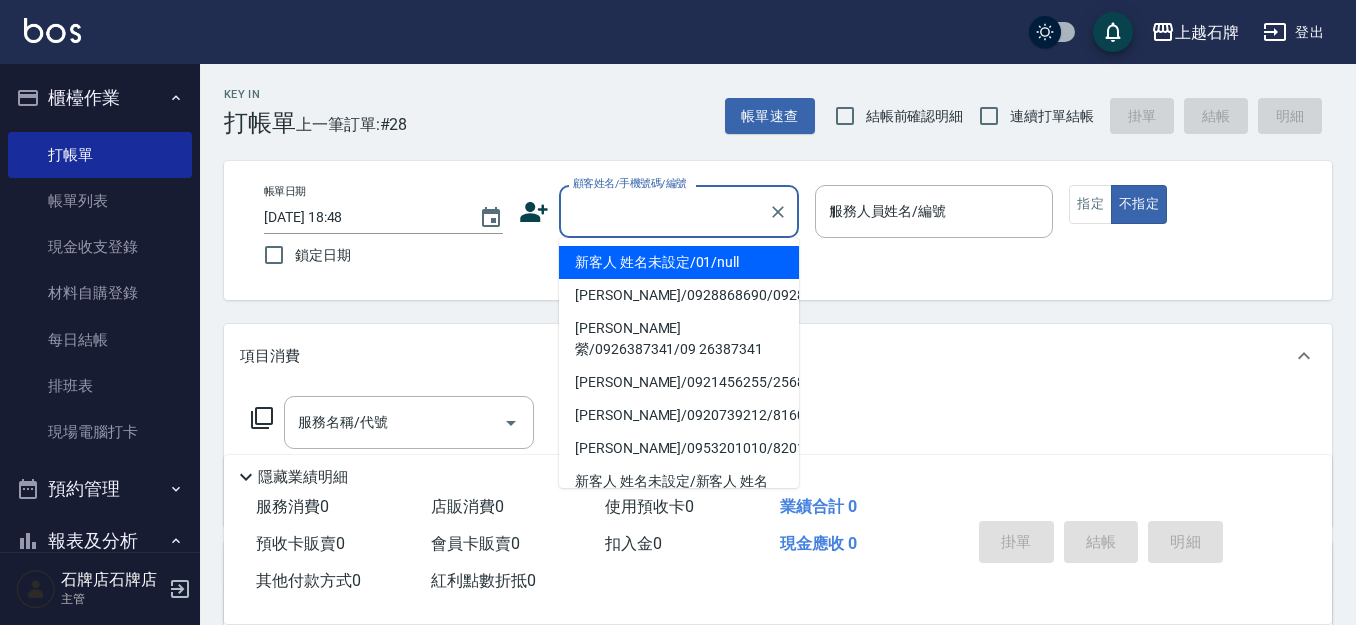 type on "新客人 姓名未設定/01/null" 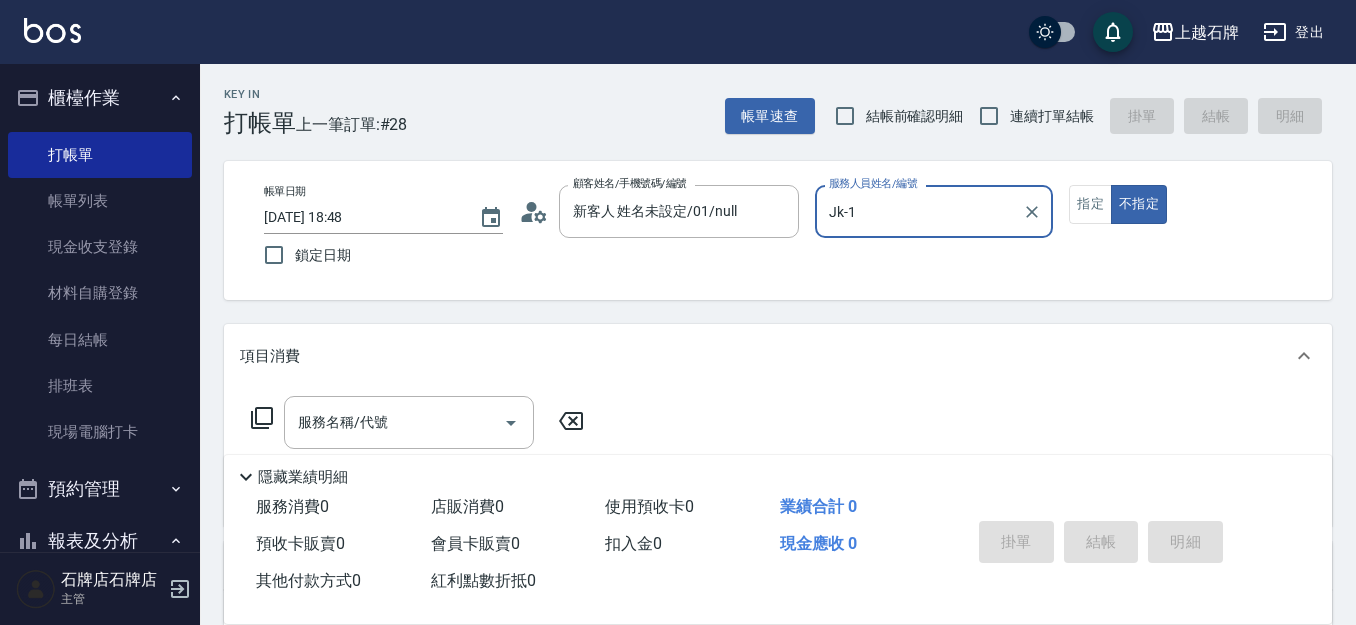 type on "Jk-1" 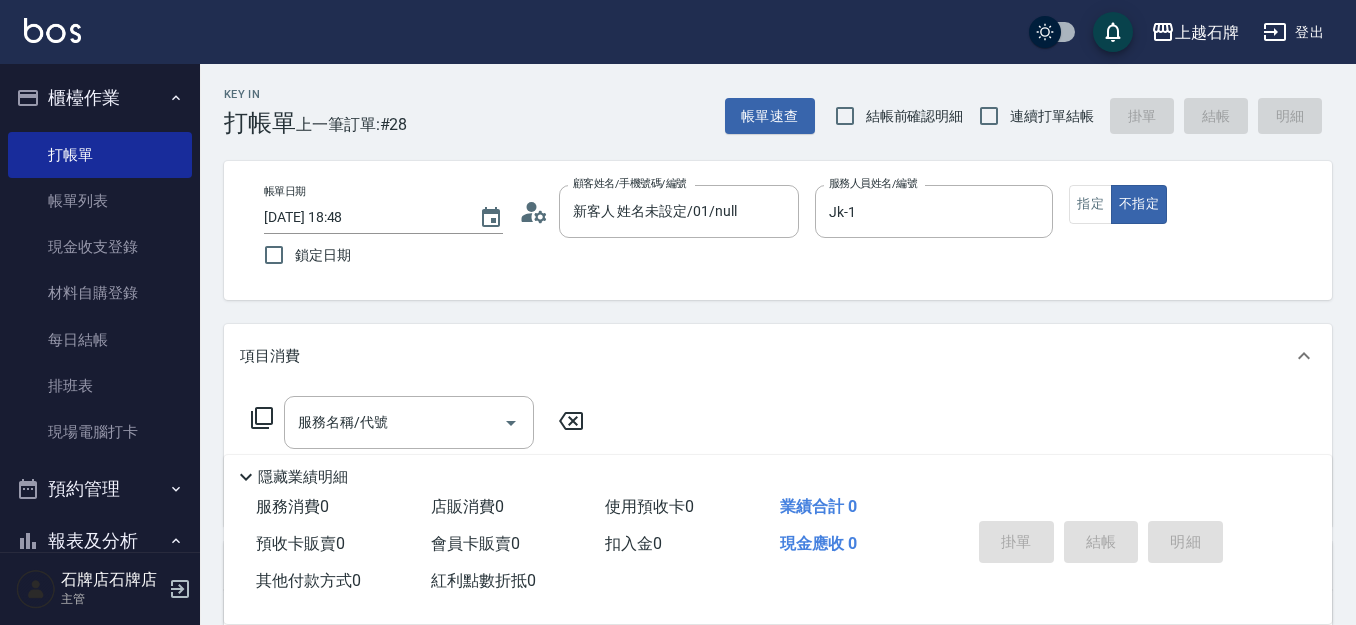 click on "服務名稱/代號 服務名稱/代號" at bounding box center (778, 457) 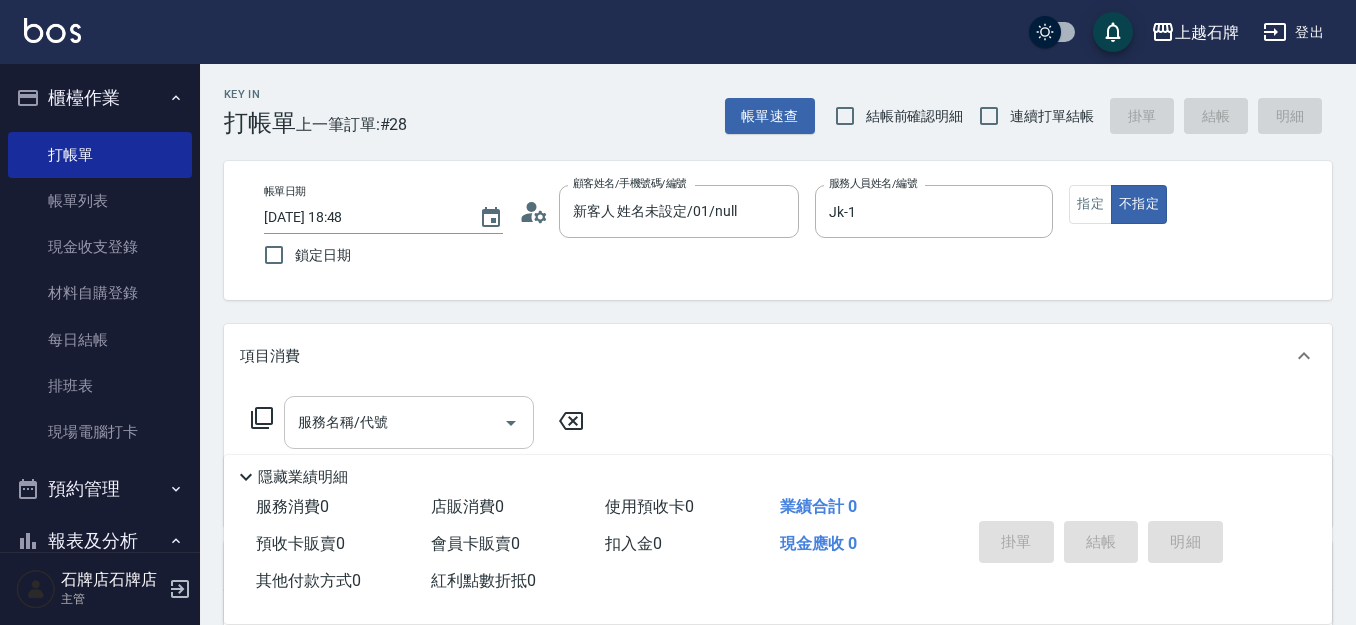 click on "服務名稱/代號" at bounding box center [394, 422] 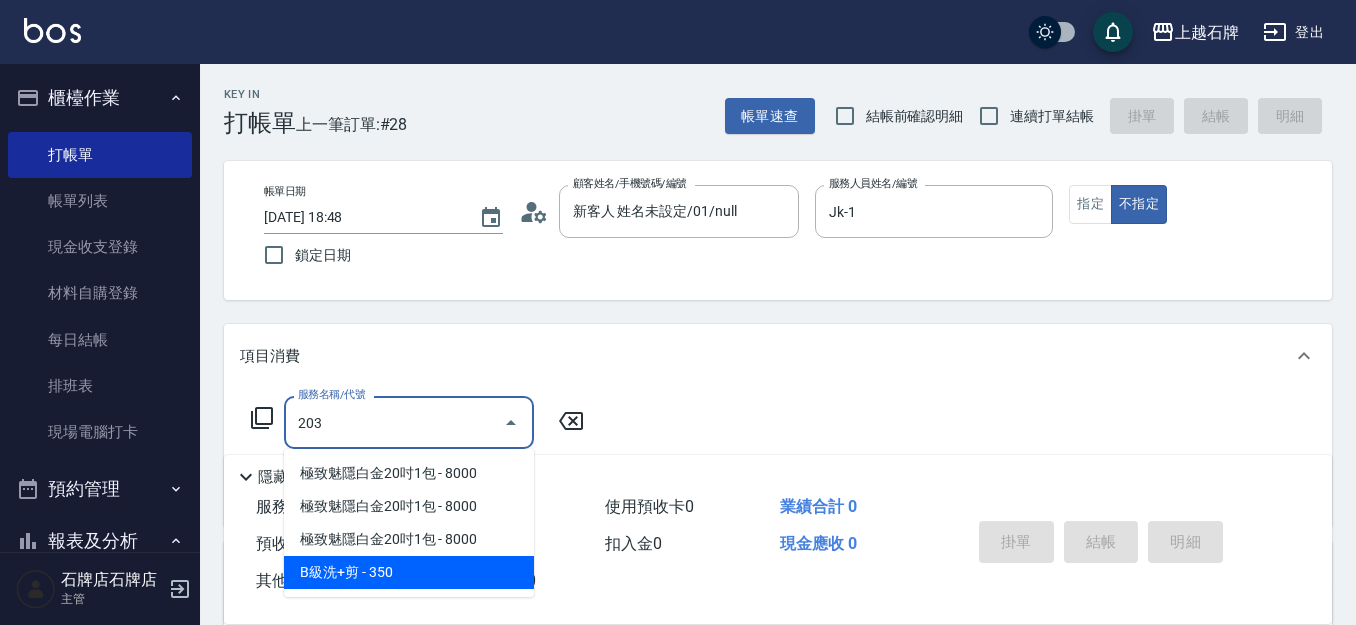 click on "B級洗+剪 - 350" at bounding box center [409, 572] 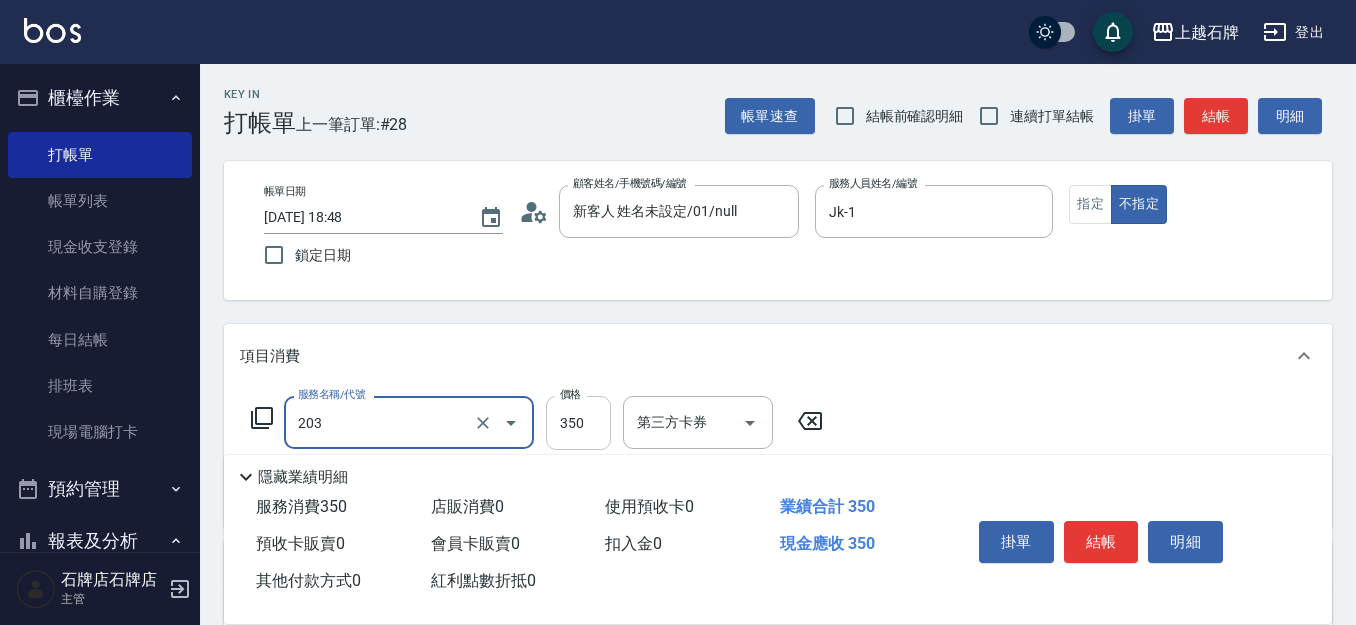 type on "B級洗+剪(203)" 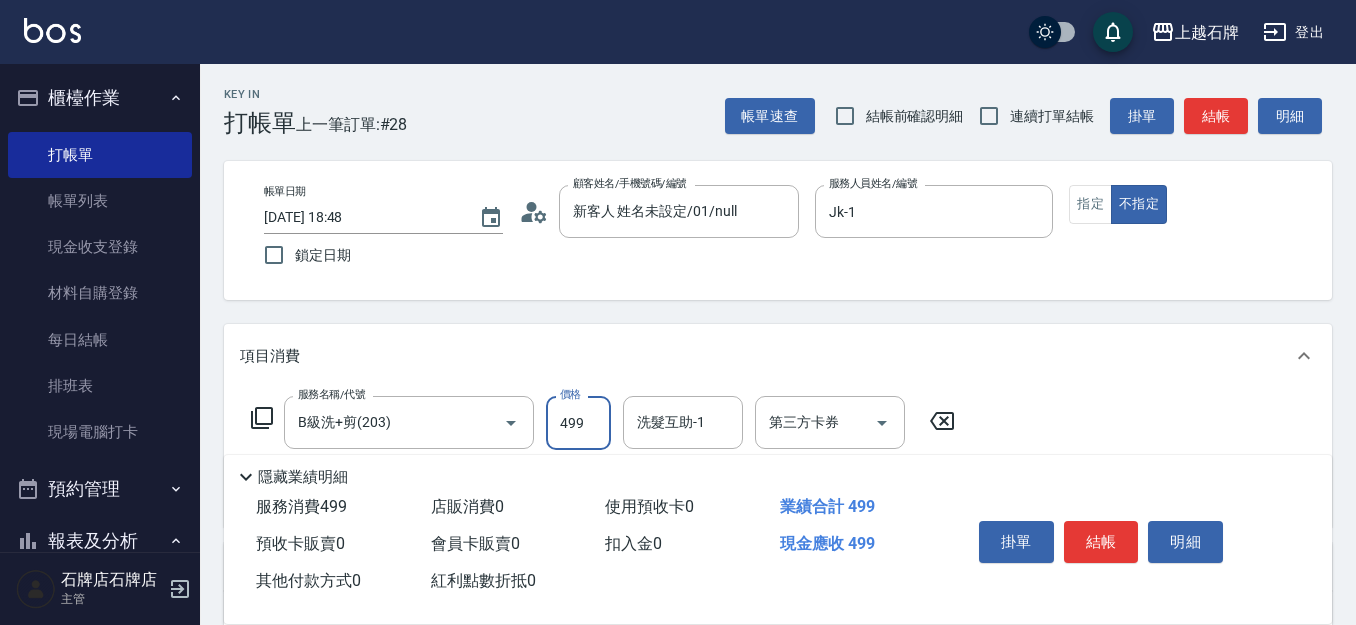 type on "499" 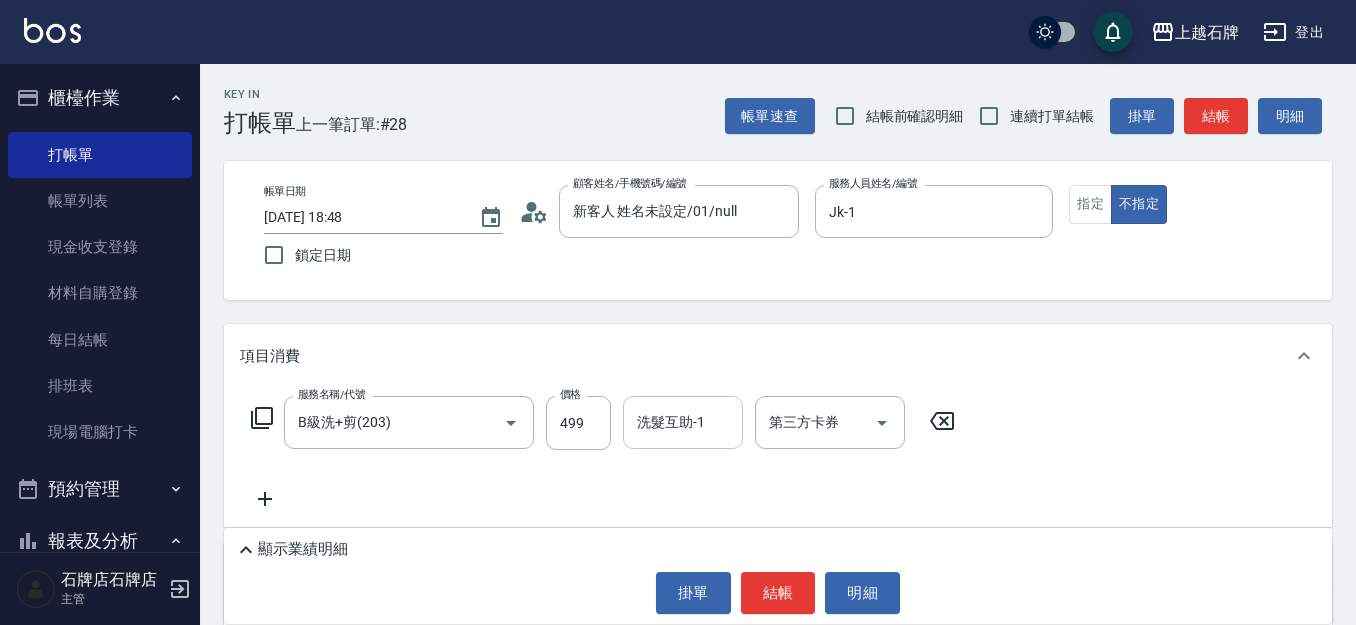 click on "洗髮互助-1 洗髮互助-1" at bounding box center (683, 422) 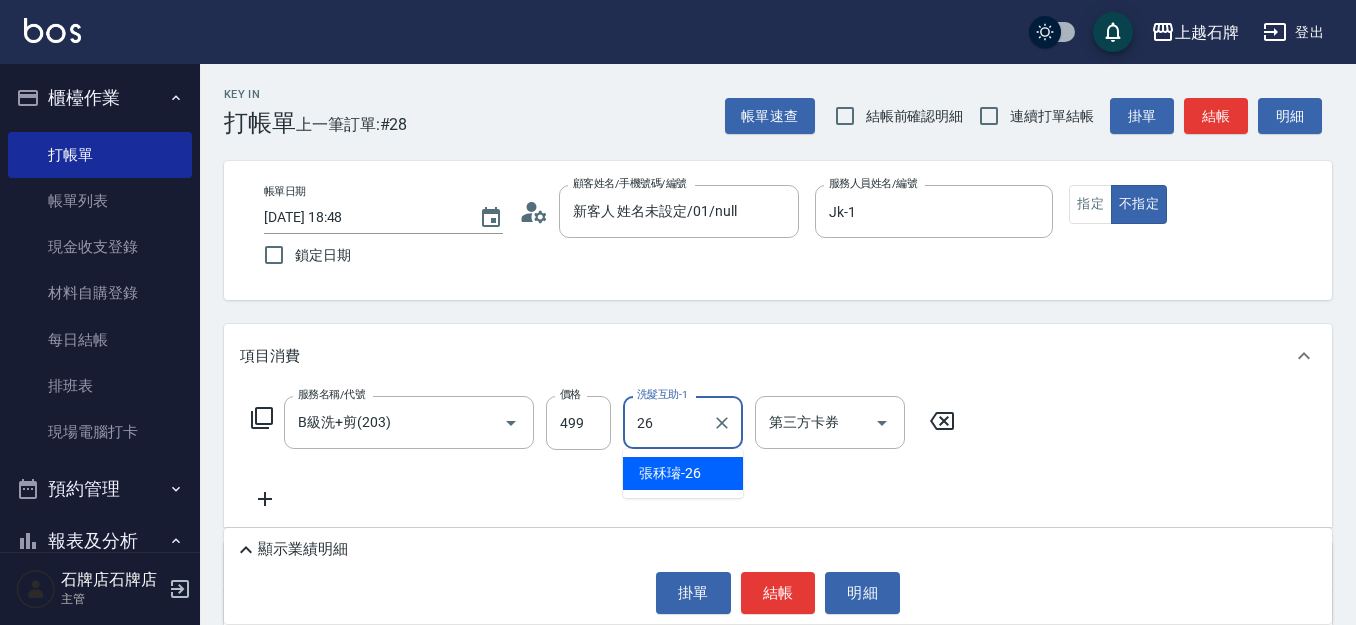 click on "[PERSON_NAME]-26" at bounding box center [683, 473] 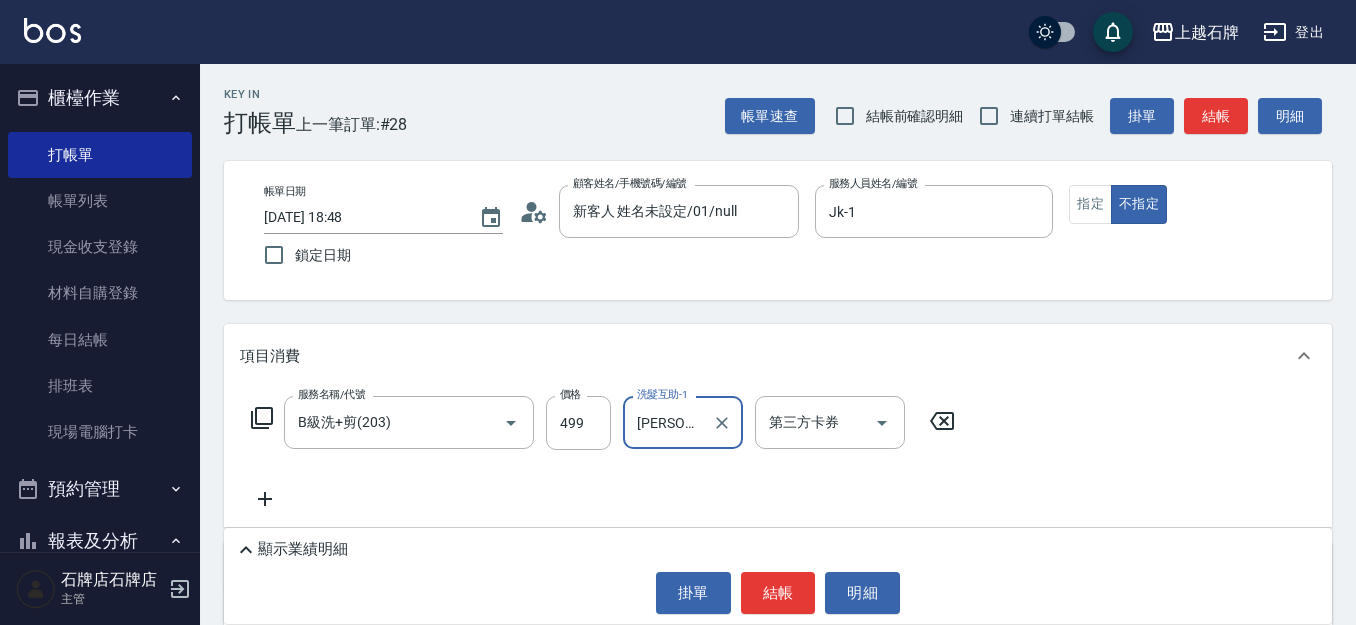 type on "[PERSON_NAME]-26" 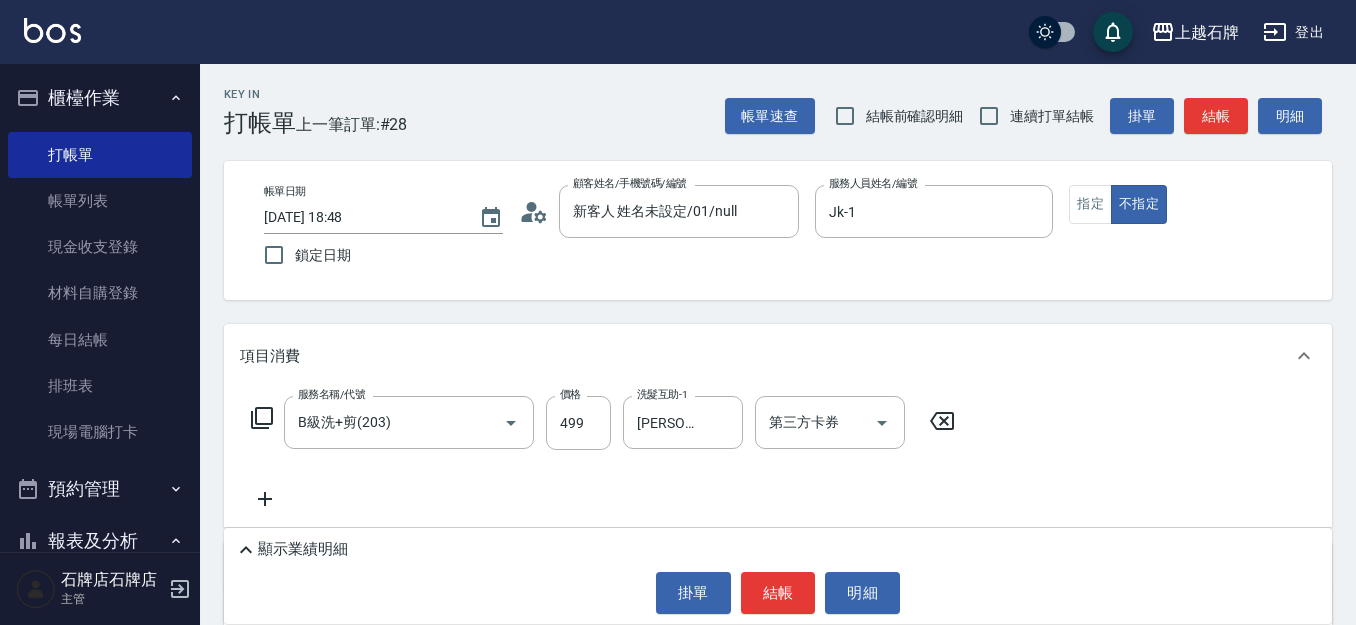 click on "顯示業績明細" at bounding box center (778, 545) 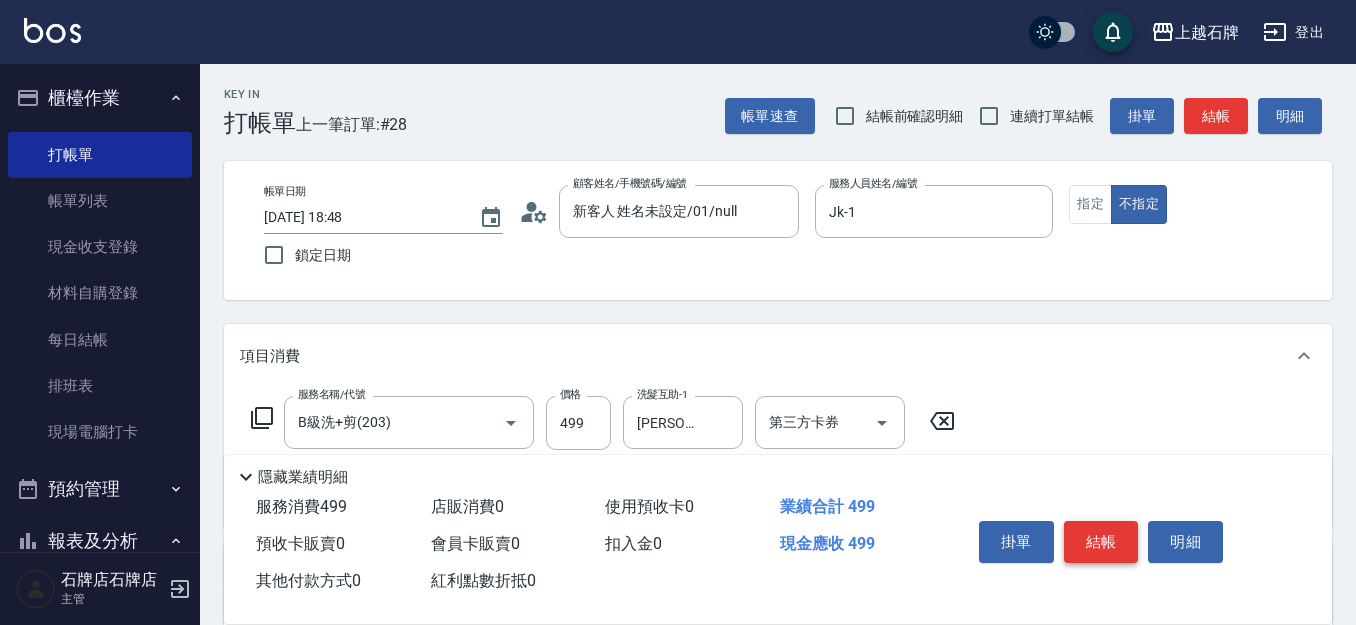 click on "結帳" at bounding box center [1101, 542] 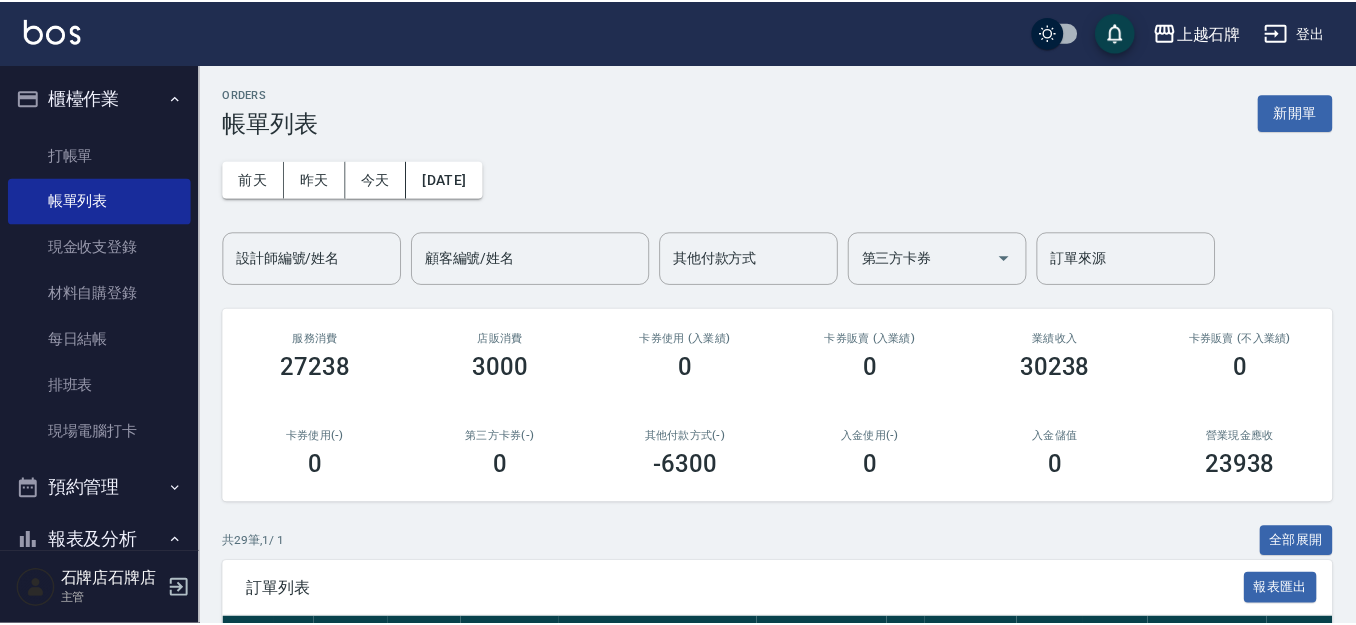 scroll, scrollTop: 100, scrollLeft: 0, axis: vertical 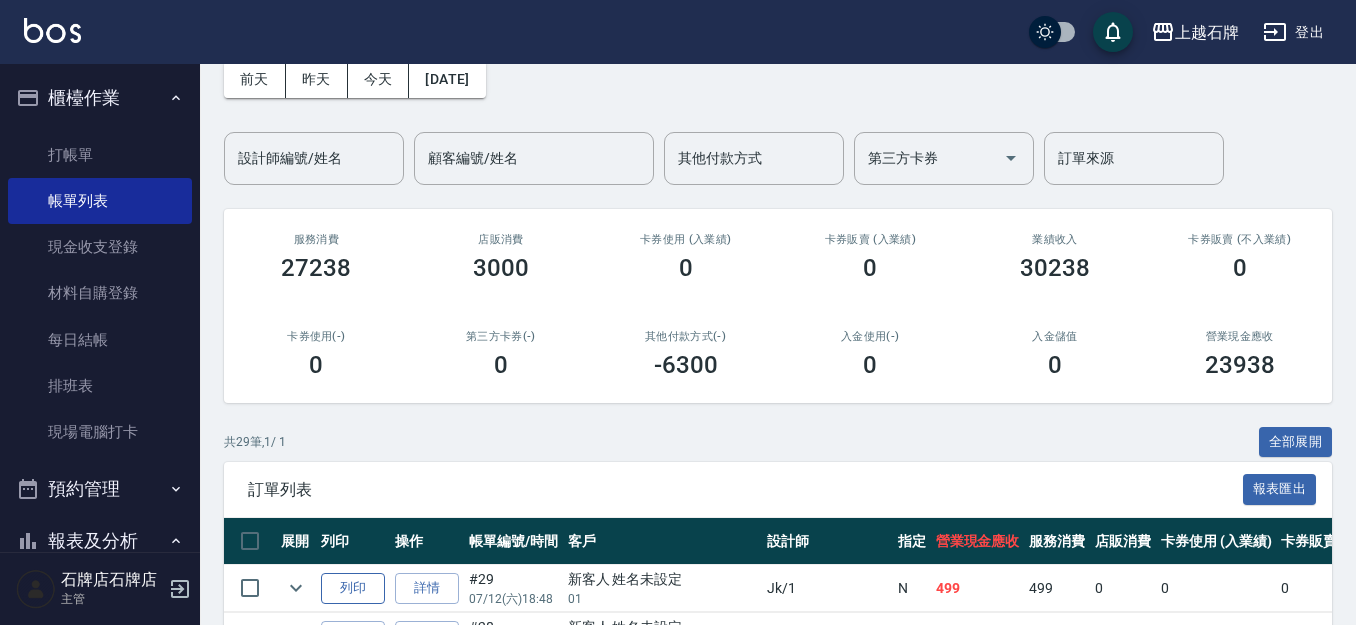 click on "列印" at bounding box center (353, 588) 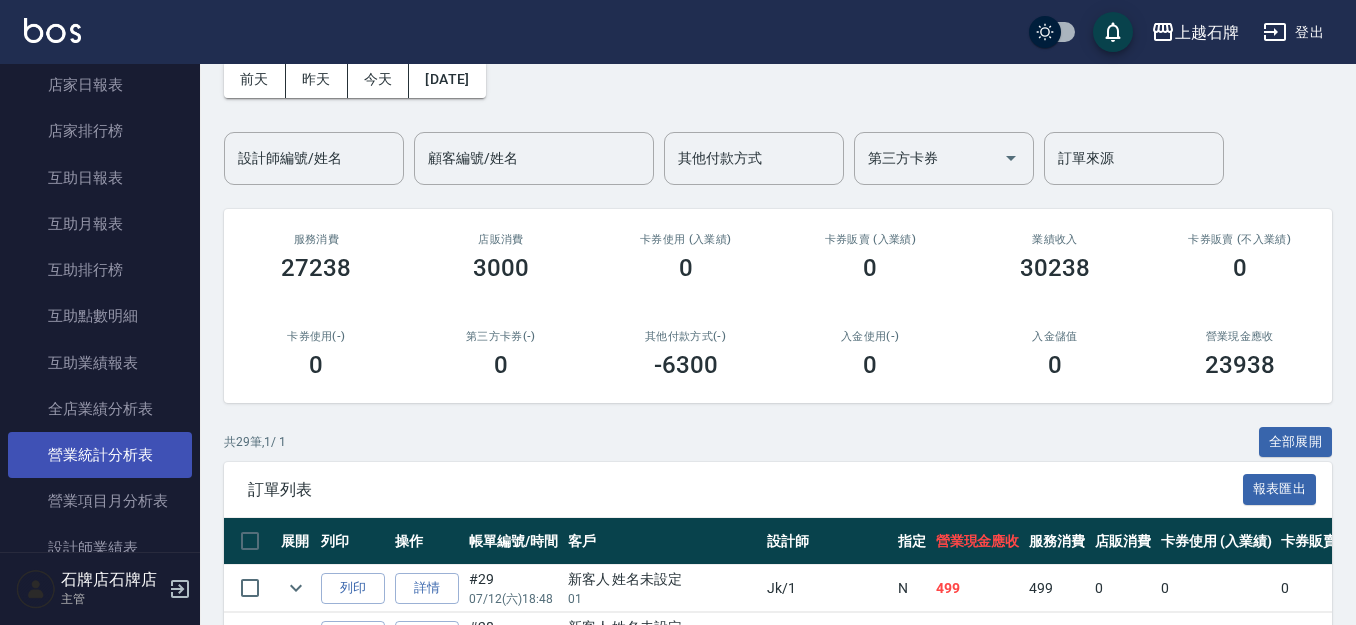 scroll, scrollTop: 700, scrollLeft: 0, axis: vertical 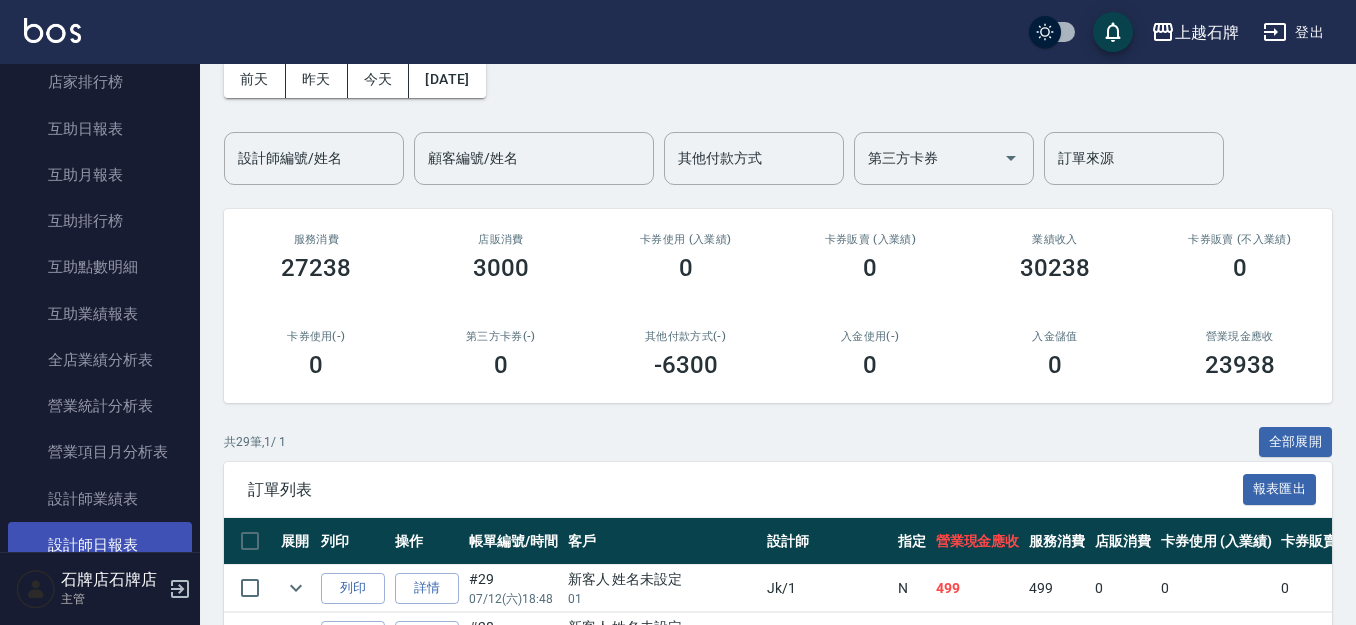 click on "設計師日報表" at bounding box center (100, 545) 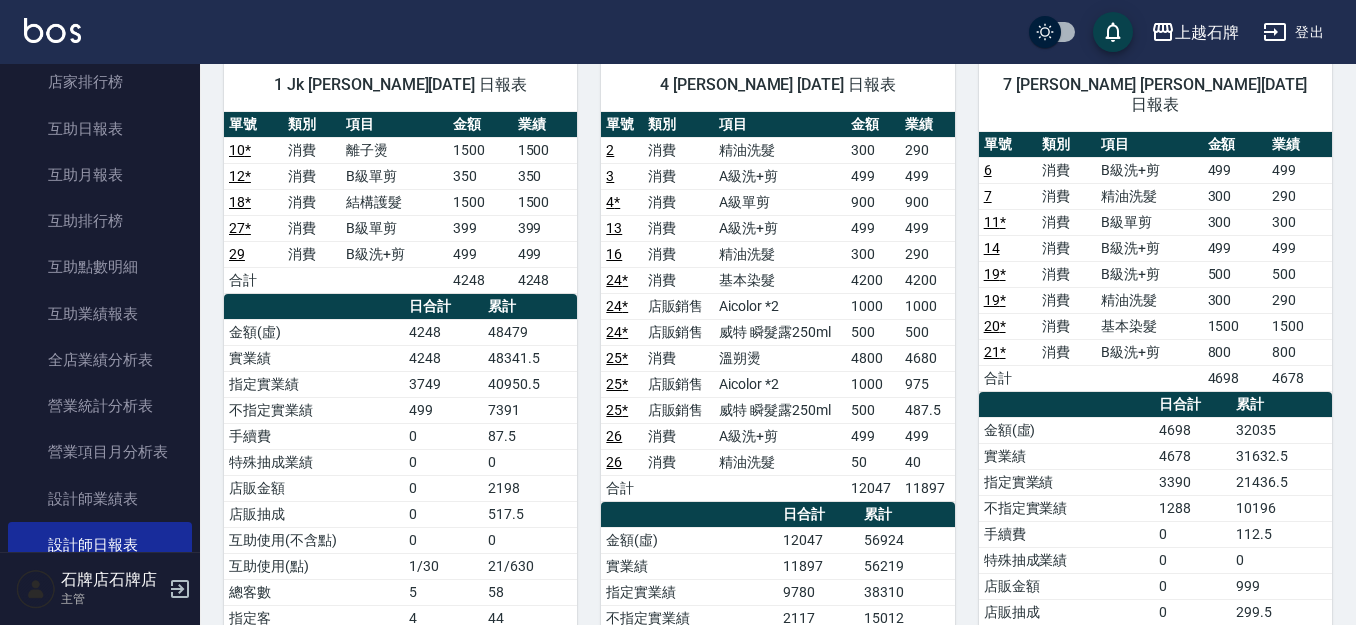 scroll, scrollTop: 200, scrollLeft: 0, axis: vertical 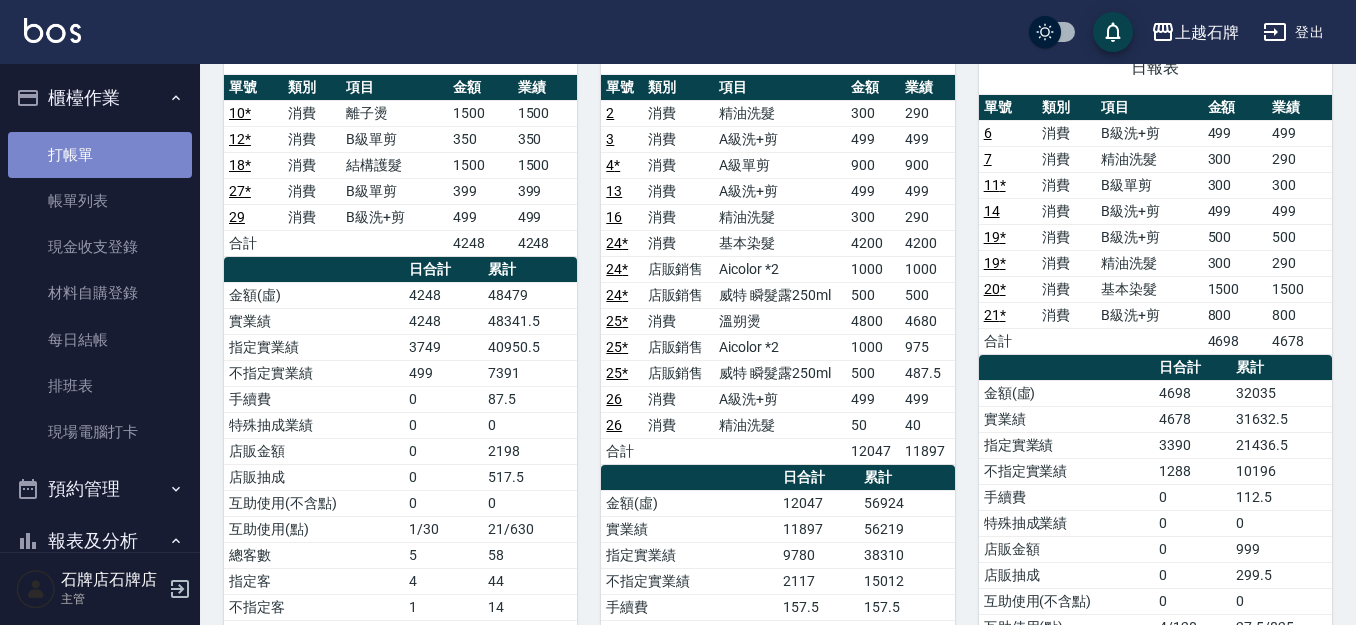 click on "打帳單" at bounding box center [100, 155] 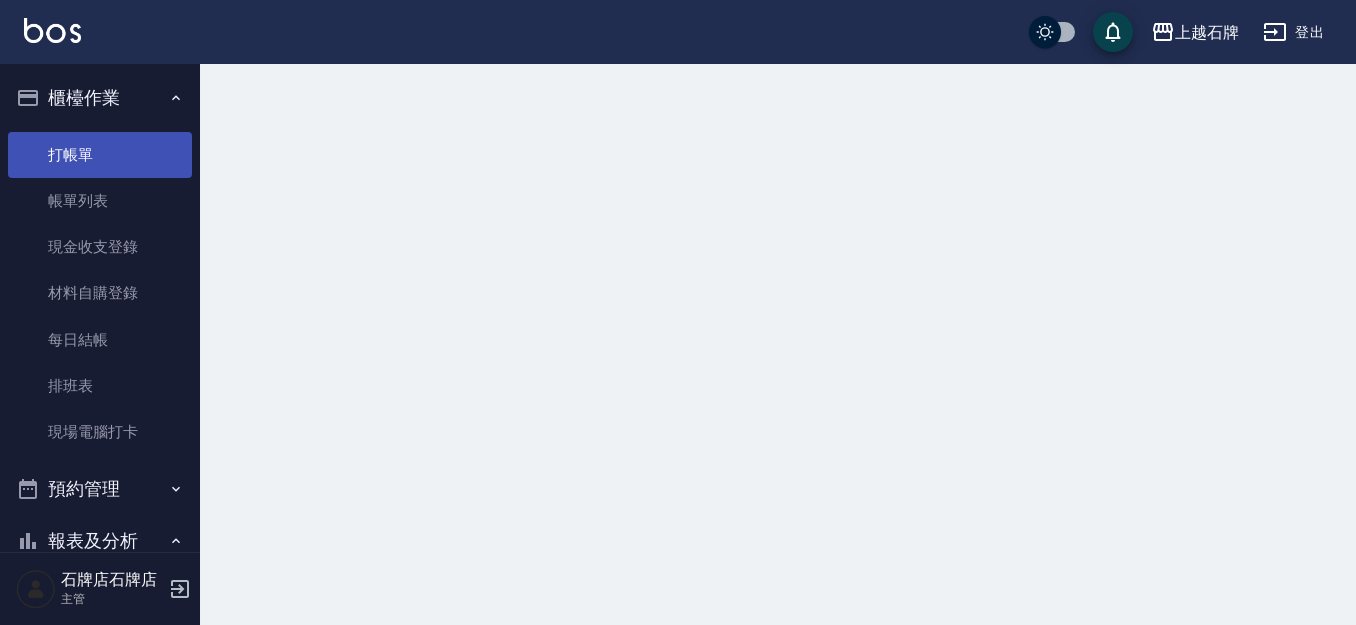 scroll, scrollTop: 0, scrollLeft: 0, axis: both 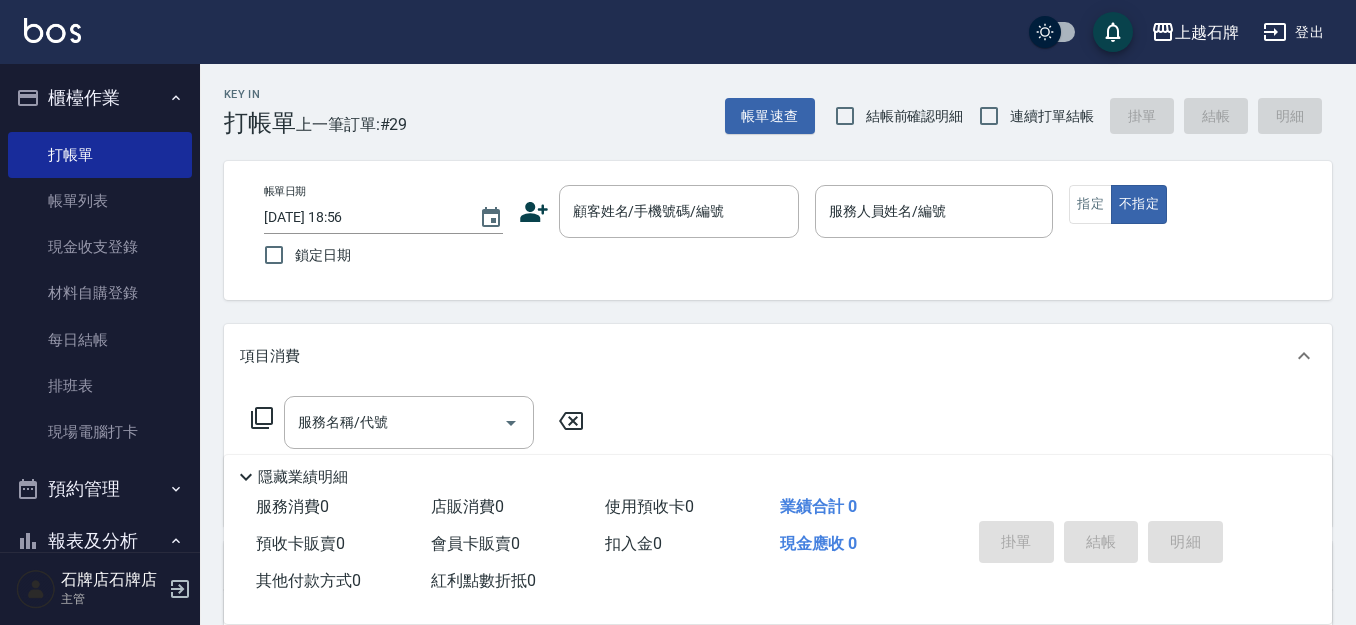 click on "Key In 打帳單 上一筆訂單:#29 帳單速查 結帳前確認明細 連續打單結帳 掛單 結帳 明細" at bounding box center [766, 100] 